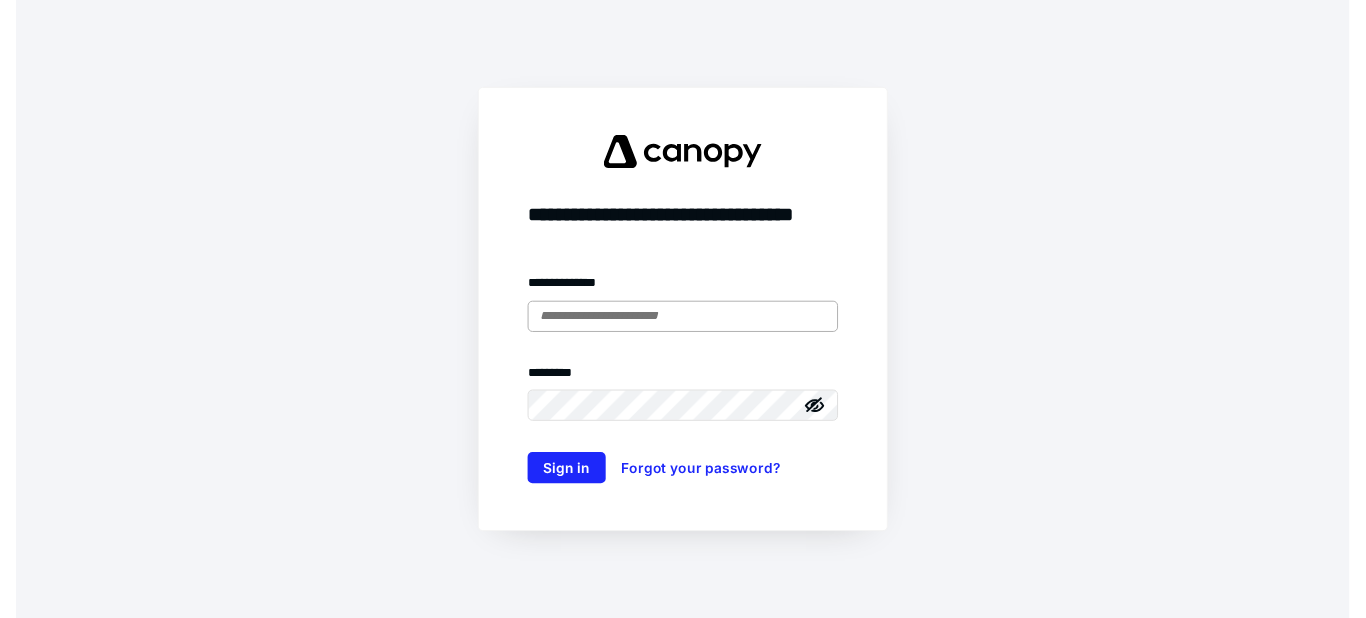 scroll, scrollTop: 0, scrollLeft: 0, axis: both 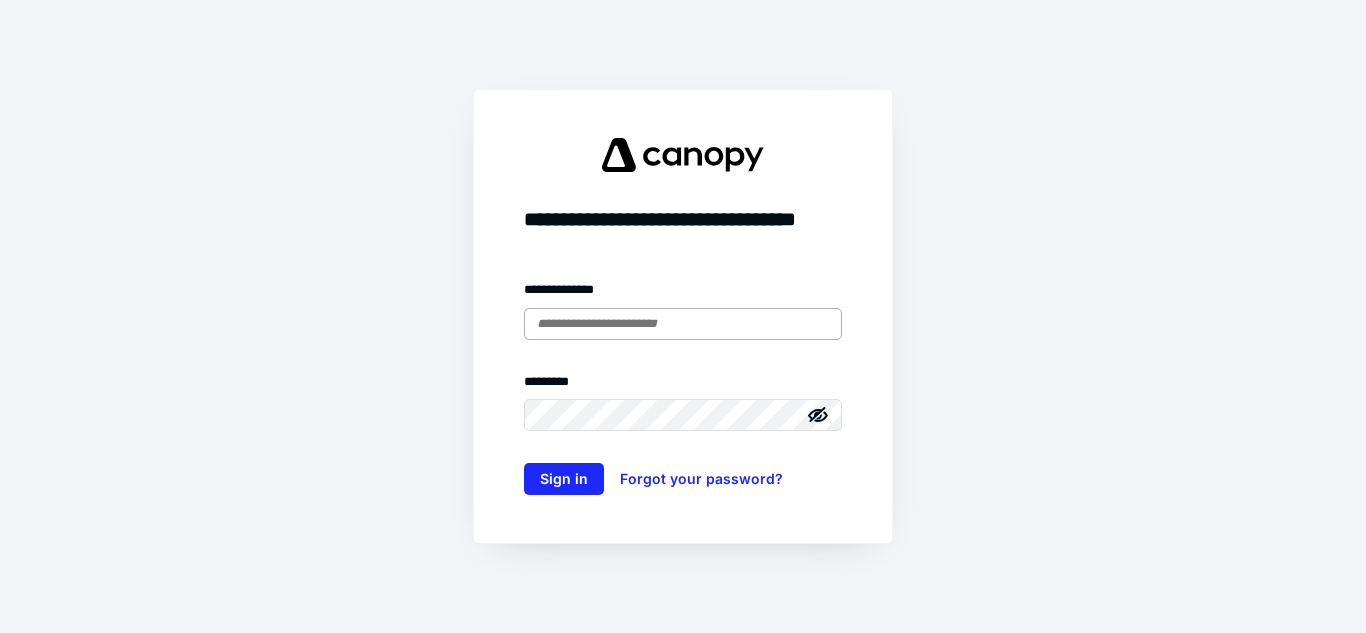 type on "**********" 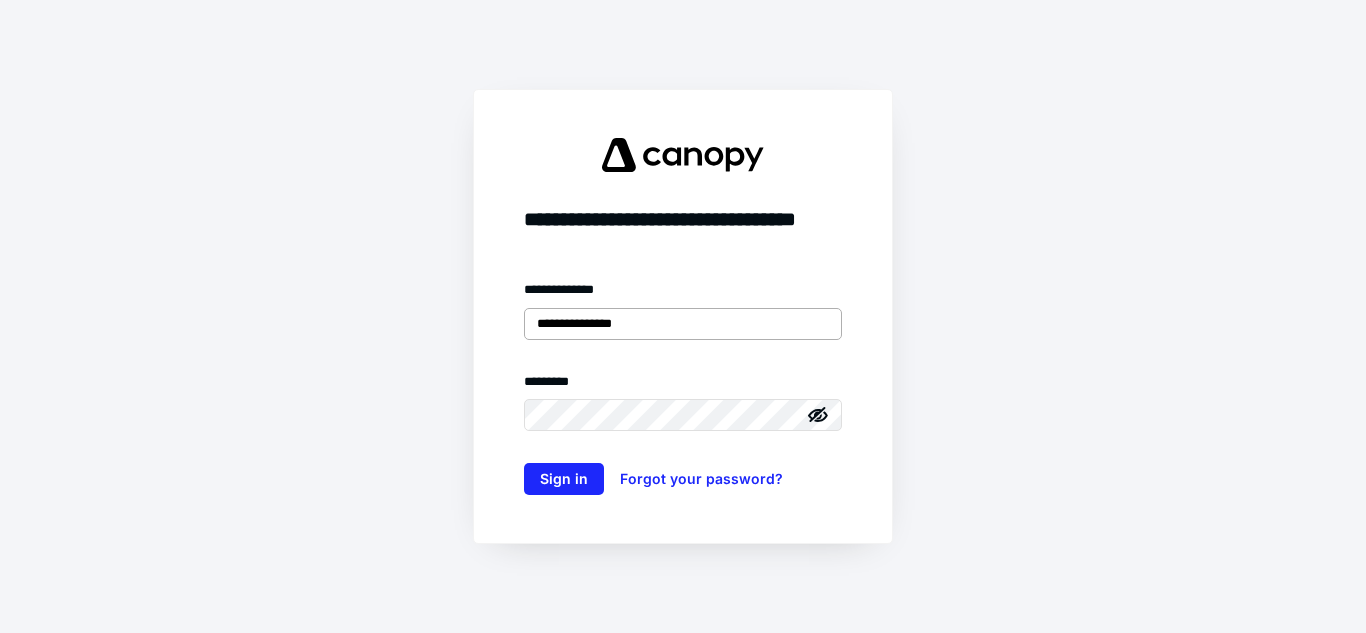 click on "**********" at bounding box center (683, 324) 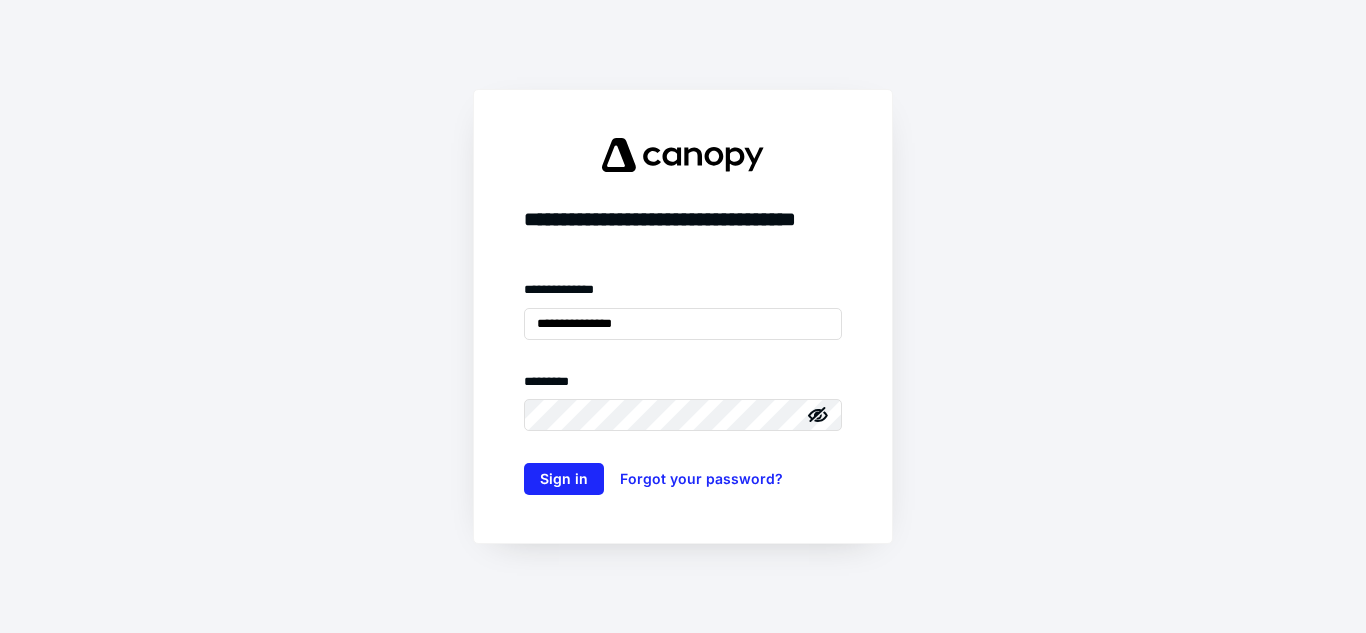 click on "**********" at bounding box center [683, 316] 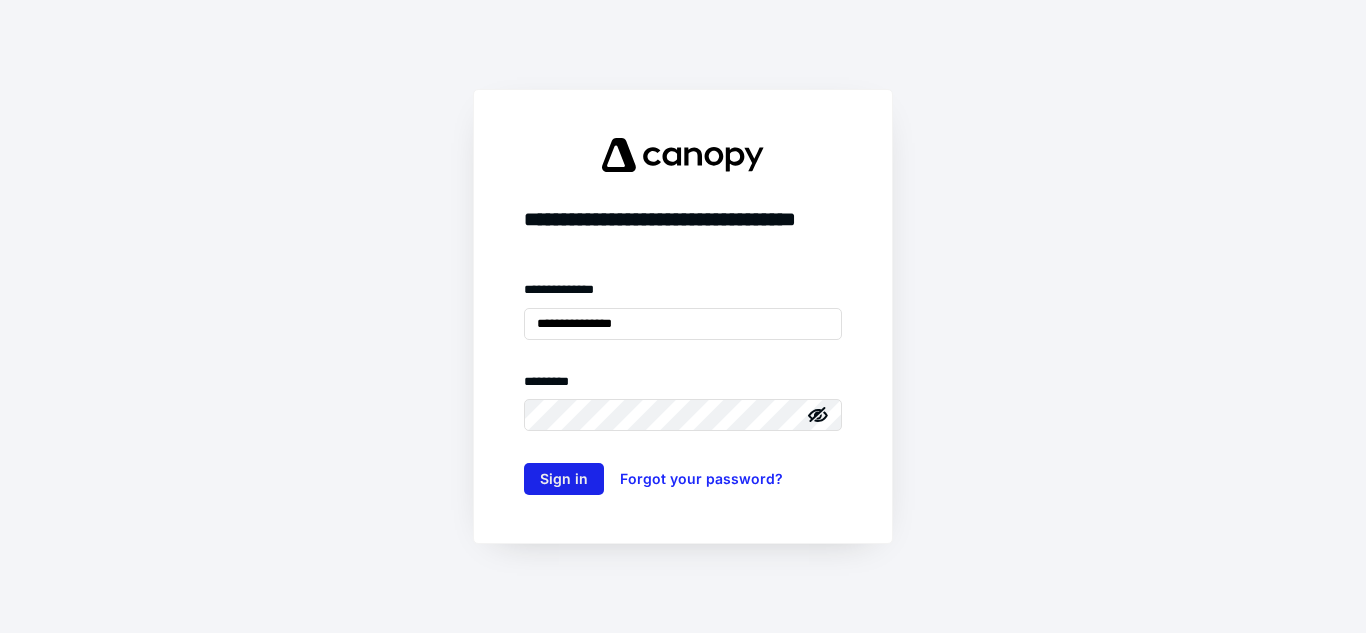click on "Sign in" at bounding box center (564, 479) 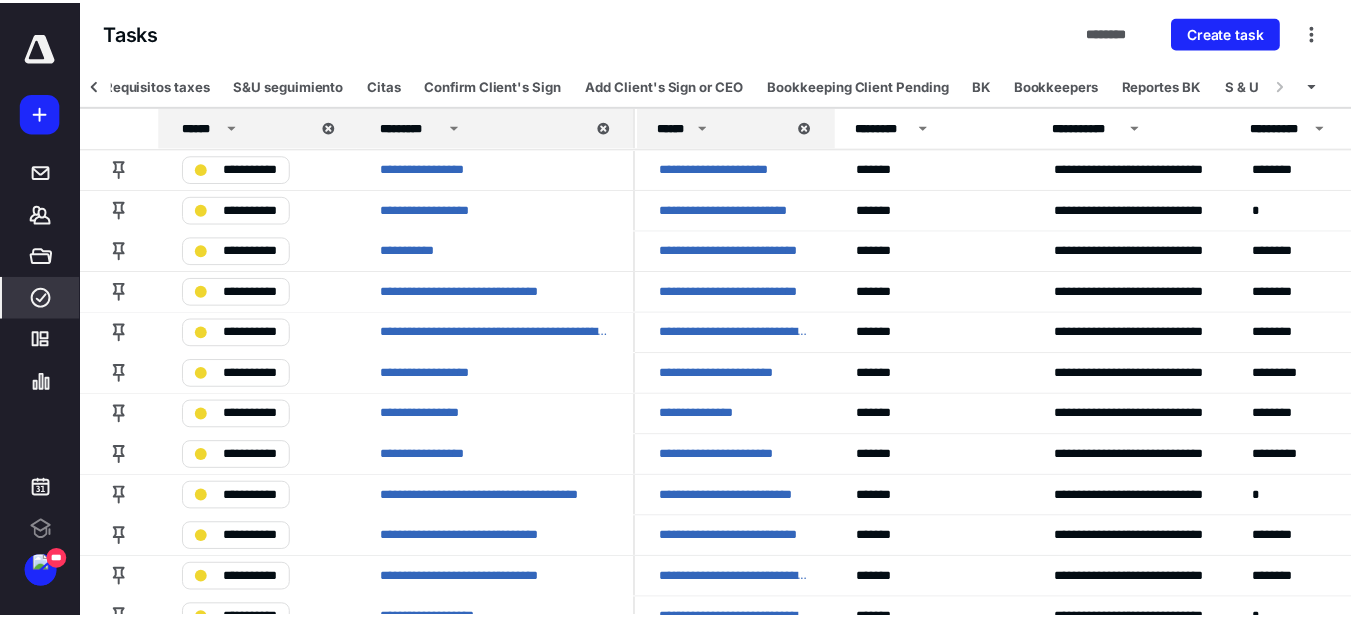 scroll, scrollTop: 0, scrollLeft: 2105, axis: horizontal 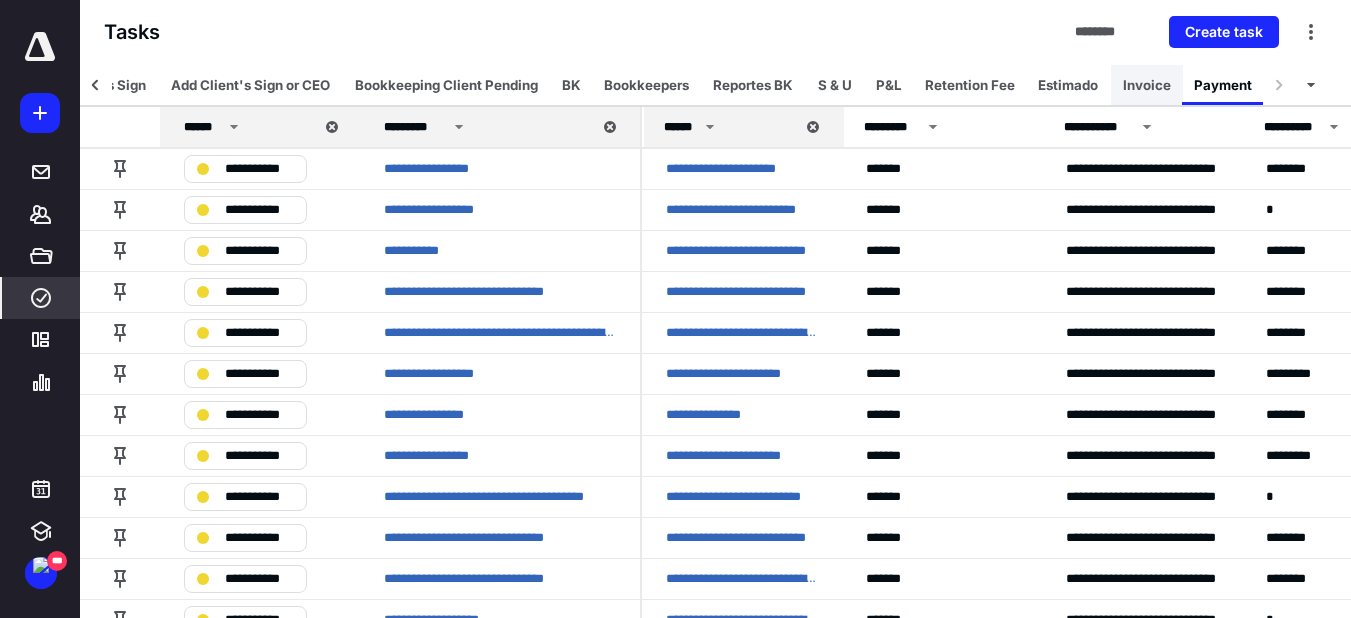 click on "Invoice" at bounding box center (1147, 85) 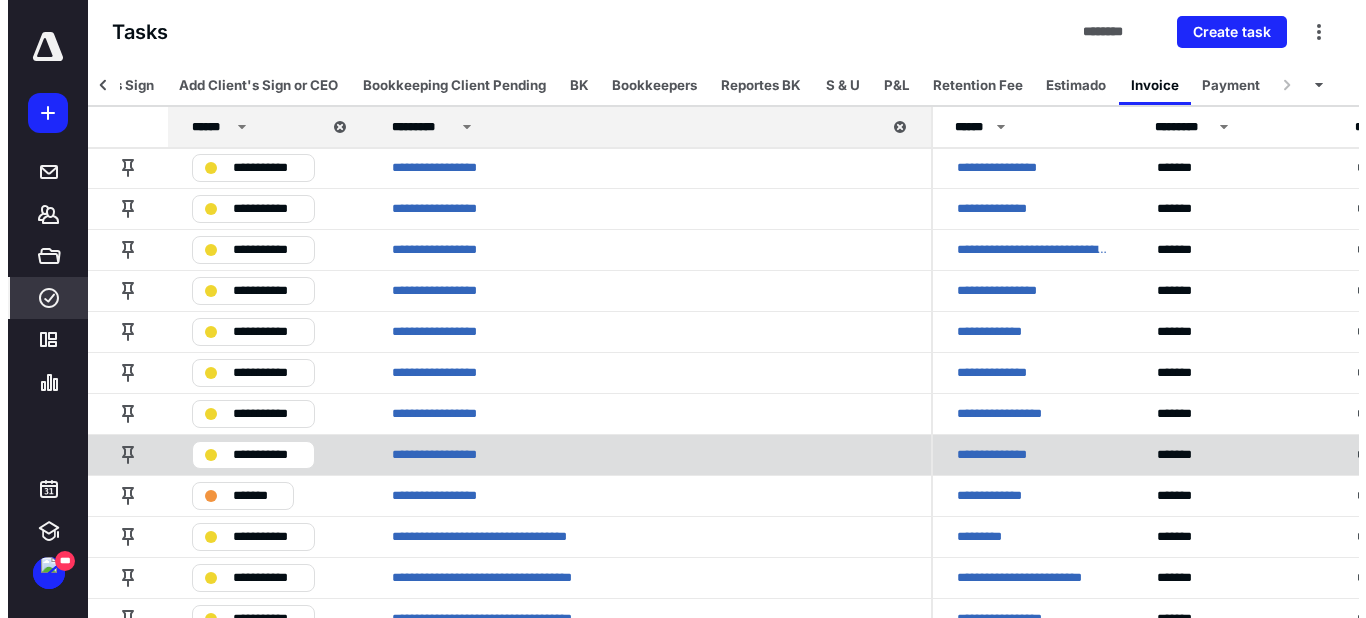 scroll, scrollTop: 0, scrollLeft: 0, axis: both 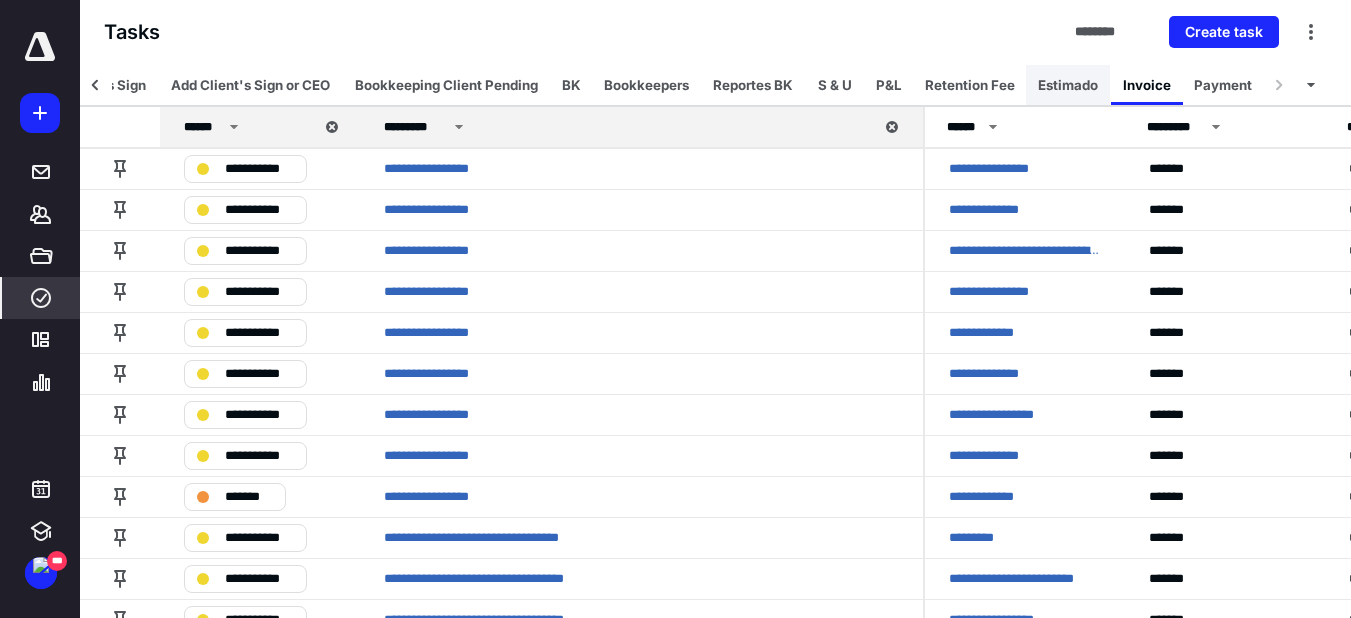 click on "Estimado" at bounding box center (1068, 85) 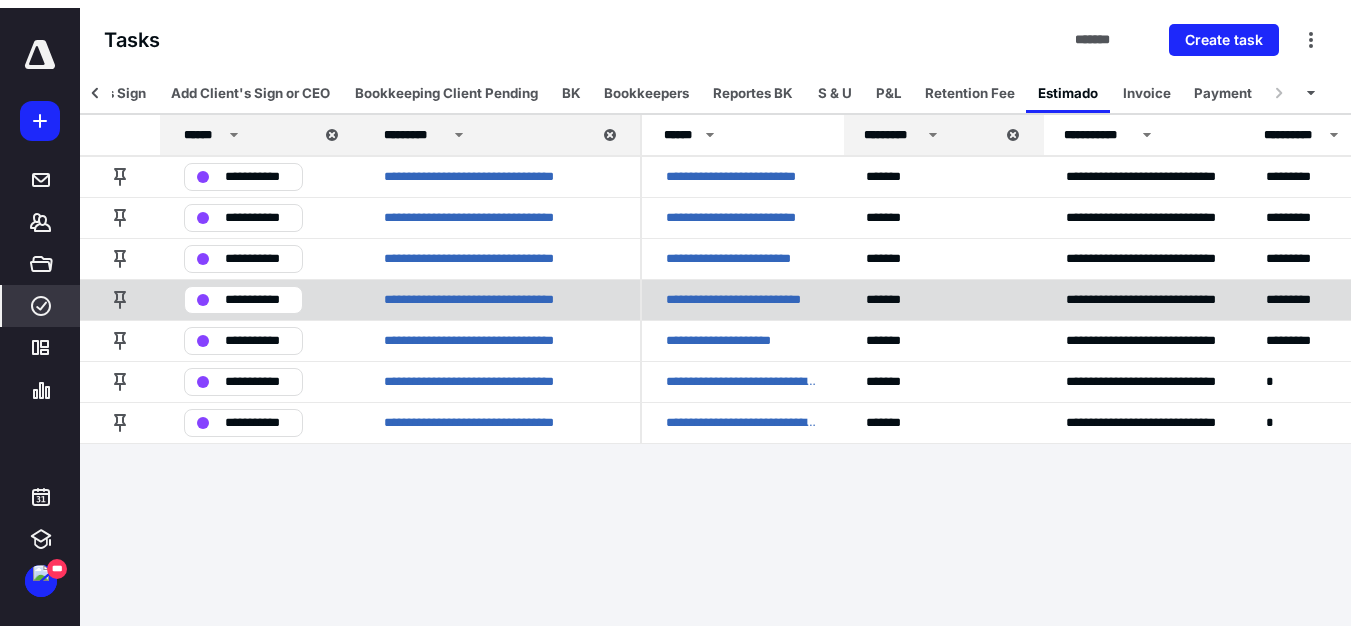 scroll, scrollTop: 0, scrollLeft: 2090, axis: horizontal 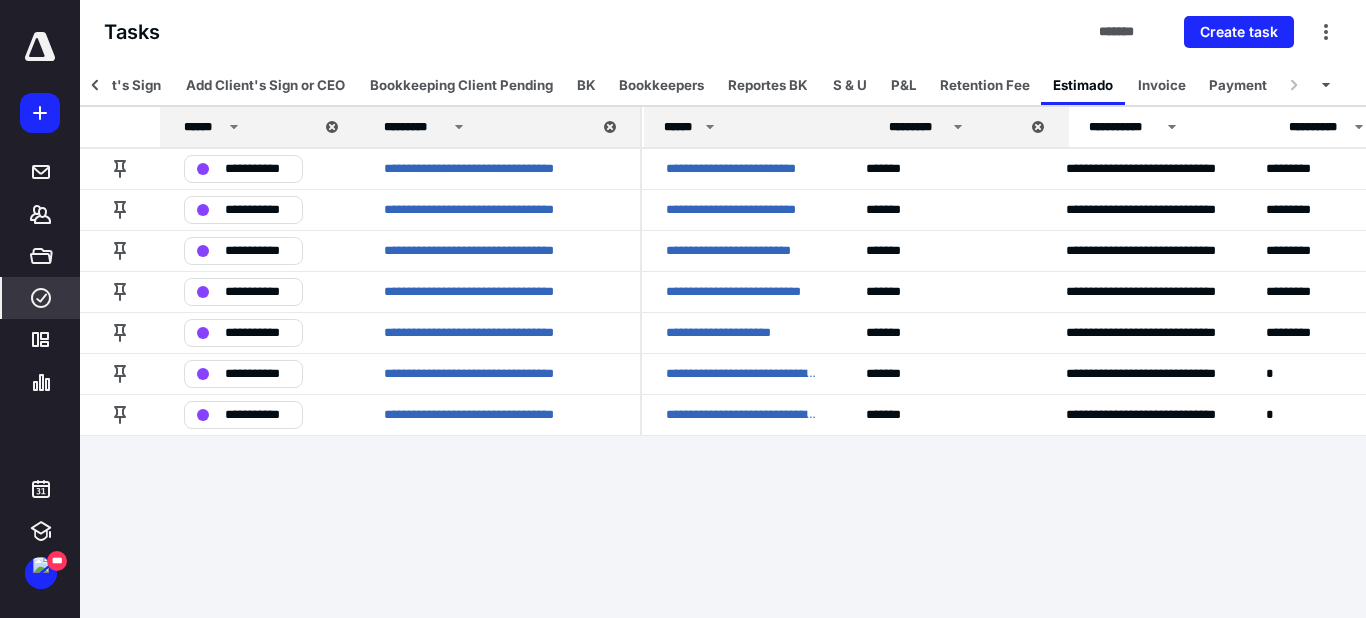 drag, startPoint x: 840, startPoint y: 131, endPoint x: 865, endPoint y: 131, distance: 25 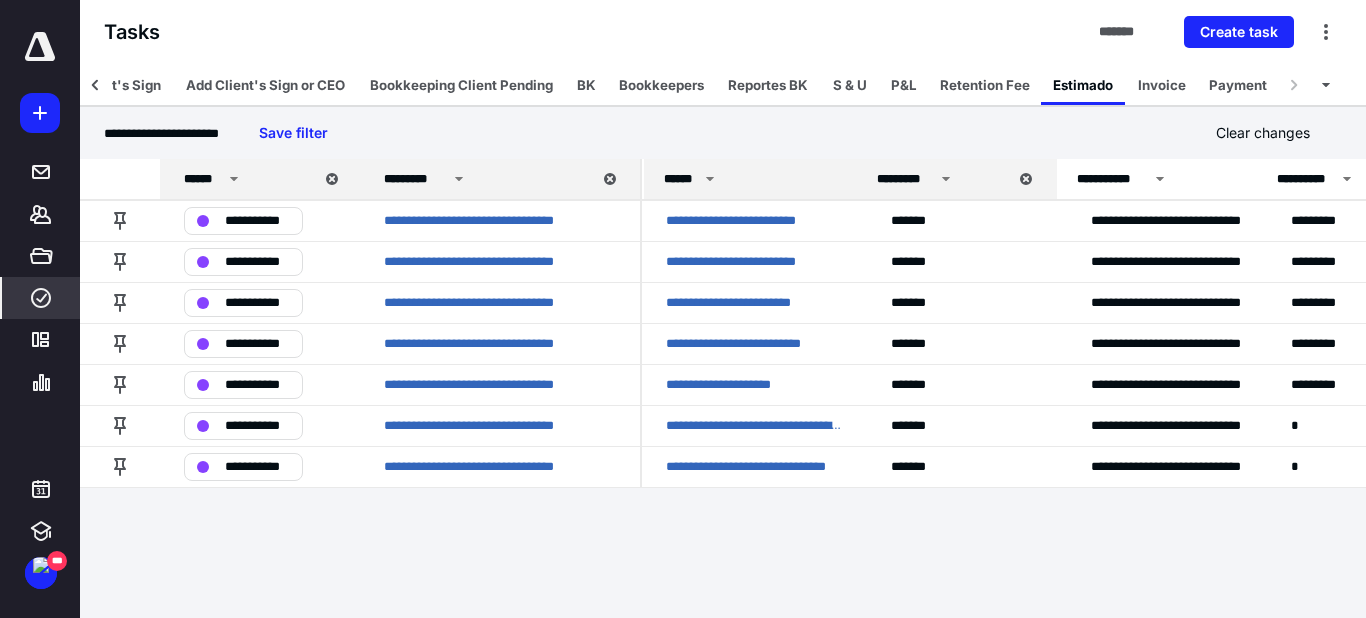 drag, startPoint x: 867, startPoint y: 182, endPoint x: 848, endPoint y: 180, distance: 19.104973 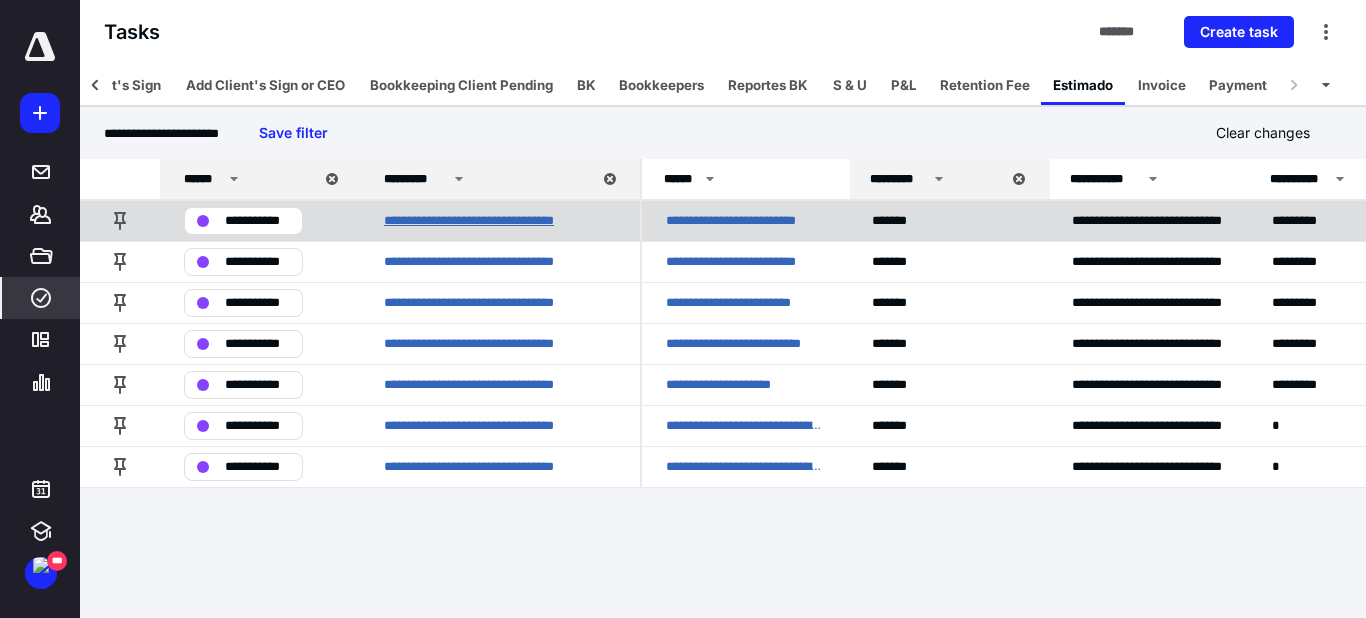click on "**********" at bounding box center [493, 221] 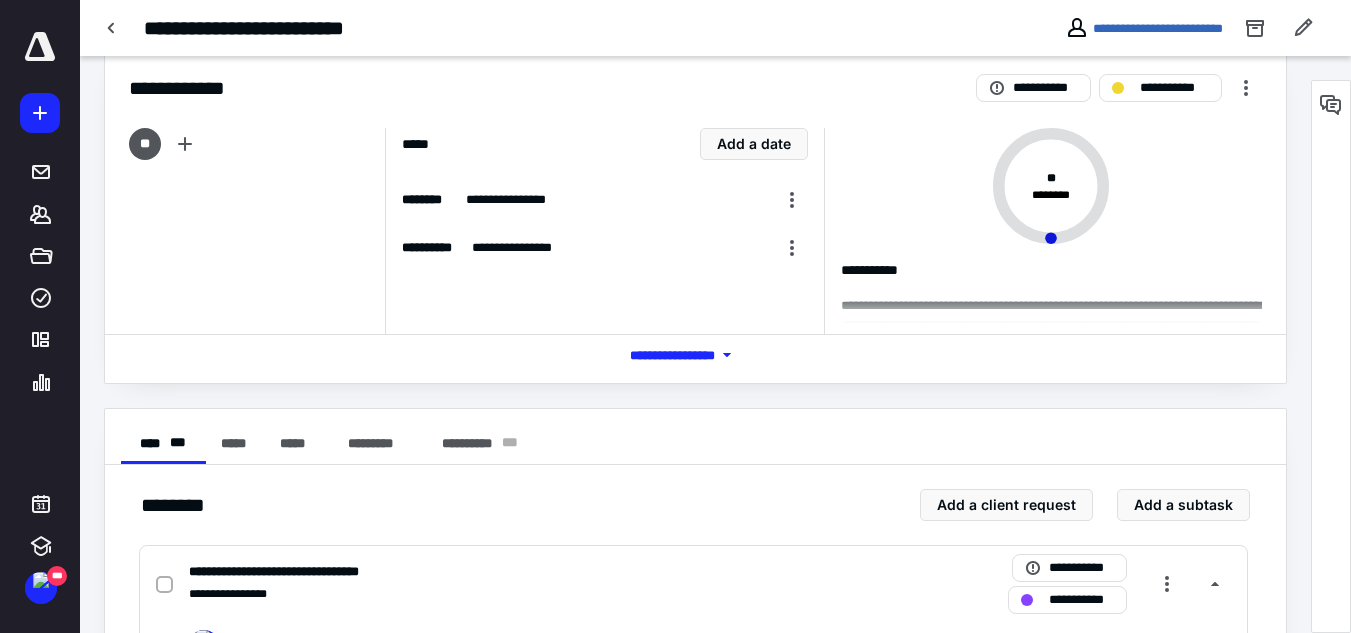 scroll, scrollTop: 0, scrollLeft: 0, axis: both 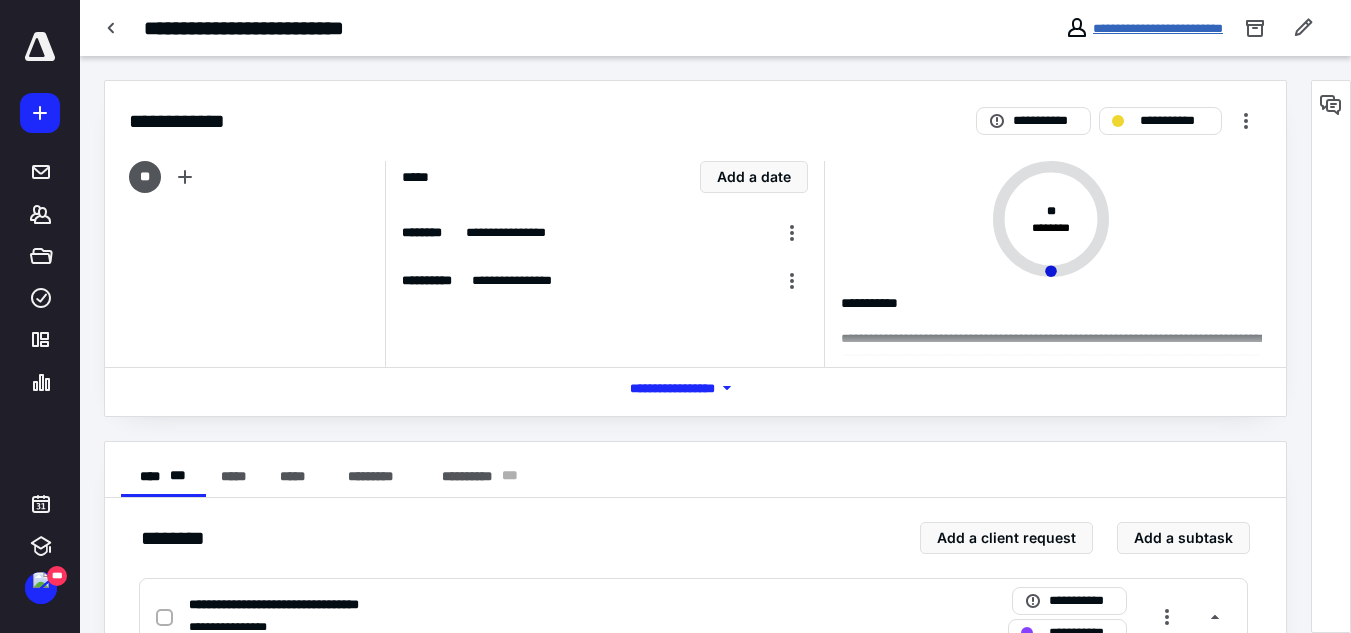 click on "**********" at bounding box center (1158, 28) 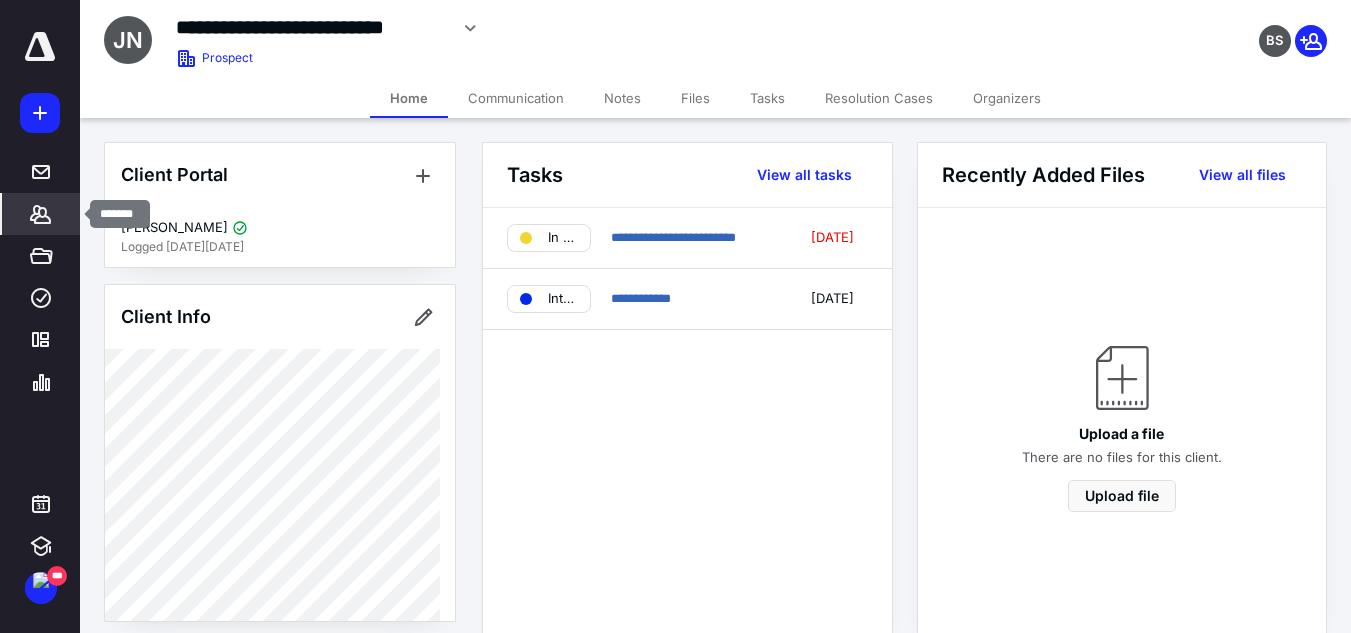 click 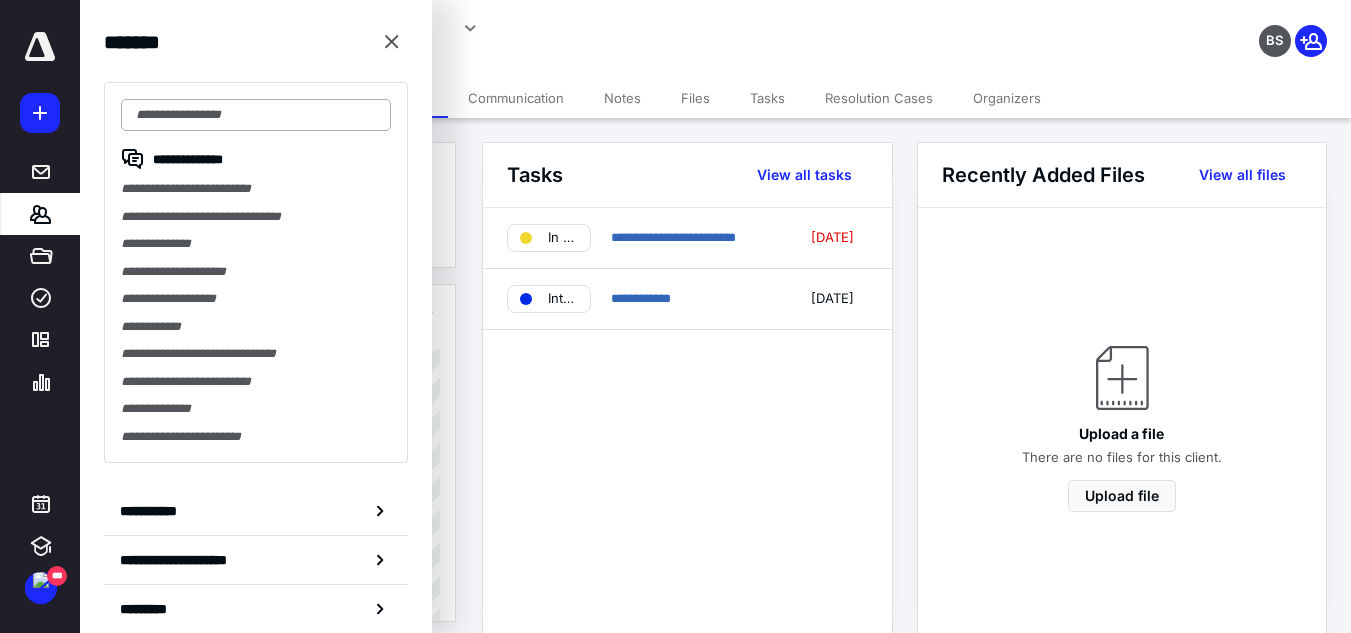 click at bounding box center (256, 115) 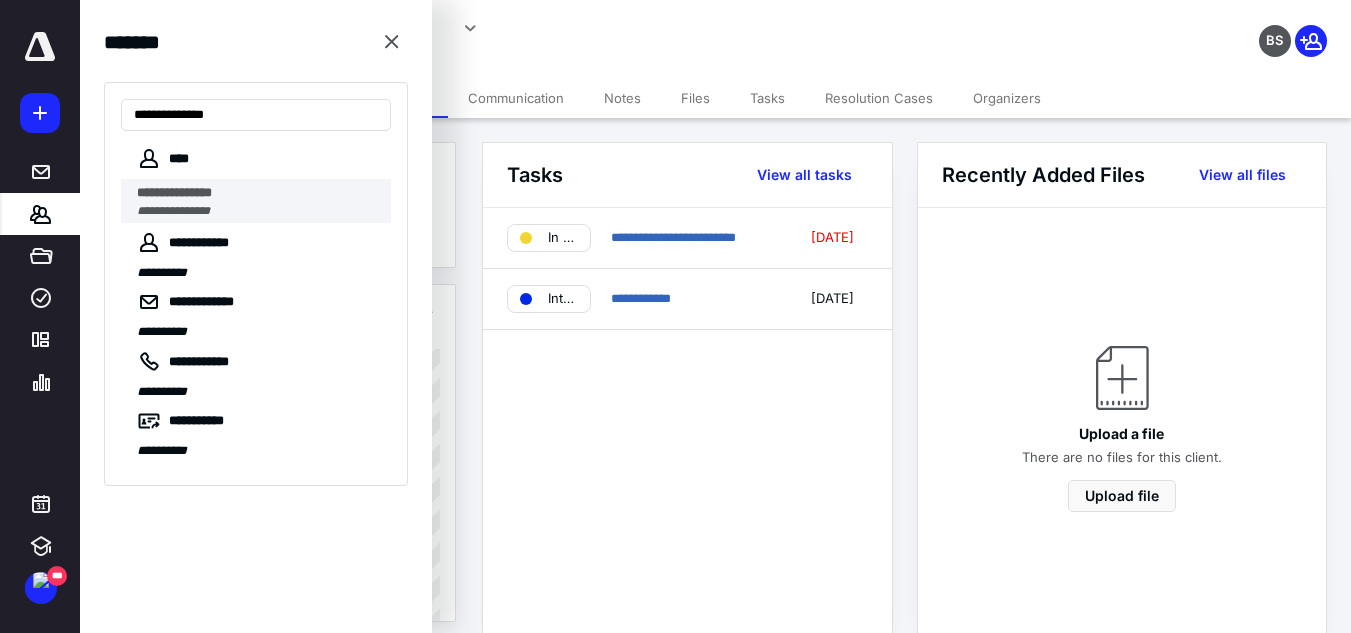 type on "**********" 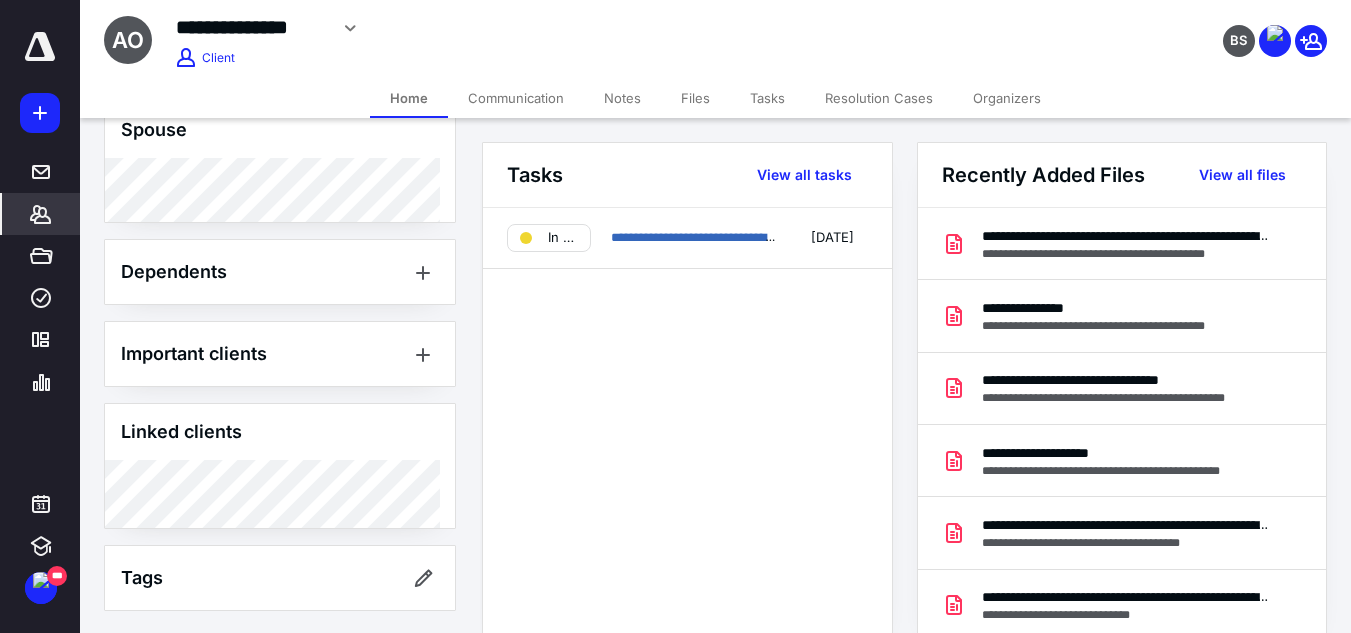 scroll, scrollTop: 1218, scrollLeft: 0, axis: vertical 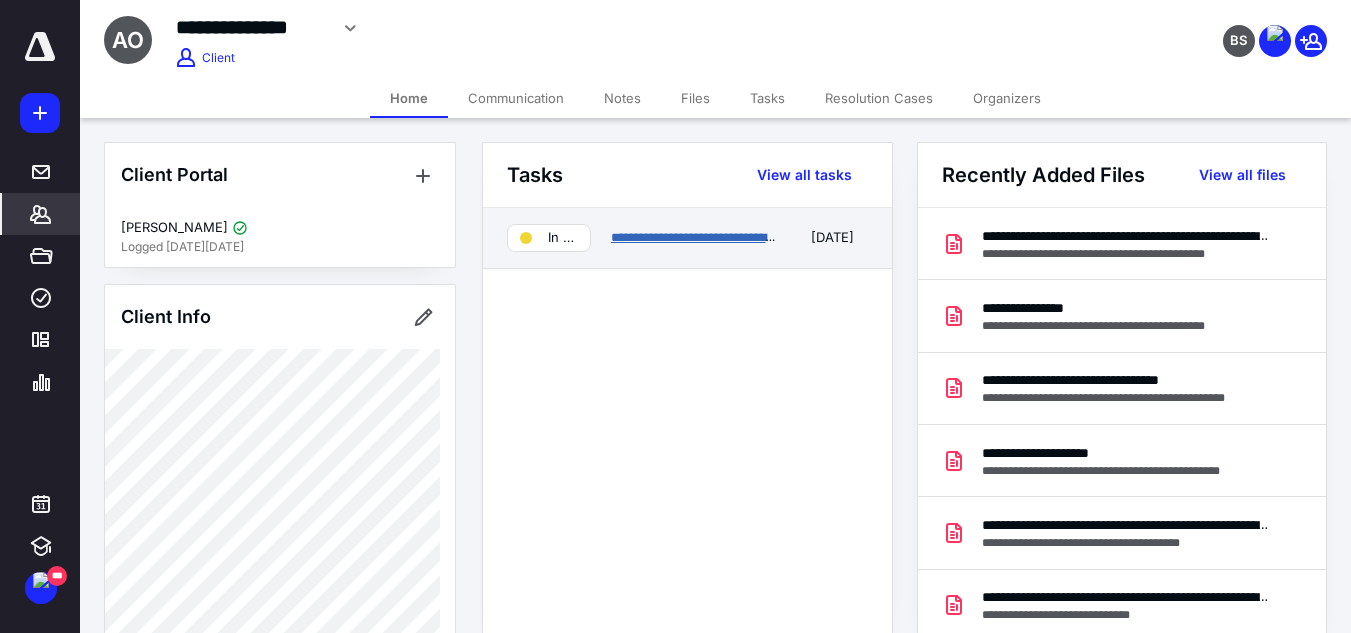 click on "**********" at bounding box center [696, 237] 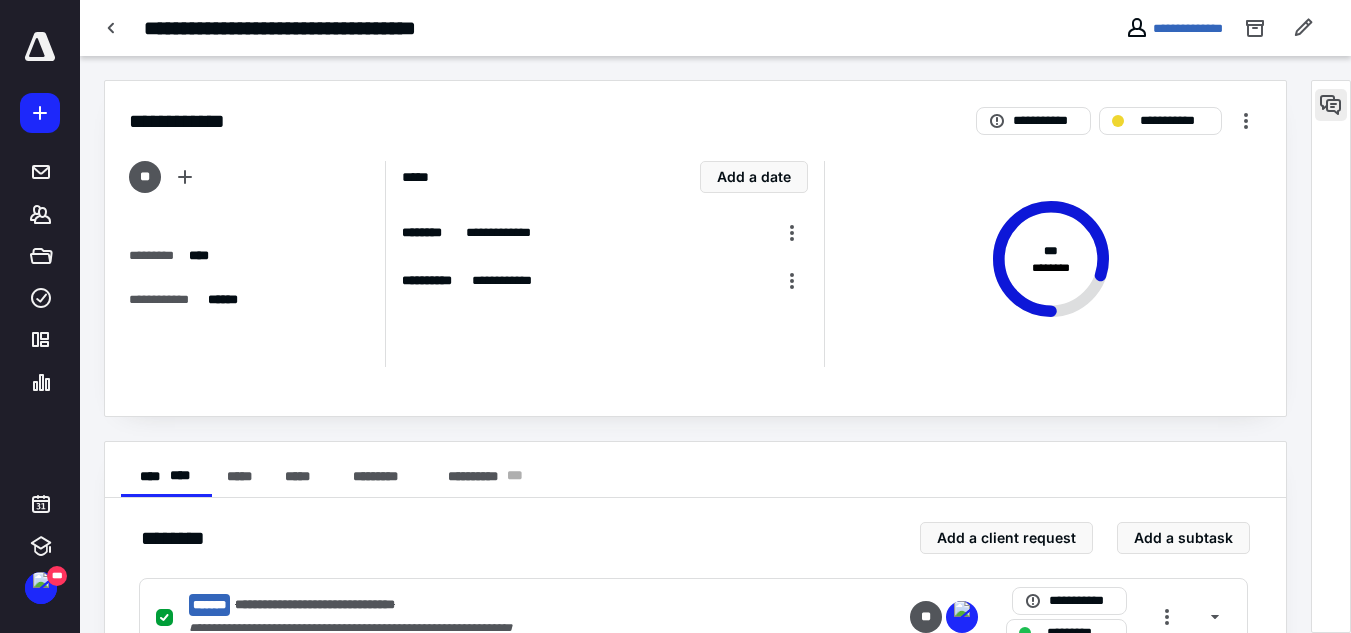 click at bounding box center (1331, 105) 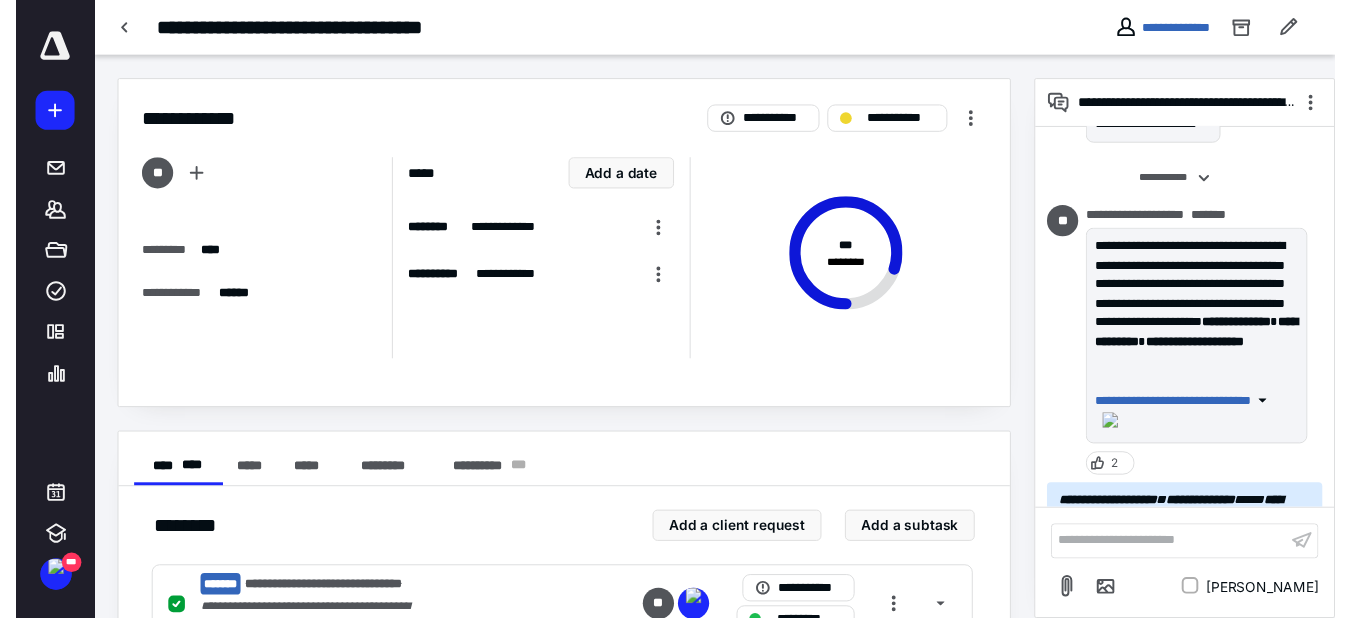 scroll, scrollTop: 4310, scrollLeft: 0, axis: vertical 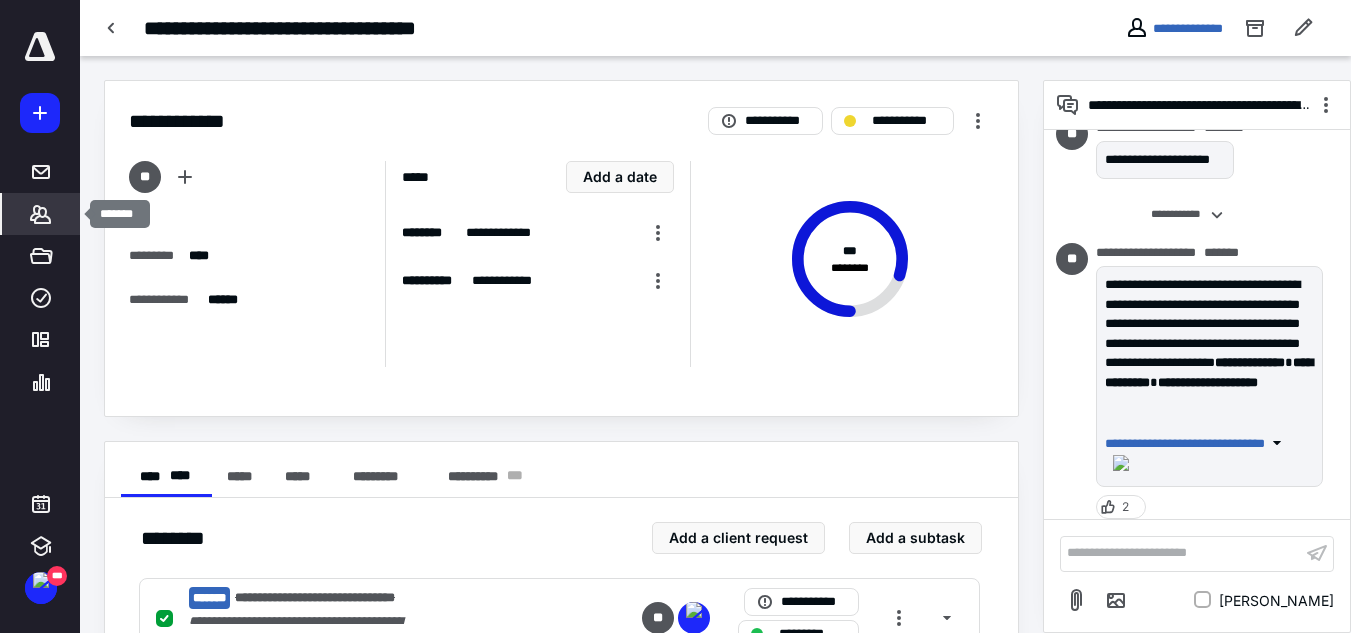 click 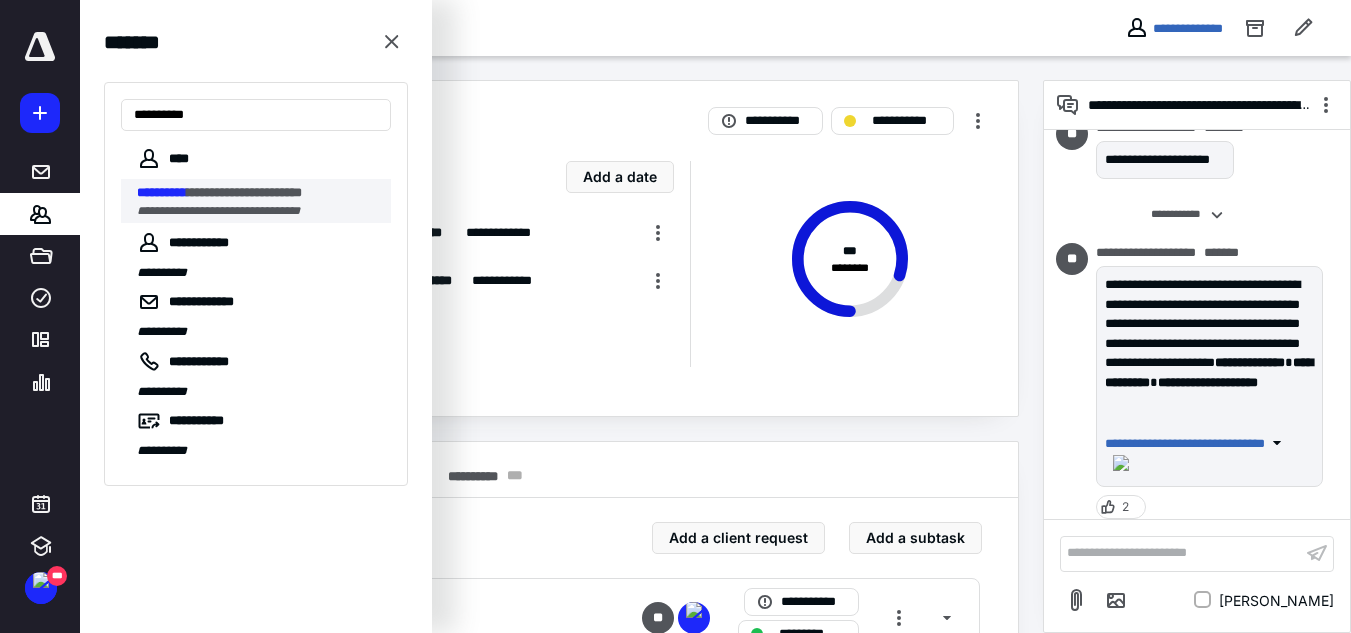 type on "**********" 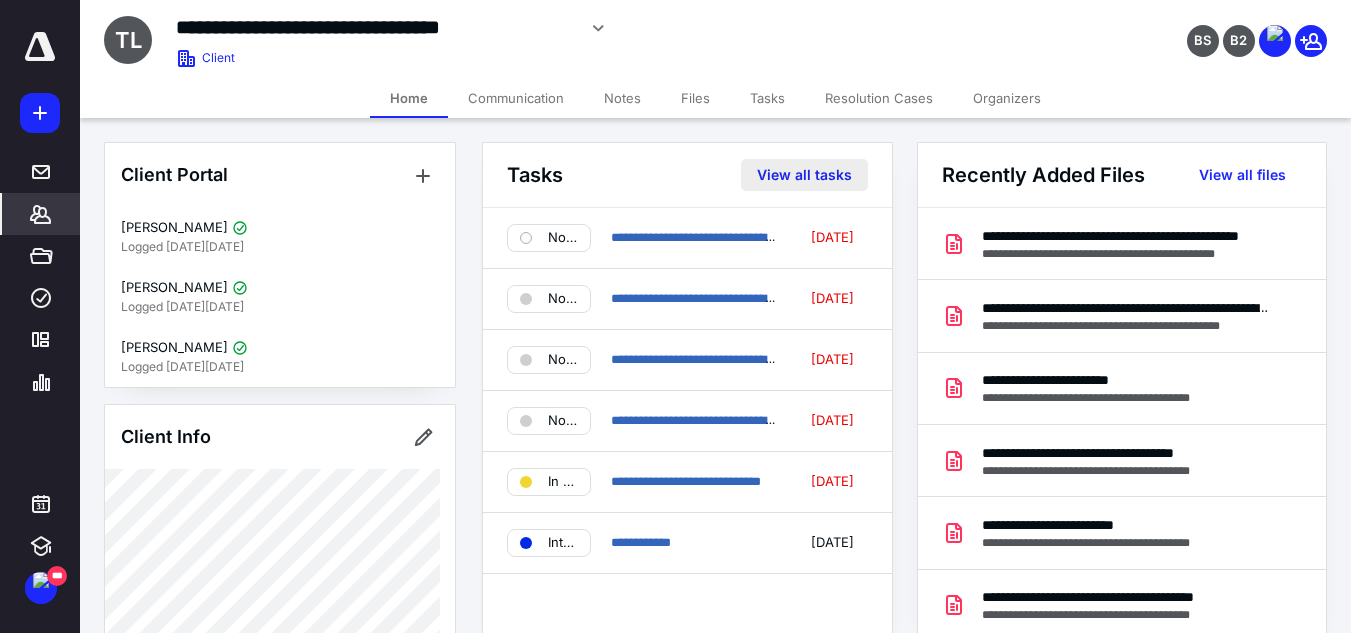 click on "View all tasks" at bounding box center [804, 175] 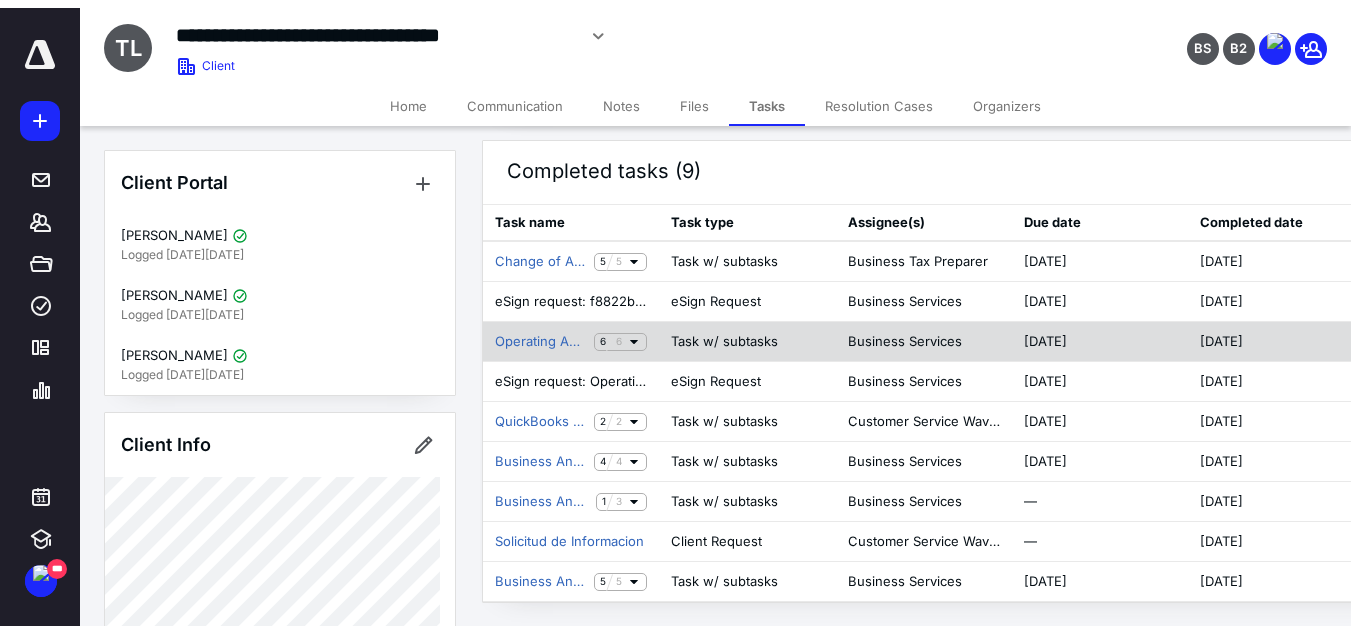 scroll, scrollTop: 0, scrollLeft: 0, axis: both 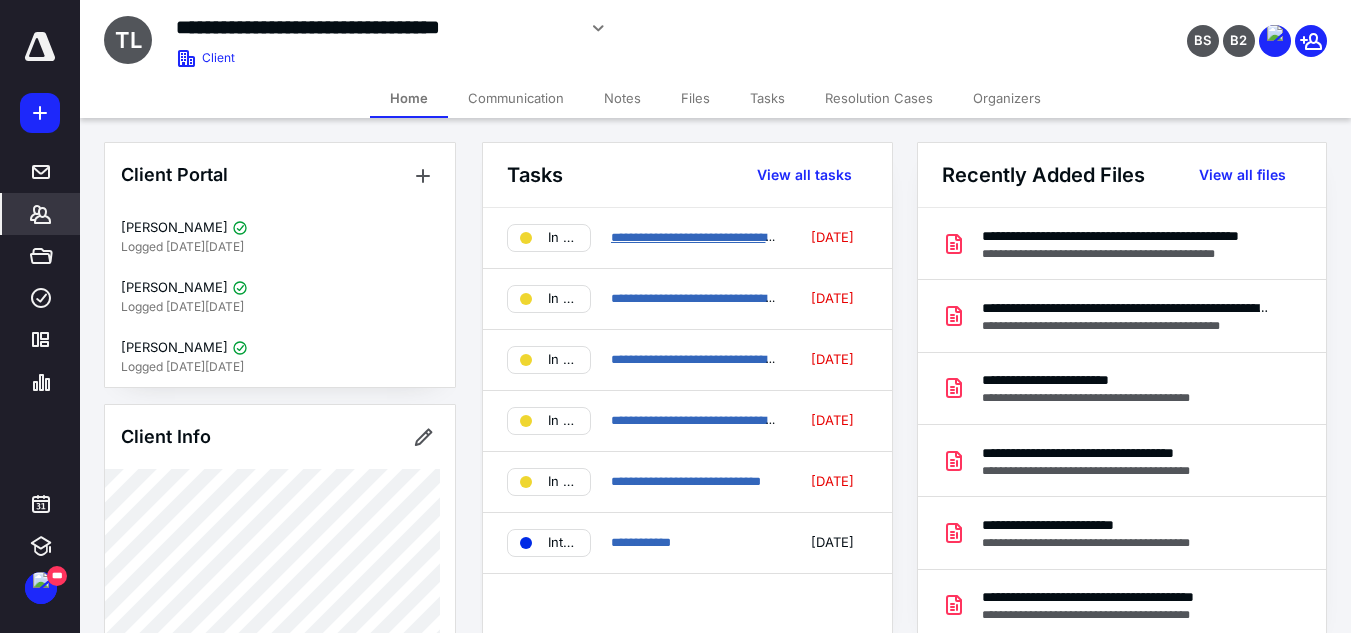 click on "**********" at bounding box center (701, 237) 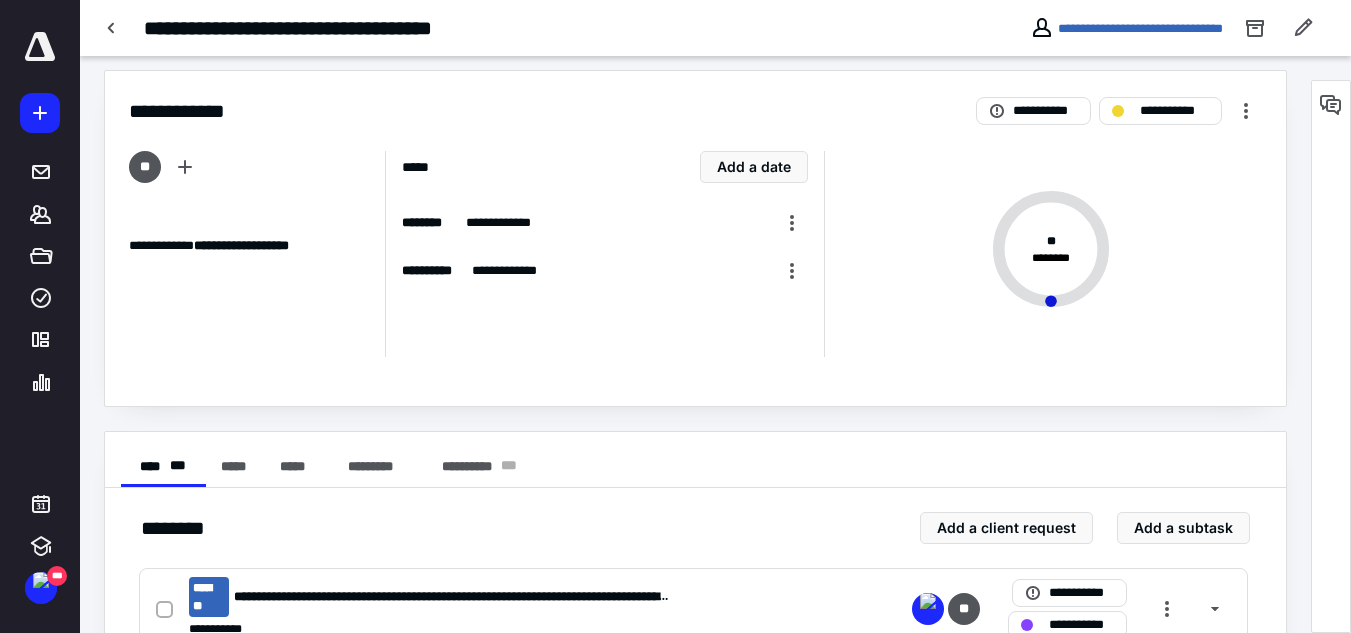 scroll, scrollTop: 0, scrollLeft: 0, axis: both 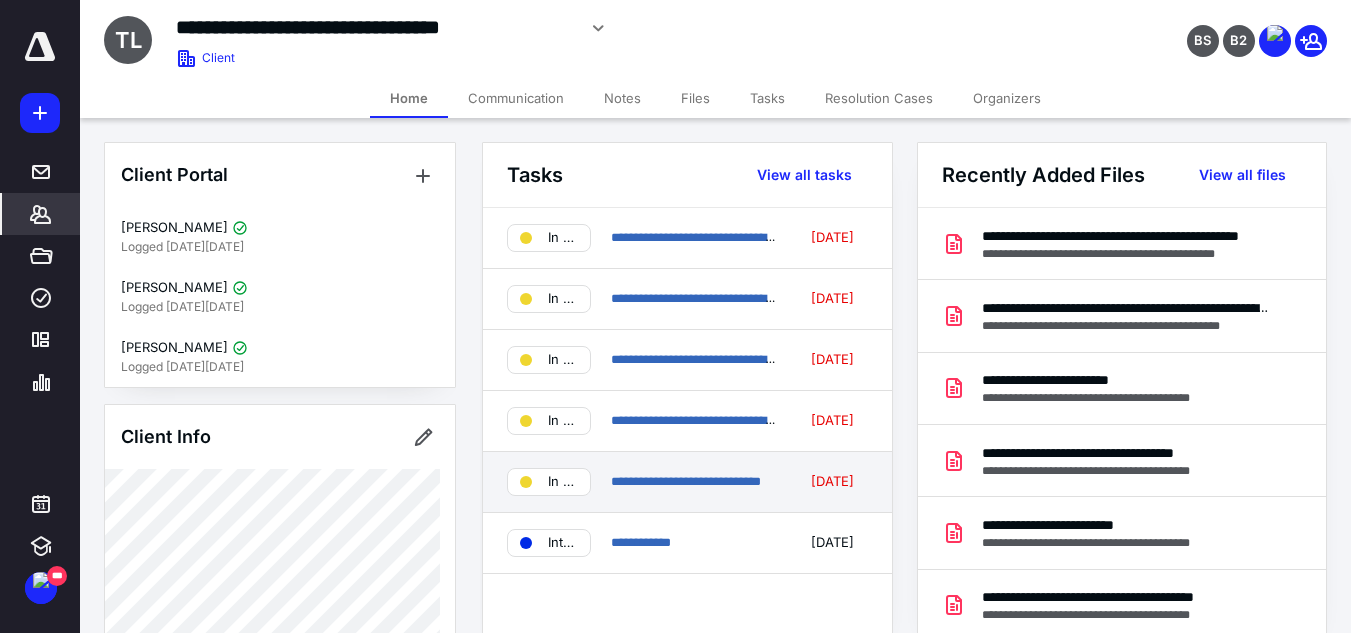 click on "**********" at bounding box center [694, 482] 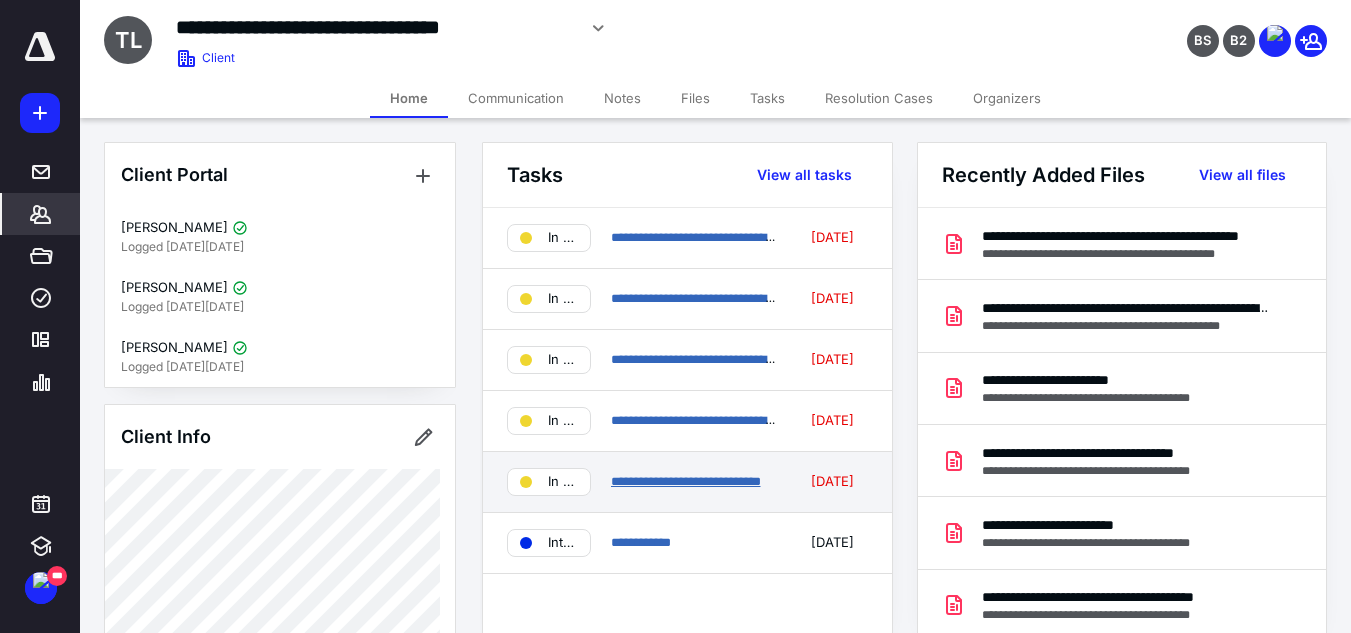 click on "**********" at bounding box center (686, 481) 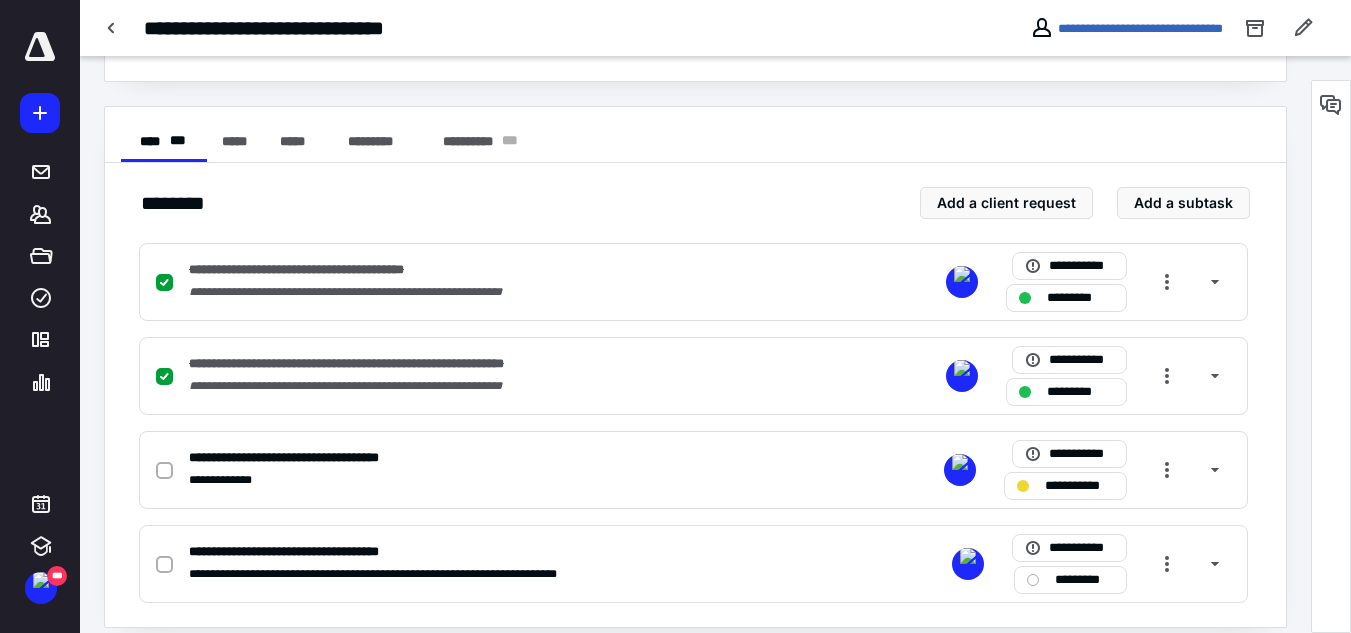 scroll, scrollTop: 354, scrollLeft: 0, axis: vertical 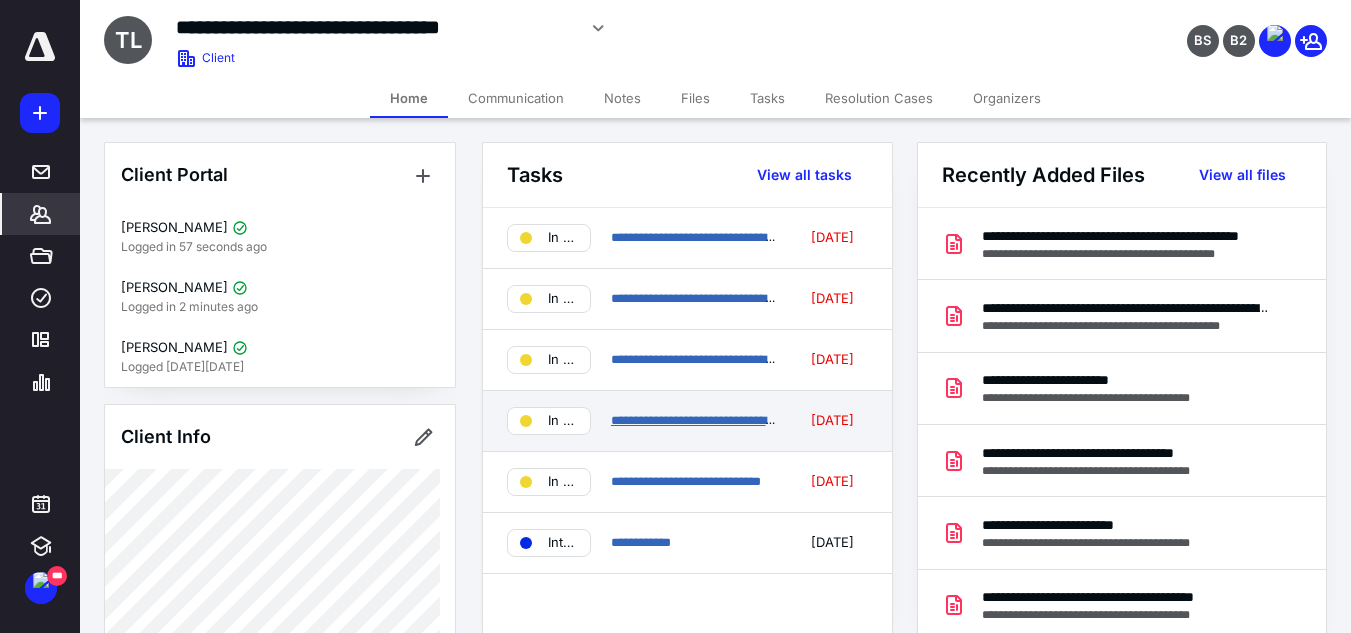 click on "**********" at bounding box center [701, 420] 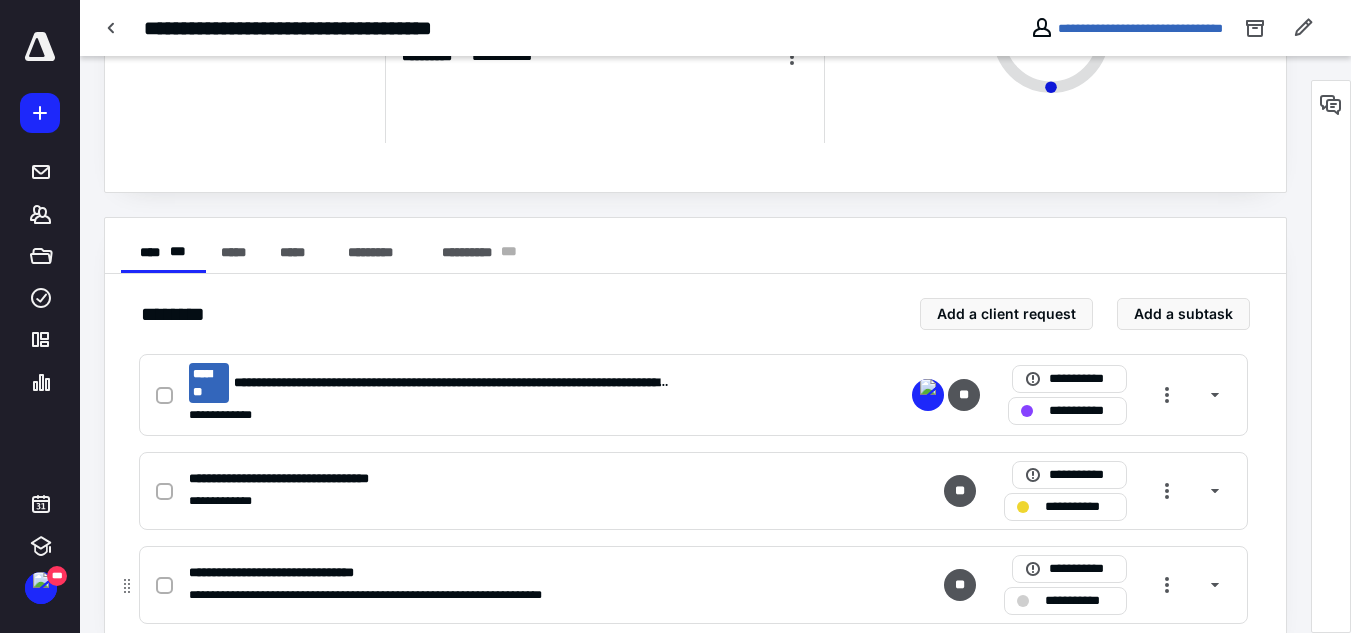 scroll, scrollTop: 260, scrollLeft: 0, axis: vertical 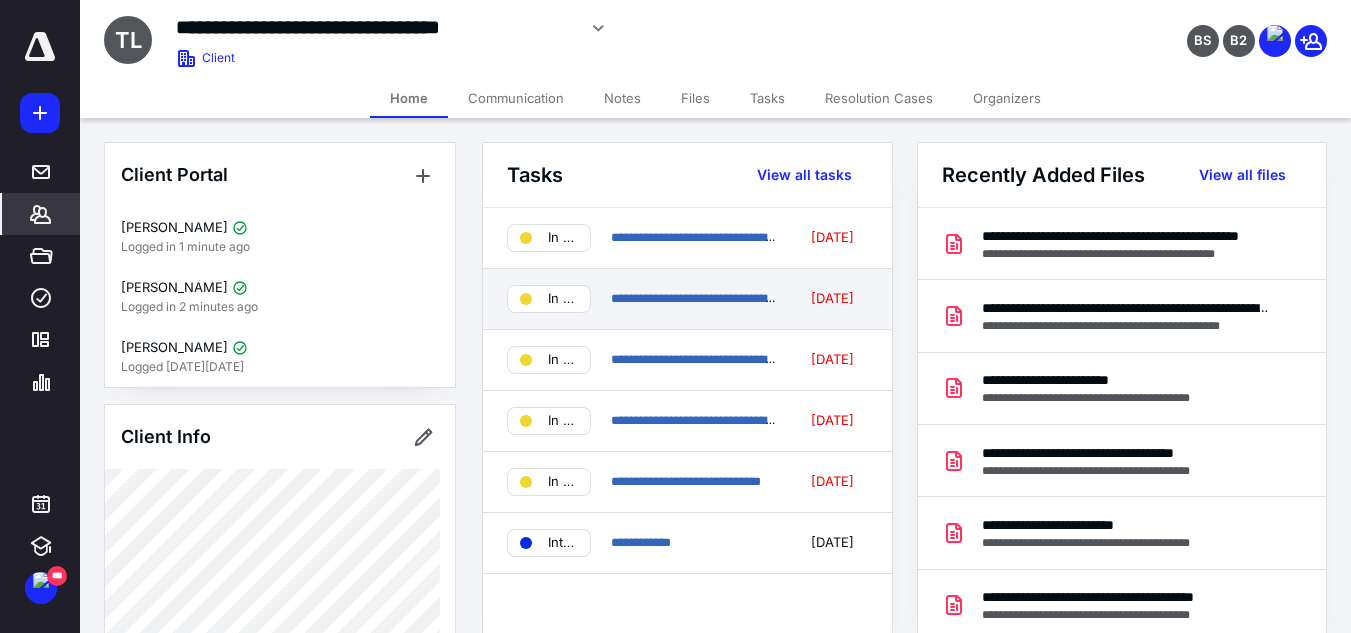 click on "**********" at bounding box center [694, 299] 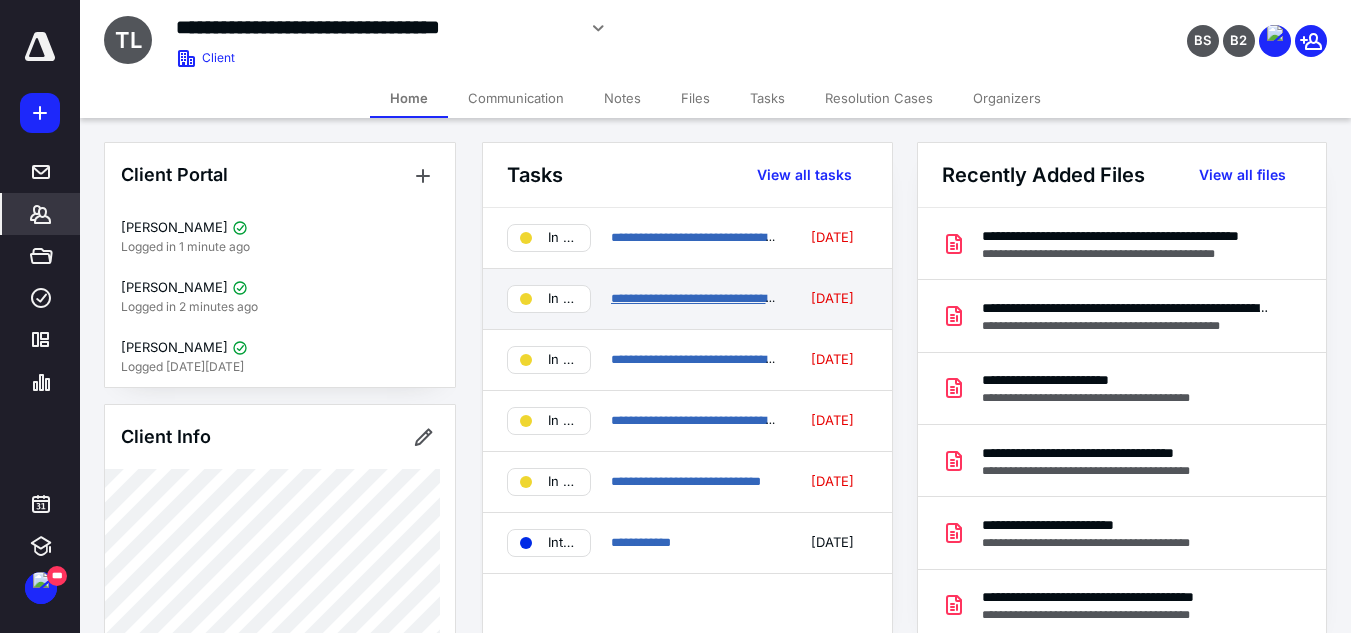 click on "**********" at bounding box center [701, 298] 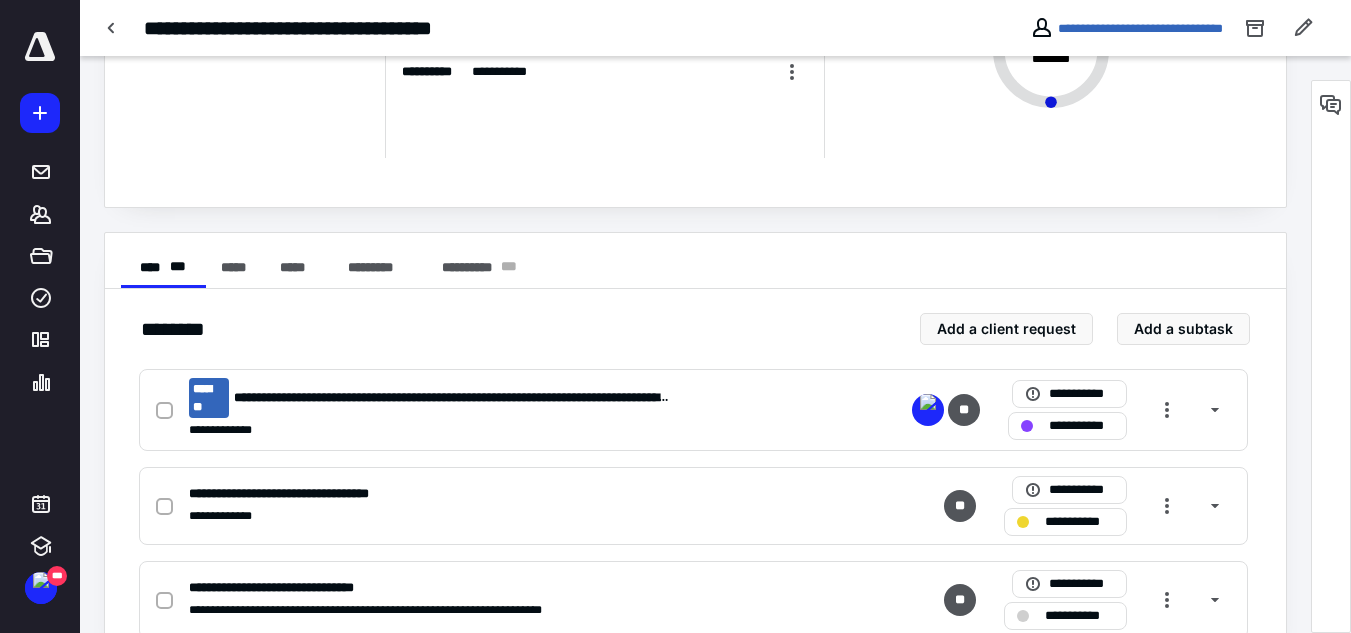 scroll, scrollTop: 260, scrollLeft: 0, axis: vertical 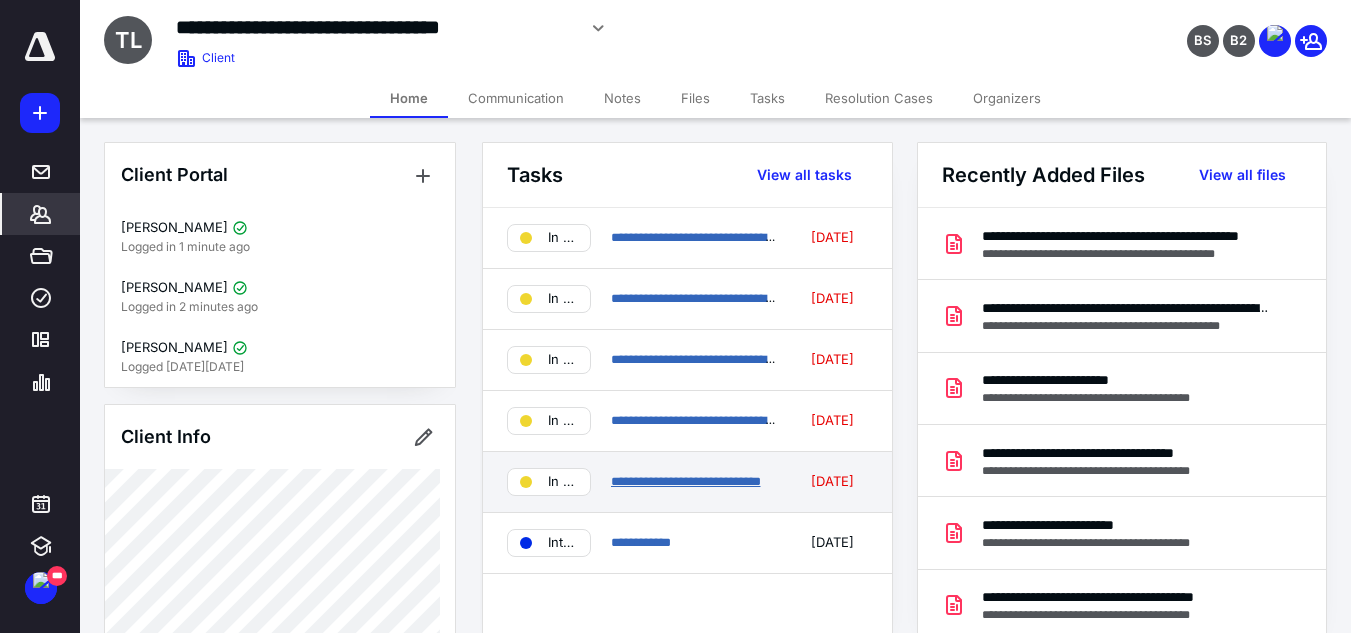 click on "**********" at bounding box center (686, 481) 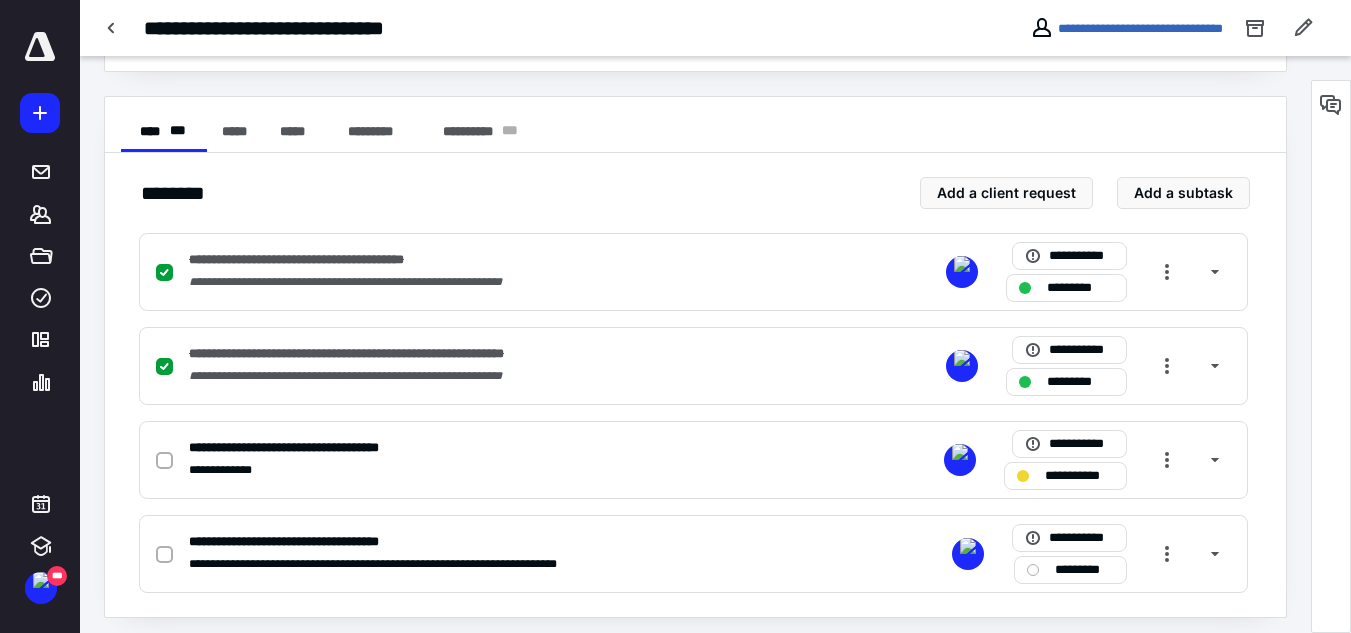 scroll, scrollTop: 354, scrollLeft: 0, axis: vertical 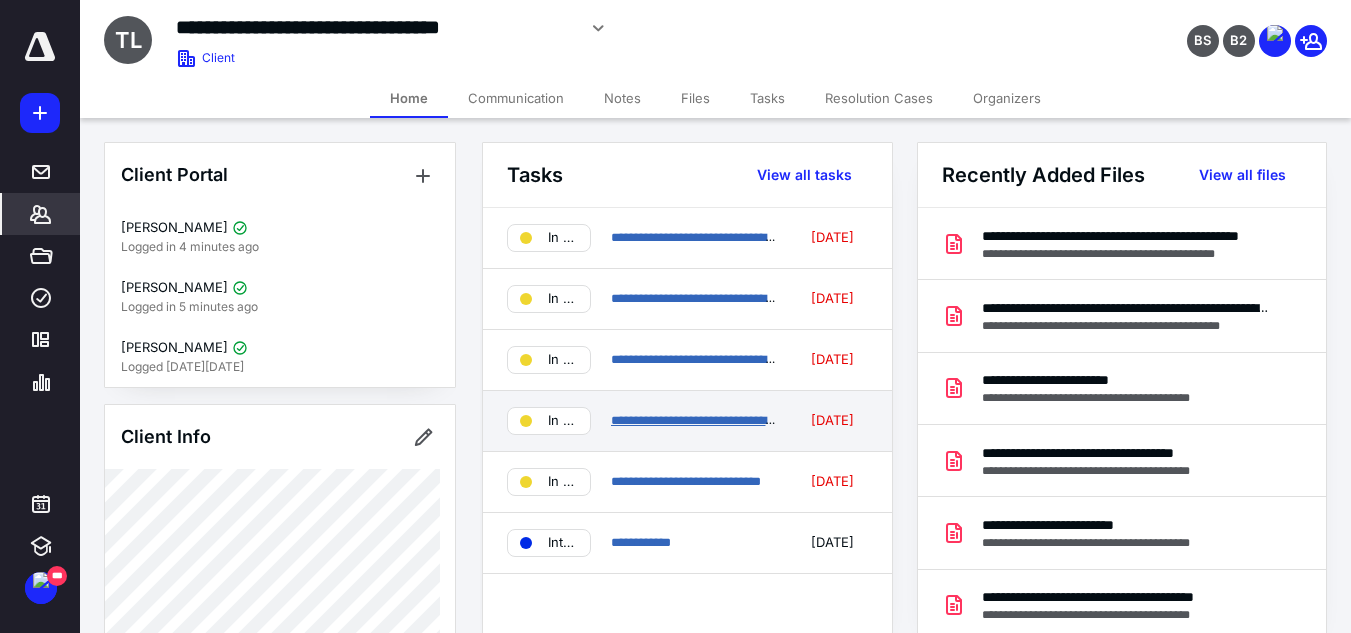 click on "**********" at bounding box center (701, 420) 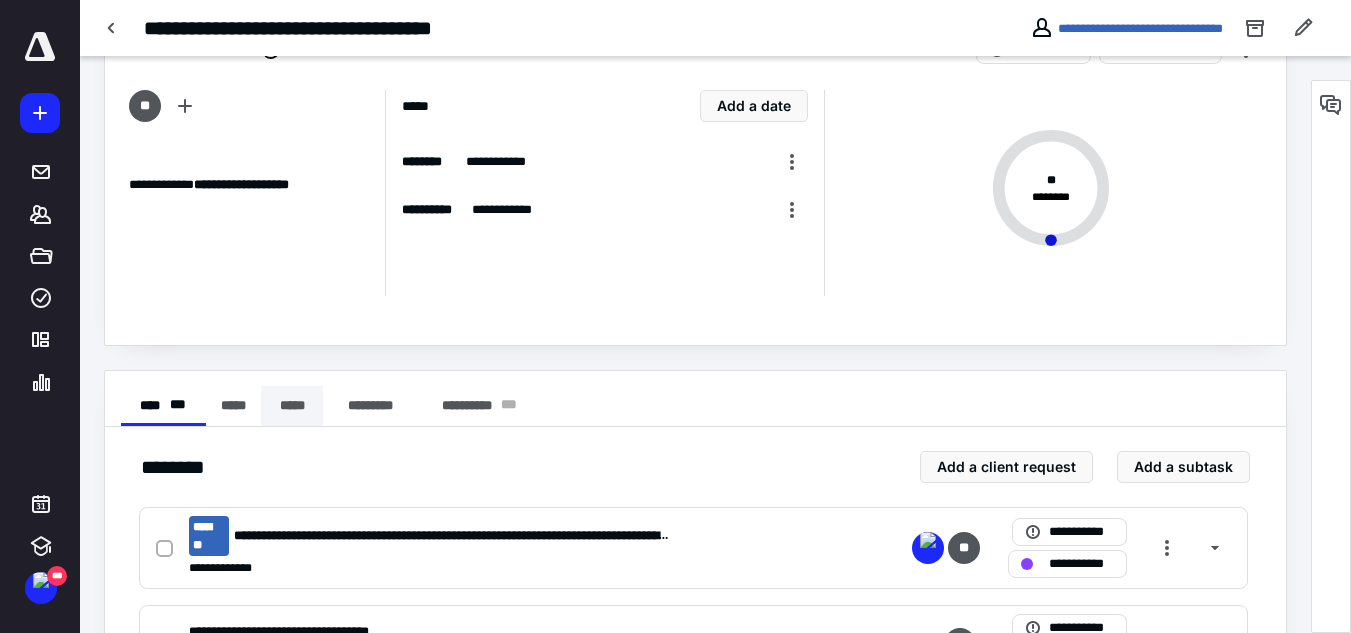 scroll, scrollTop: 260, scrollLeft: 0, axis: vertical 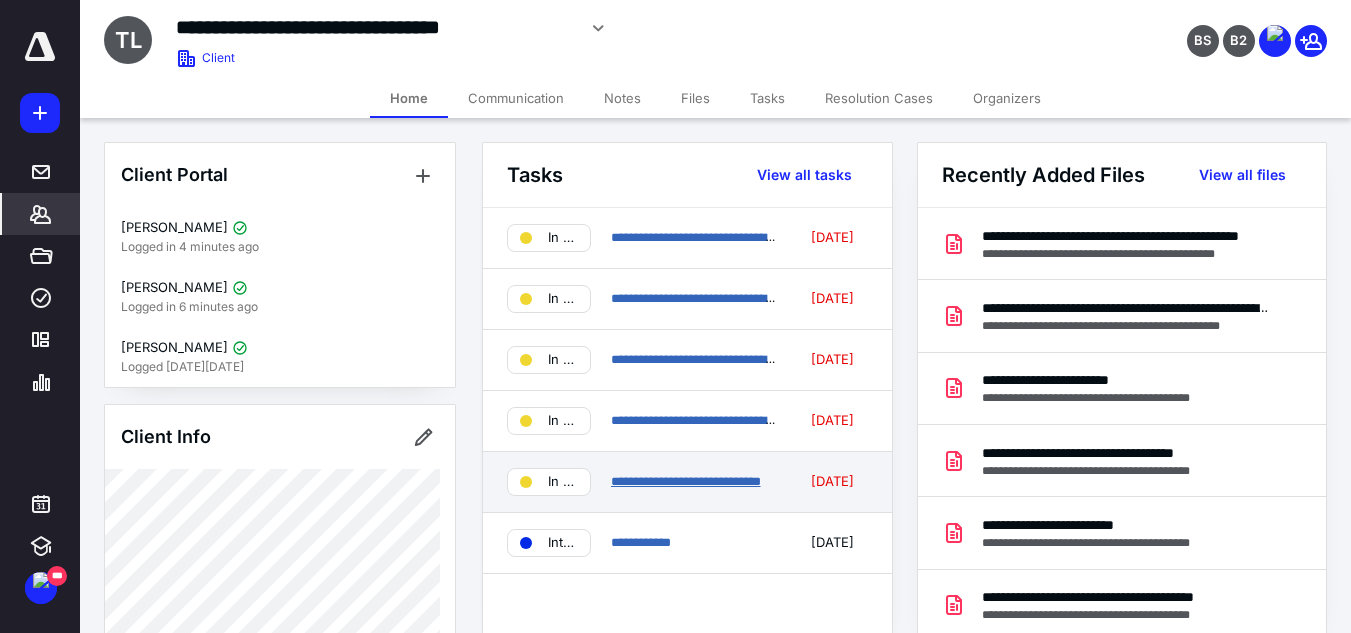 click on "**********" at bounding box center [686, 481] 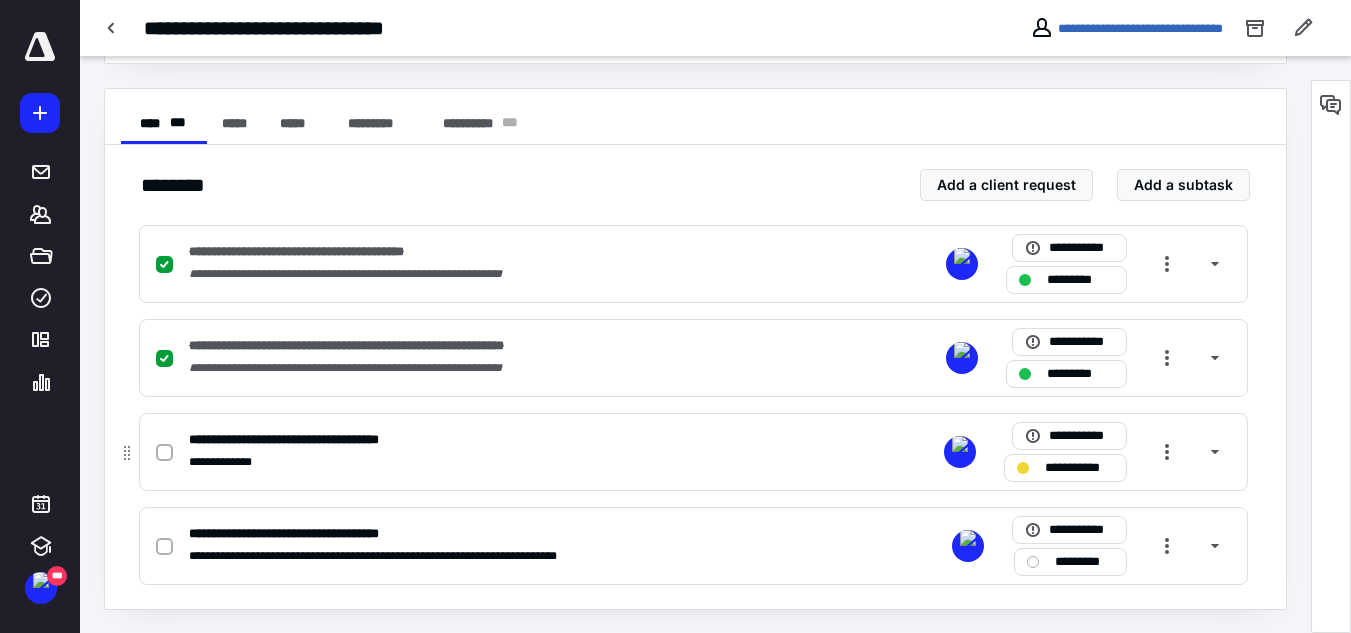 scroll, scrollTop: 354, scrollLeft: 0, axis: vertical 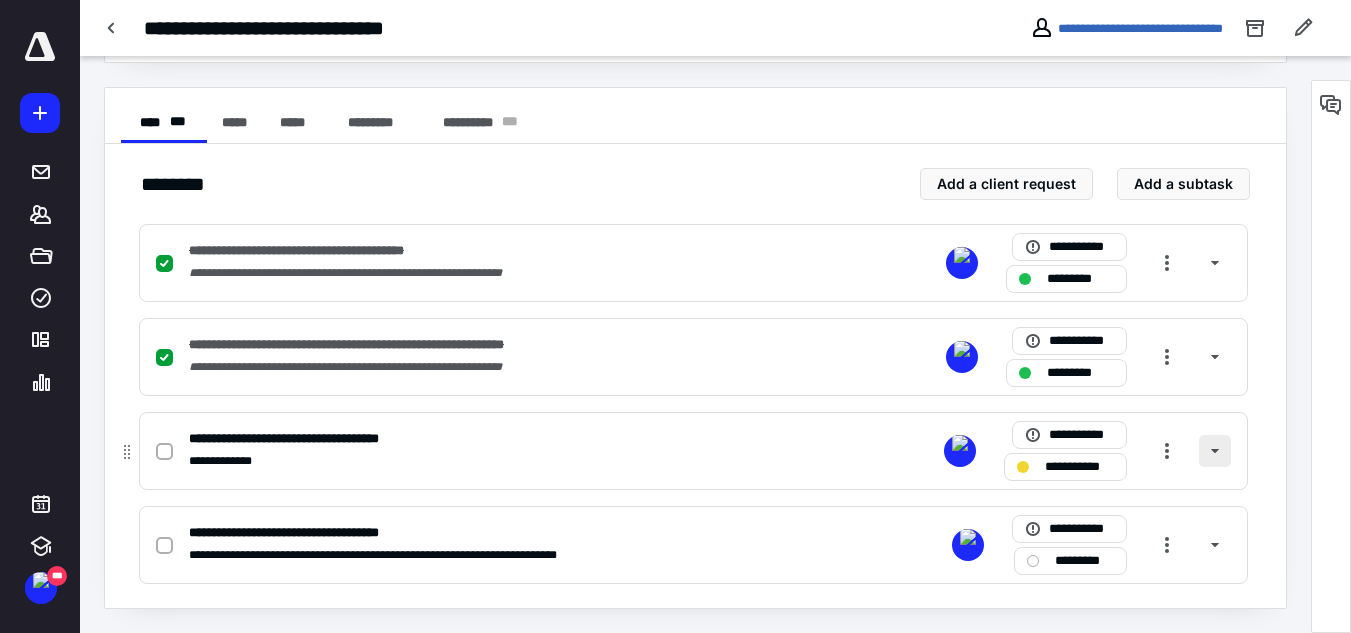 click at bounding box center (1215, 451) 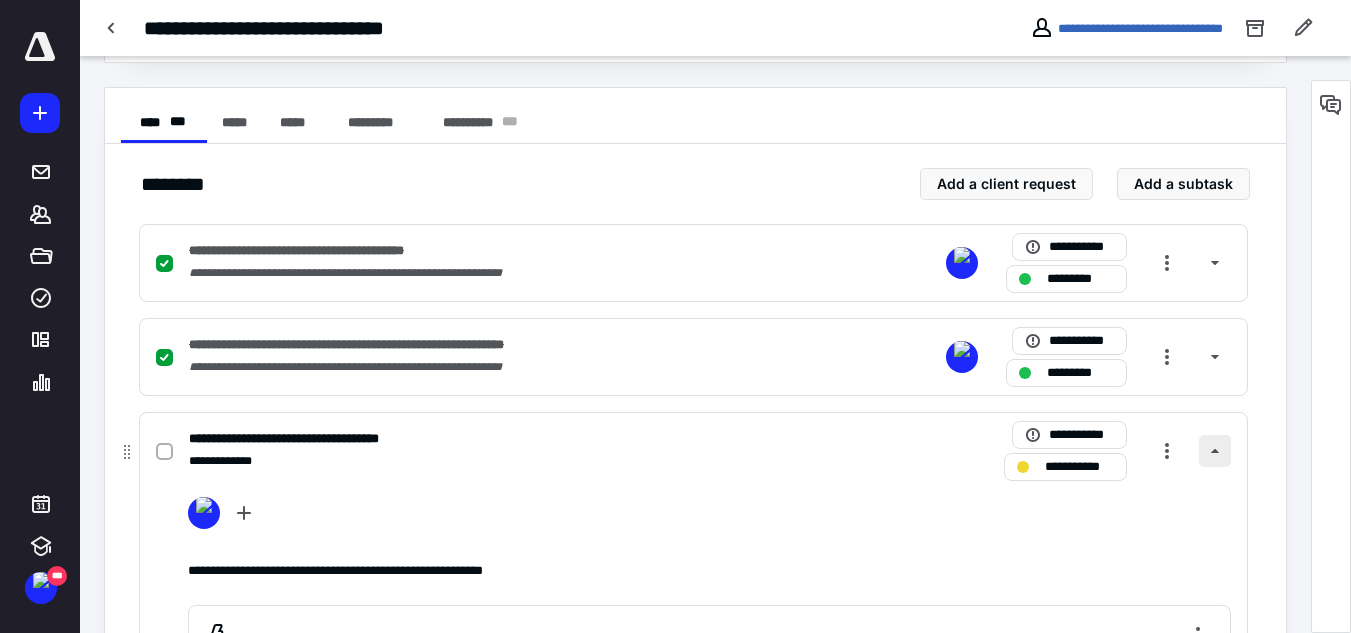 click at bounding box center [1215, 451] 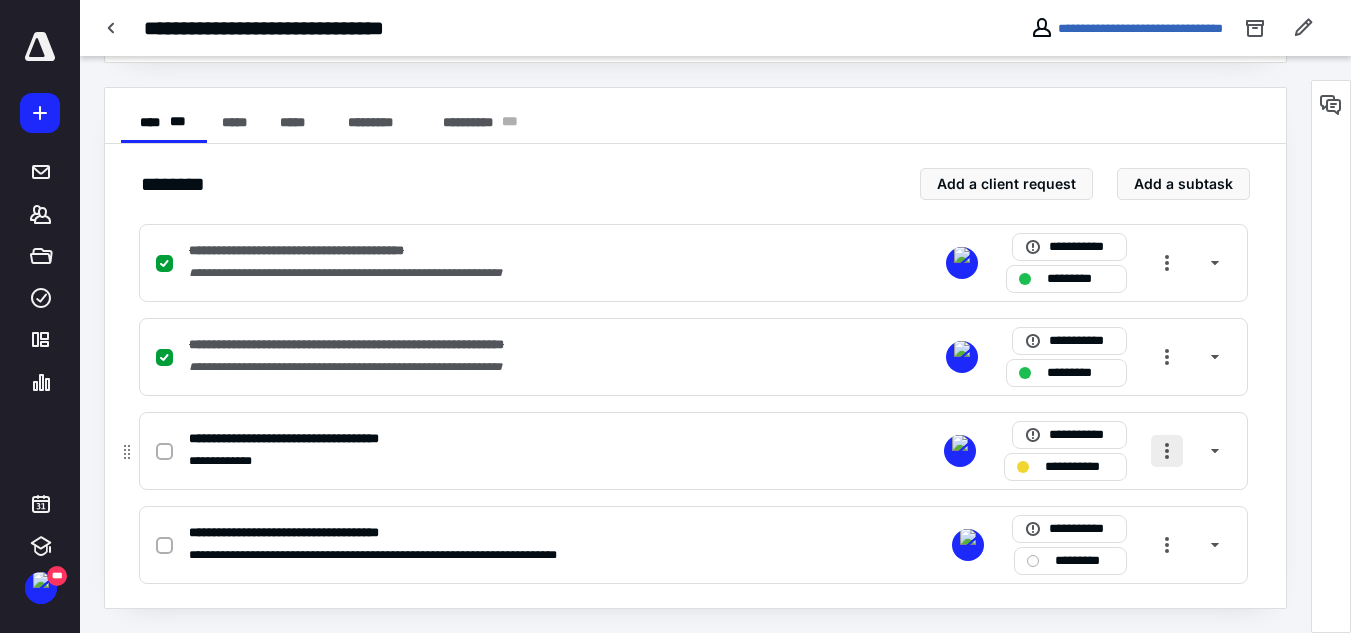 click at bounding box center [1167, 451] 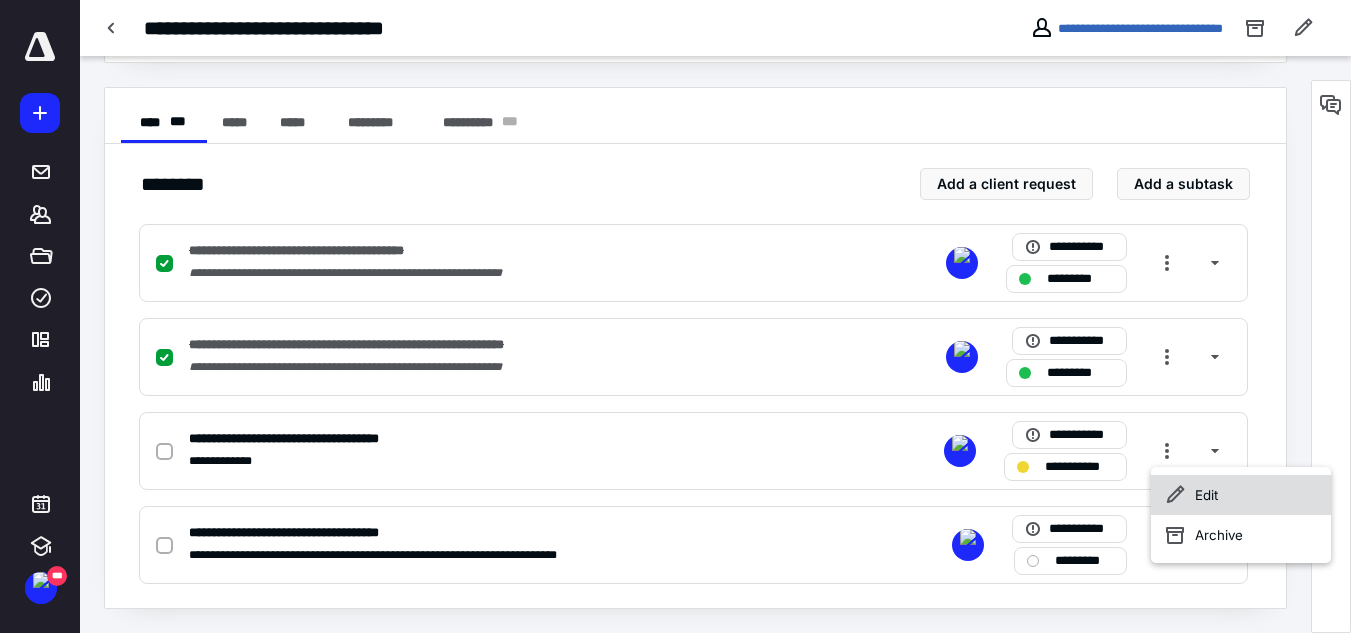 click on "Edit" at bounding box center [1241, 495] 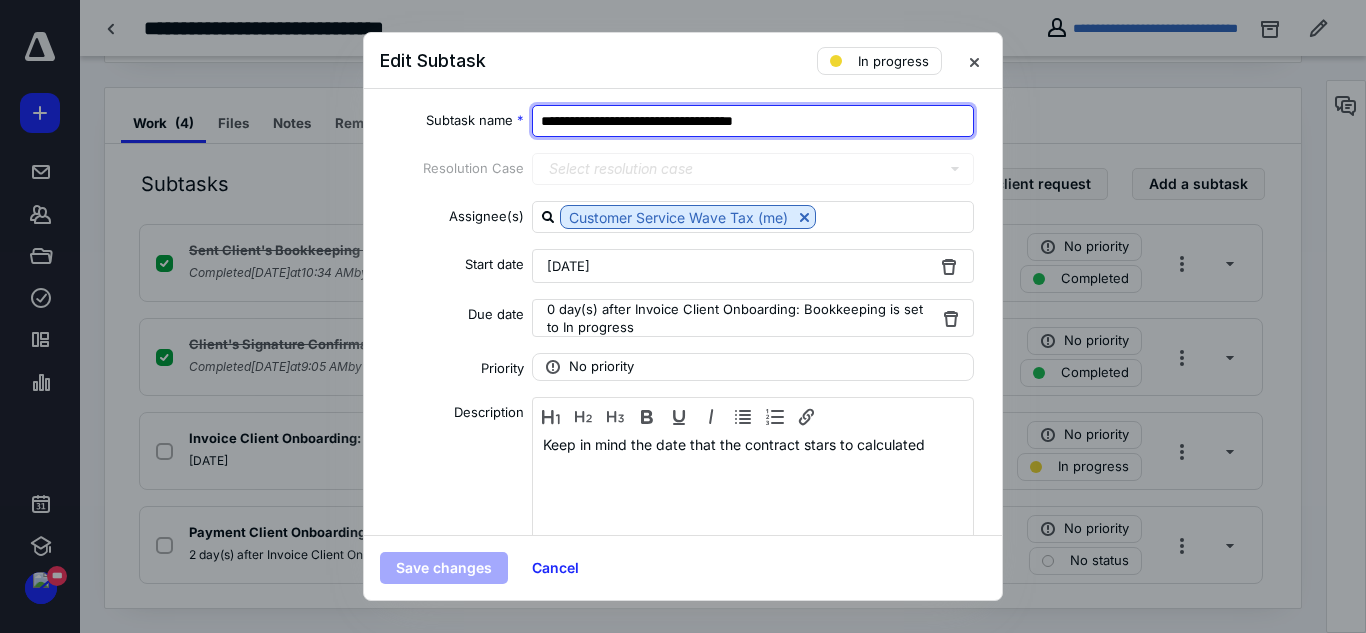 click on "**********" at bounding box center [753, 121] 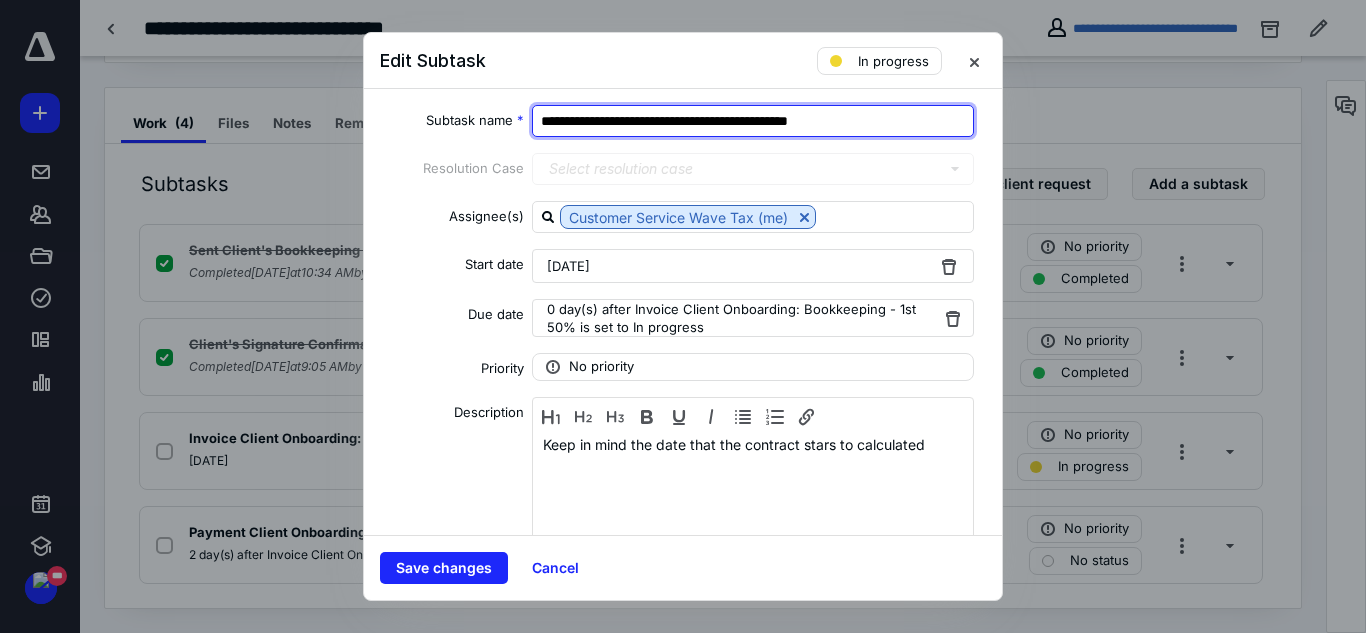 type on "**********" 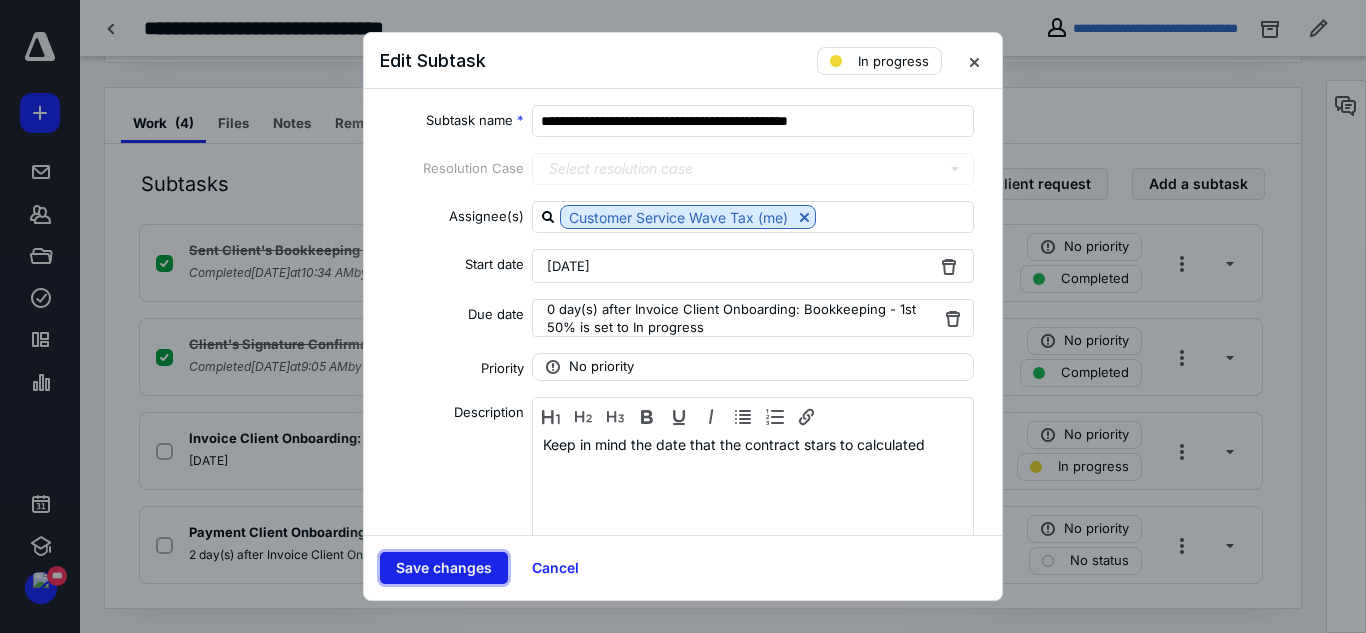 click on "Save changes" at bounding box center (444, 568) 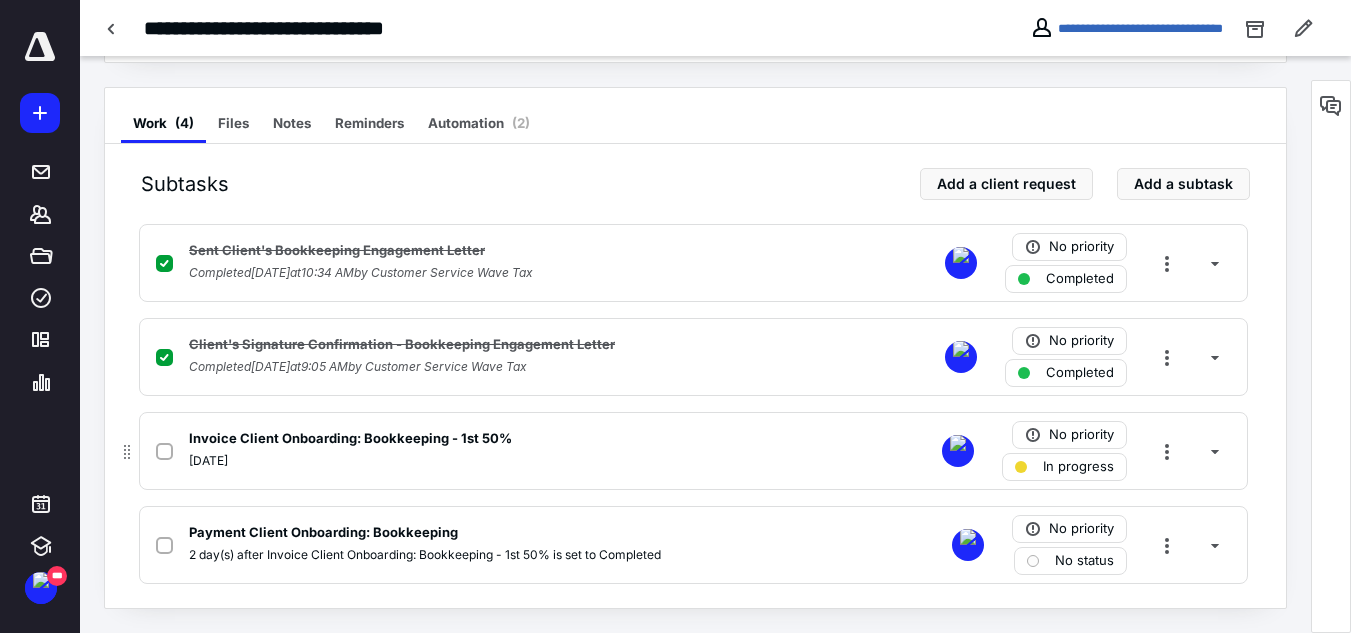 click on "In progress" at bounding box center (1078, 467) 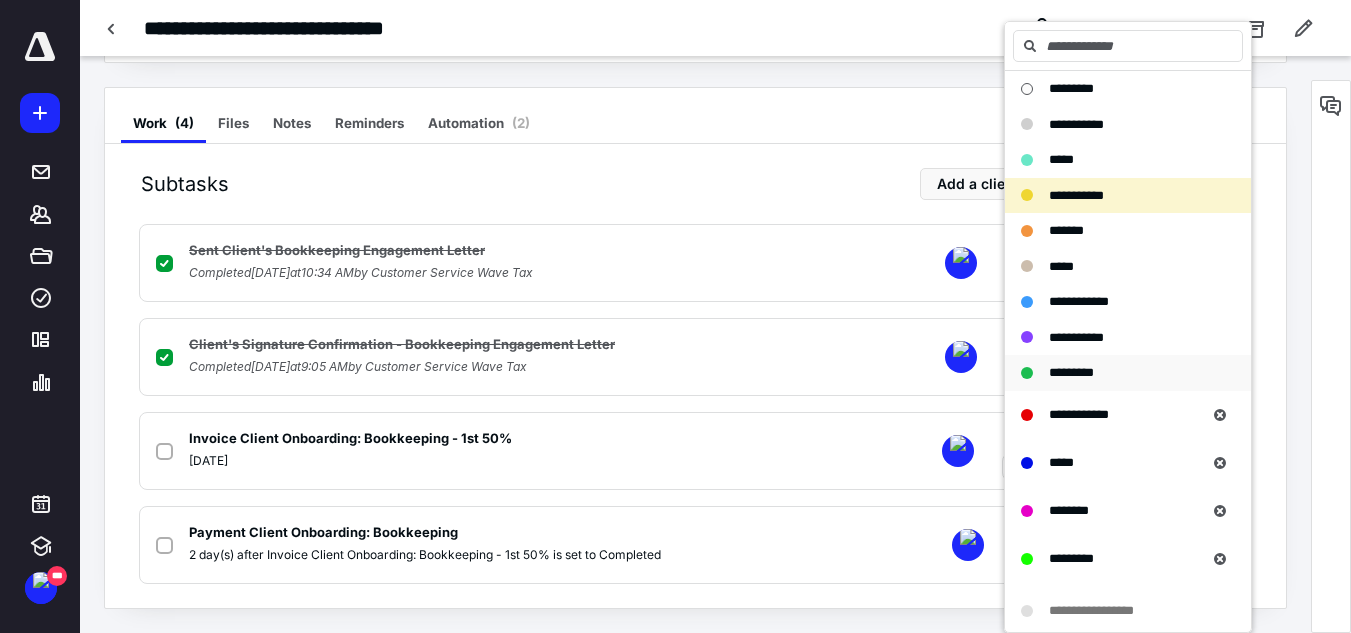 click on "*********" at bounding box center [1071, 372] 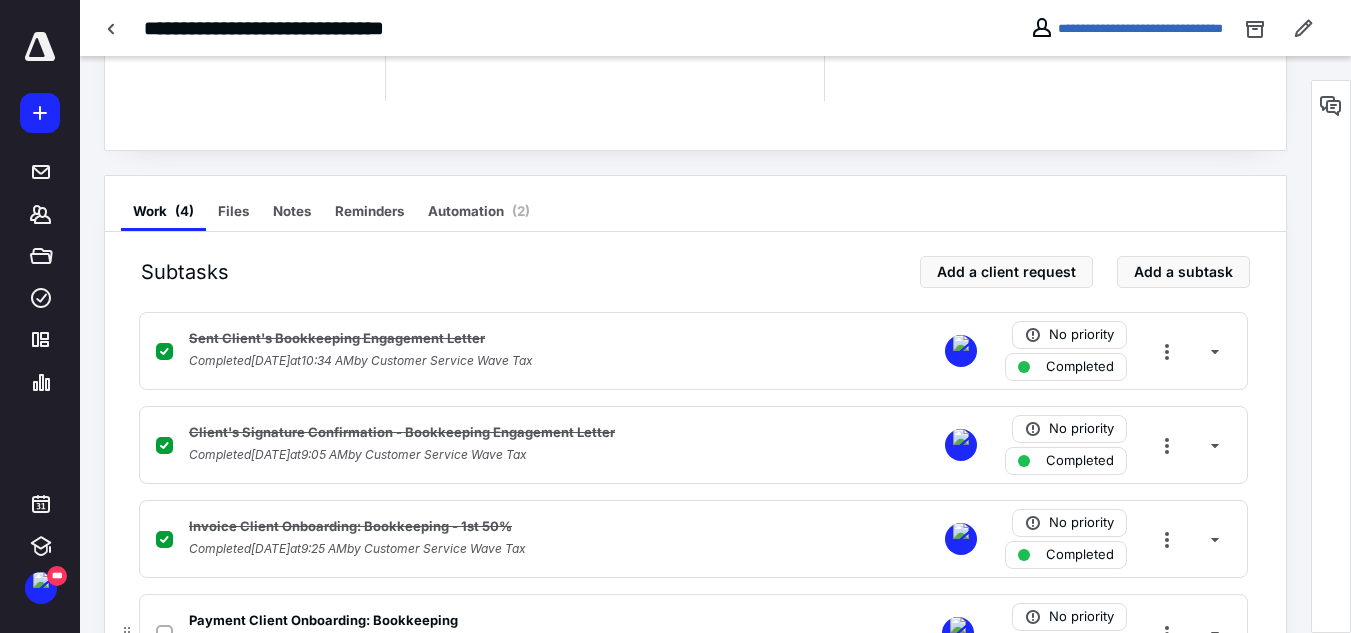 scroll, scrollTop: 354, scrollLeft: 0, axis: vertical 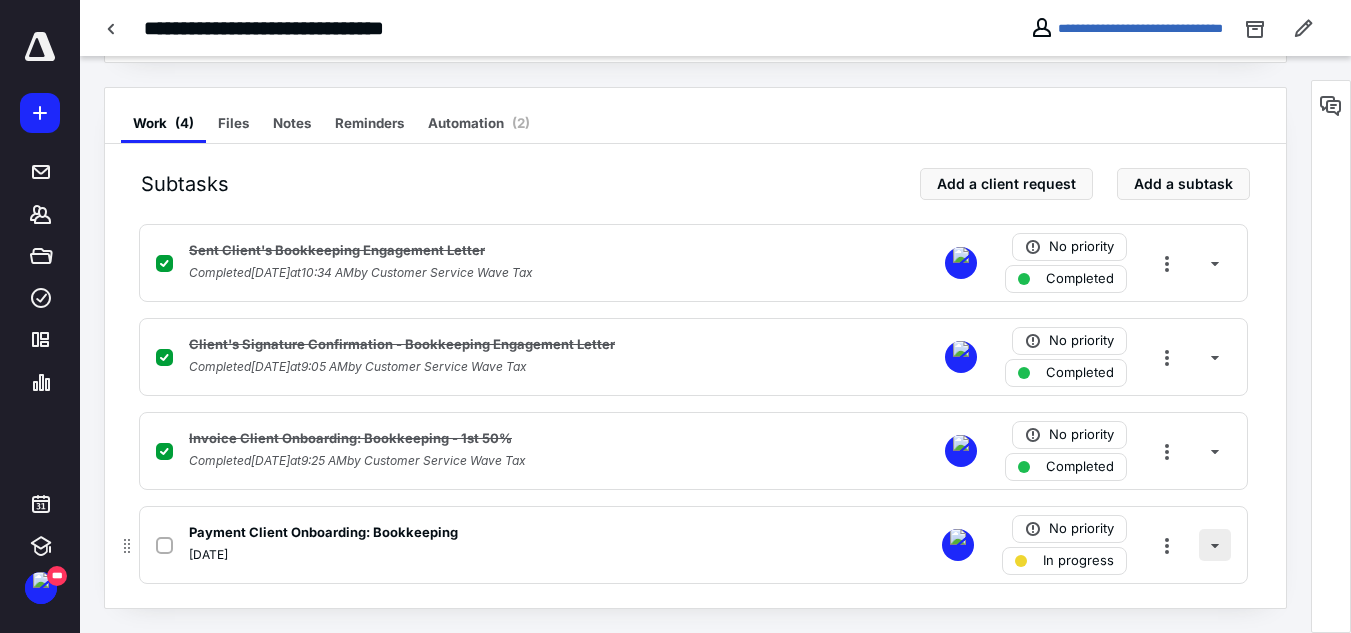 click at bounding box center (1215, 545) 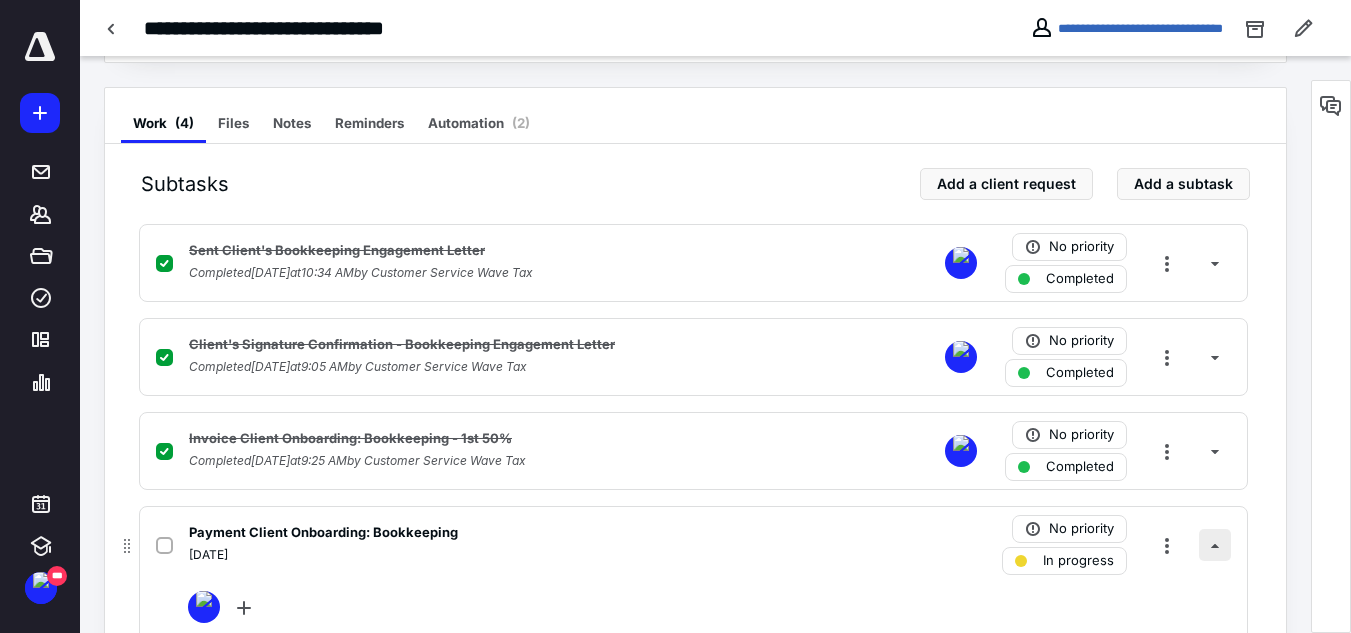 click at bounding box center (1215, 545) 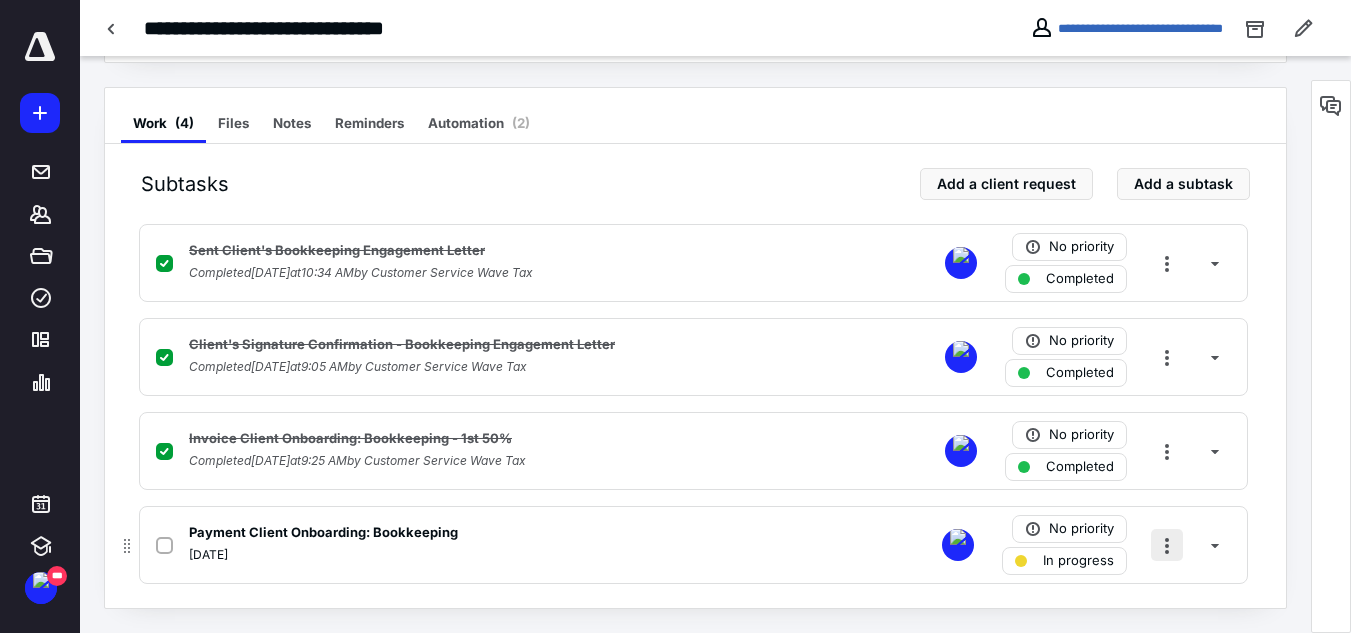 click at bounding box center (1167, 545) 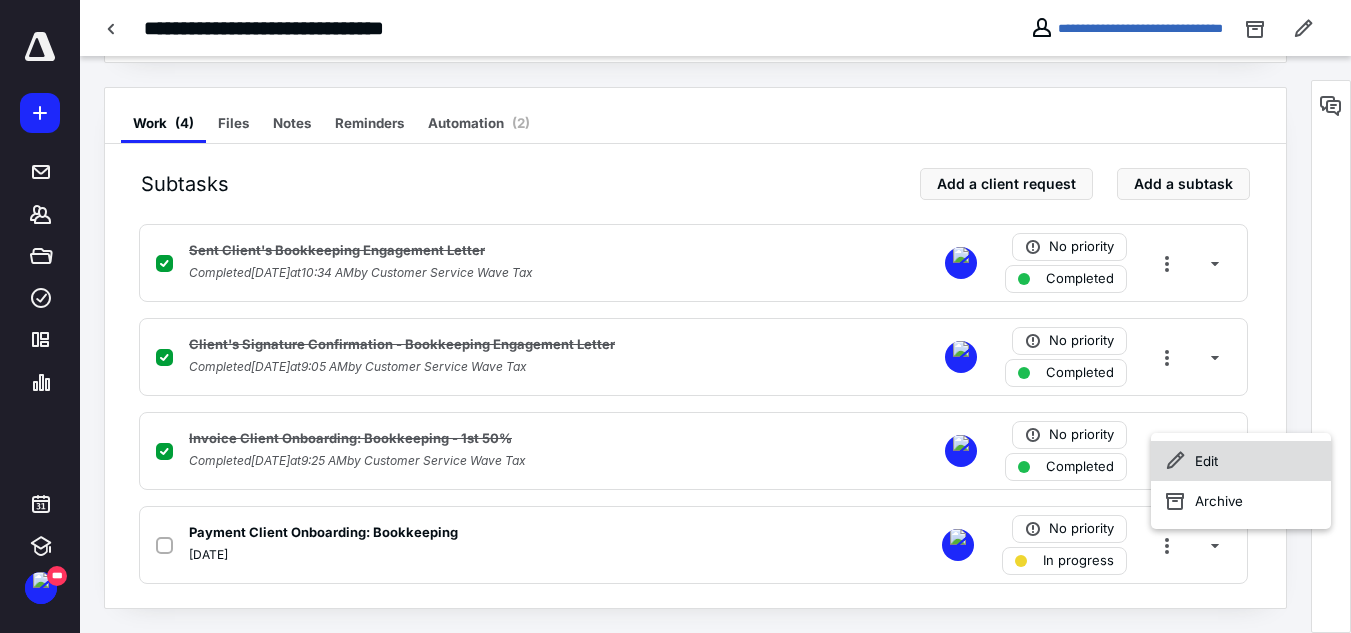 click on "Edit" at bounding box center [1241, 461] 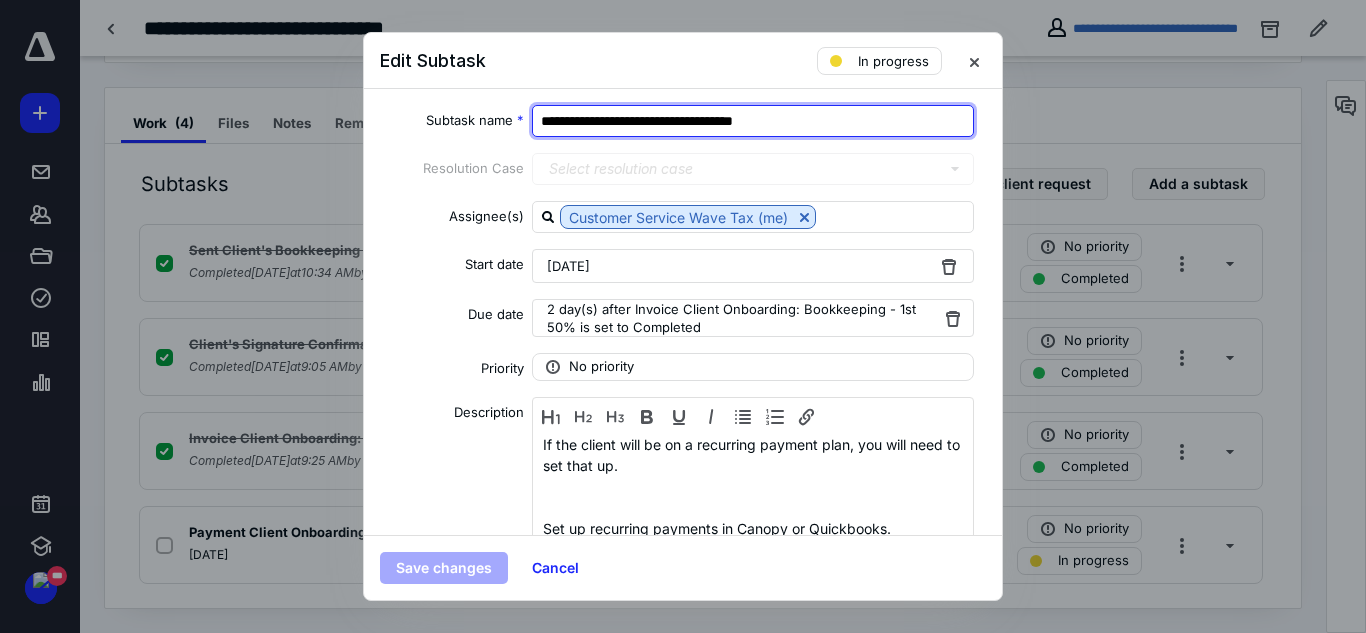click on "**********" at bounding box center [753, 121] 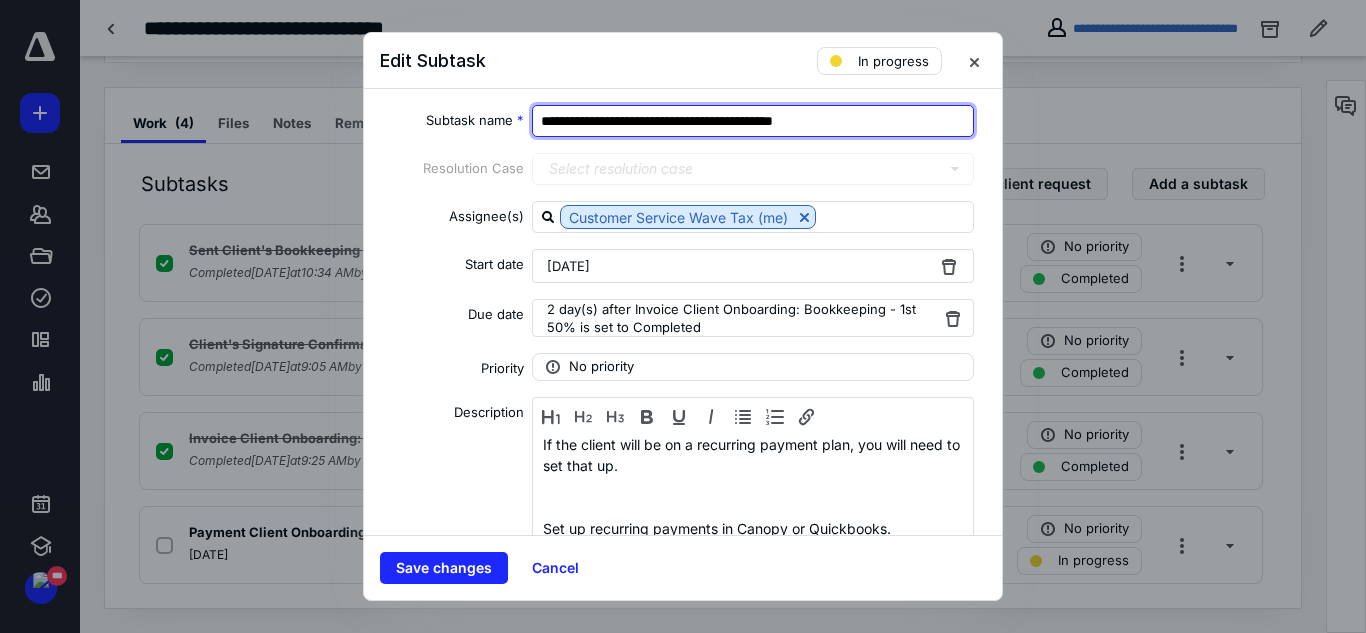 click on "**********" at bounding box center (753, 121) 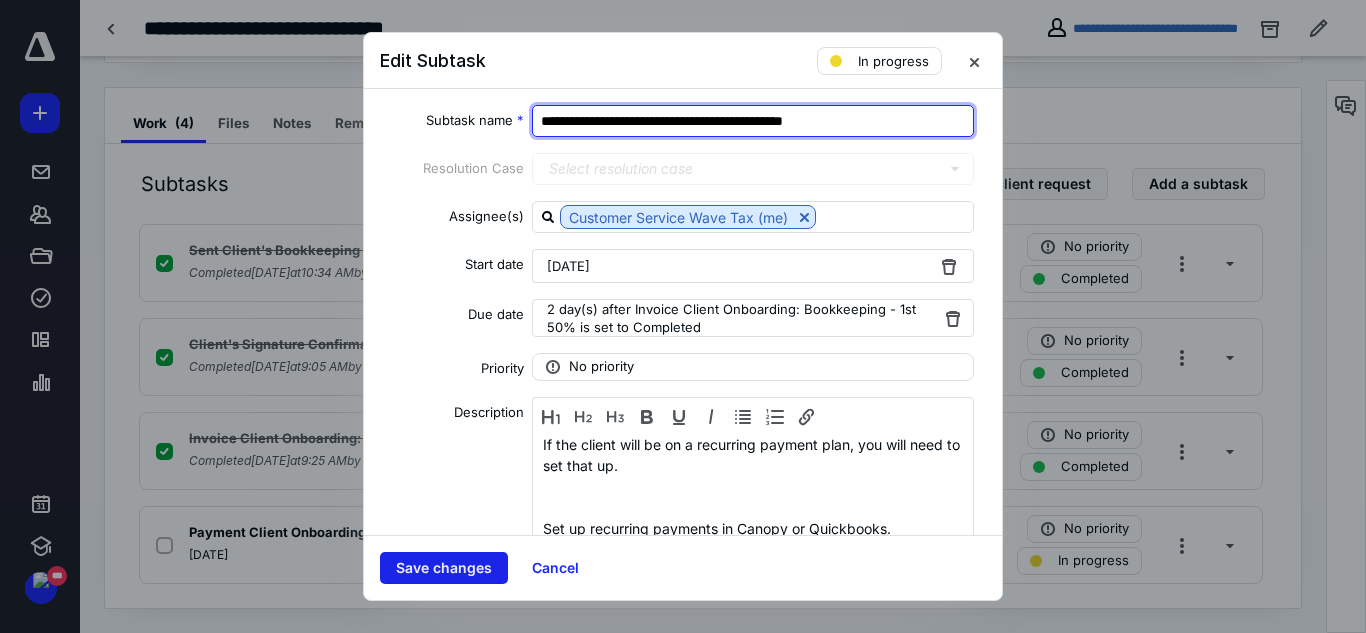type on "**********" 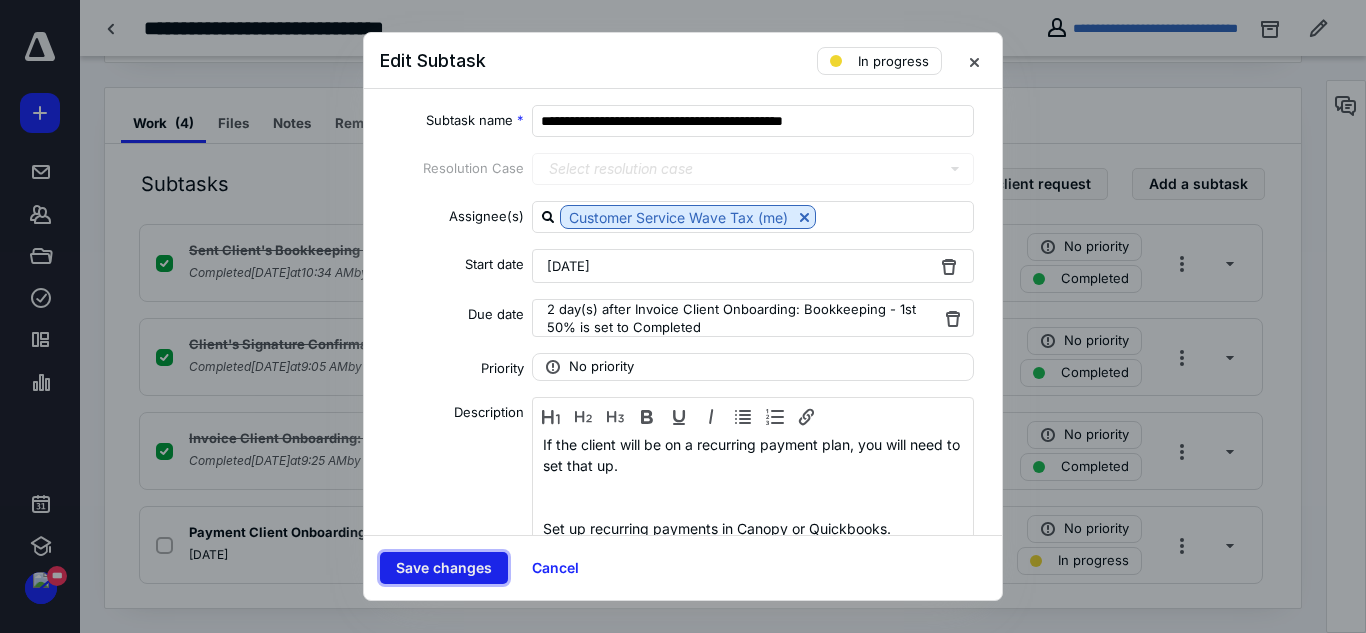 click on "Save changes" at bounding box center (444, 568) 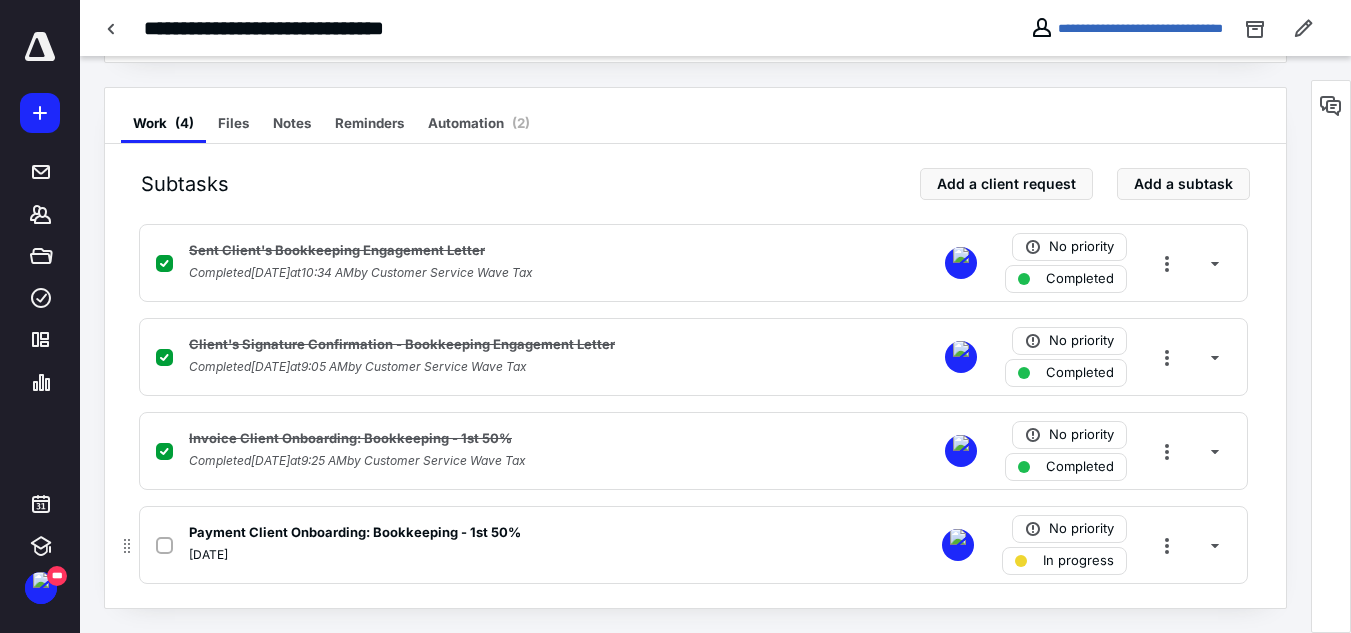 click on "In progress" at bounding box center [1078, 561] 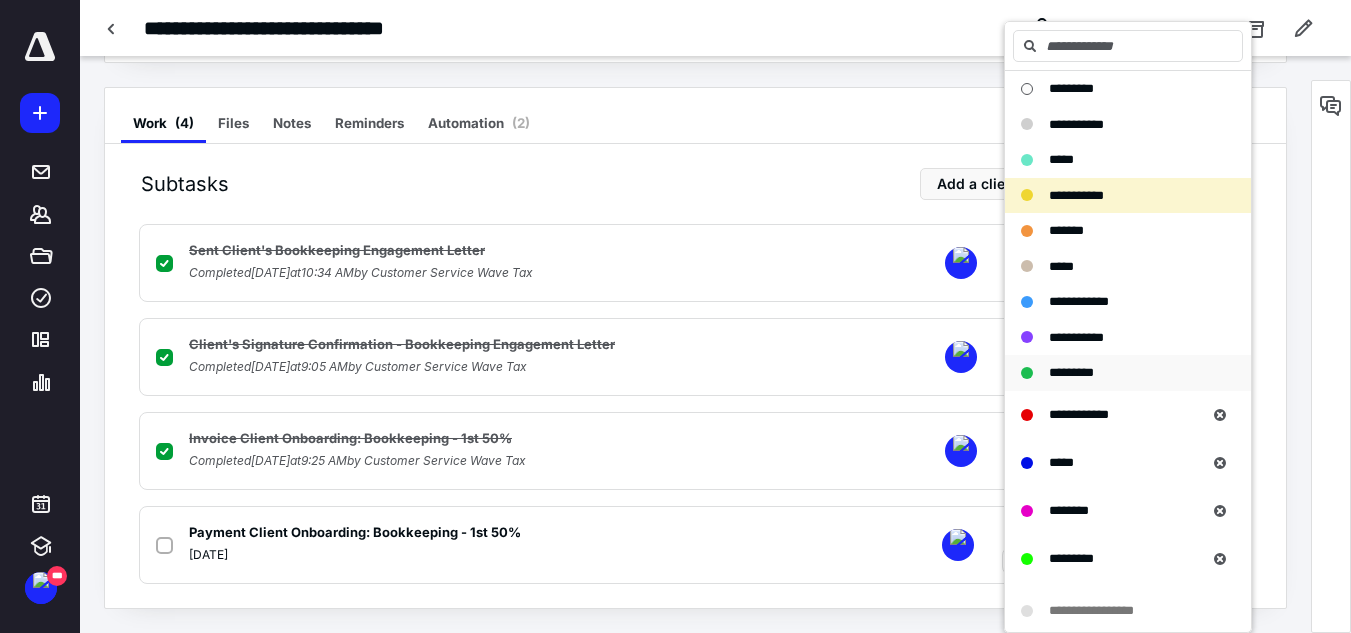 click on "*********" at bounding box center (1071, 372) 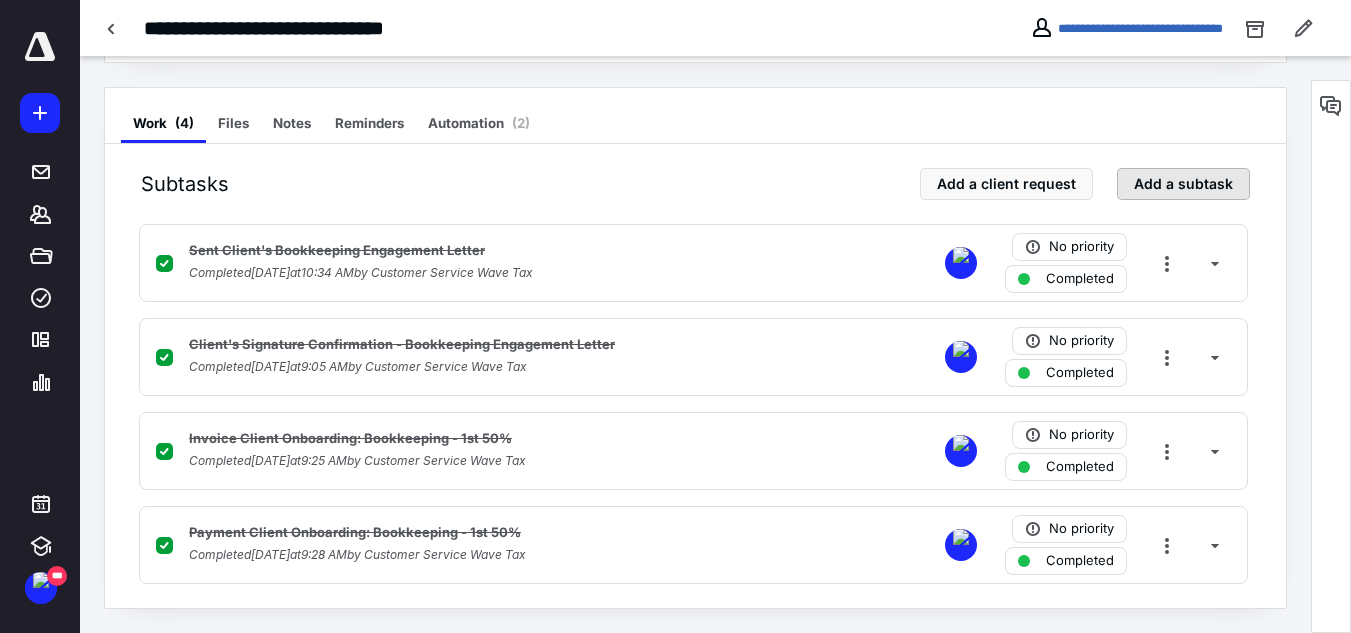 click on "Add a subtask" at bounding box center [1183, 184] 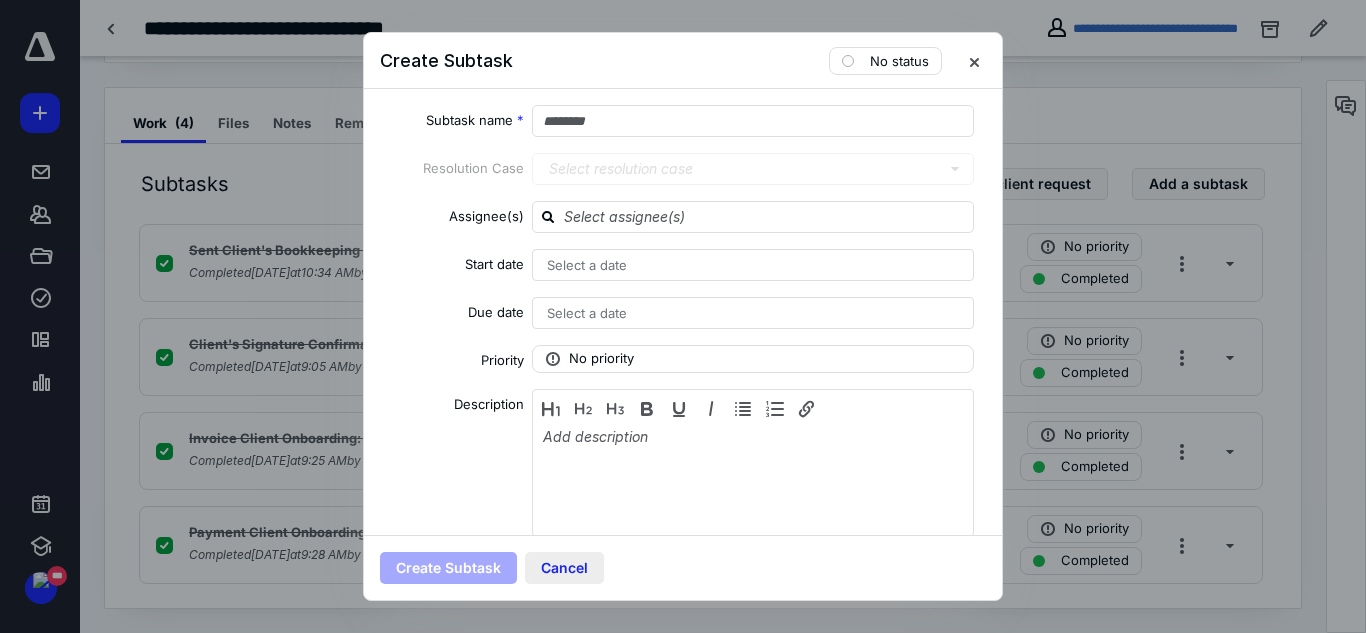 click on "Cancel" at bounding box center (564, 568) 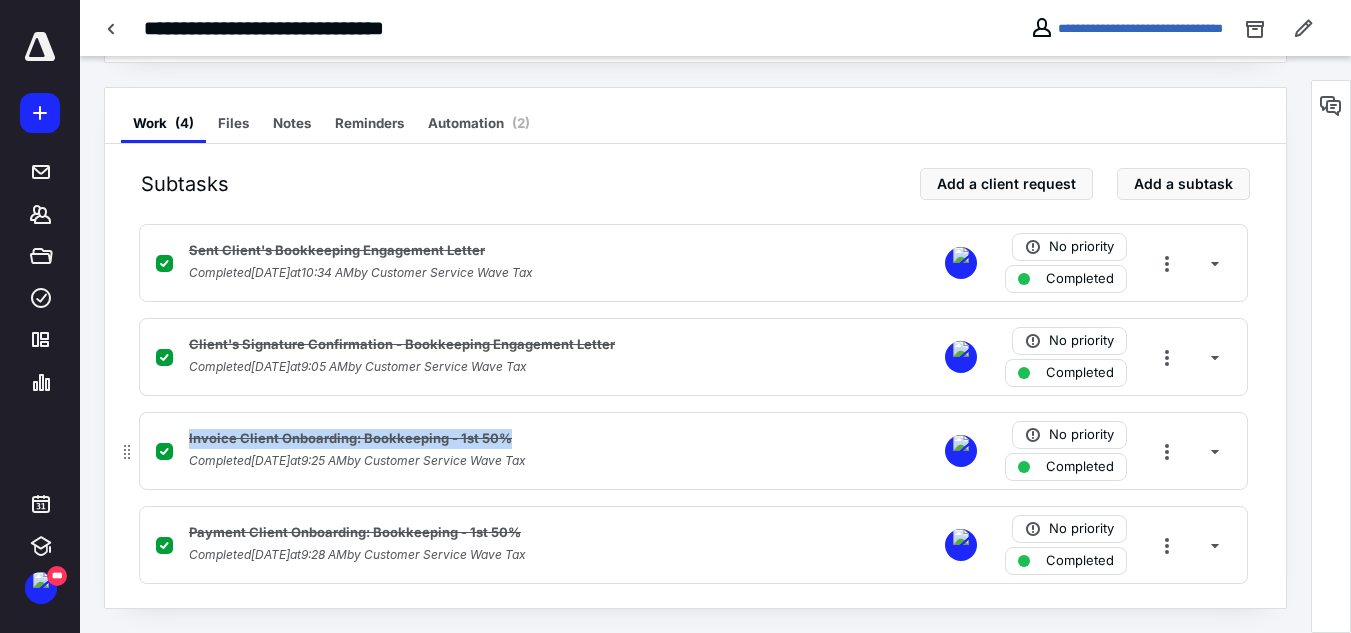 drag, startPoint x: 517, startPoint y: 436, endPoint x: 179, endPoint y: 443, distance: 338.07248 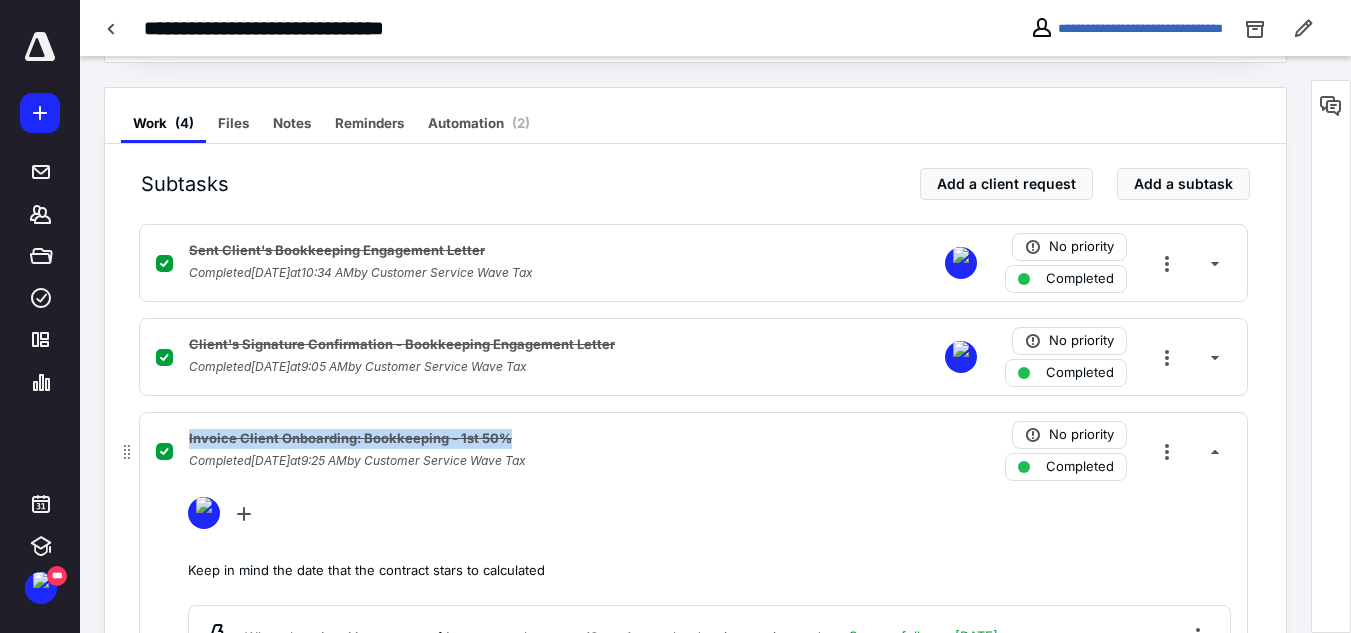 copy on "Invoice Client Onboarding: Bookkeeping - 1st  50%" 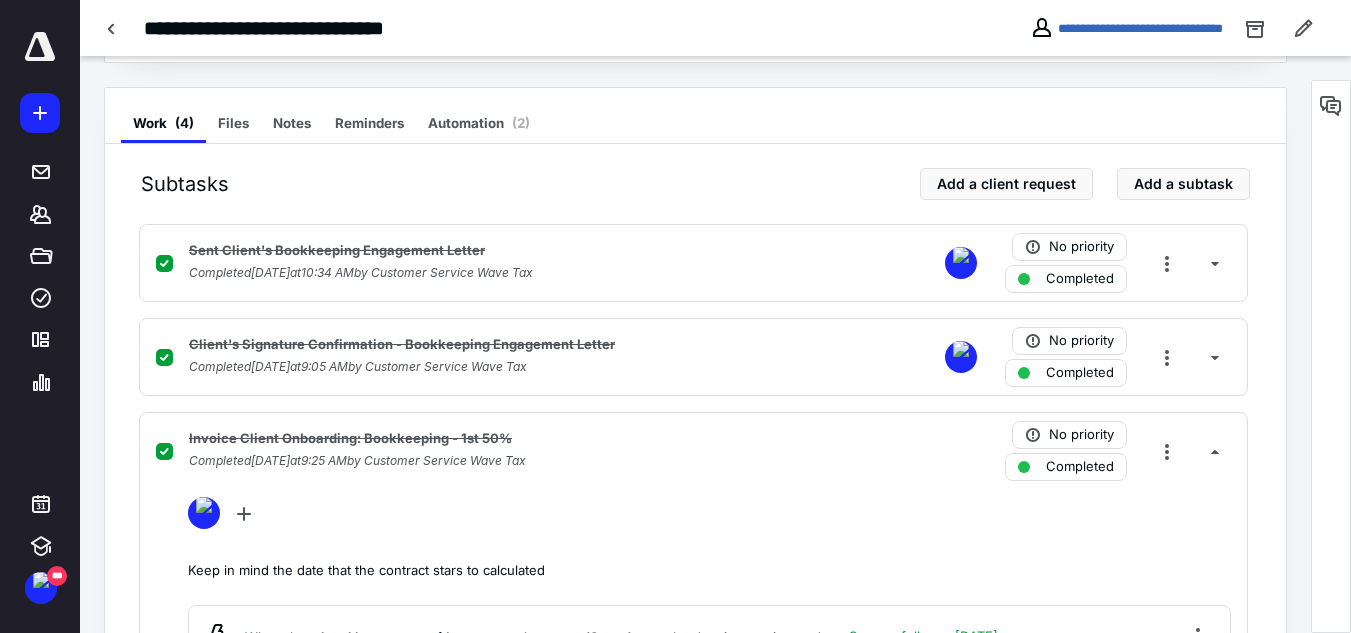 click on "Subtasks Add a client request Add a subtask Sent Client's Bookkeeping Engagement Letter Completed  July 7, 2025  at  10:34 AM  by Customer Service Wave Tax No priority Completed Client's Signature Confirmation - Bookkeeping Engagement Letter Completed  July 14, 2025  at  9:05 AM  by Customer Service Wave Tax No priority Completed Invoice Client Onboarding: Bookkeeping - 1st  50% Completed  July 14, 2025  at  9:25 AM  by Customer Service Wave Tax No priority Completed Keep in mind the date that the contract stars to calculated  When the  subtask  has a status  of   In progress   then  record  Start date  as the date it was triggered.  Successfully ran   7/14/2025 When  the previous subtask or client request has a status  of   Completed   then  set status  to  In progress .  Successfully ran   7/14/2025 Due date July 14, 2025 Start date July 14, 2025 Add automation Add a checklist Add a tool Payment Client Onboarding: Bookkeeping - 1st 50% Completed  July 14, 2025  at  9:28 AM  by Customer Service Wave Tax" at bounding box center (695, 623) 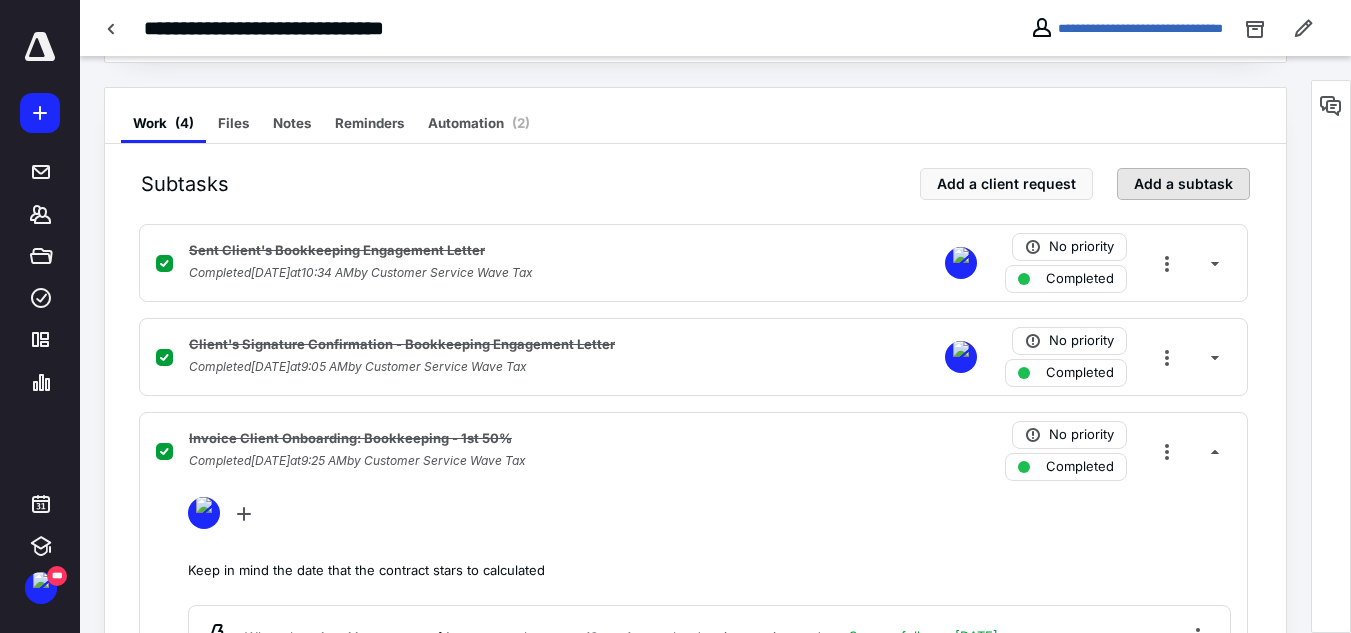 click on "Add a subtask" at bounding box center (1183, 184) 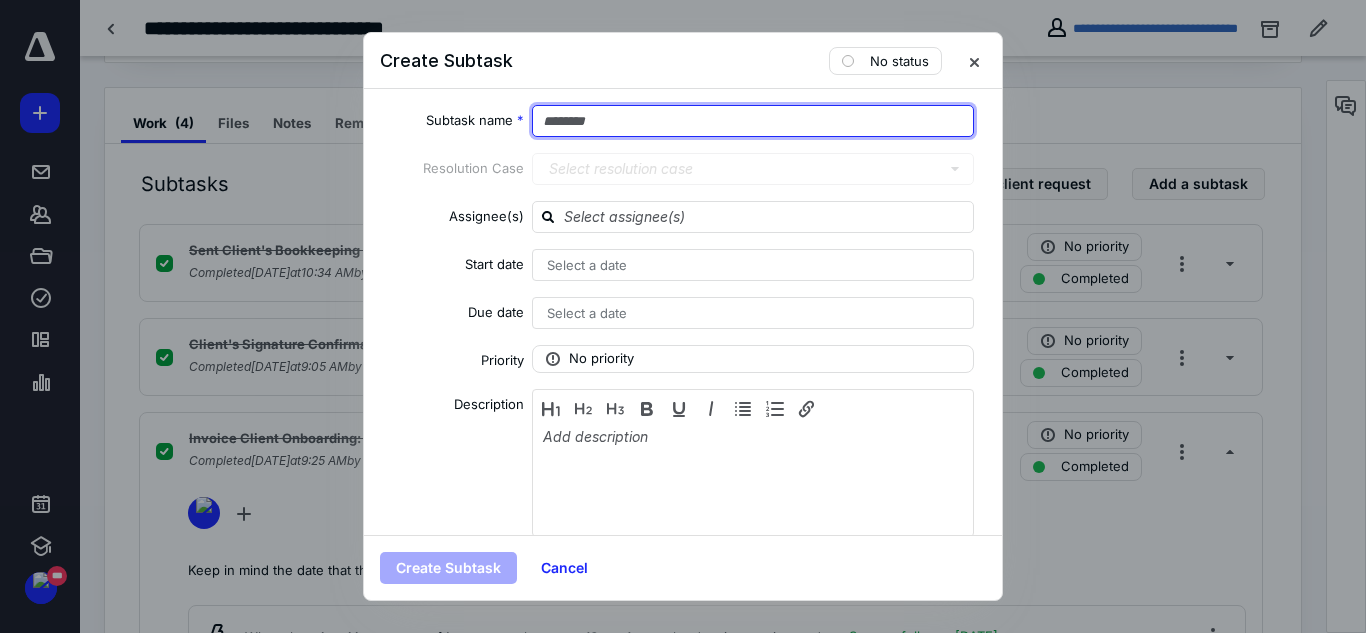 drag, startPoint x: 615, startPoint y: 123, endPoint x: 404, endPoint y: 125, distance: 211.00948 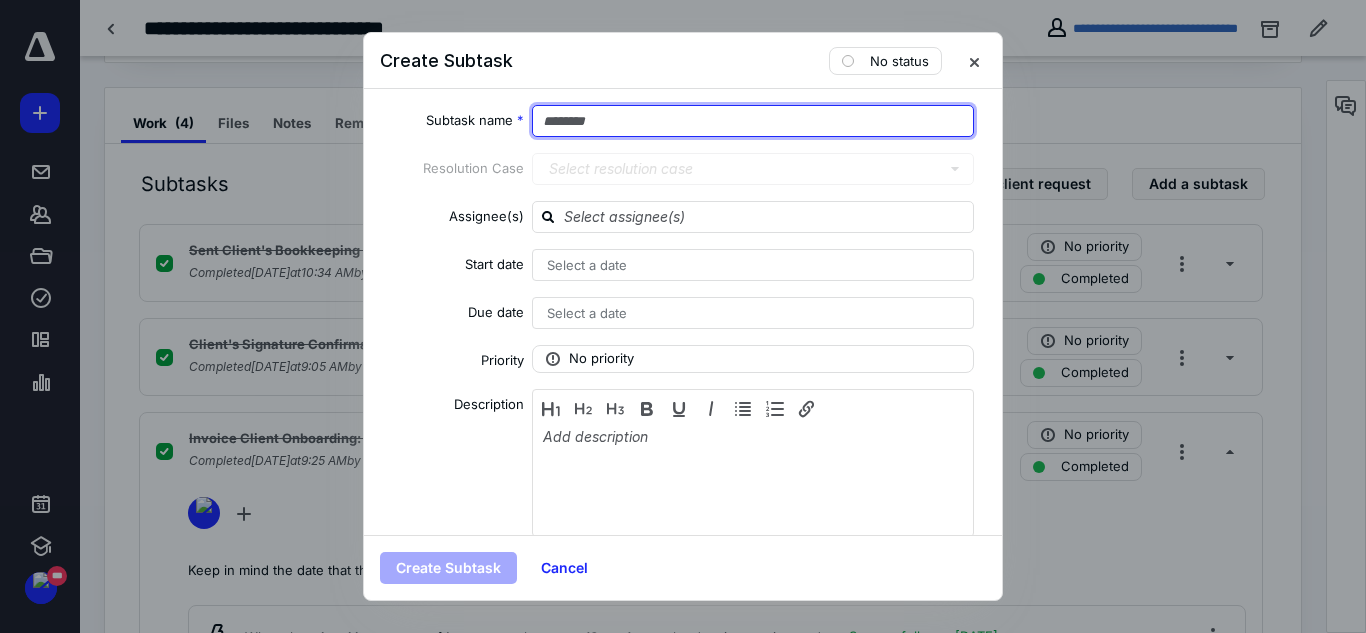 click on "Subtask name   *" at bounding box center (683, 121) 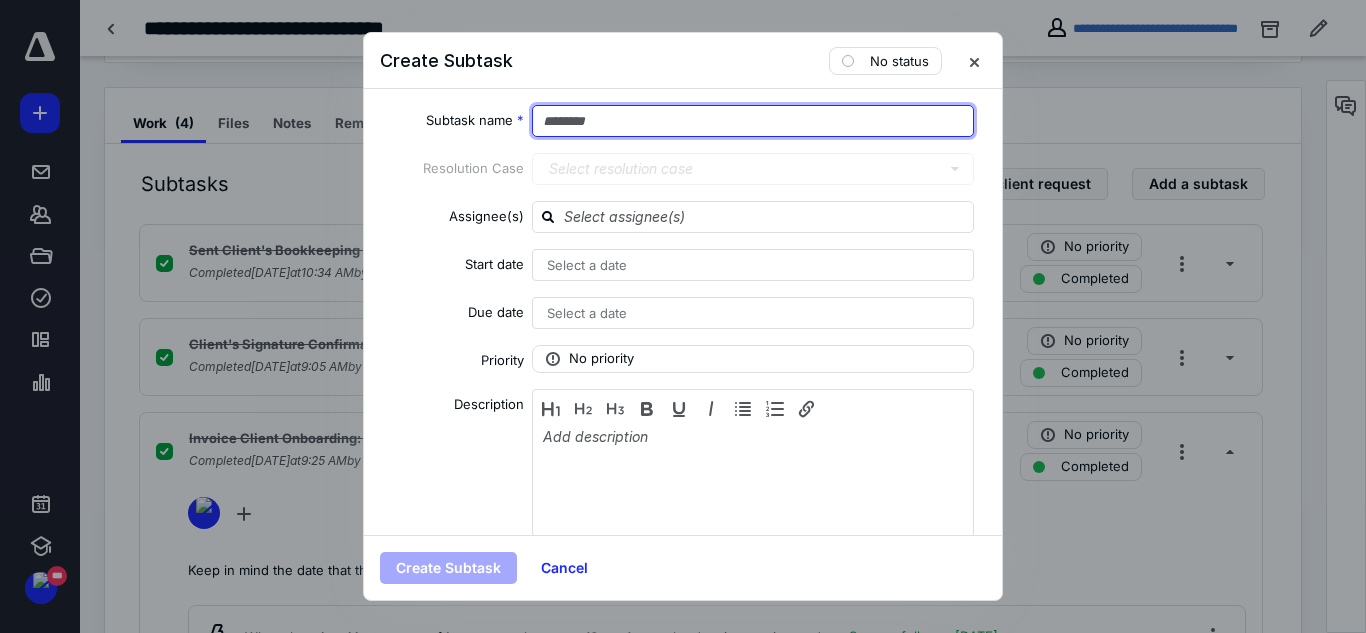 paste on "**********" 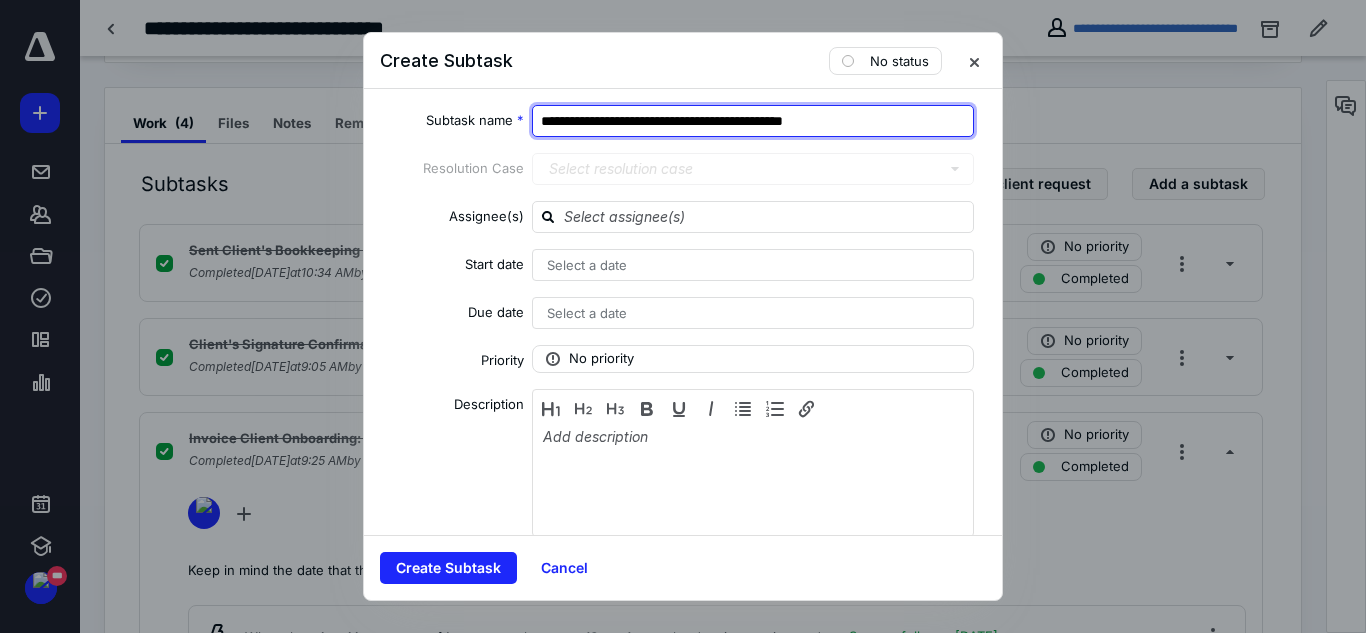 drag, startPoint x: 832, startPoint y: 124, endPoint x: 815, endPoint y: 123, distance: 17.029387 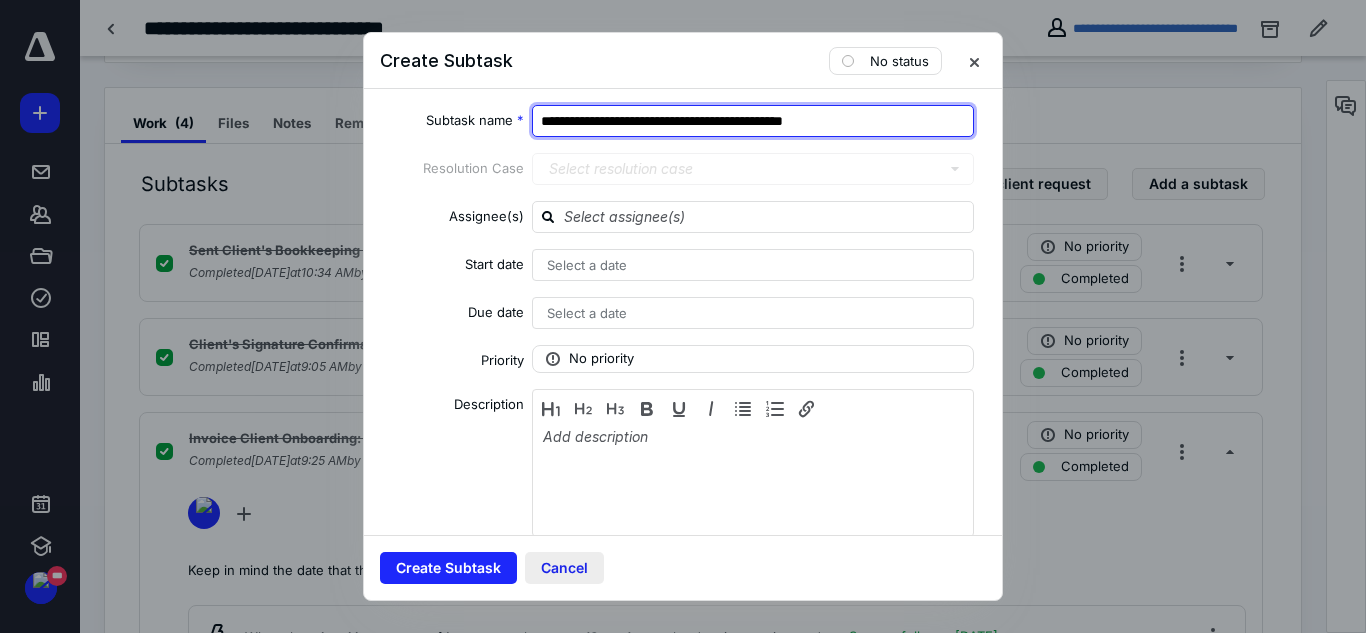type on "**********" 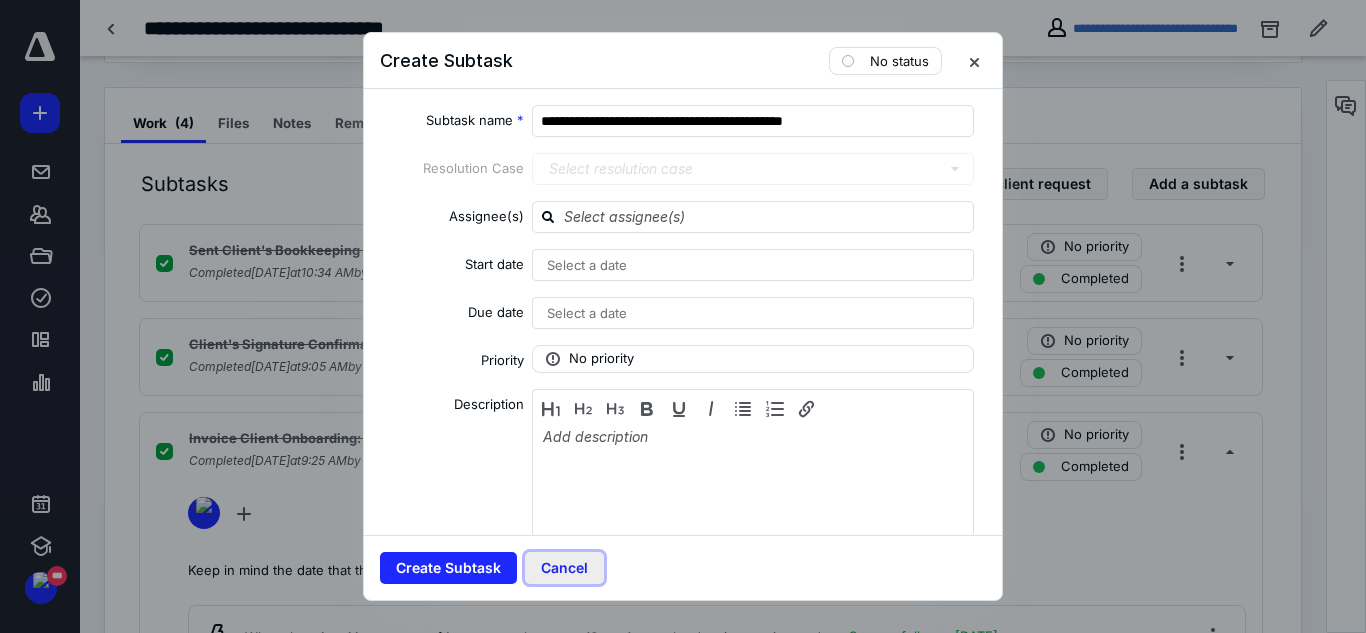click on "Cancel" at bounding box center [564, 568] 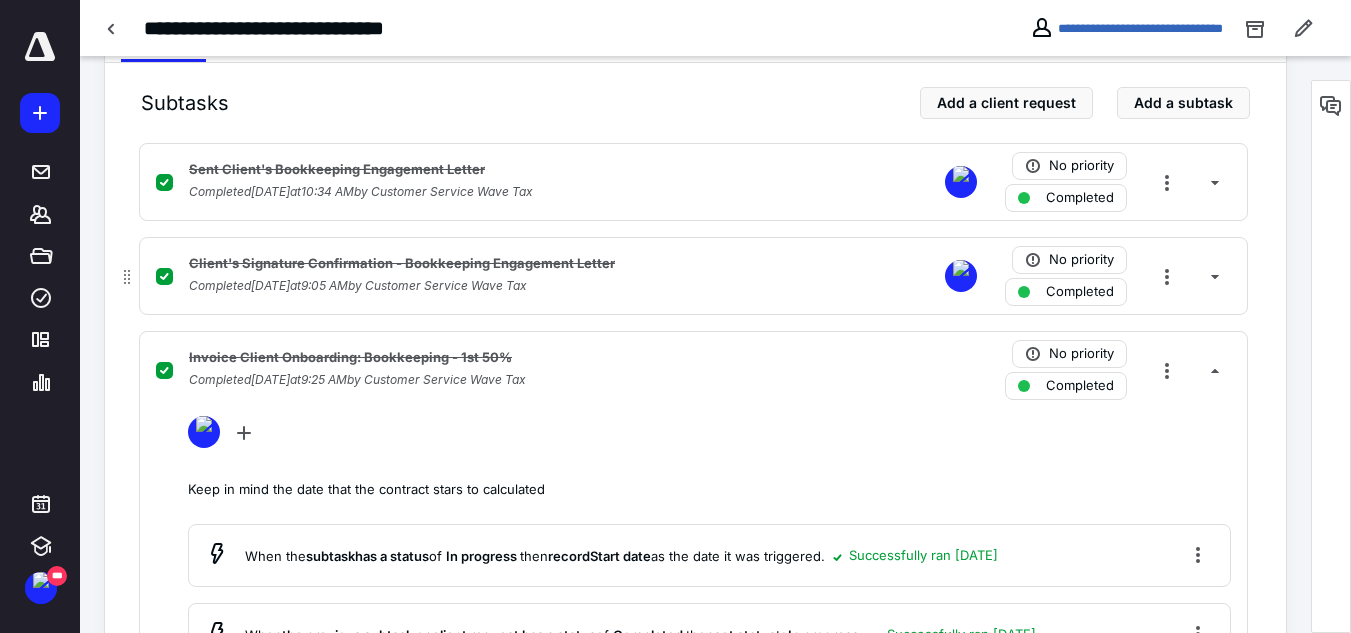 scroll, scrollTop: 248, scrollLeft: 0, axis: vertical 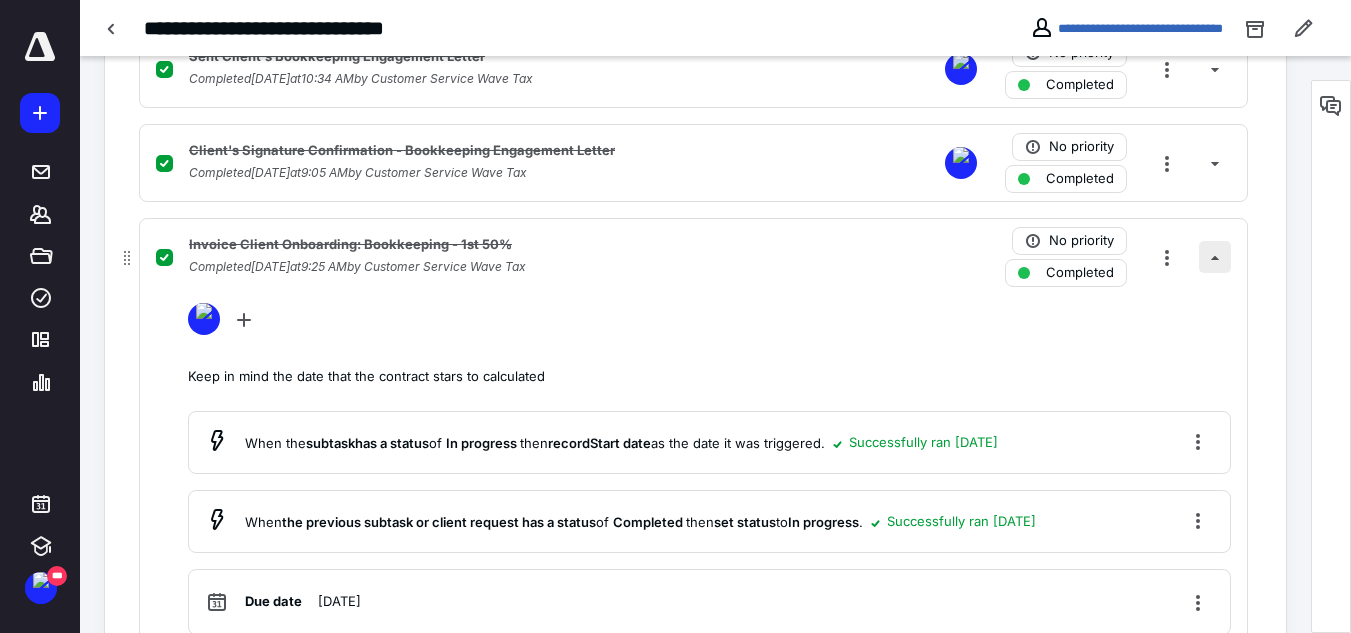 click at bounding box center [1215, 257] 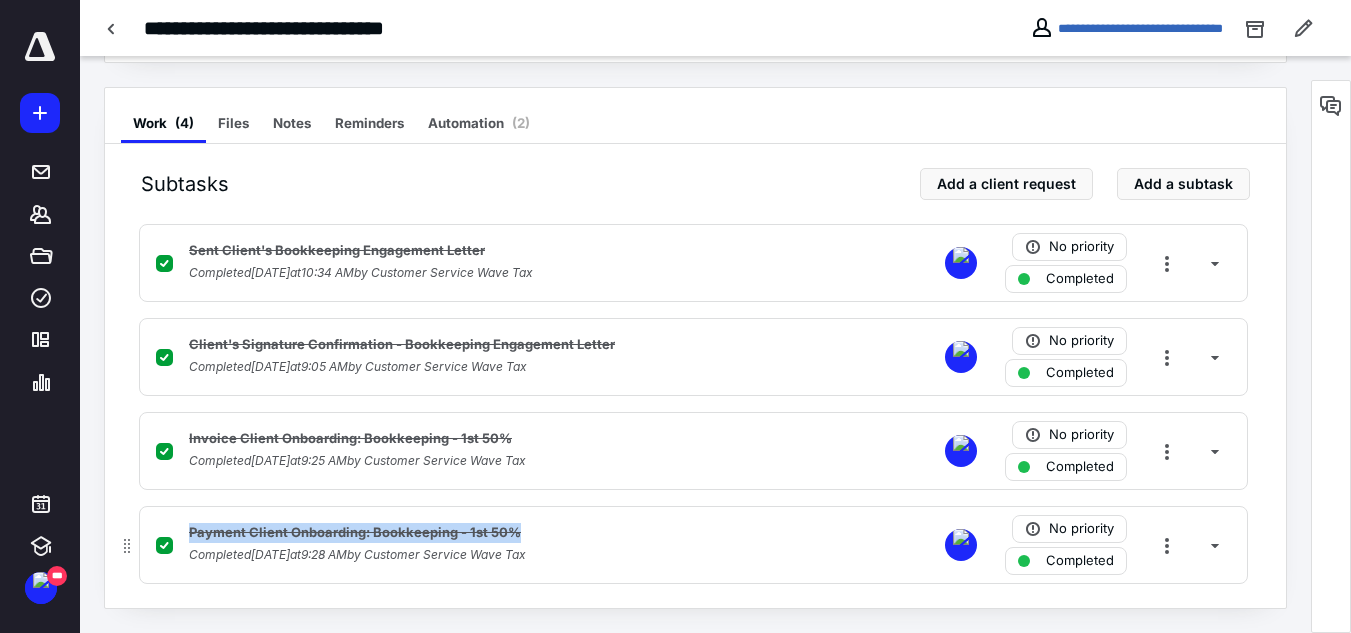 drag, startPoint x: 521, startPoint y: 527, endPoint x: 190, endPoint y: 534, distance: 331.074 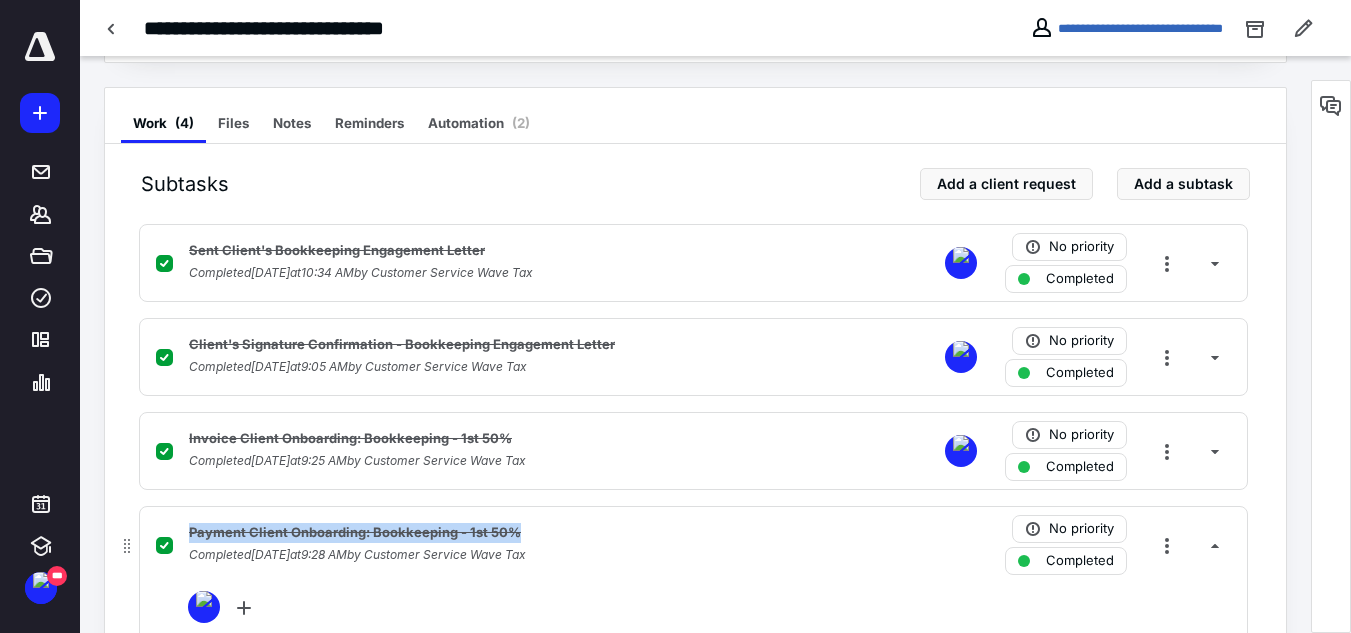copy on "Payment Client Onboarding: Bookkeeping - 1st 50%" 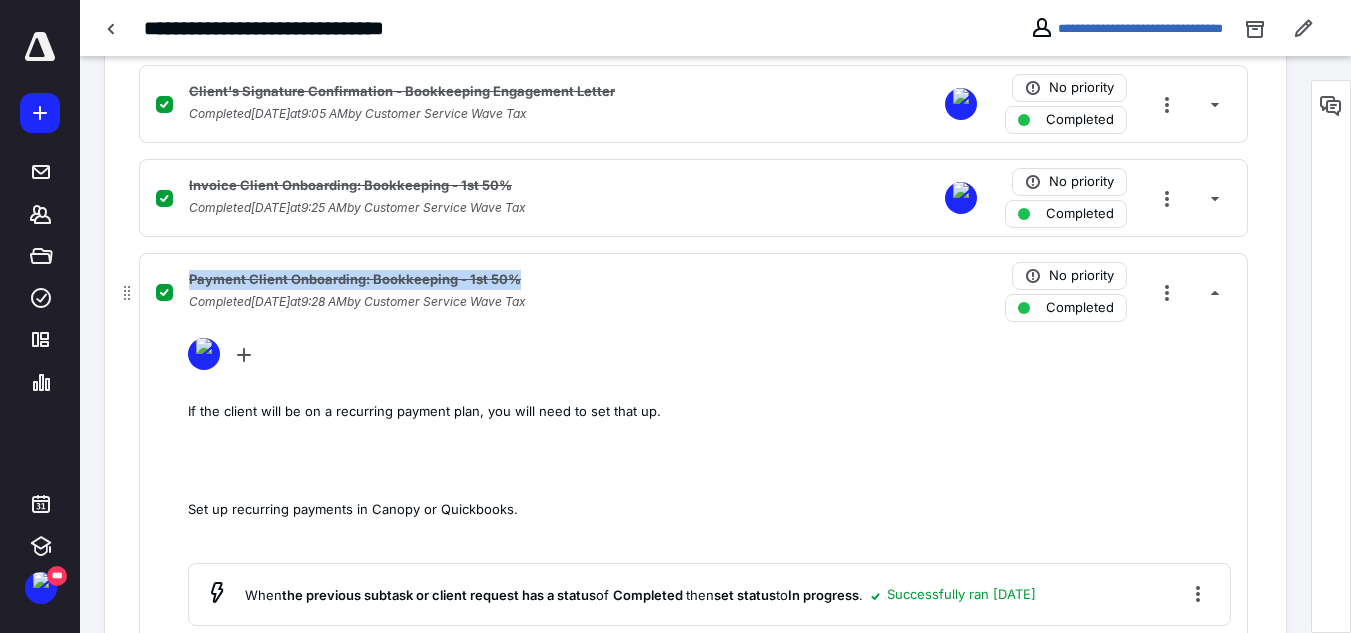 scroll, scrollTop: 654, scrollLeft: 0, axis: vertical 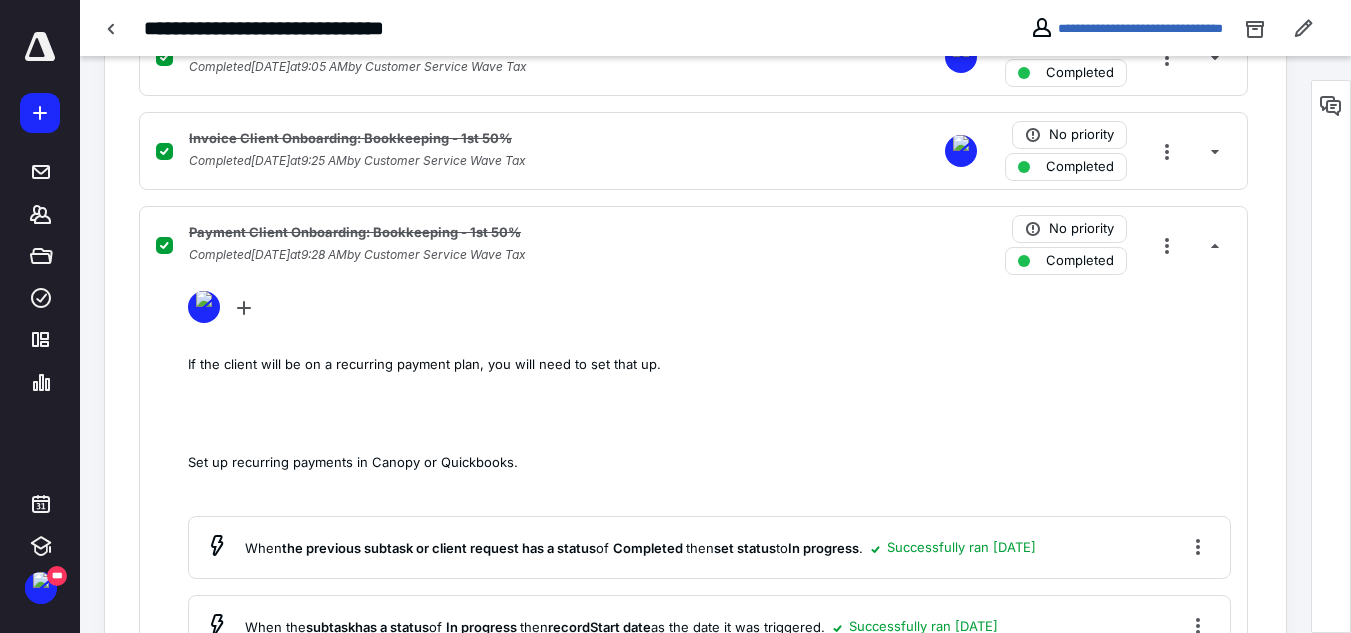 click on "Subtasks Add a client request Add a subtask Sent Client's Bookkeeping Engagement Letter Completed  July 7, 2025  at  10:34 AM  by Customer Service Wave Tax No priority Completed Client's Signature Confirmation - Bookkeeping Engagement Letter Completed  July 14, 2025  at  9:05 AM  by Customer Service Wave Tax No priority Completed Invoice Client Onboarding: Bookkeeping - 1st  50% Completed  July 14, 2025  at  9:25 AM  by Customer Service Wave Tax No priority Completed Payment Client Onboarding: Bookkeeping - 1st 50% Completed  July 14, 2025  at  9:28 AM  by Customer Service Wave Tax No priority Completed If the client will be on a recurring payment plan, you will need to set that up.  Set up recurring payments in Canopy or Quickbooks. When  the previous subtask or client request has a status  of   Completed   then  set status  to  In progress .  Successfully ran   7/14/2025 When the  subtask  has a status  of   In progress   then  record  Start date  as the date it was triggered.  Successfully ran   7/14/2025" at bounding box center (695, 381) 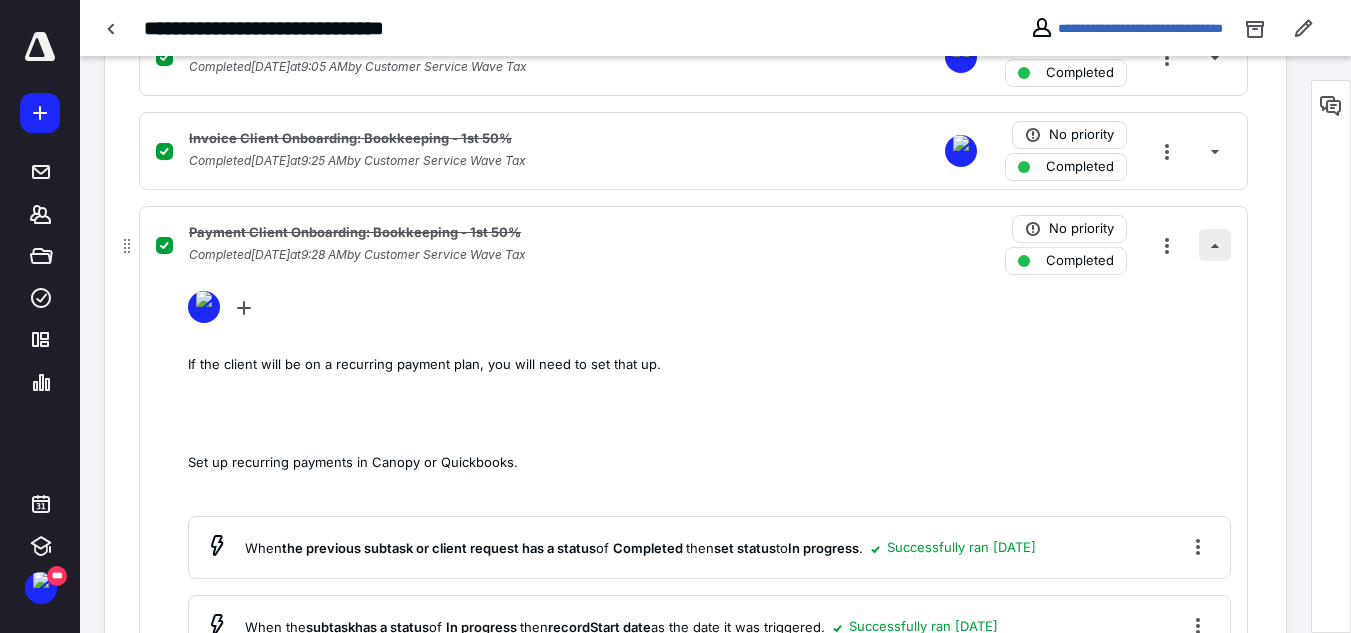 click at bounding box center (1215, 245) 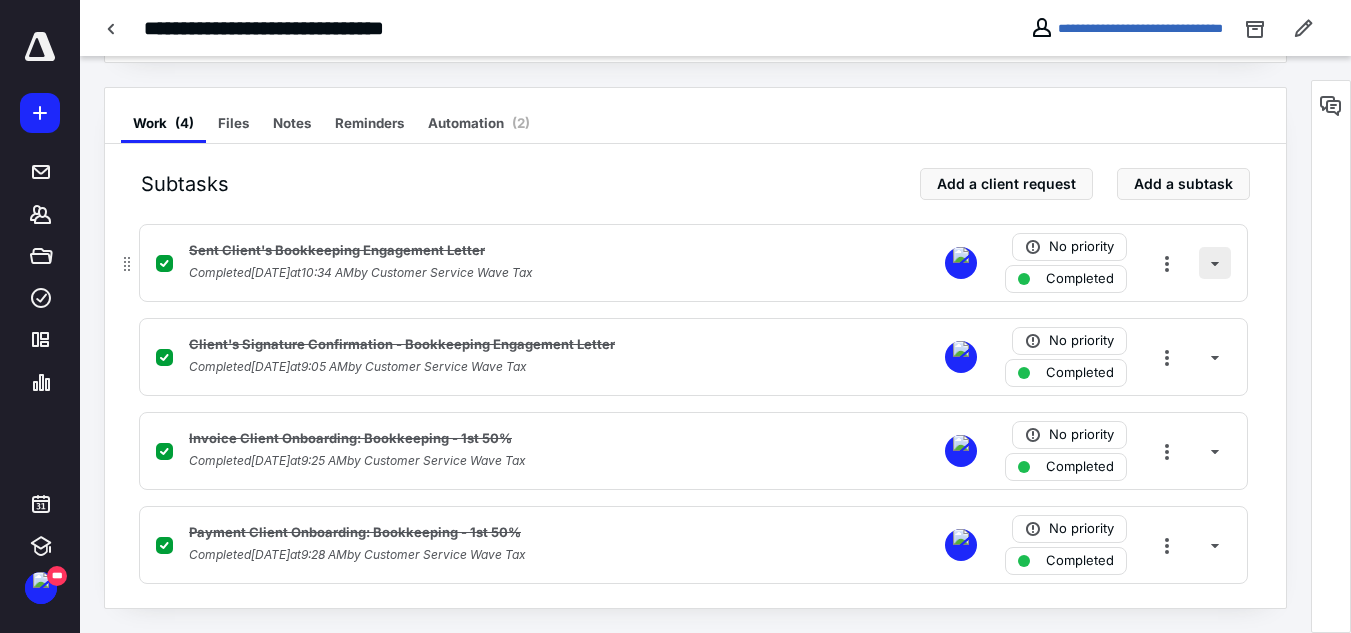 scroll, scrollTop: 354, scrollLeft: 0, axis: vertical 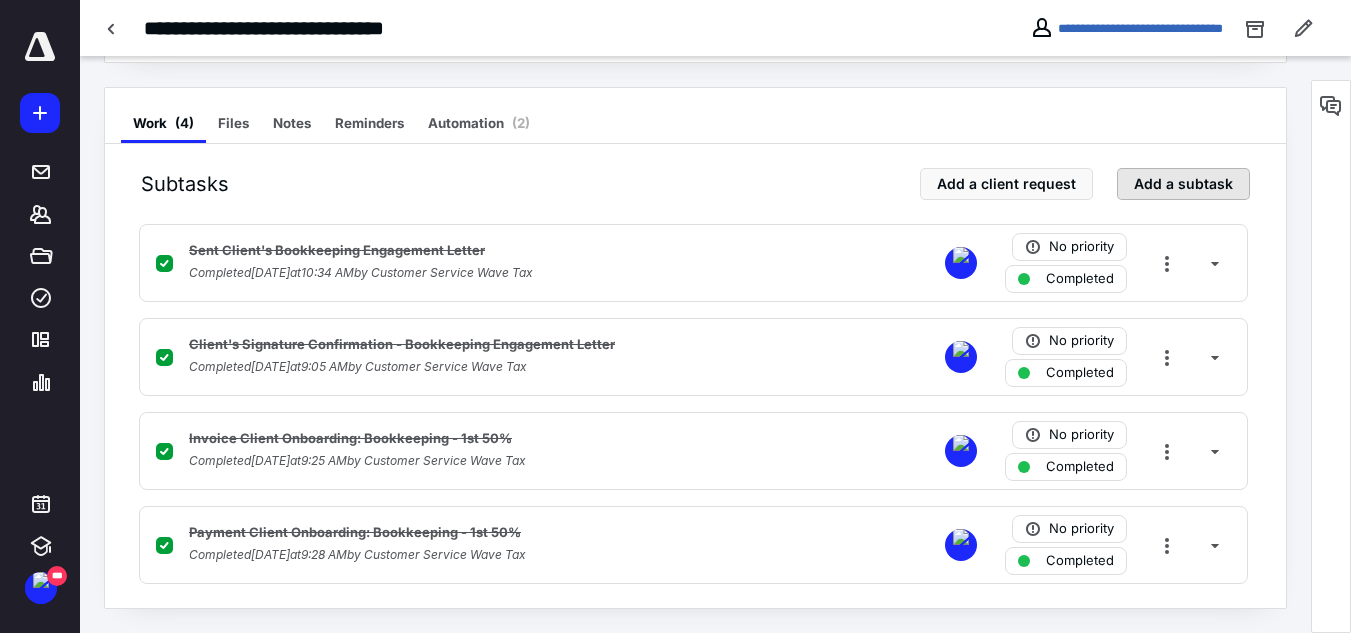 click on "Add a subtask" at bounding box center (1183, 184) 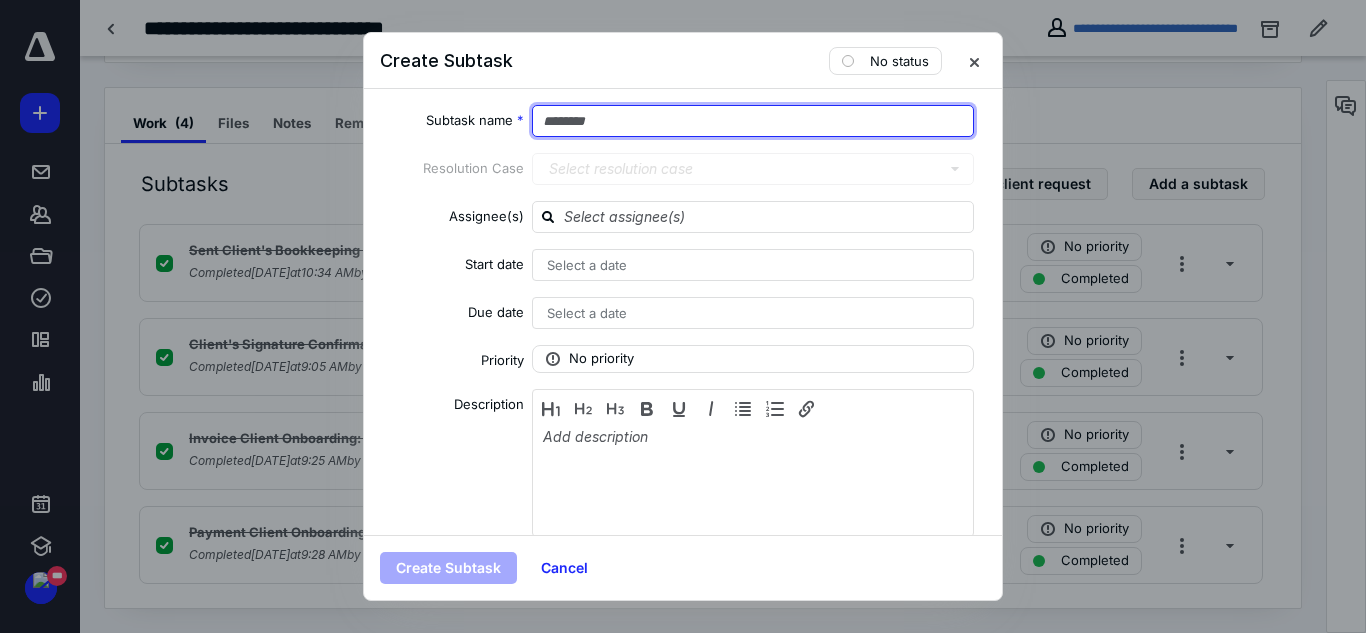 drag, startPoint x: 602, startPoint y: 122, endPoint x: 551, endPoint y: 119, distance: 51.088158 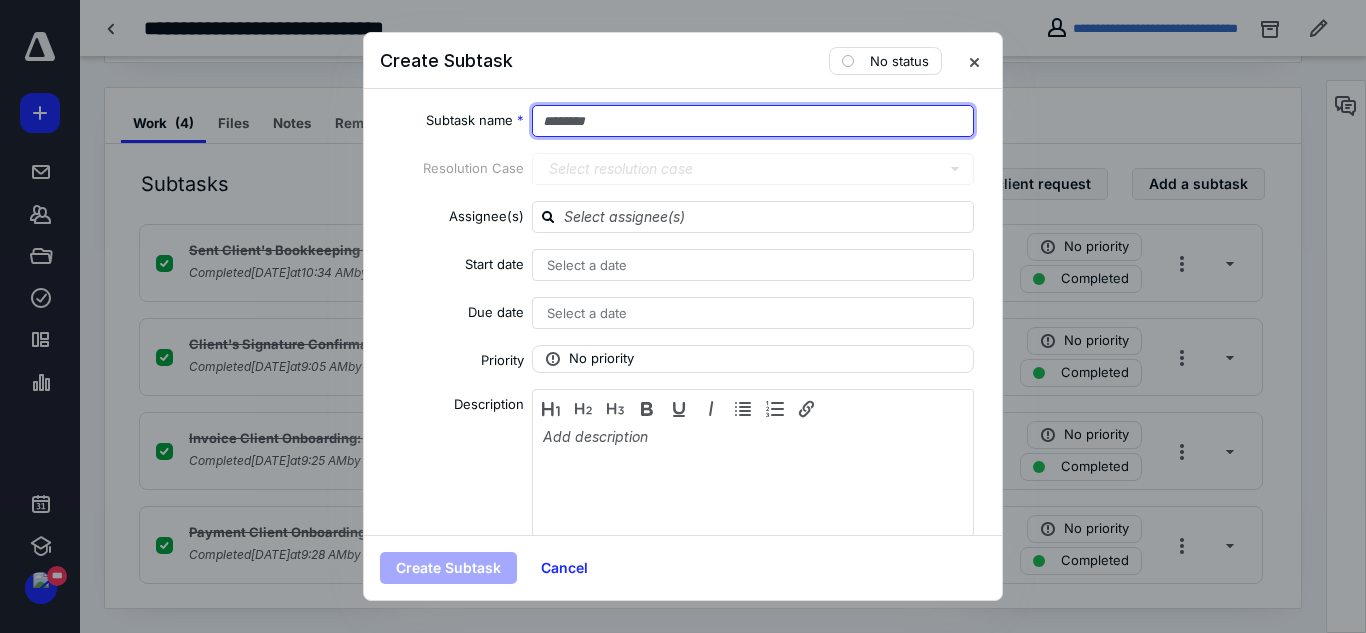 click at bounding box center [753, 121] 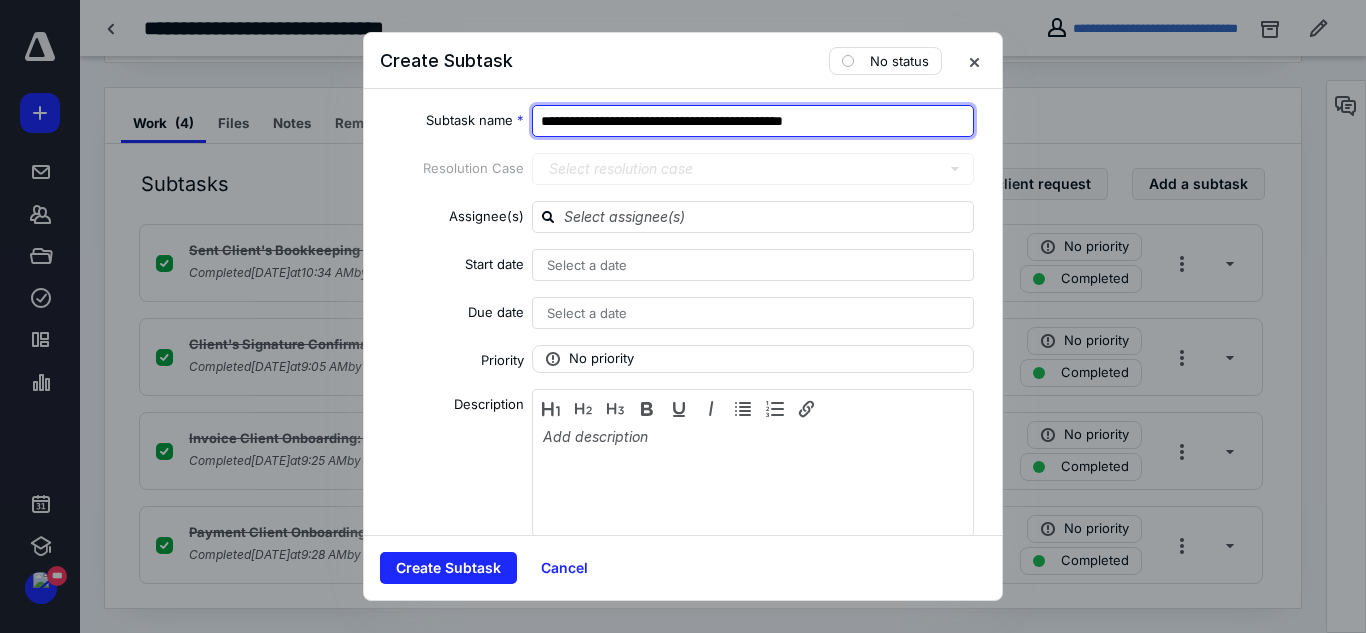 drag, startPoint x: 843, startPoint y: 120, endPoint x: 824, endPoint y: 120, distance: 19 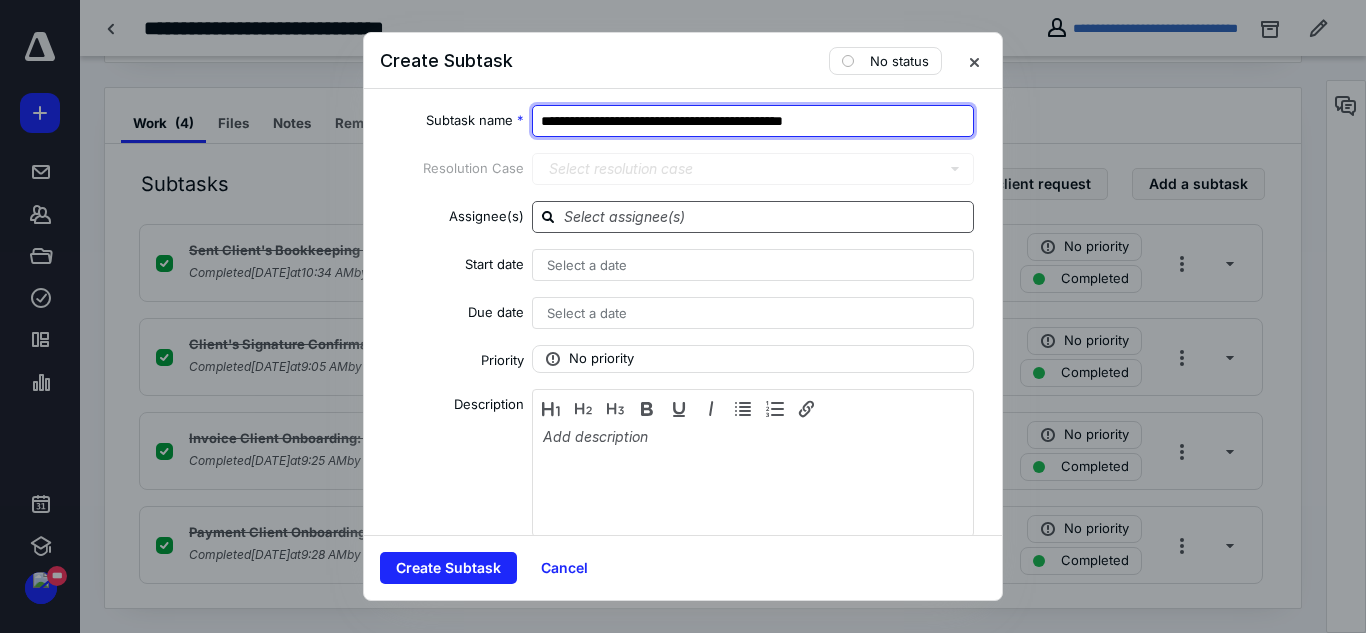type on "**********" 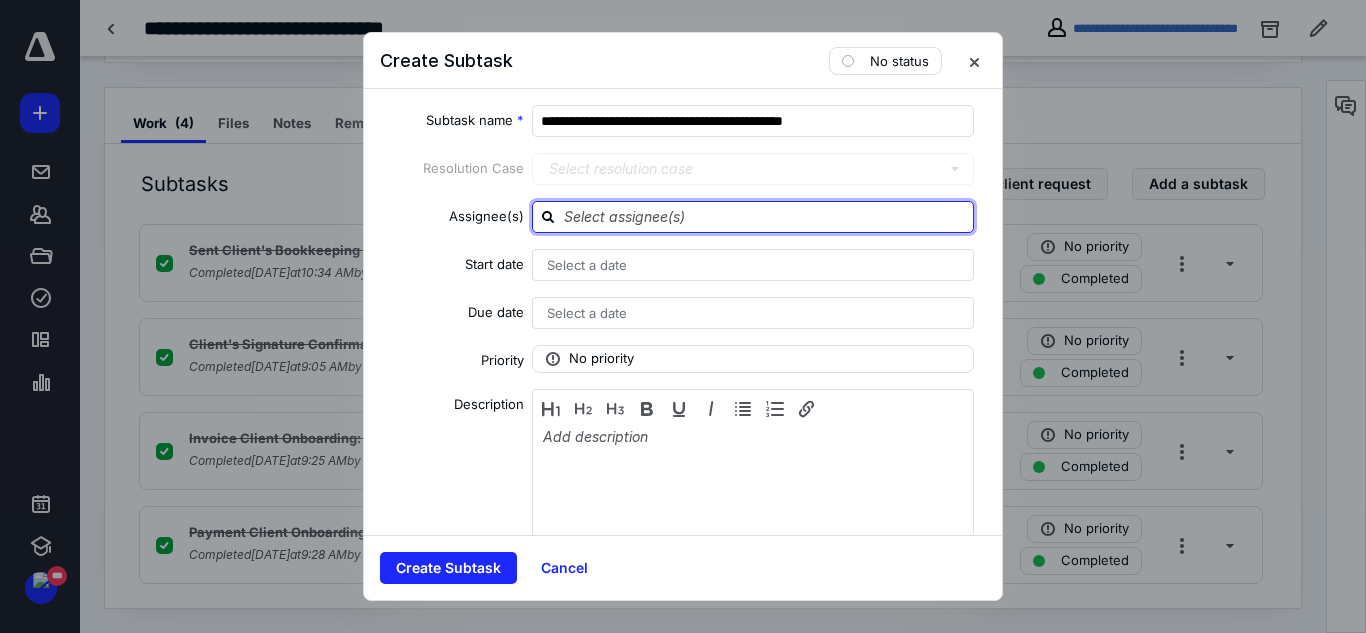 click at bounding box center (765, 216) 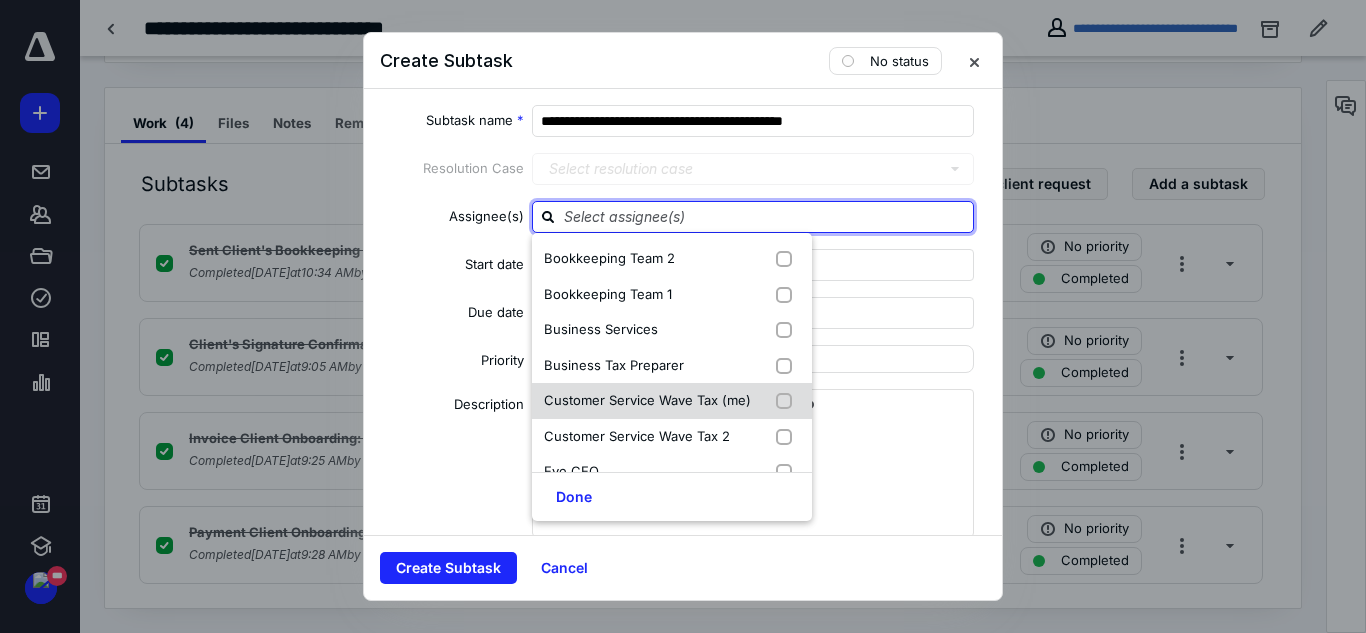 click at bounding box center (788, 401) 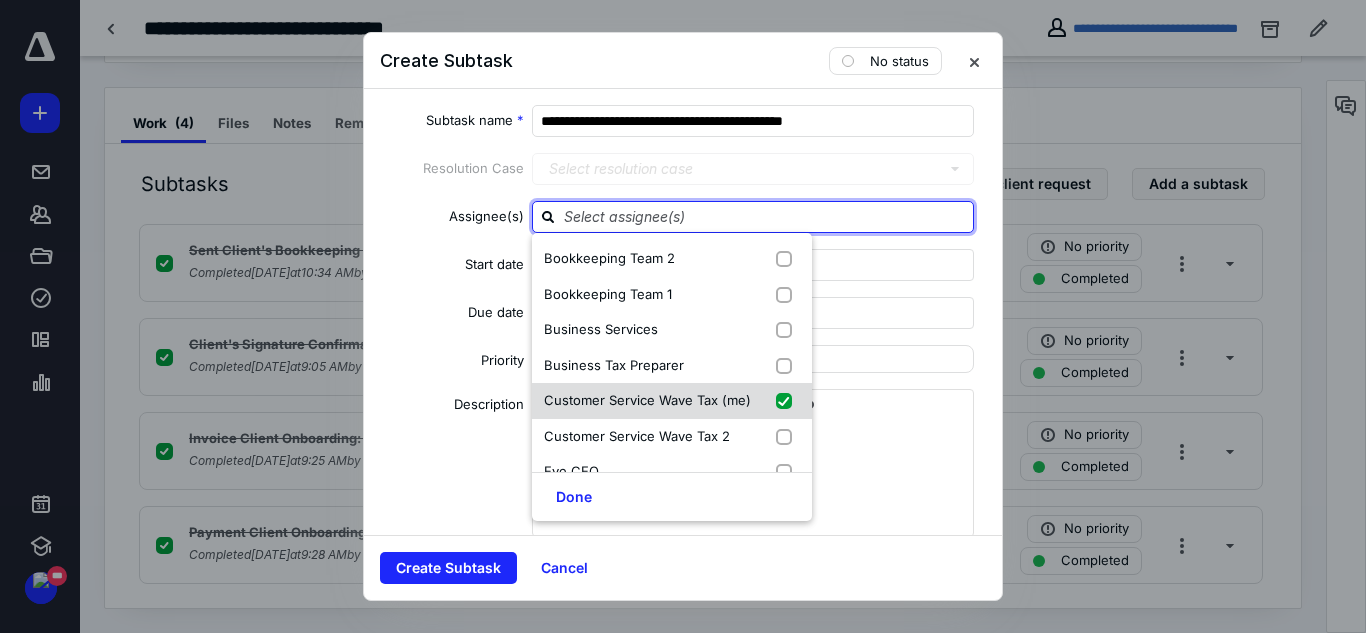 checkbox on "true" 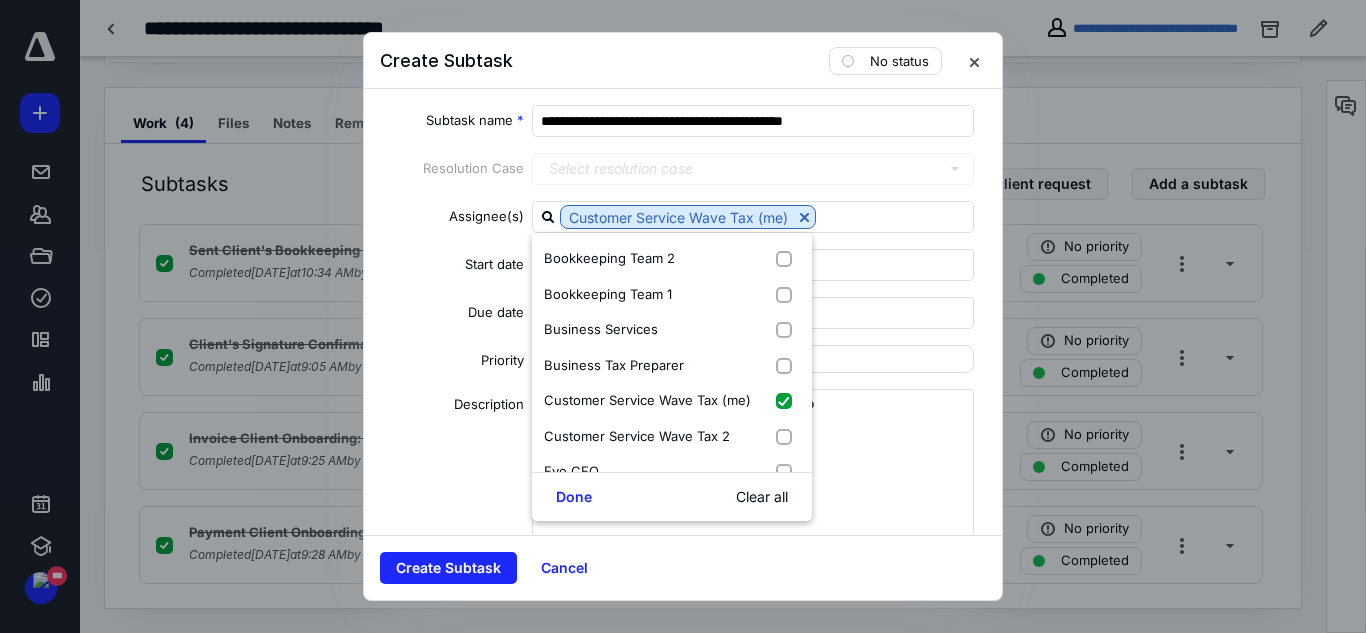 click on "**********" at bounding box center (683, 312) 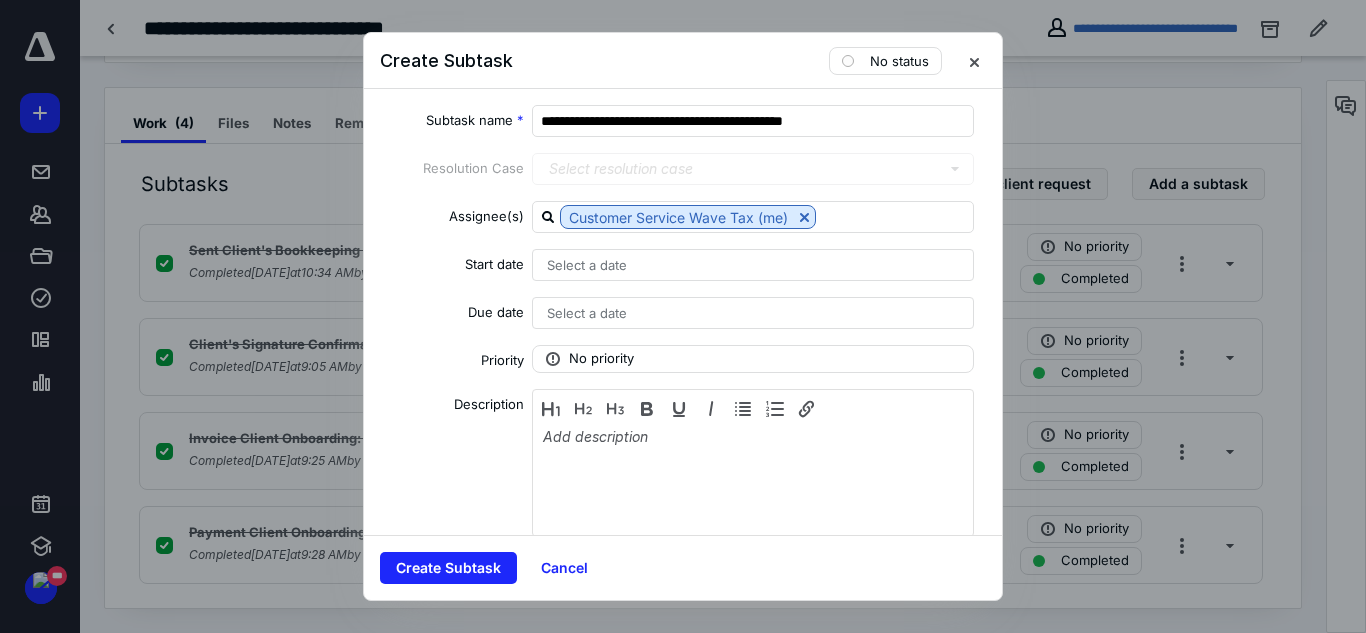 click on "Select a date" at bounding box center (753, 265) 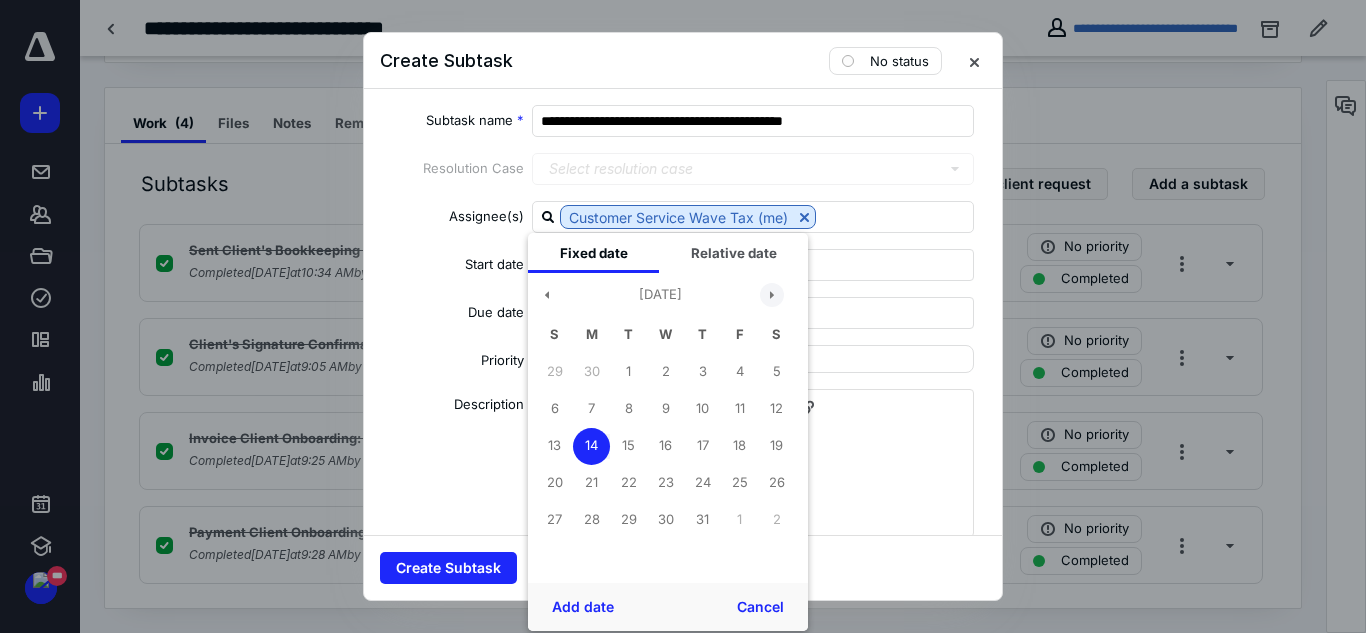 click at bounding box center (772, 295) 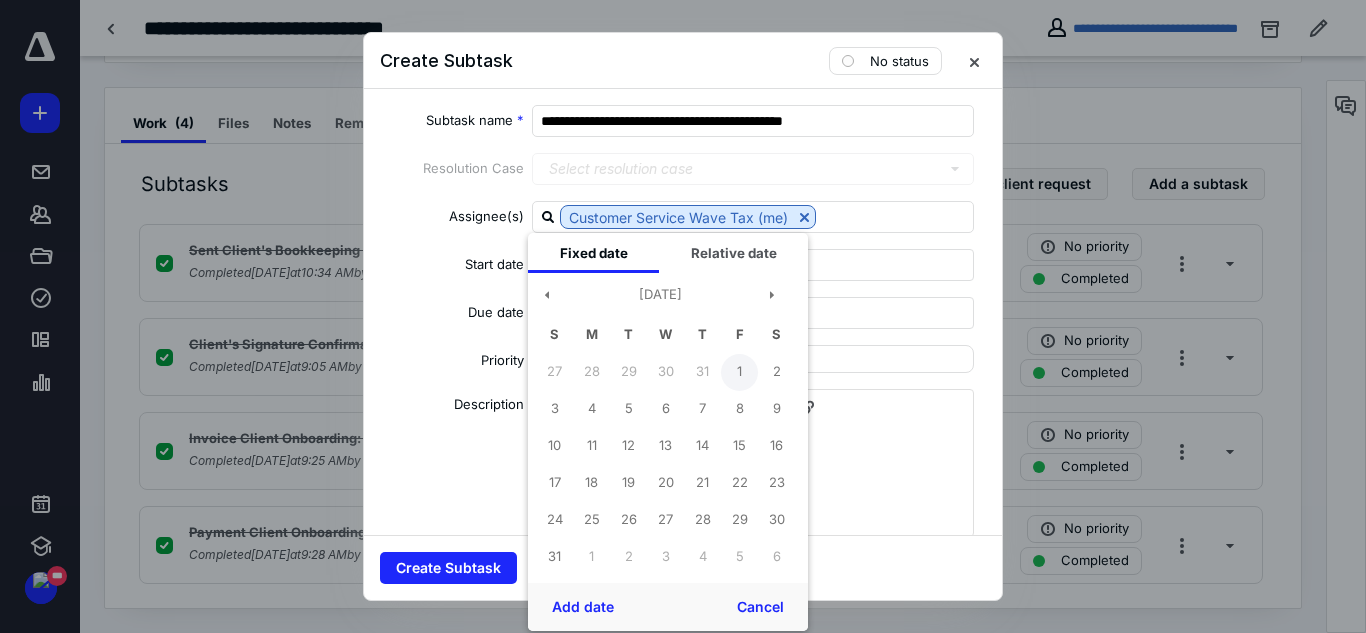 click on "1" at bounding box center [739, 372] 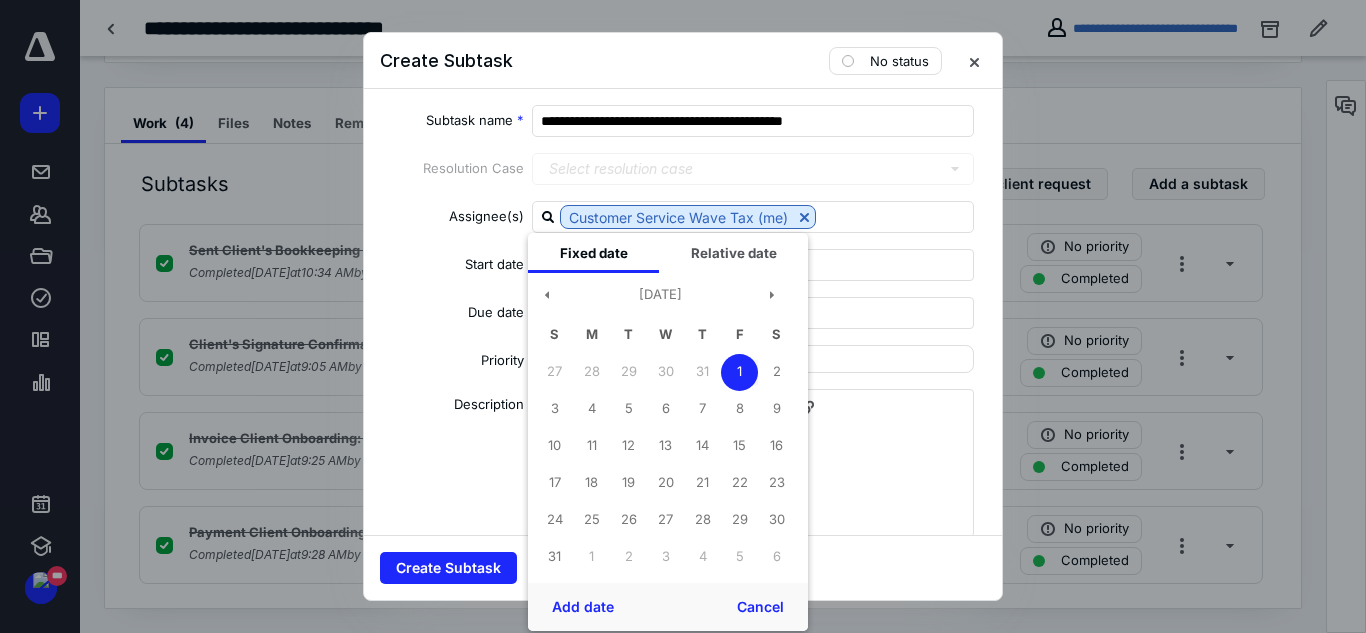 click on "**********" at bounding box center (683, 312) 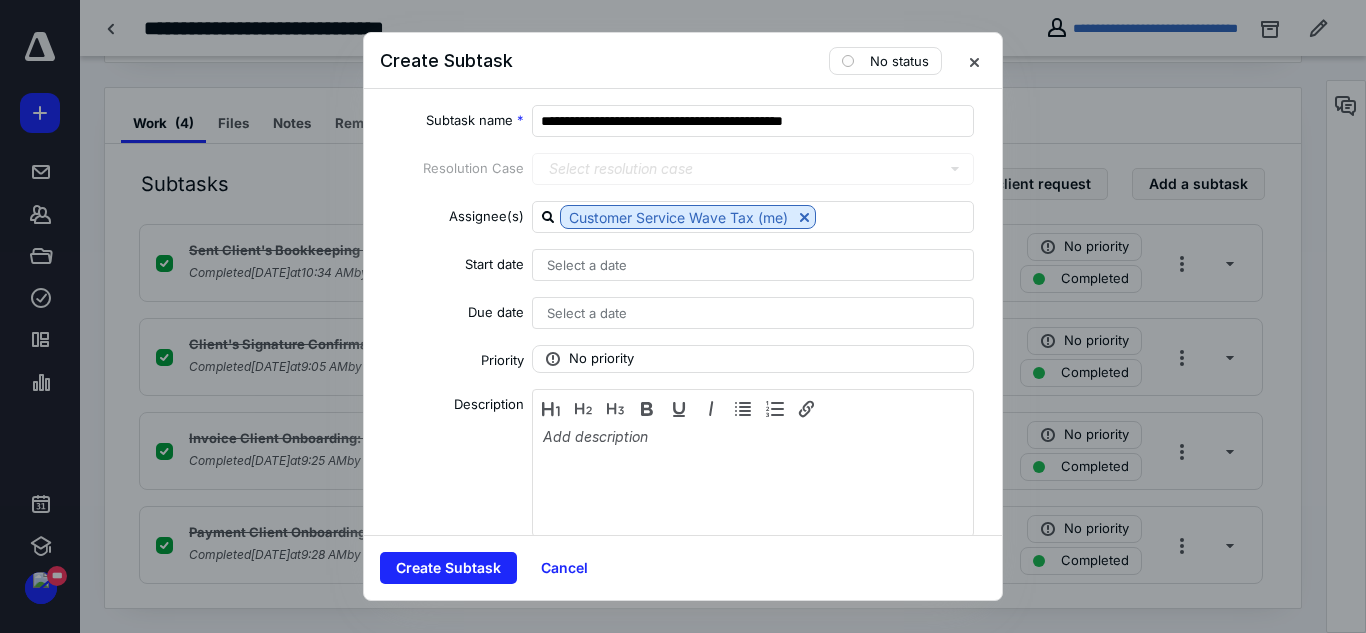 click on "Select a date" at bounding box center (587, 265) 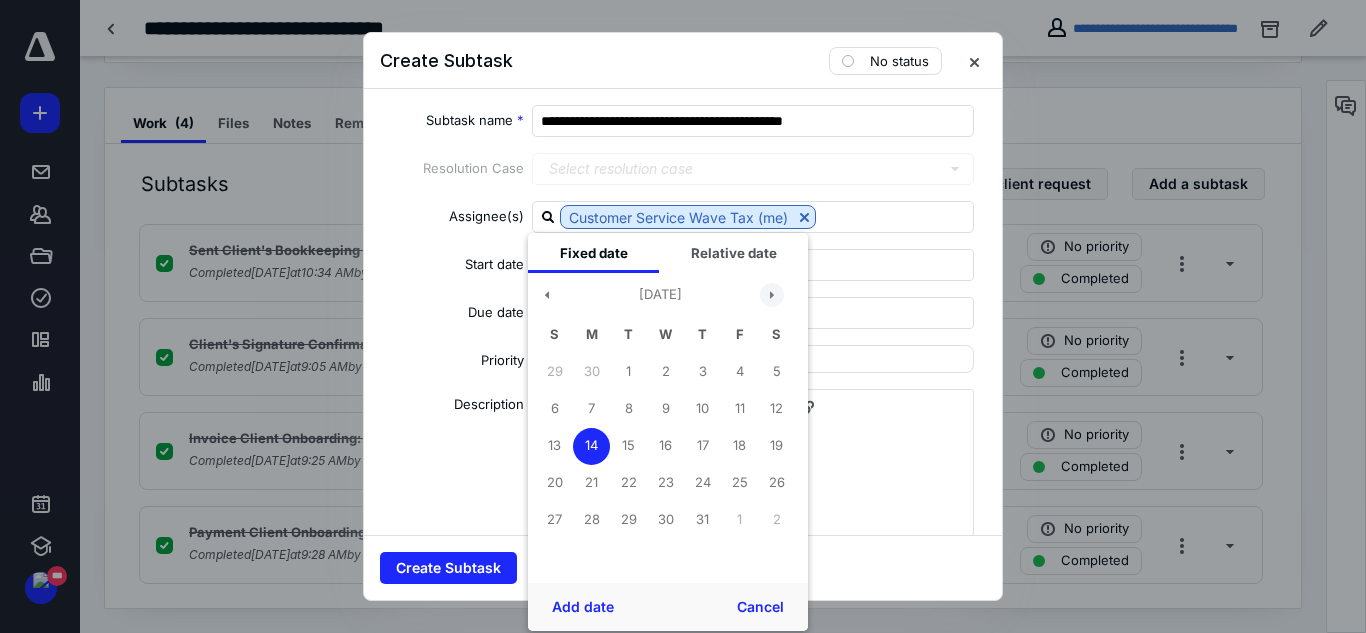 click at bounding box center (772, 295) 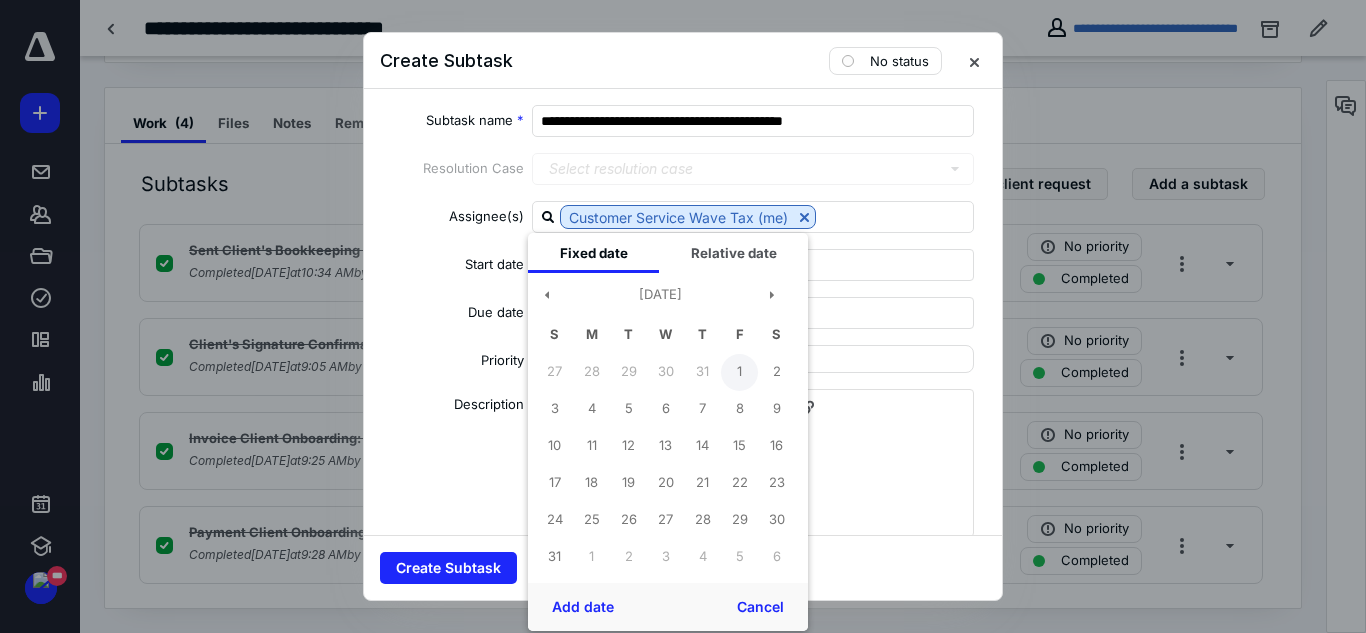 click on "1" at bounding box center (739, 372) 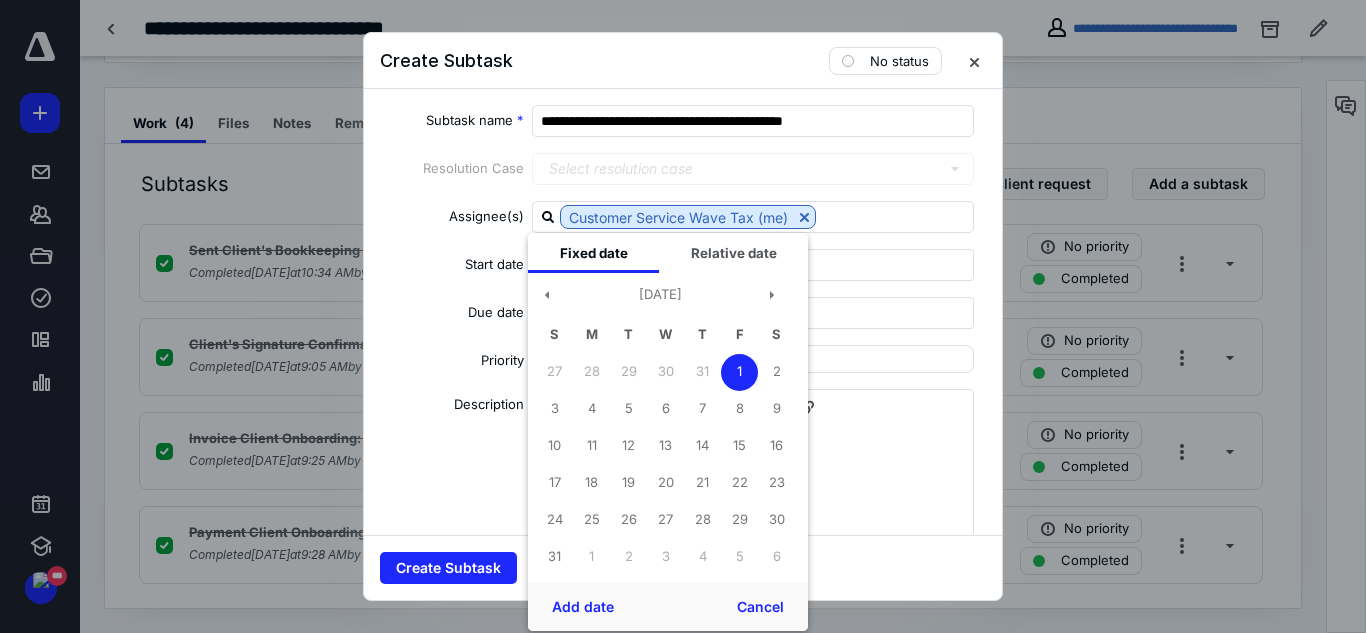 click on "1" at bounding box center [739, 372] 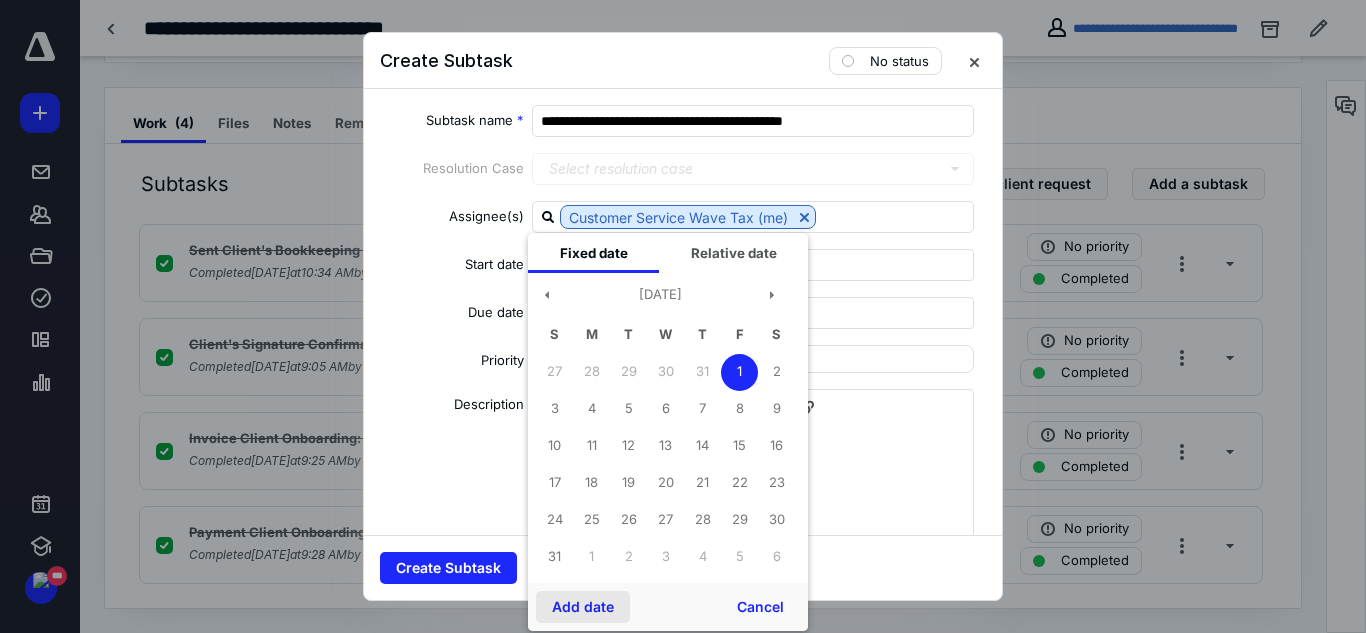 click on "Add date" at bounding box center [583, 607] 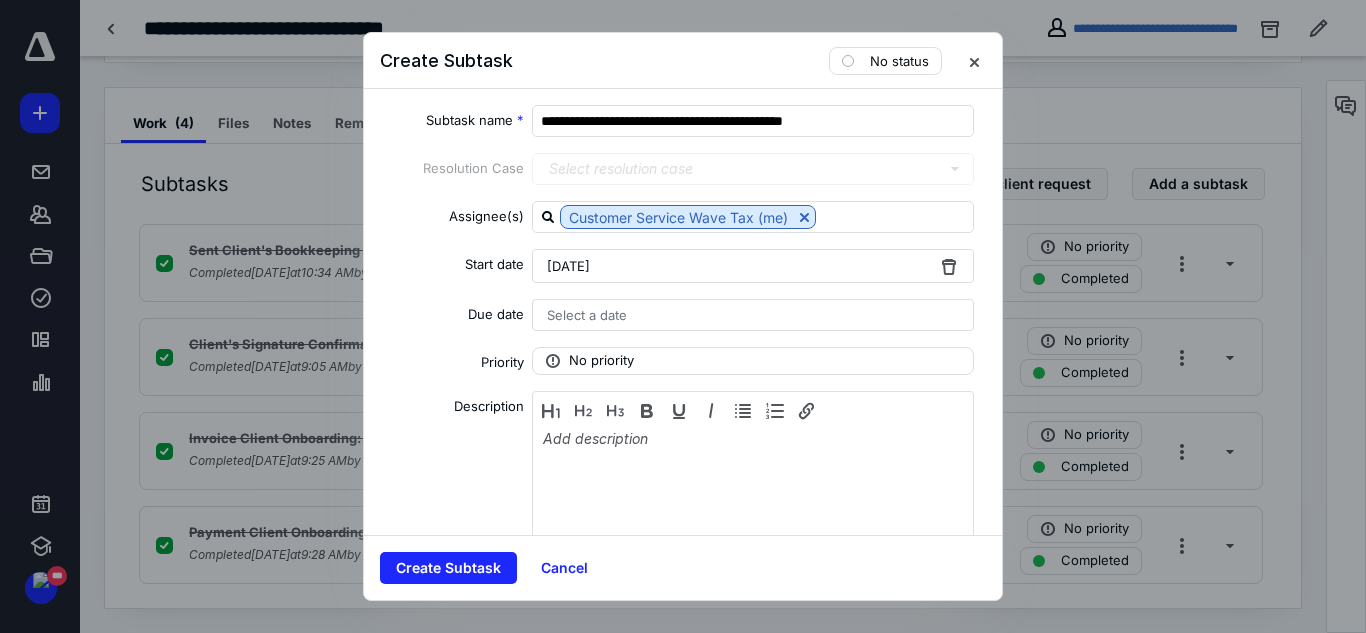 click on "Select a date" at bounding box center (753, 315) 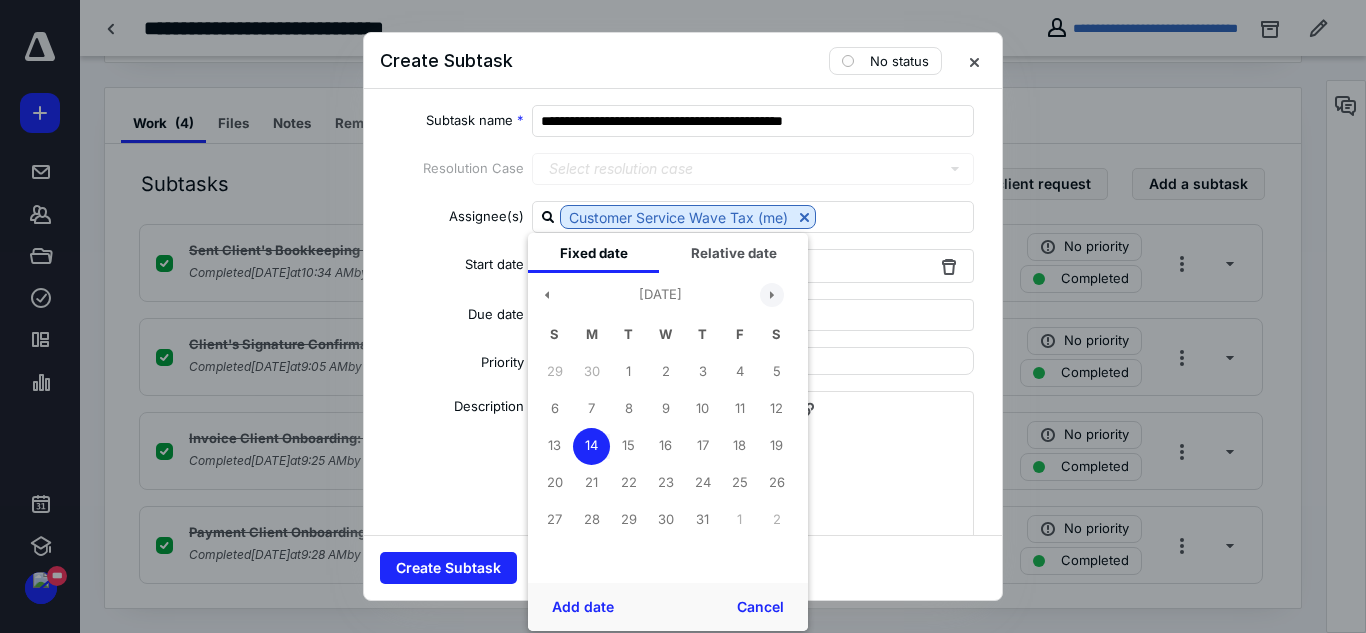 click at bounding box center (772, 295) 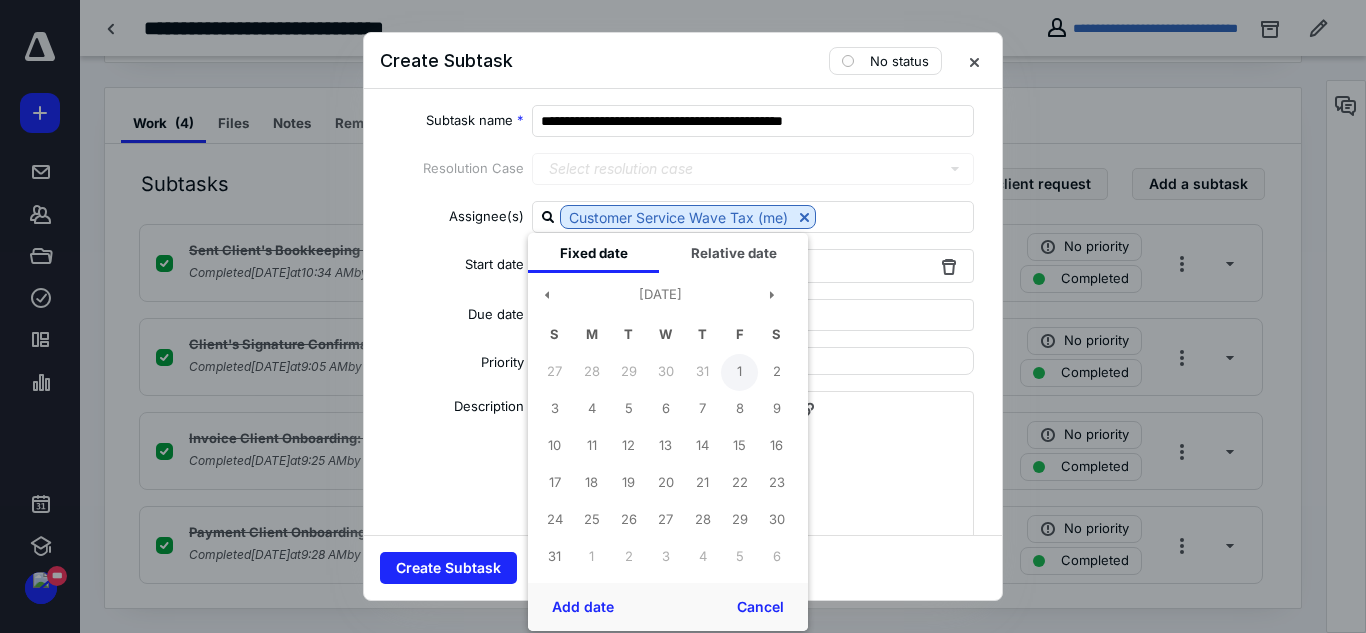 click on "1" at bounding box center [739, 372] 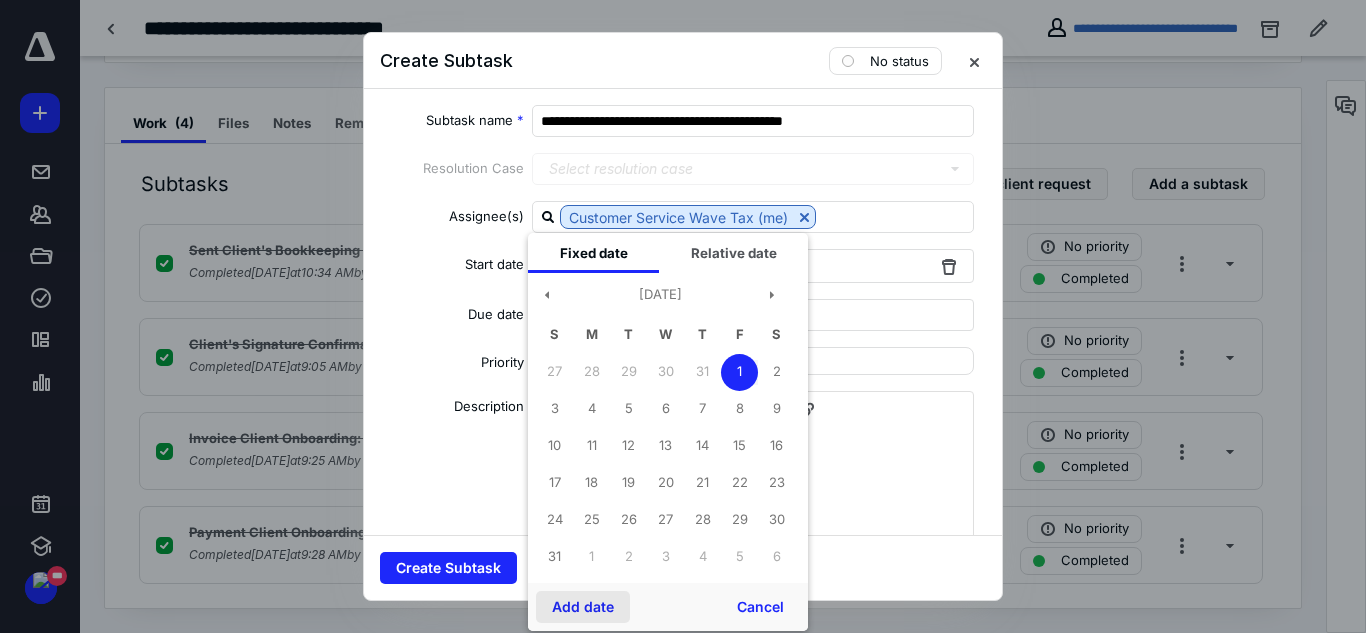 click on "Add date" at bounding box center [583, 607] 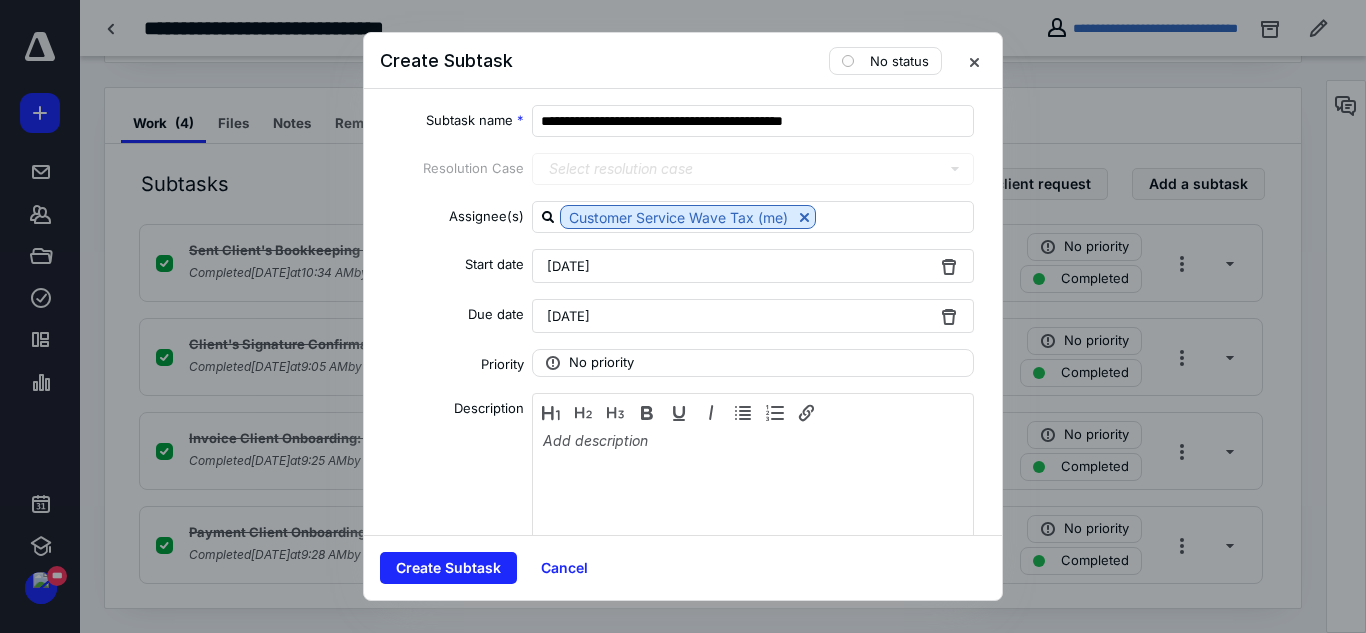 click on "**********" at bounding box center (683, 312) 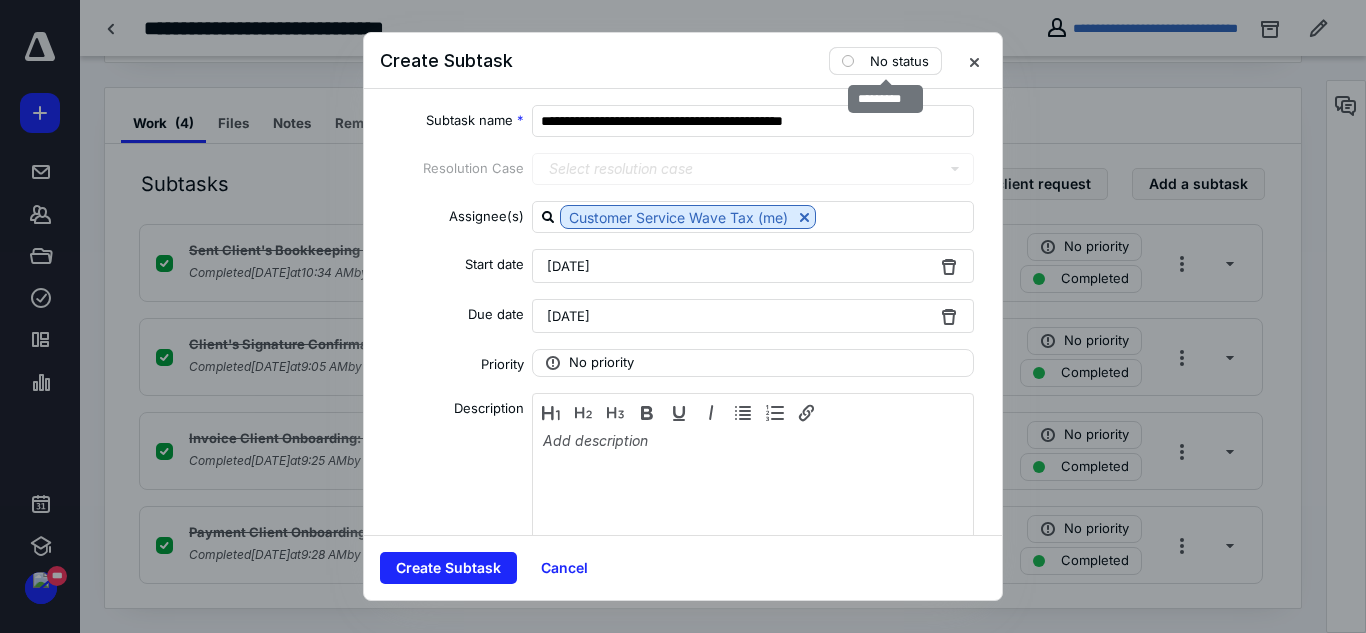 click on "No status" at bounding box center (899, 61) 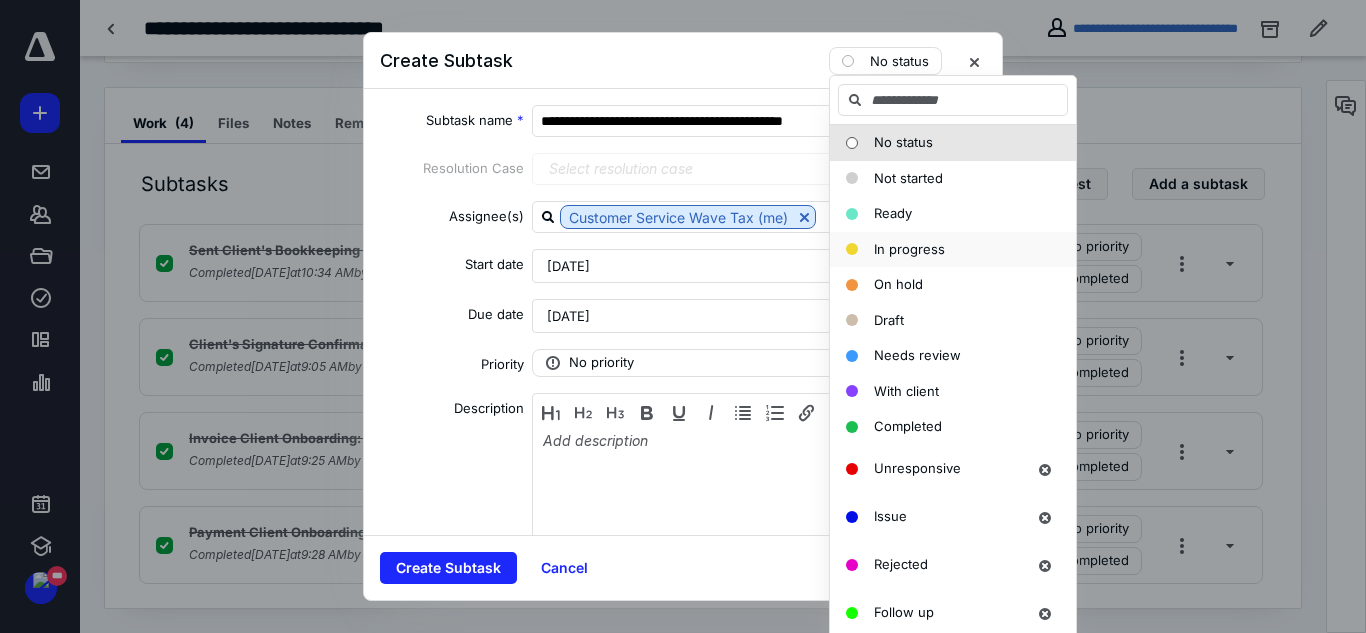 click on "In progress" at bounding box center (909, 249) 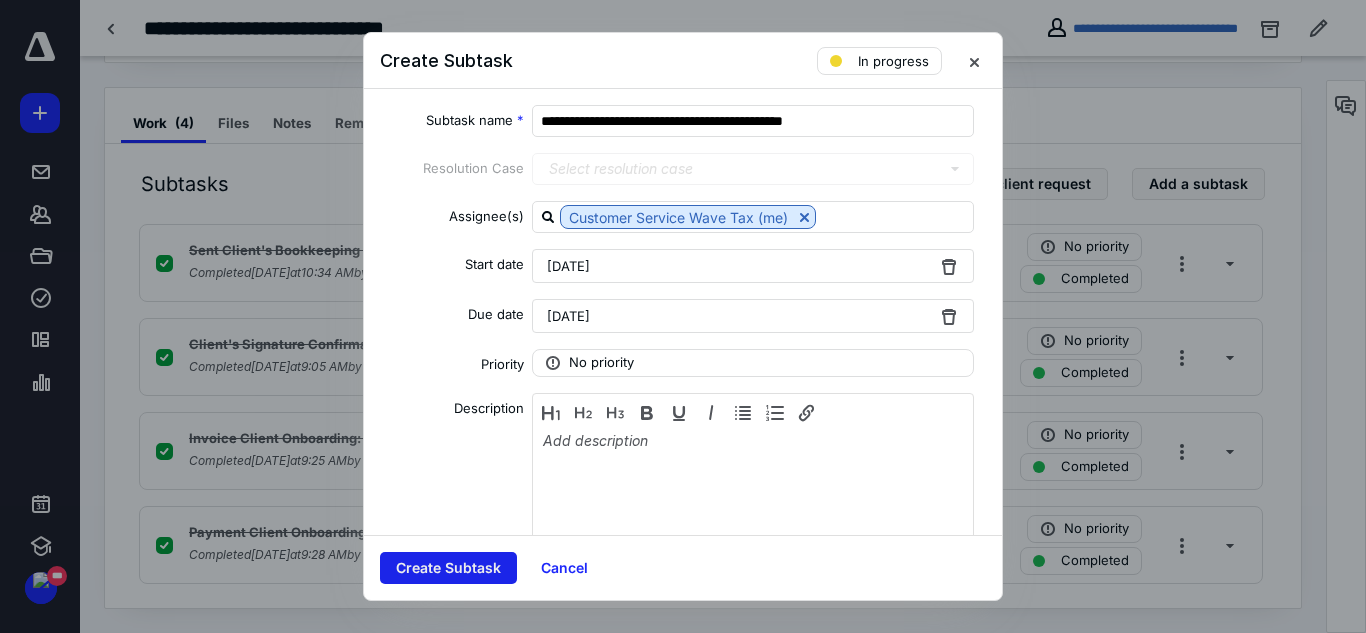 click on "Create Subtask" at bounding box center (448, 568) 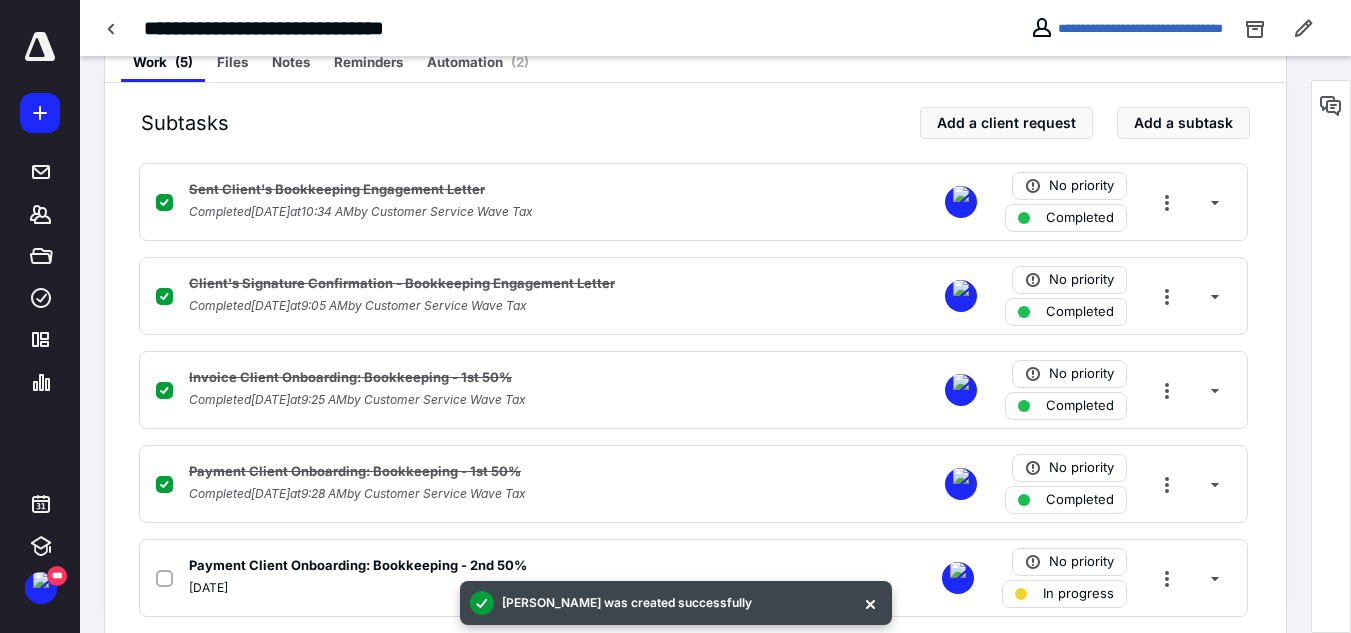 scroll, scrollTop: 448, scrollLeft: 0, axis: vertical 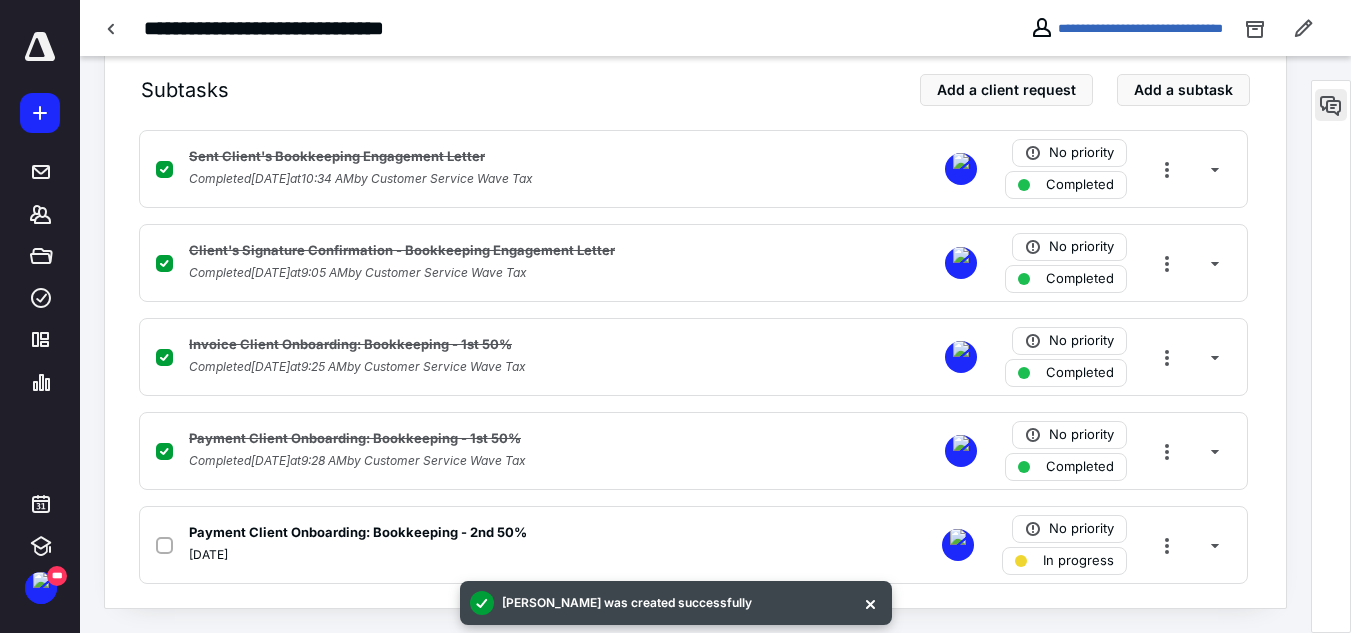 click at bounding box center (1331, 105) 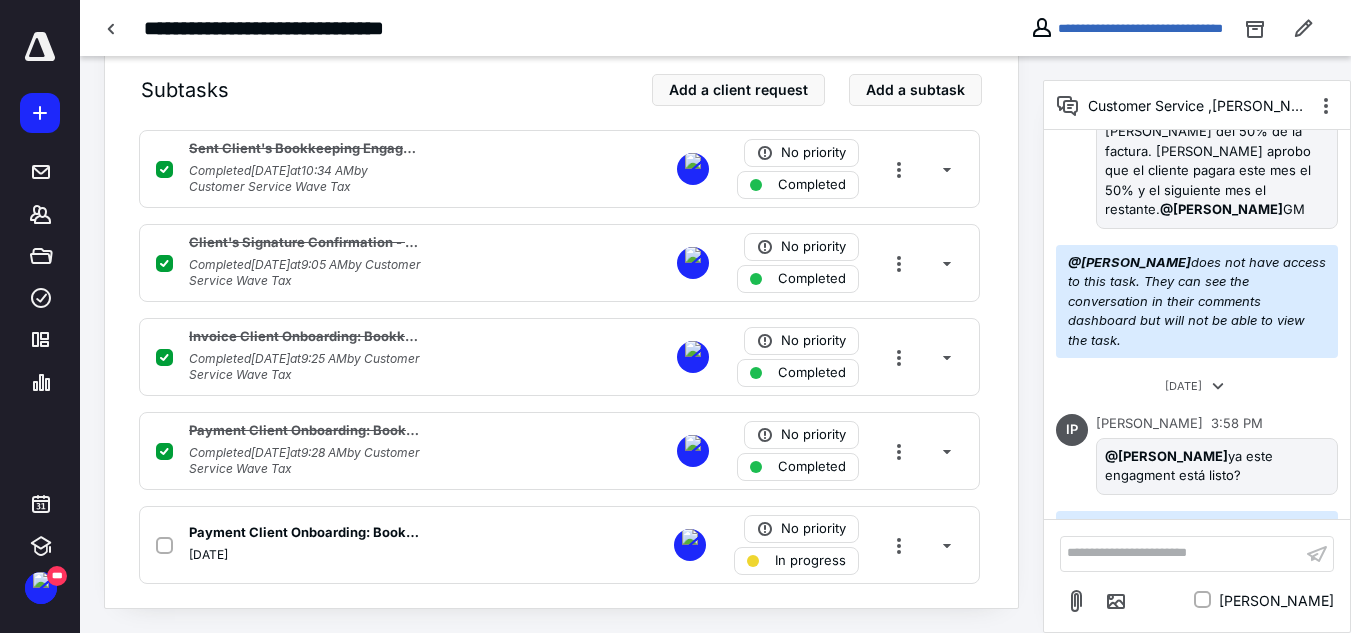 scroll, scrollTop: 371, scrollLeft: 0, axis: vertical 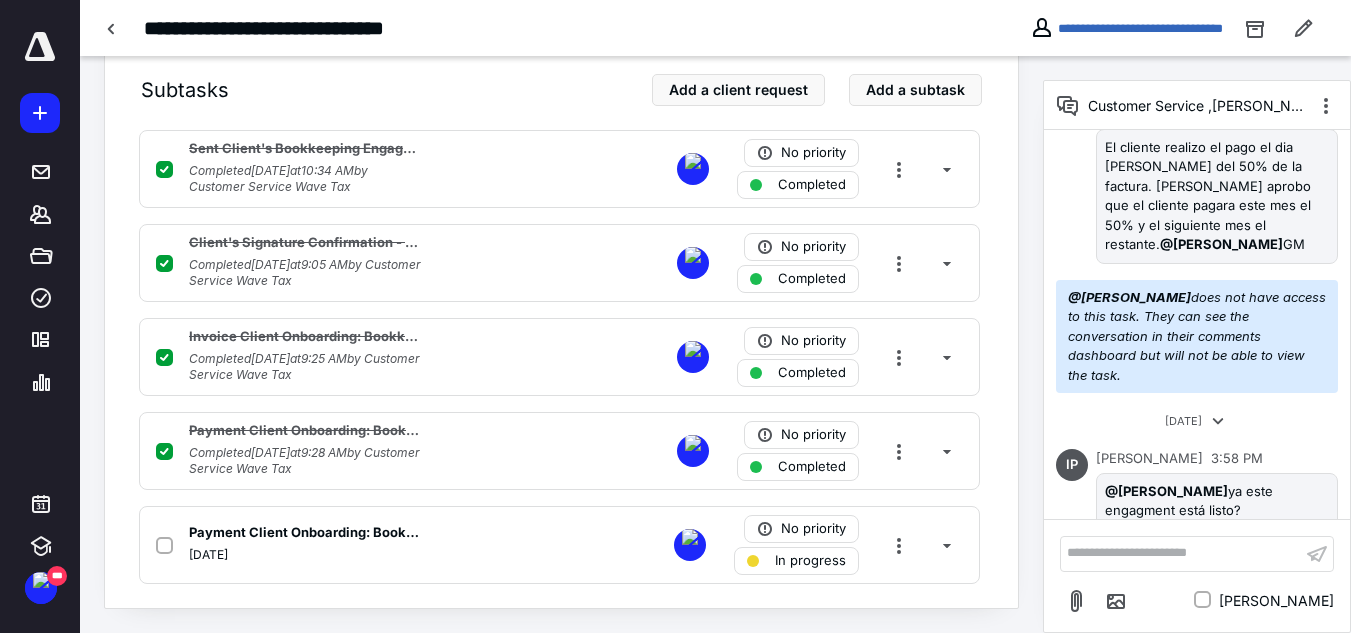 click on "Task  details No priority In progress Dates Add a date Due date July 21, 2025 80 % PROGRESS Work ( 5 ) Files Notes Reminders Automation ( 2 ) Subtasks Add a client request Add a subtask Sent Client's Bookkeeping Engagement Letter Completed  July 7, 2025  at  10:34 AM  by Customer Service Wave Tax No priority Completed Client's Signature Confirmation - Bookkeeping Engagement Letter Completed  July 14, 2025  at  9:05 AM  by Customer Service Wave Tax No priority Completed Invoice Client Onboarding: Bookkeeping - 1st  50% Completed  July 14, 2025  at  9:25 AM  by Customer Service Wave Tax No priority Completed Payment Client Onboarding: Bookkeeping - 1st 50% Completed  July 14, 2025  at  9:28 AM  by Customer Service Wave Tax No priority Completed Payment Client Onboarding: Bookkeeping - 2nd 50% August 1, 2025 No priority In progress" at bounding box center [561, 120] 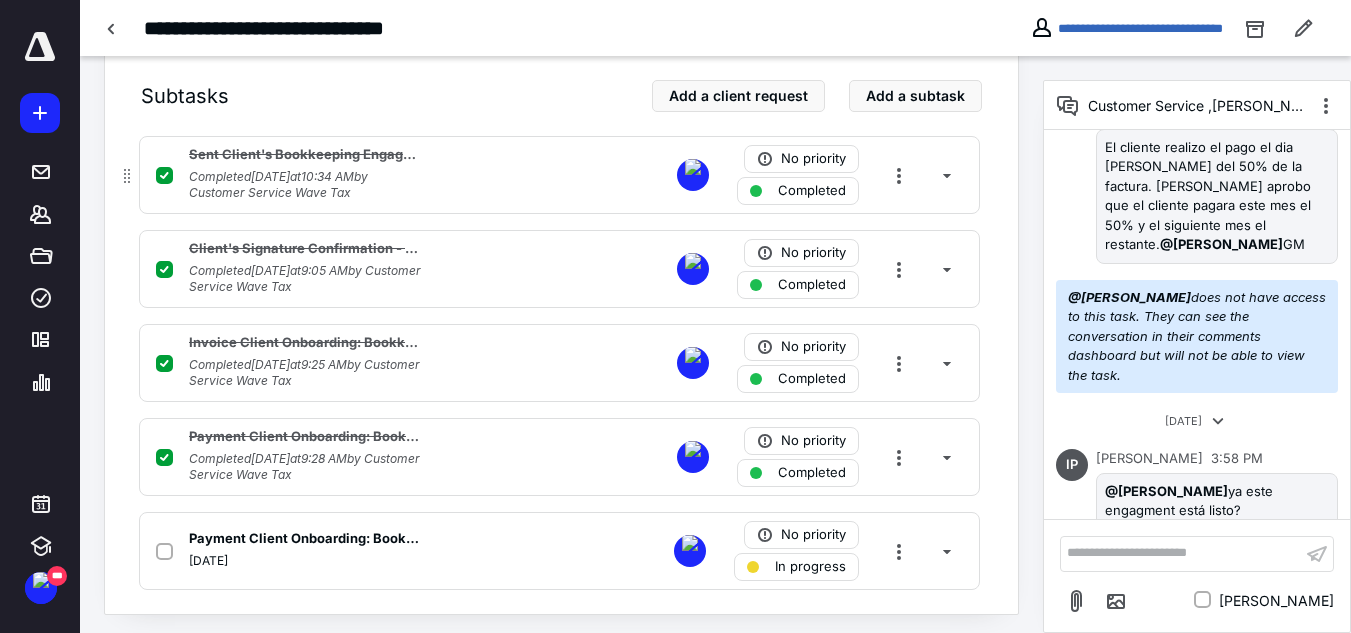 scroll, scrollTop: 448, scrollLeft: 0, axis: vertical 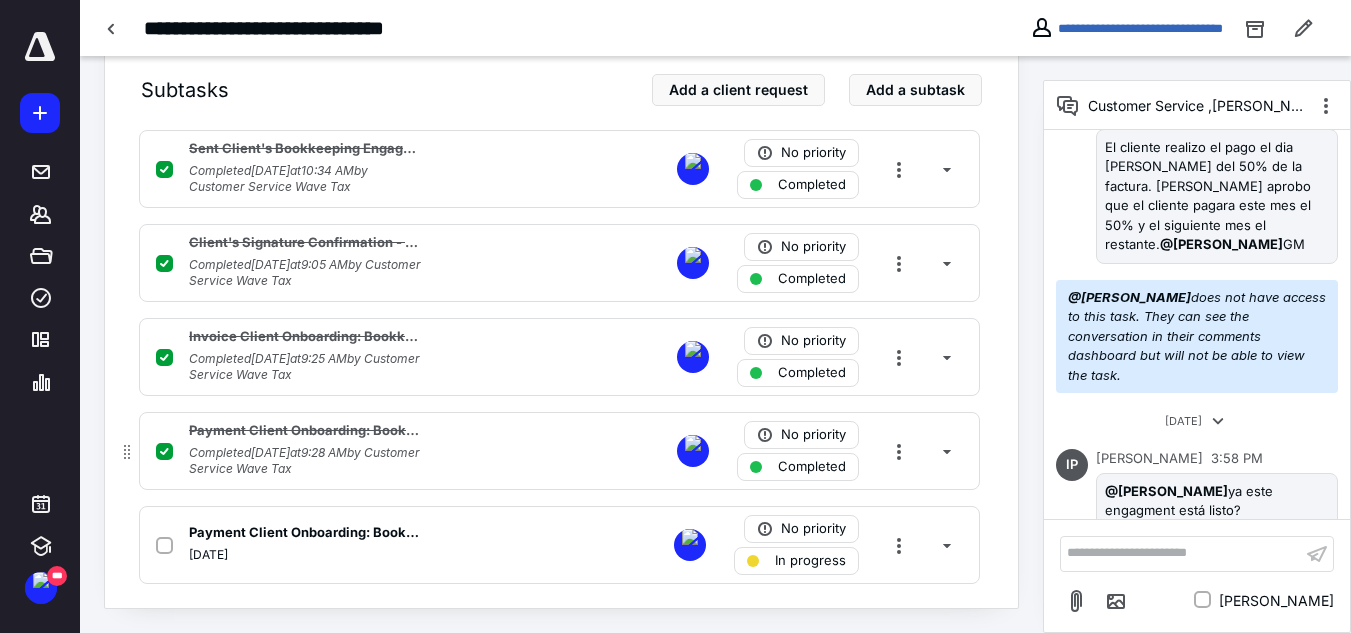 click on "Payment Client Onboarding: Bookkeeping - 1st 50% Completed  July 14, 2025  at  9:28 AM  by Customer Service Wave Tax No priority Completed" at bounding box center [559, 451] 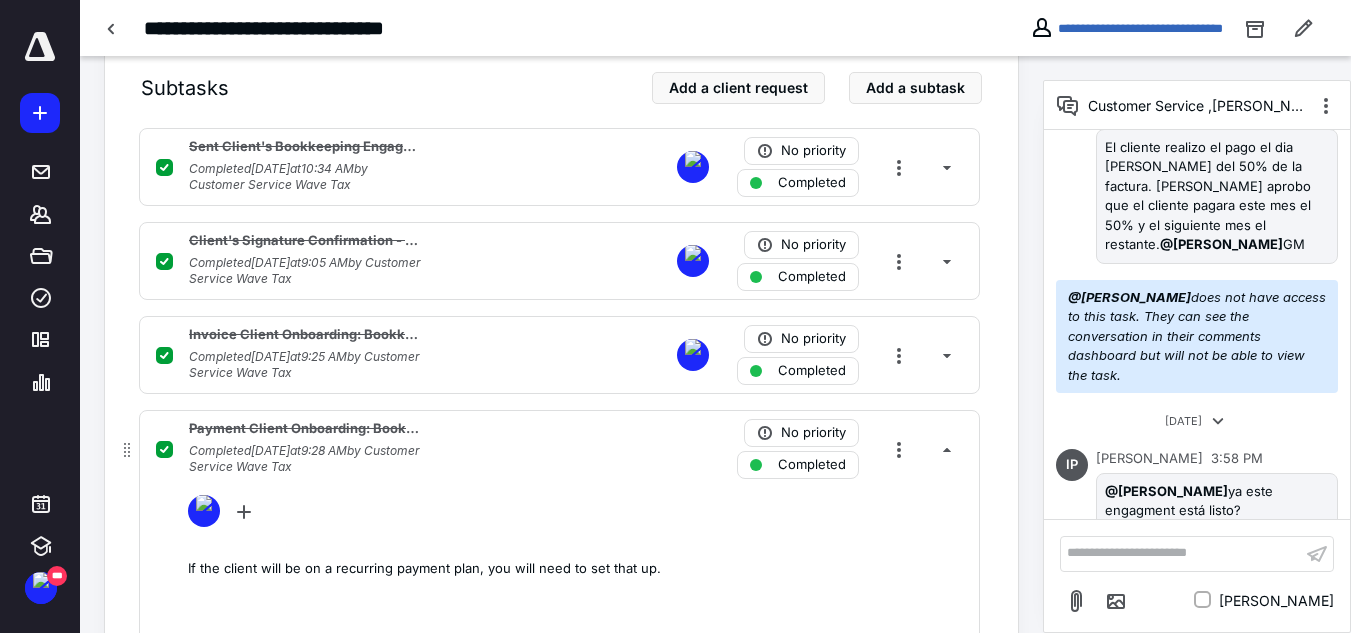 scroll, scrollTop: 448, scrollLeft: 0, axis: vertical 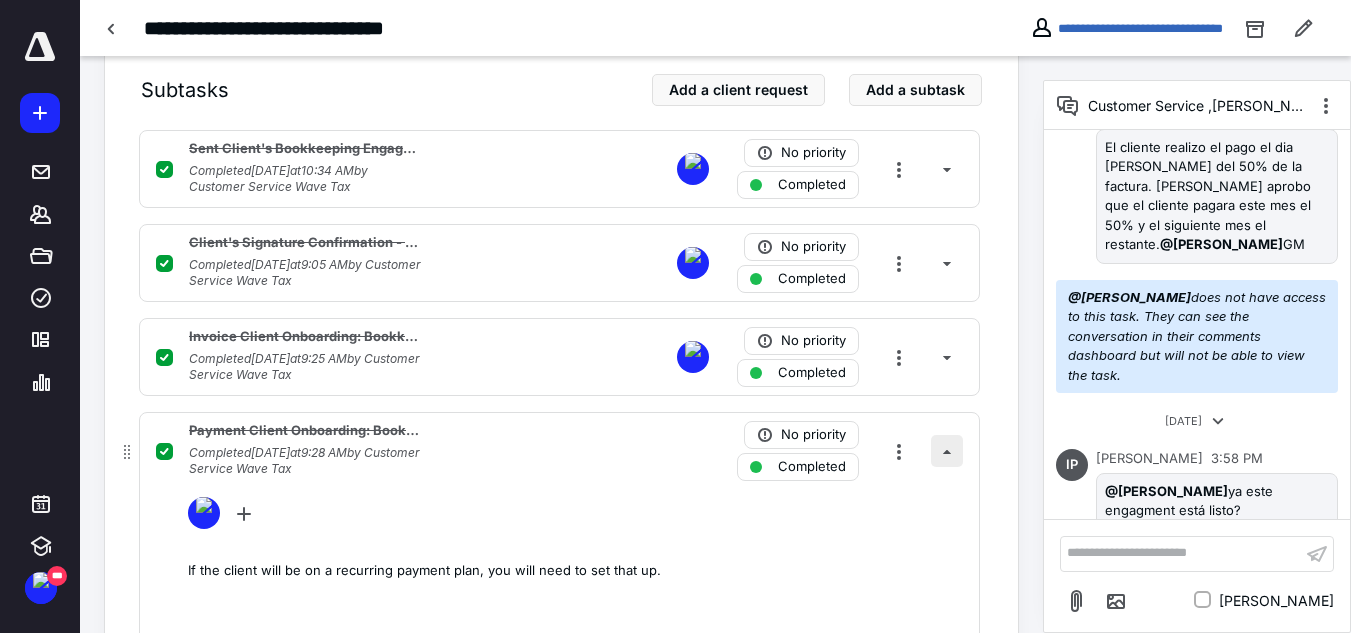click at bounding box center [947, 451] 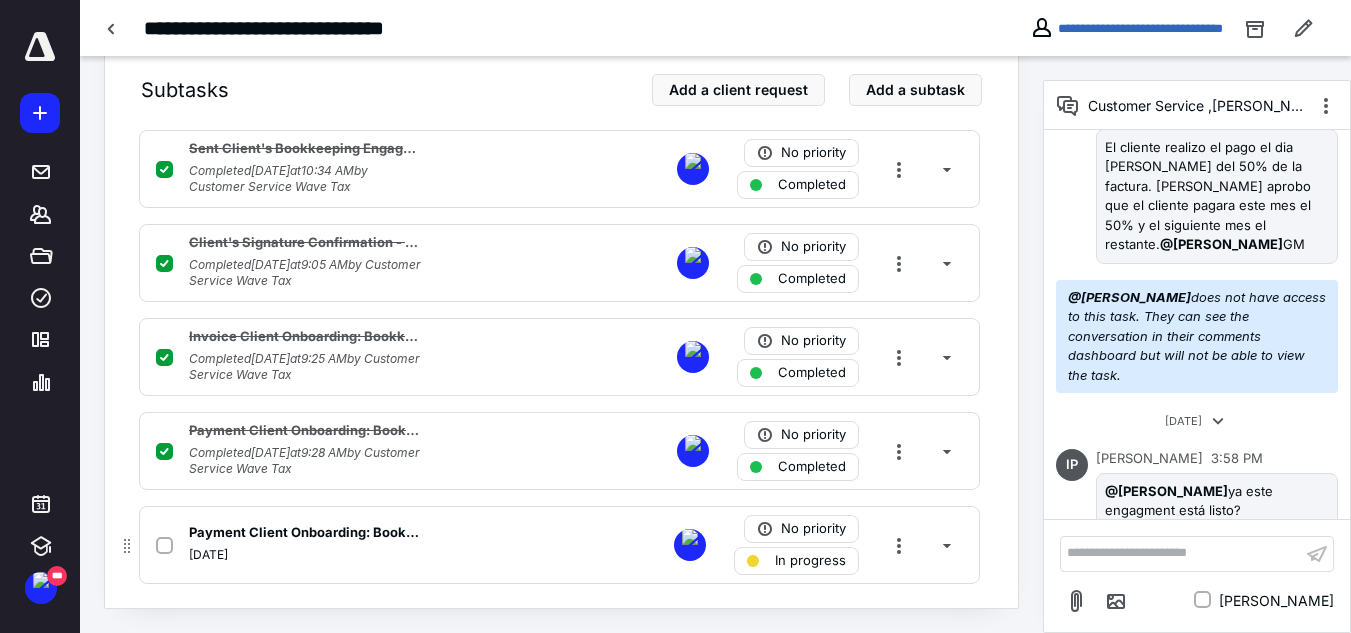 click on "Payment Client Onboarding: Bookkeeping - 2nd 50% August 1, 2025 No priority In progress" at bounding box center [559, 545] 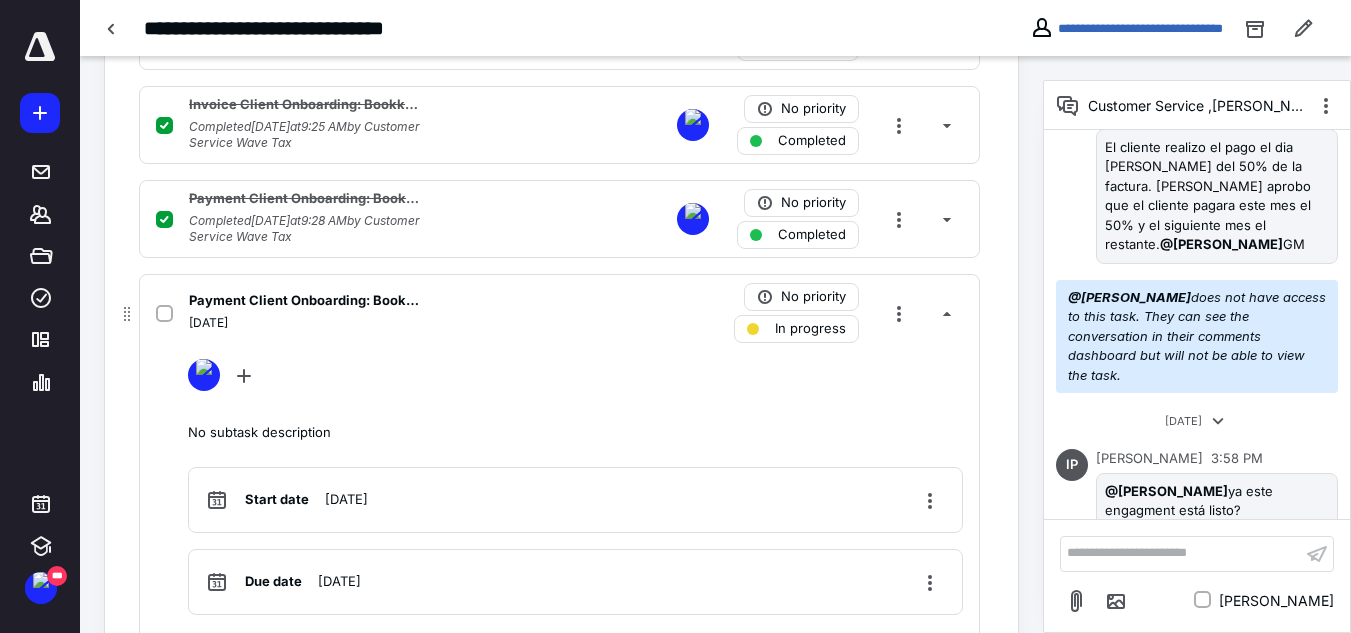scroll, scrollTop: 784, scrollLeft: 0, axis: vertical 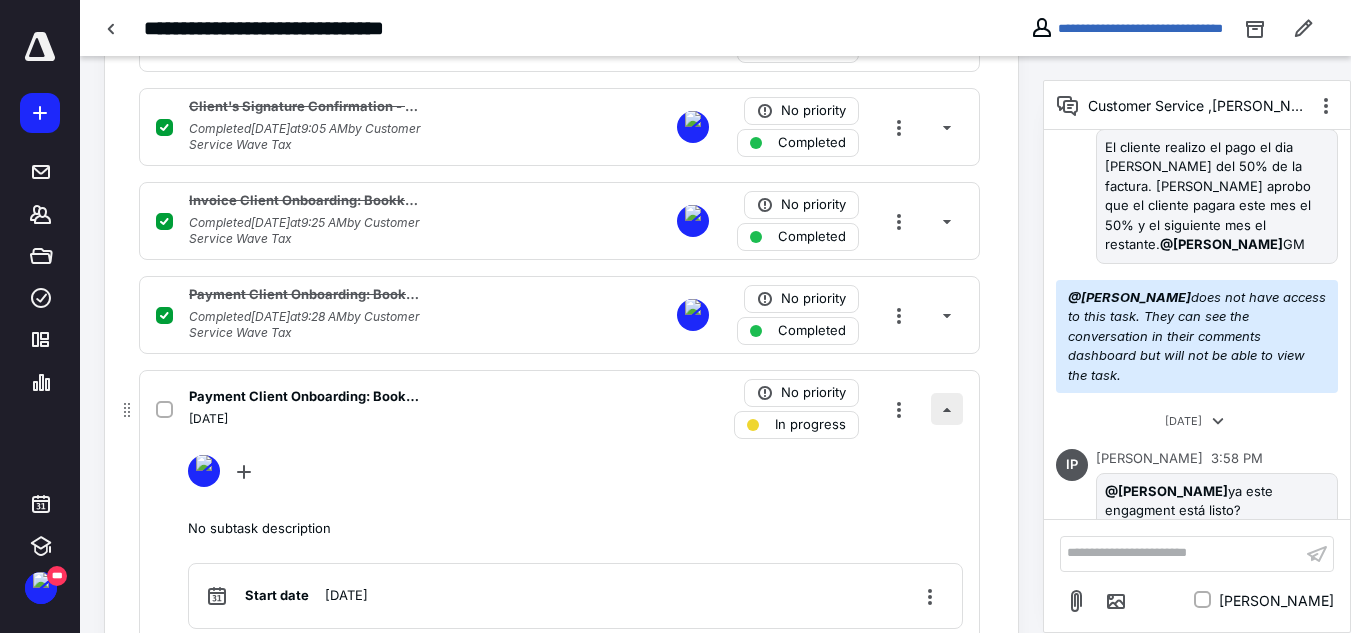 click at bounding box center [947, 409] 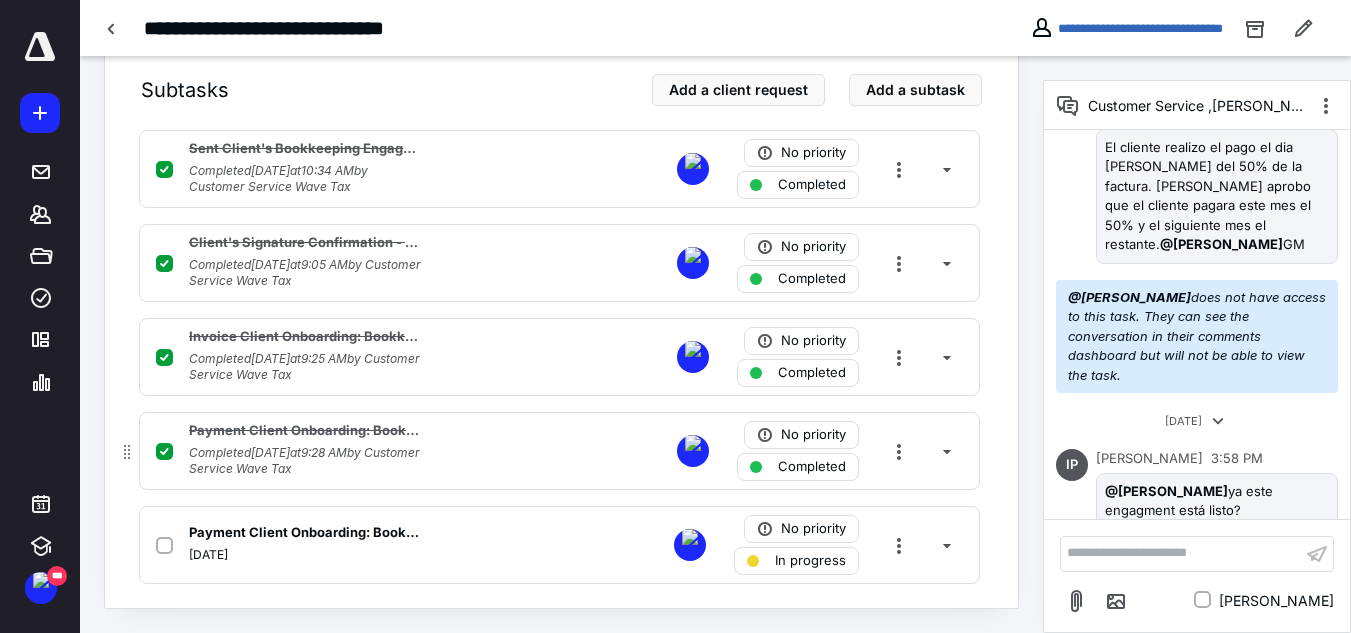 click on "Payment Client Onboarding: Bookkeeping - 1st 50% Completed  July 14, 2025  at  9:28 AM  by Customer Service Wave Tax No priority Completed" at bounding box center (559, 451) 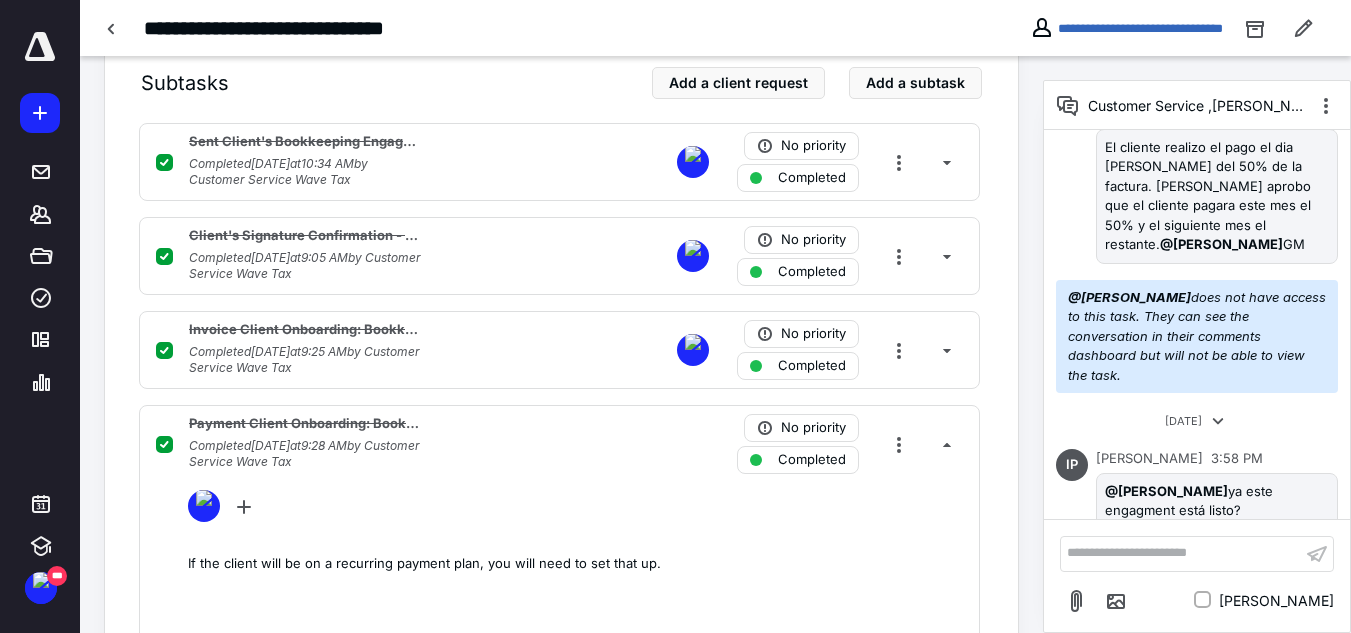 scroll, scrollTop: 448, scrollLeft: 0, axis: vertical 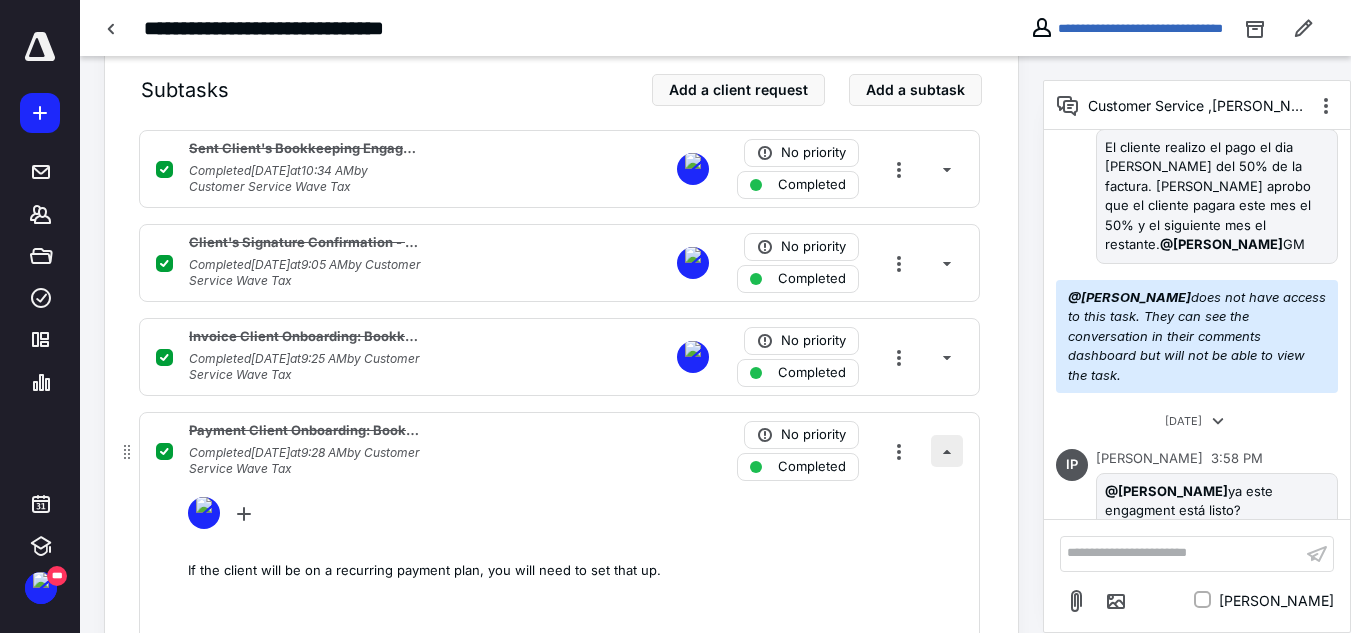 click at bounding box center [947, 451] 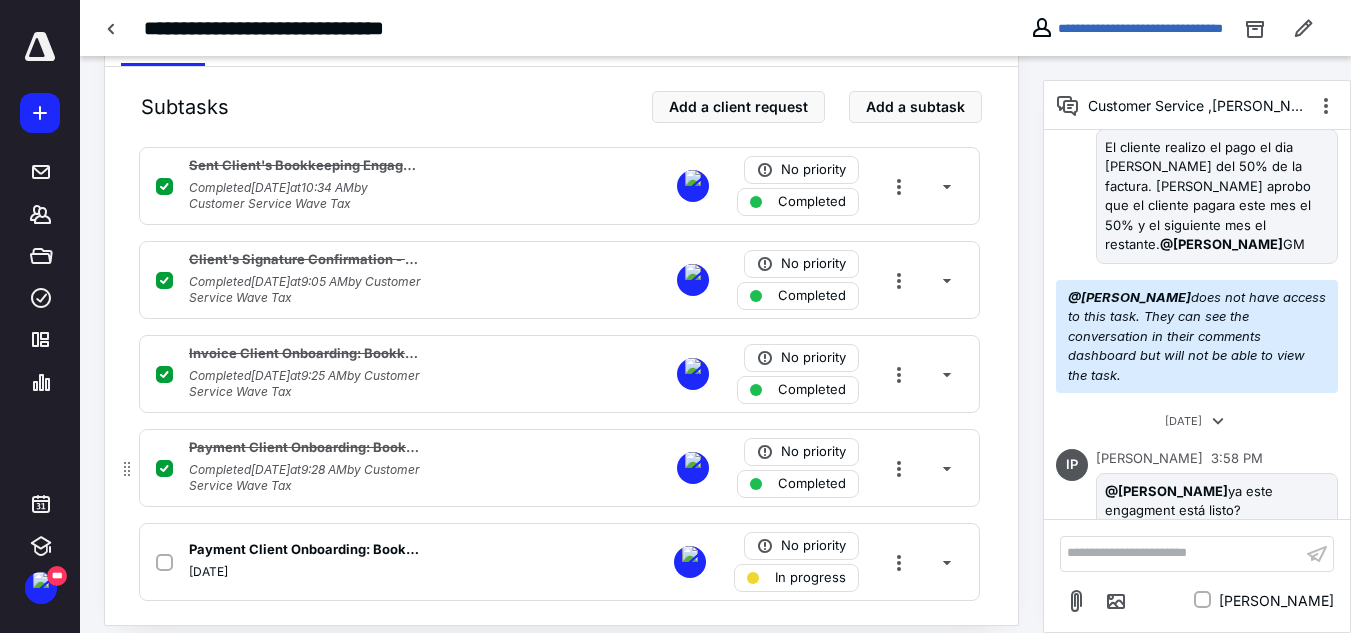 scroll, scrollTop: 448, scrollLeft: 0, axis: vertical 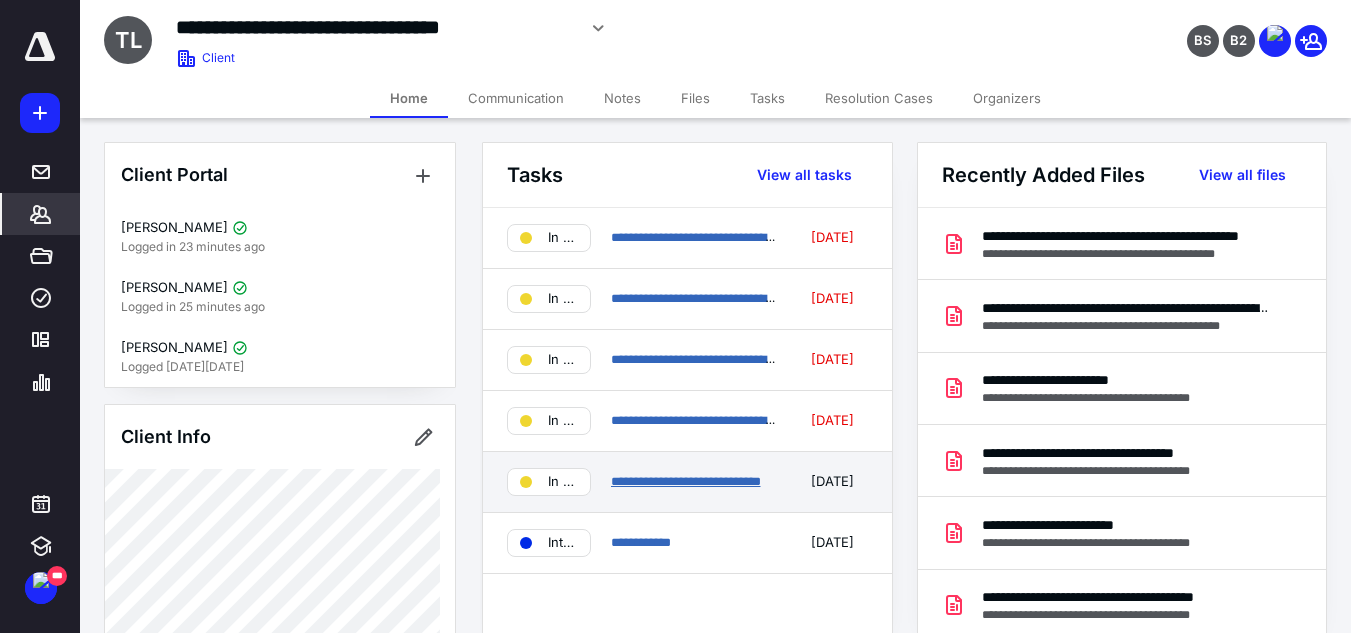 click on "**********" at bounding box center (686, 481) 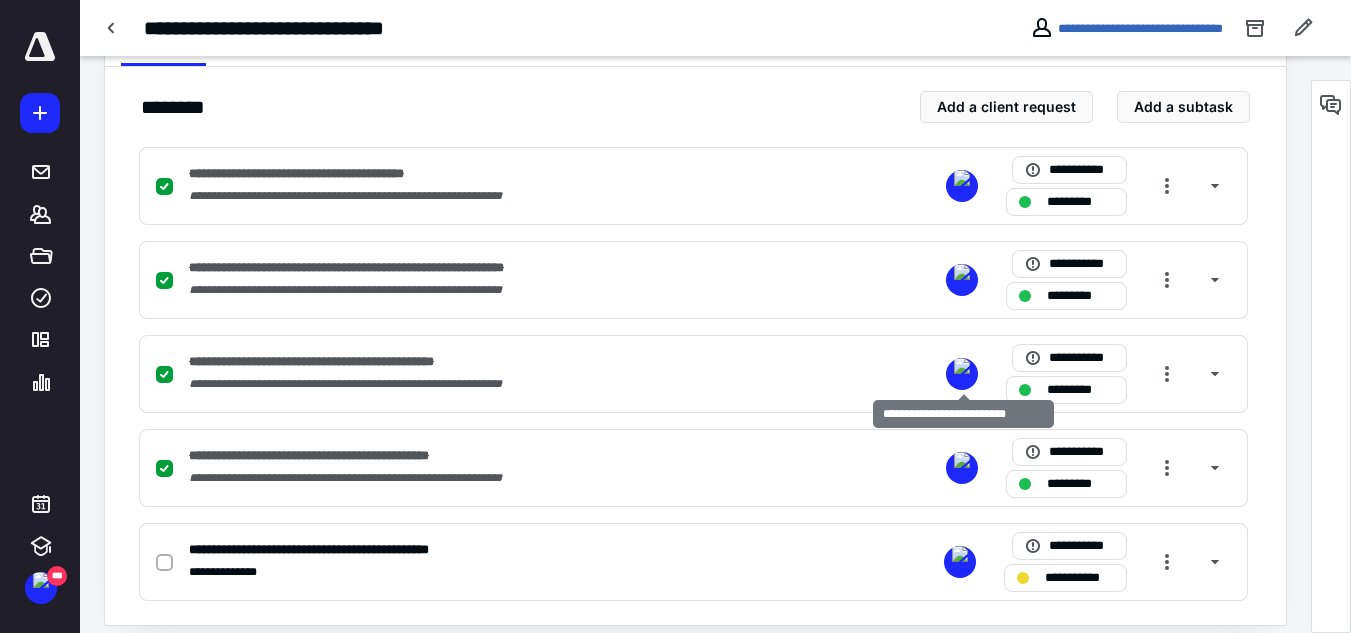 scroll, scrollTop: 448, scrollLeft: 0, axis: vertical 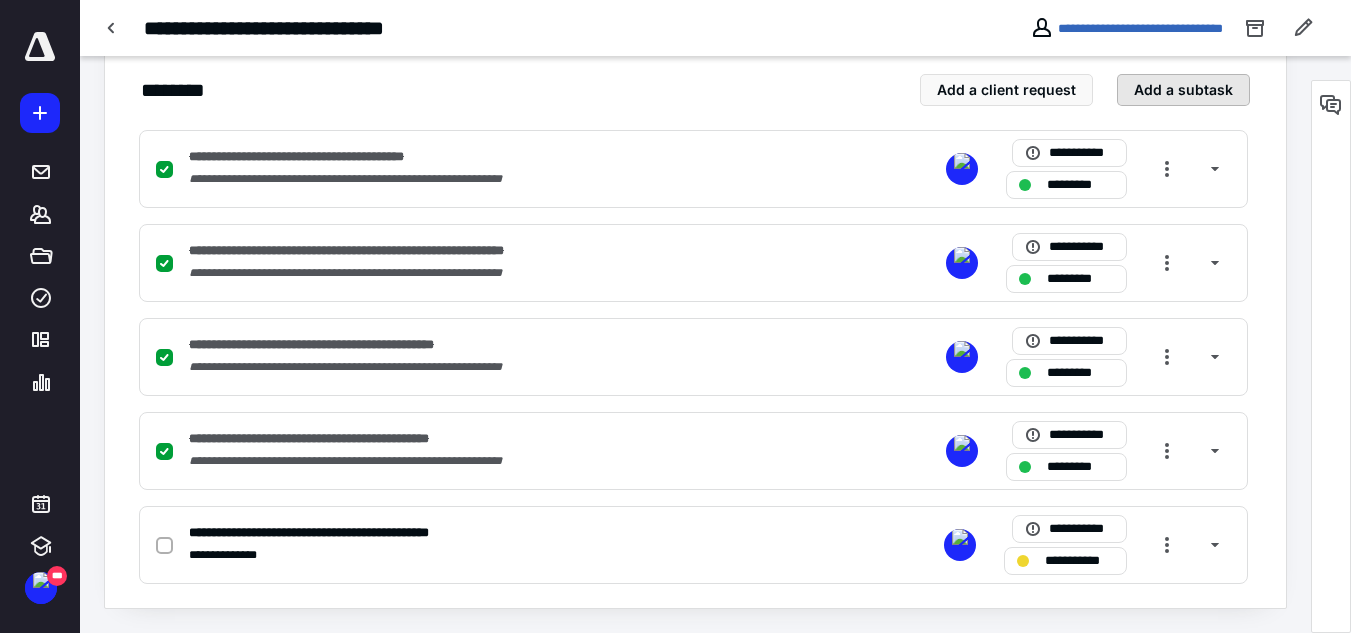 click on "Add a subtask" at bounding box center (1183, 90) 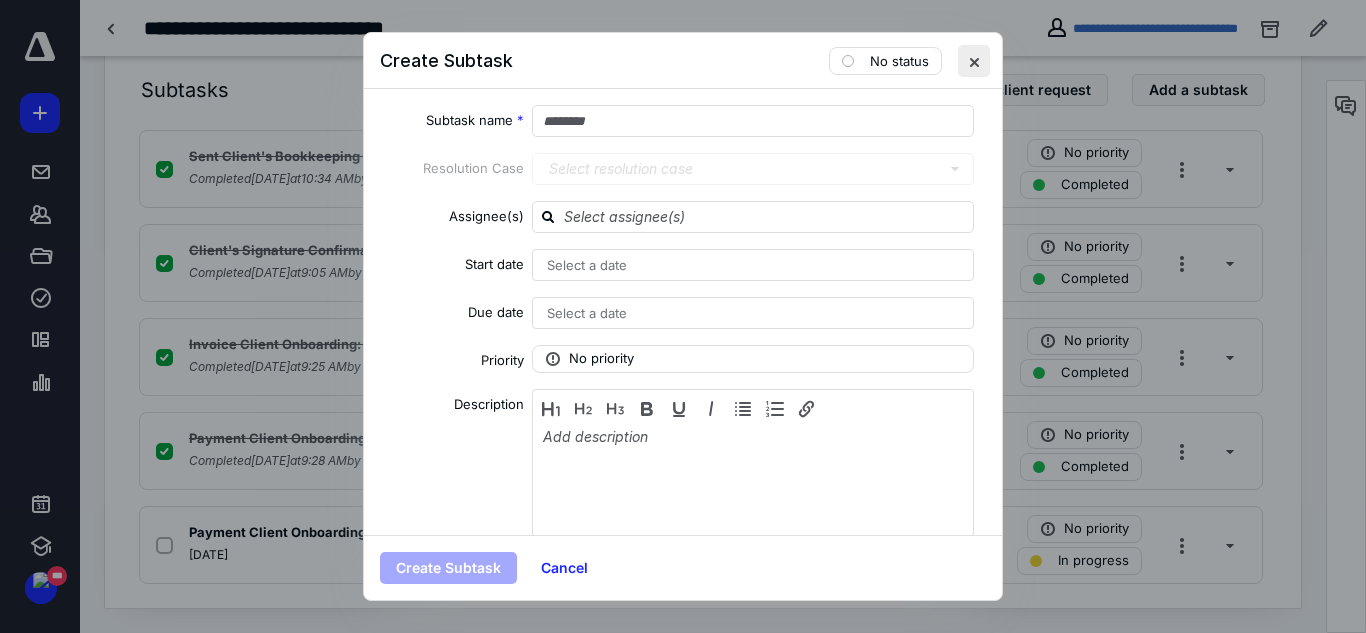 click at bounding box center [974, 61] 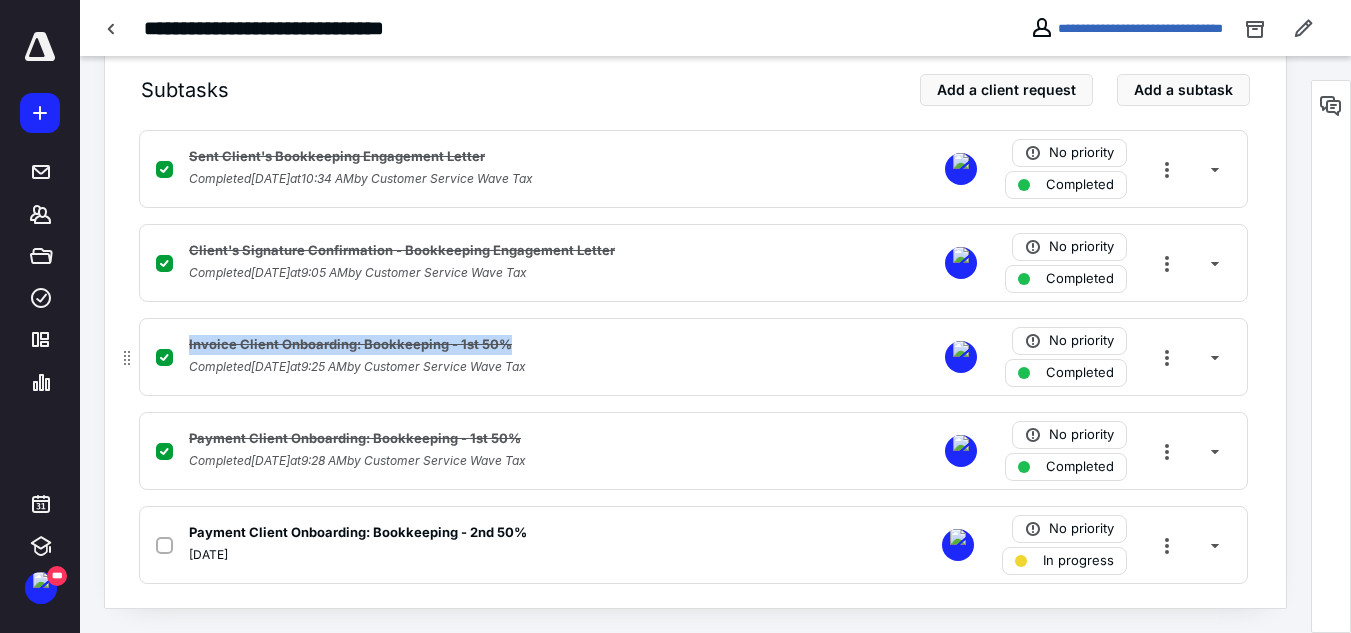 drag, startPoint x: 516, startPoint y: 344, endPoint x: 184, endPoint y: 347, distance: 332.01355 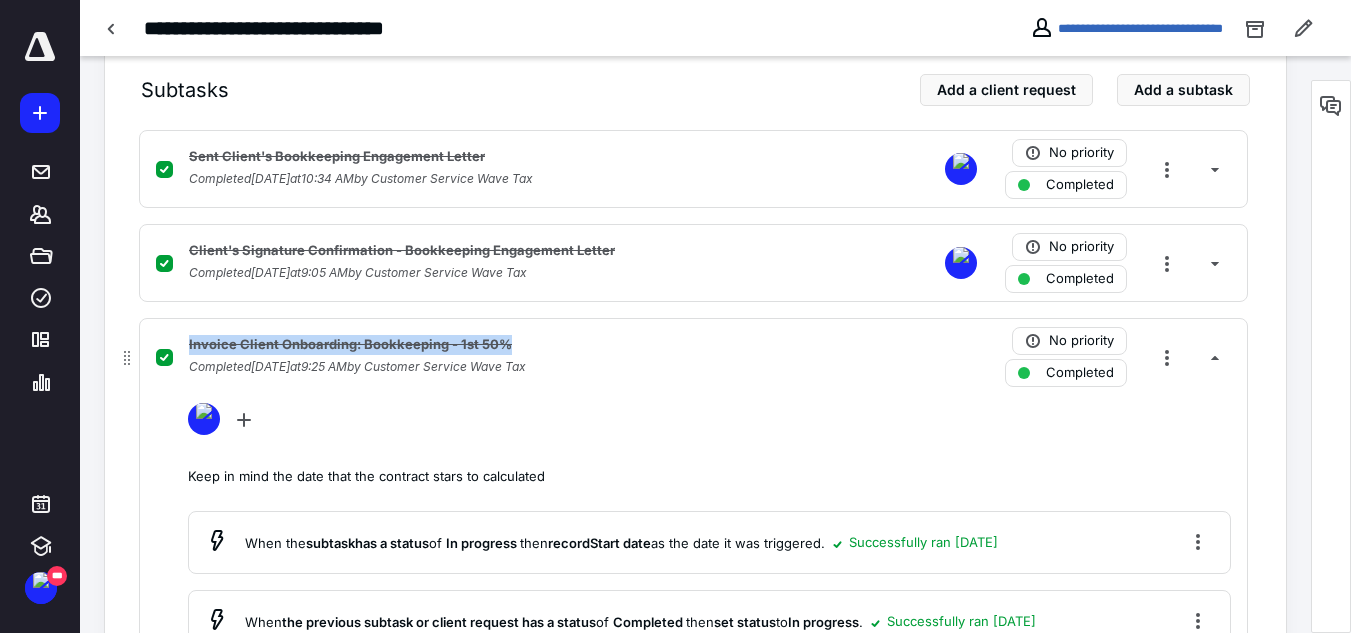 copy on "Invoice Client Onboarding: Bookkeeping - 1st  50%" 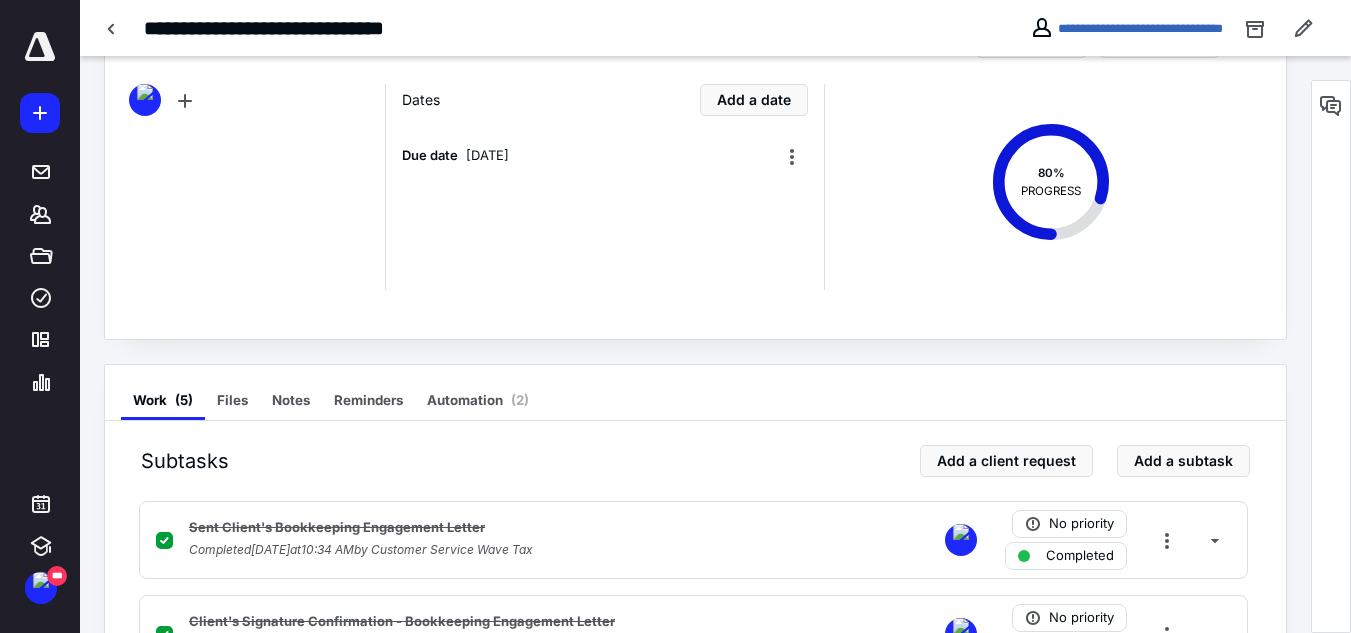 scroll, scrollTop: 42, scrollLeft: 0, axis: vertical 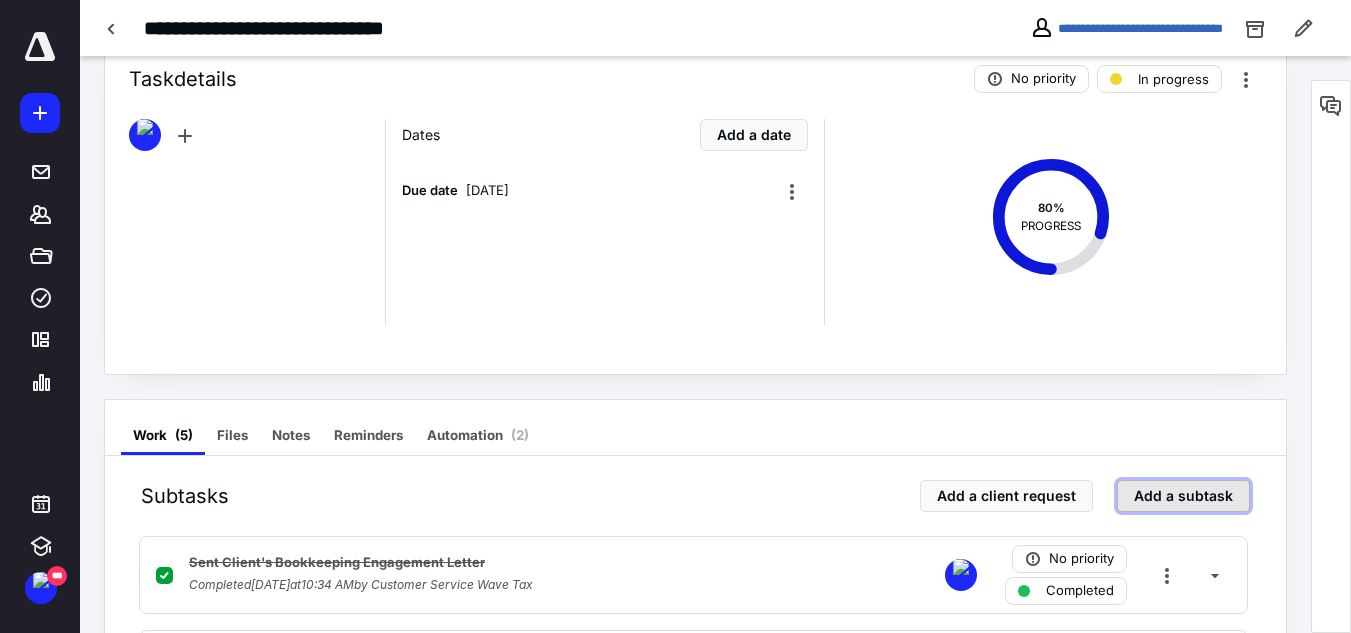 click on "Add a subtask" at bounding box center [1183, 496] 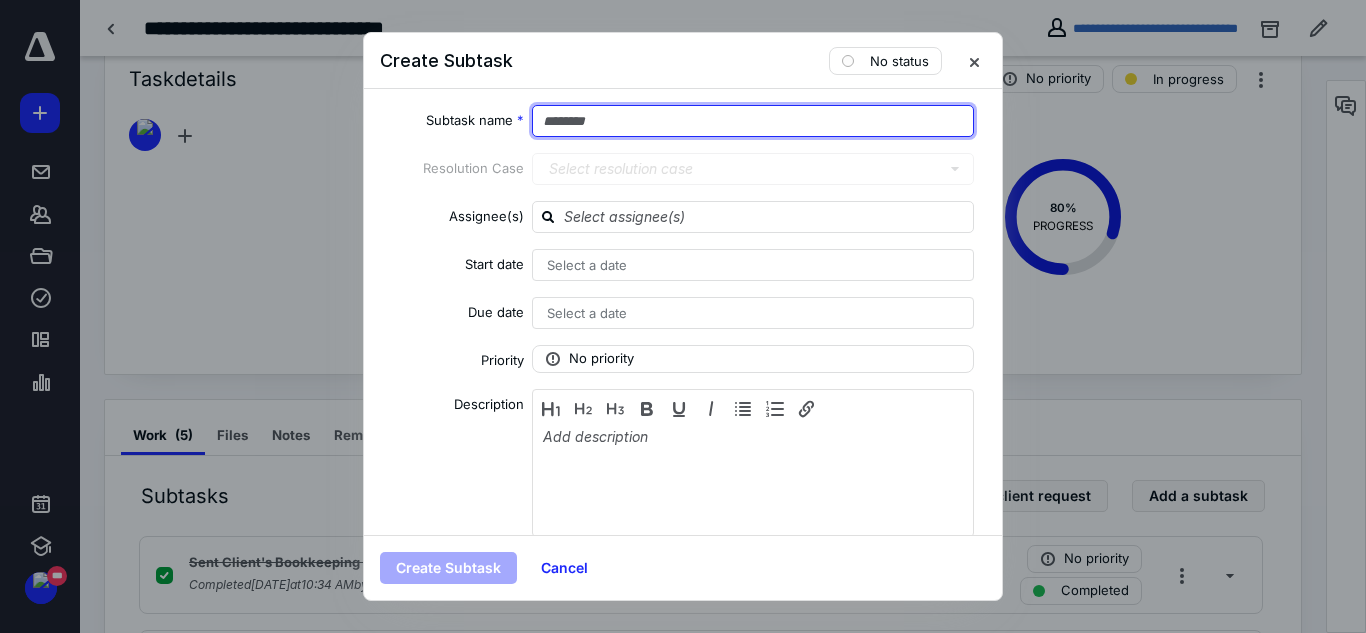 click at bounding box center (753, 121) 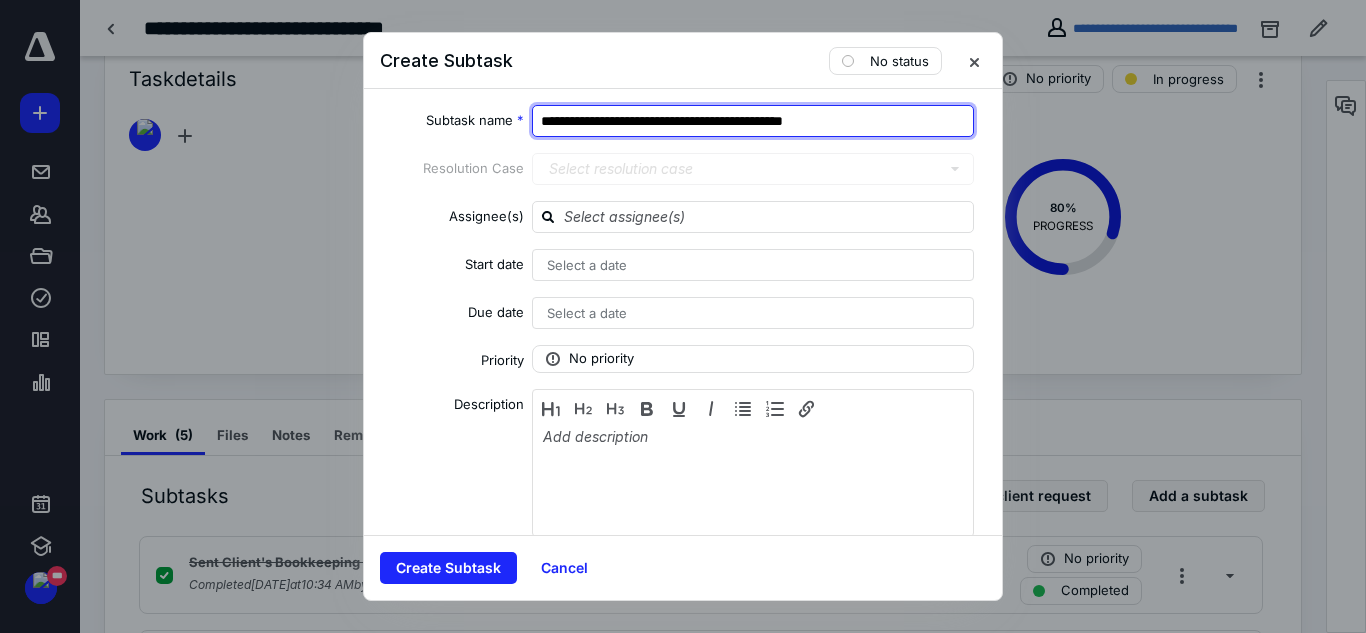 drag, startPoint x: 836, startPoint y: 124, endPoint x: 815, endPoint y: 124, distance: 21 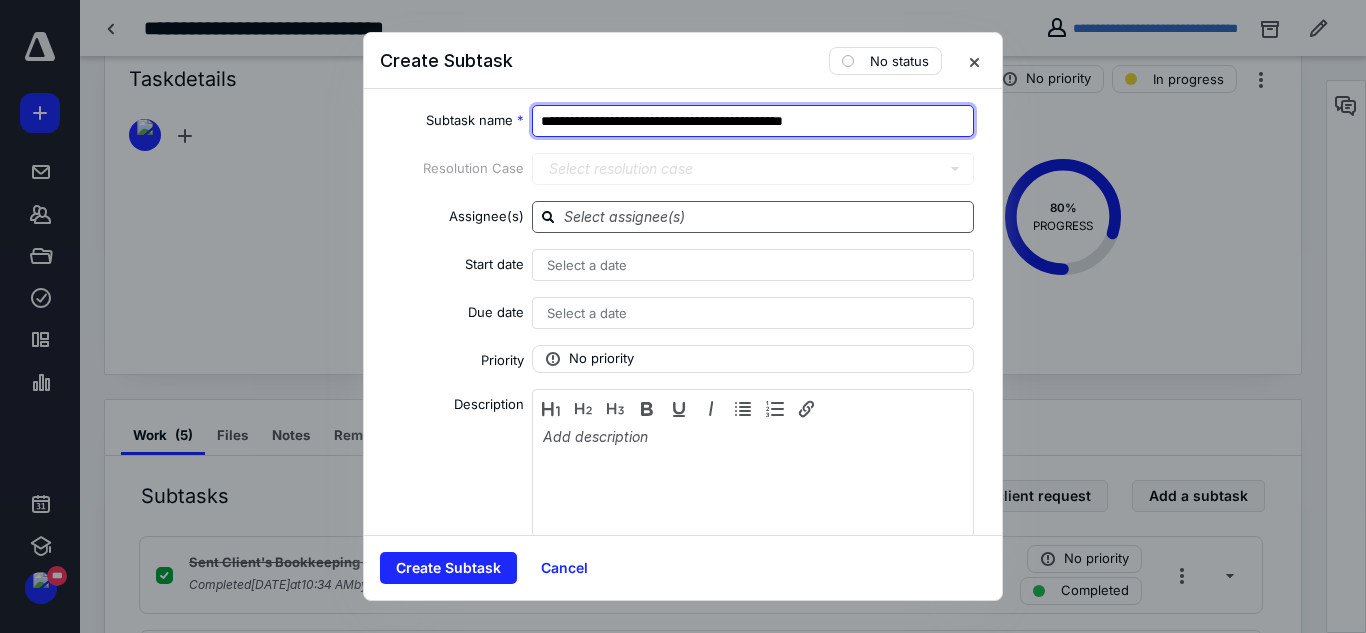 type on "**********" 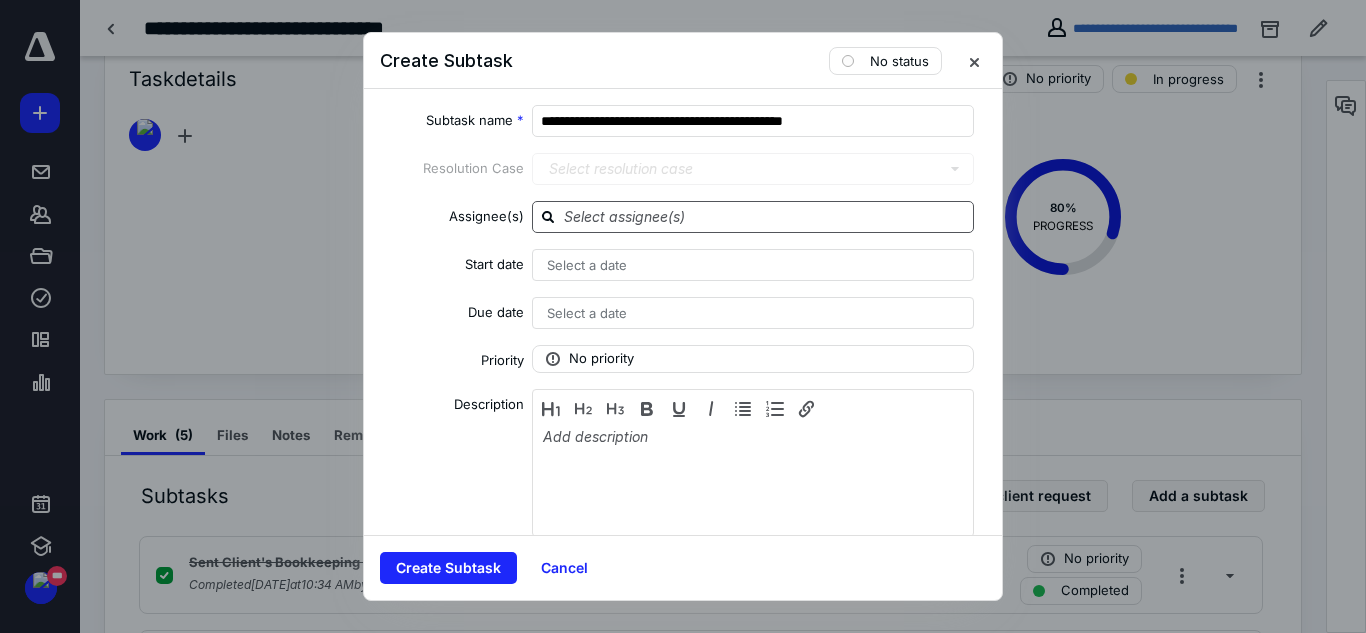 click at bounding box center (765, 216) 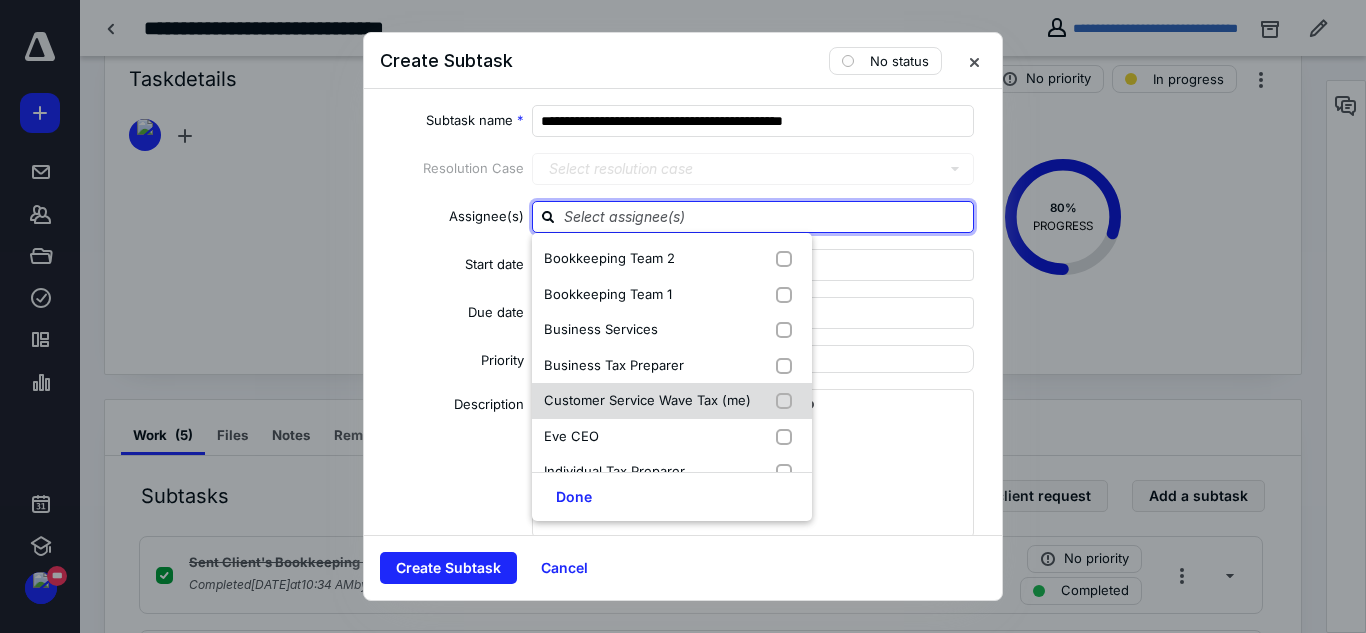 click at bounding box center (788, 401) 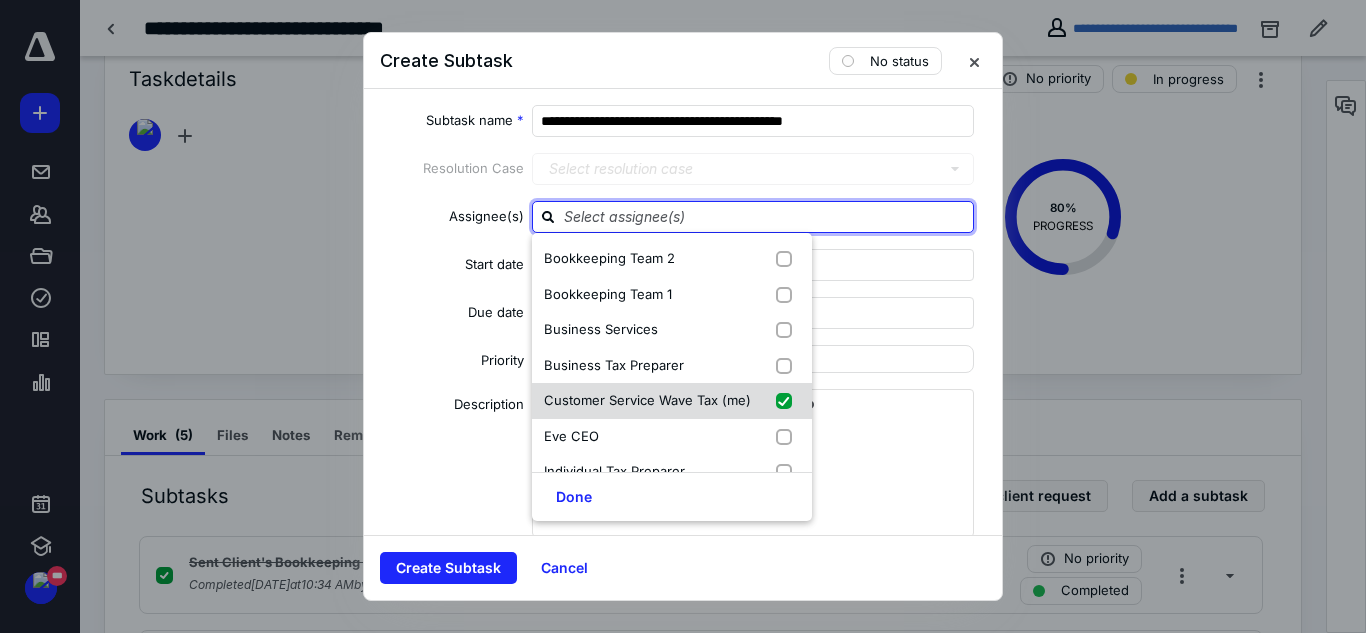 checkbox on "true" 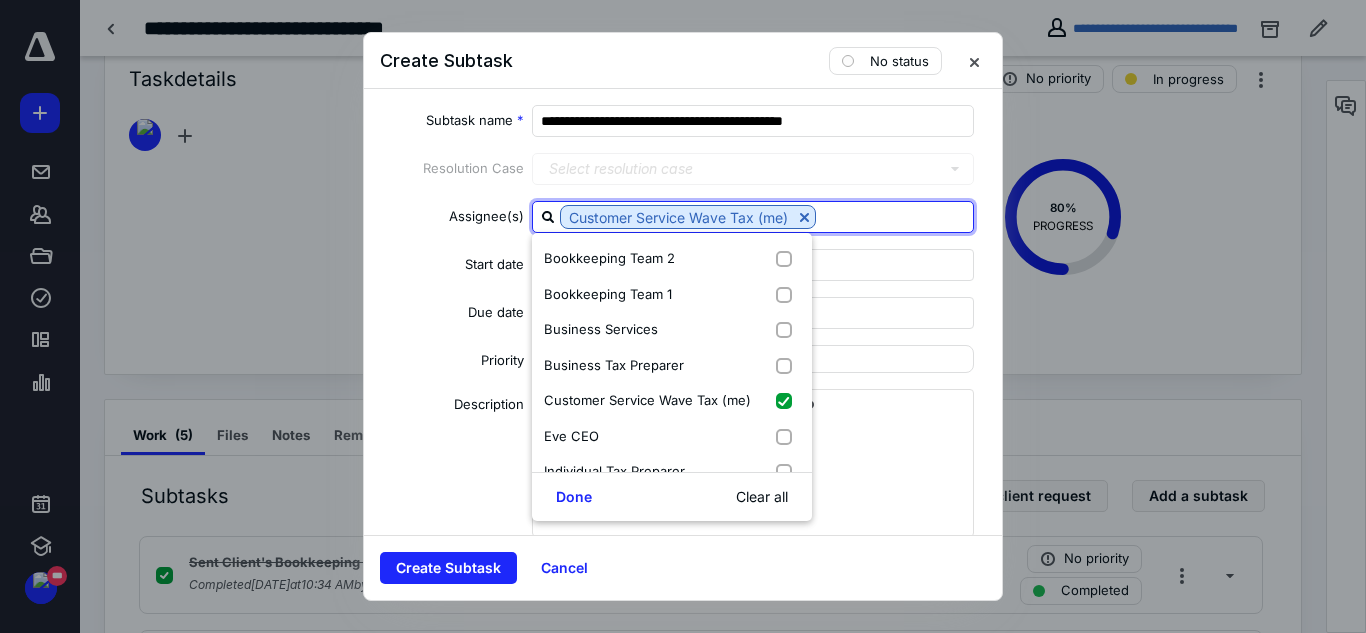 click on "Select a date" at bounding box center (753, 265) 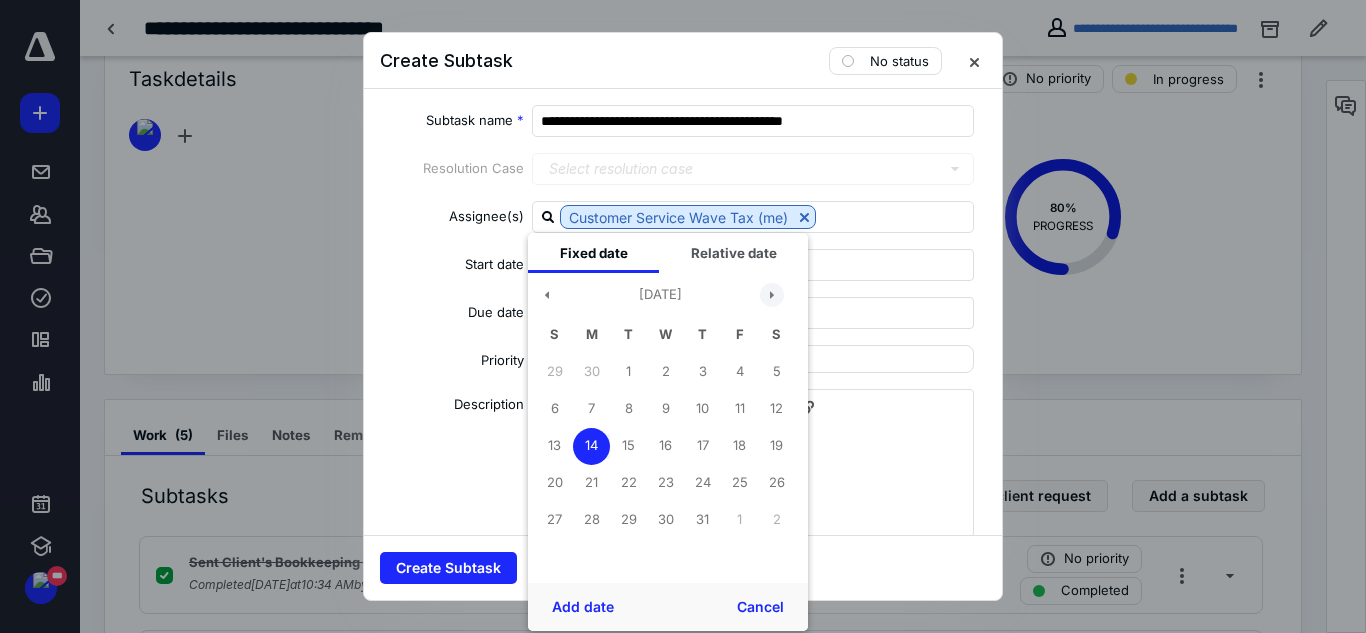 click at bounding box center [772, 295] 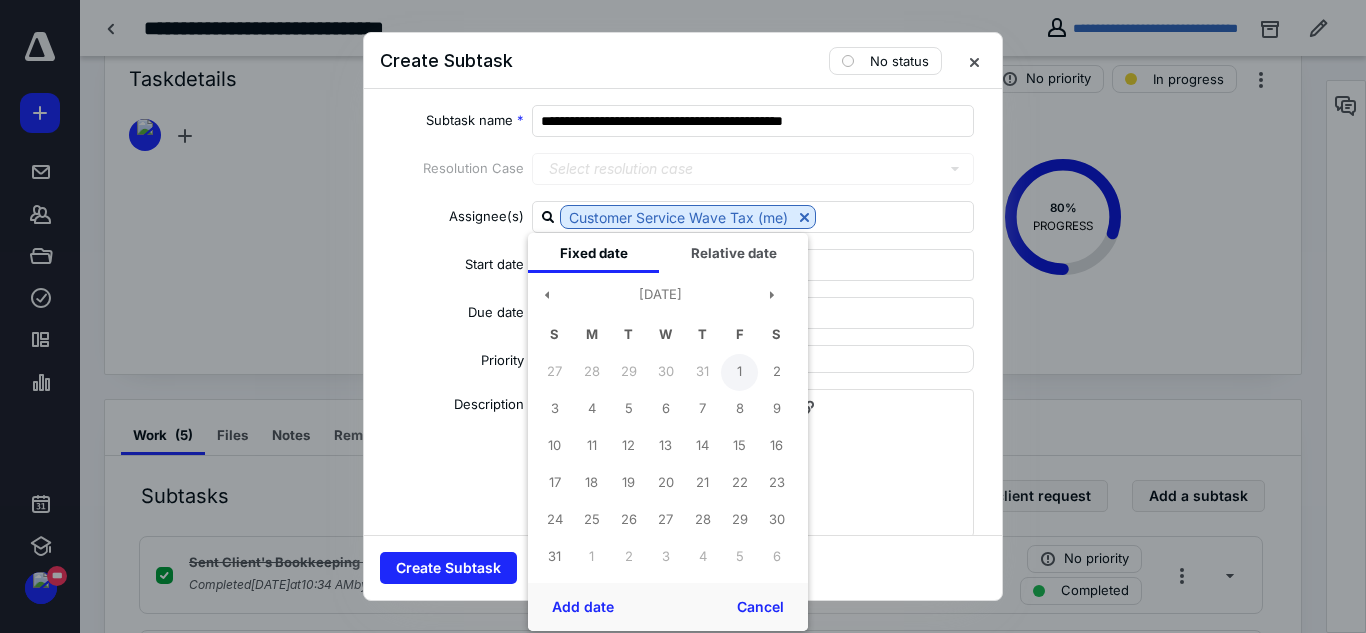 click on "1" at bounding box center (739, 372) 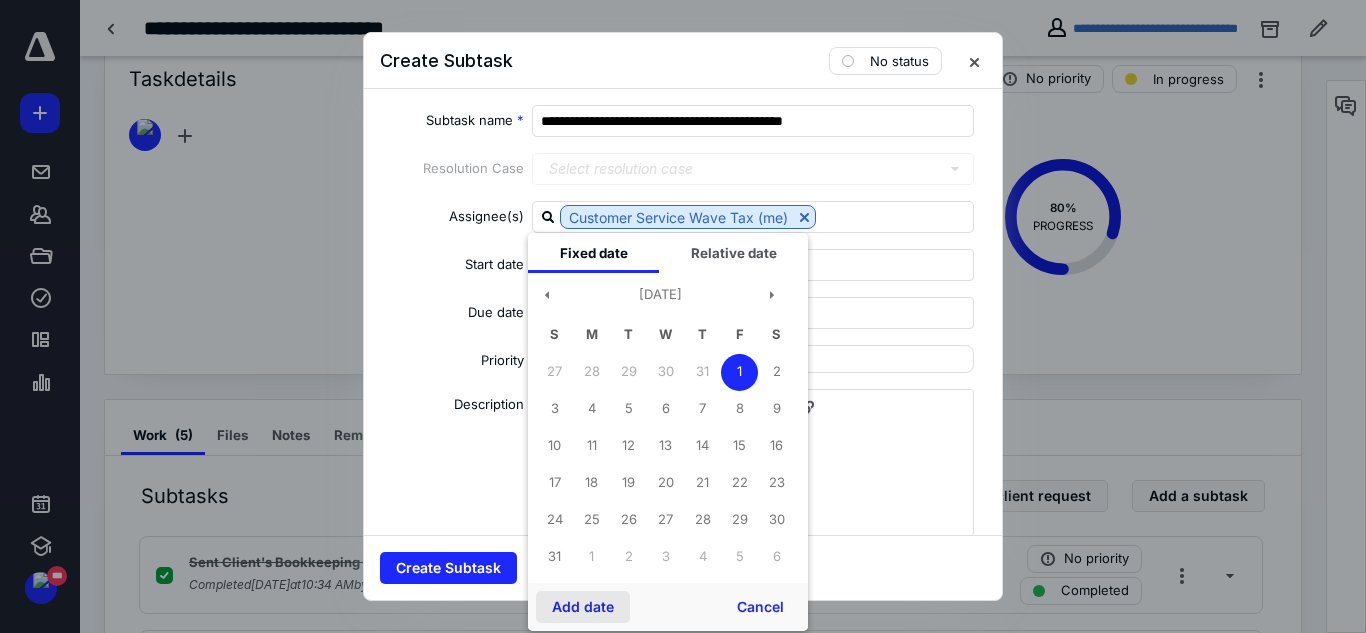 click on "Add date" at bounding box center (583, 607) 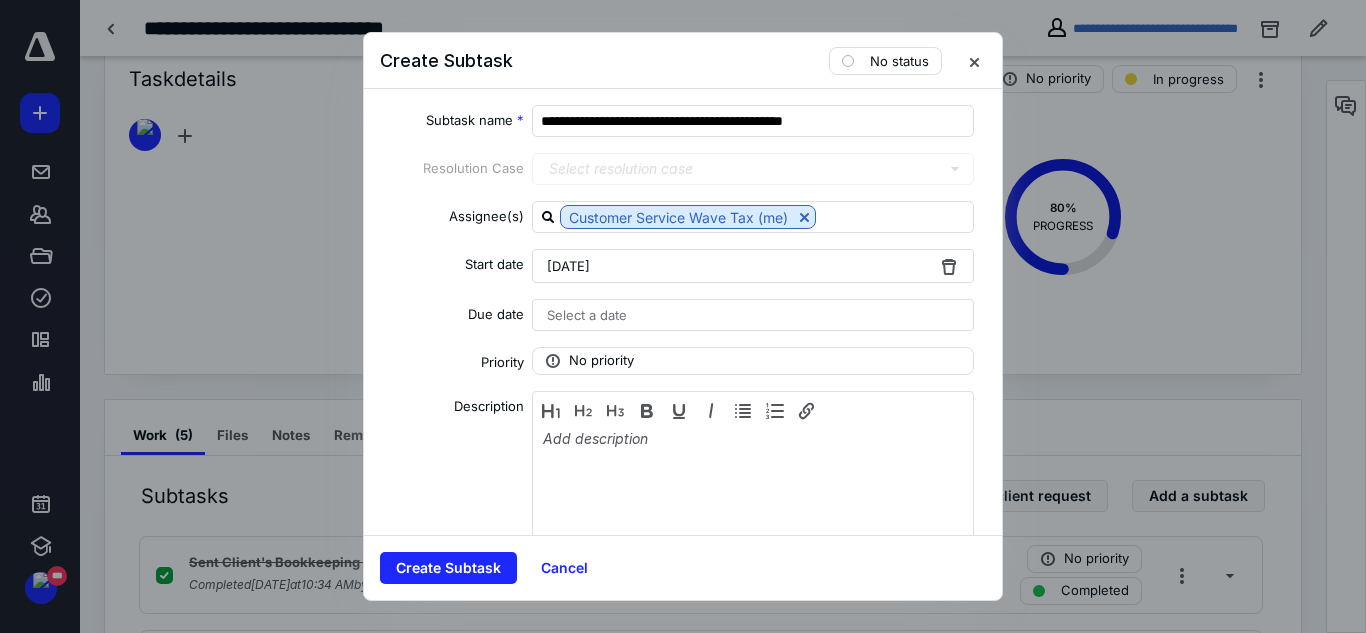 click on "Select a date" at bounding box center (753, 315) 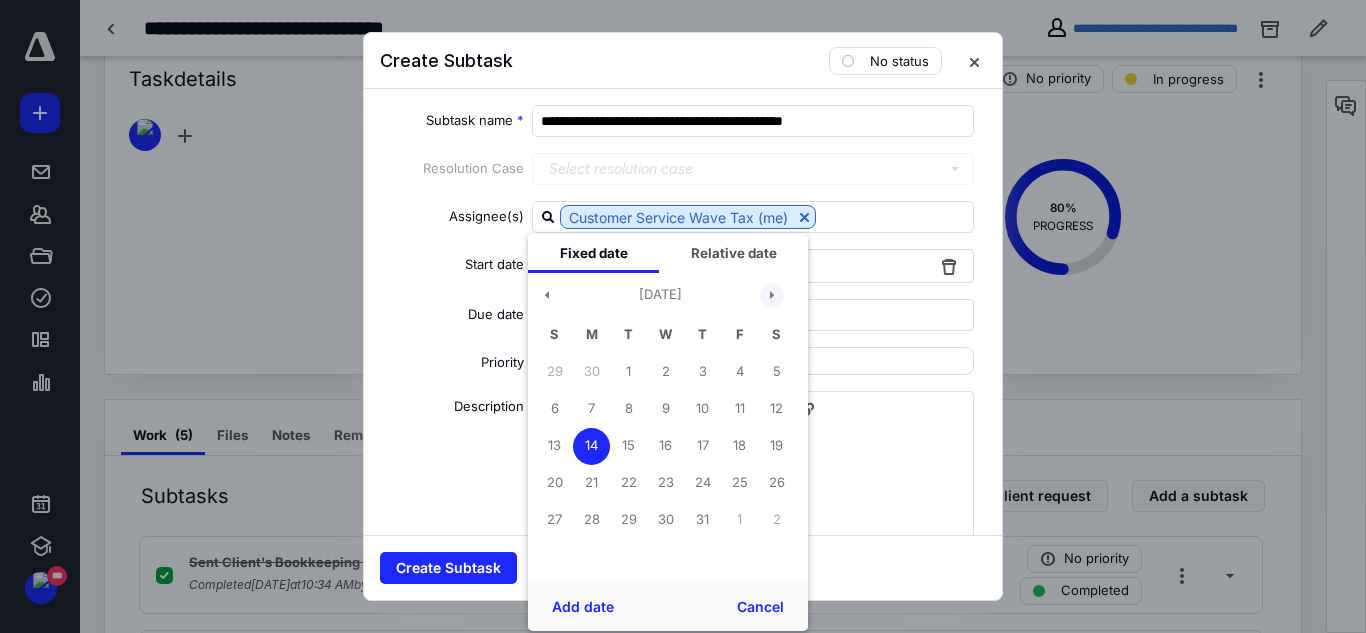 click at bounding box center (772, 295) 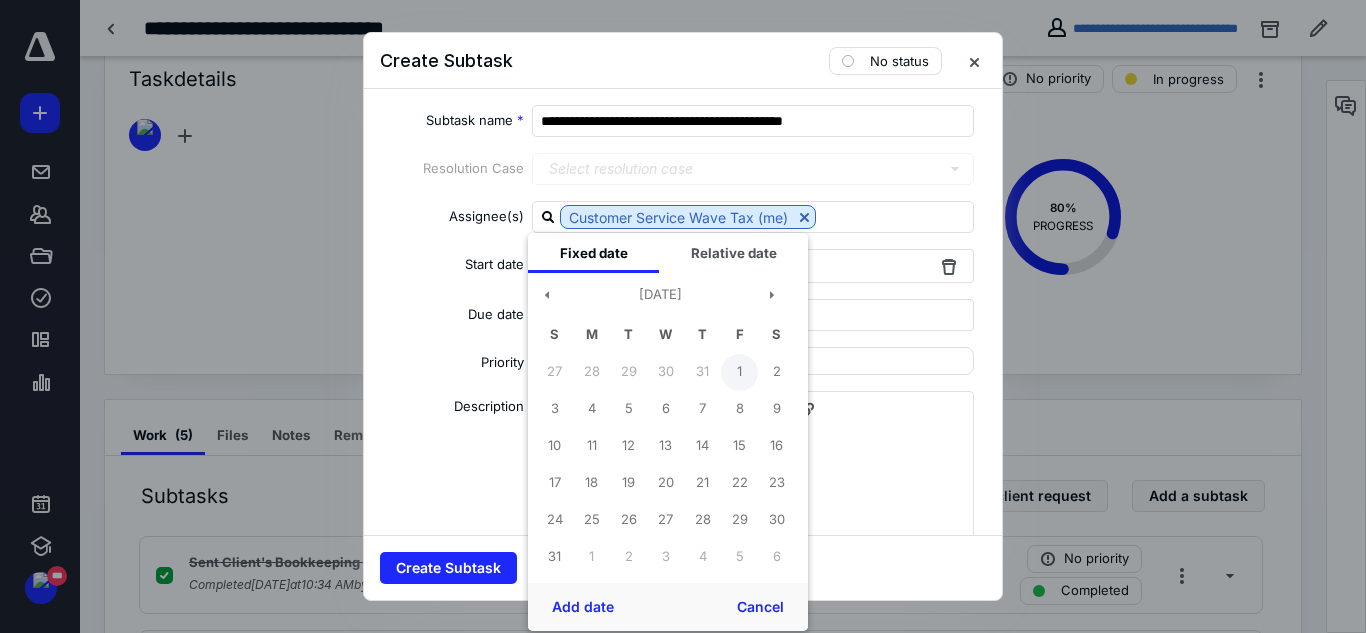 click on "1" at bounding box center (739, 372) 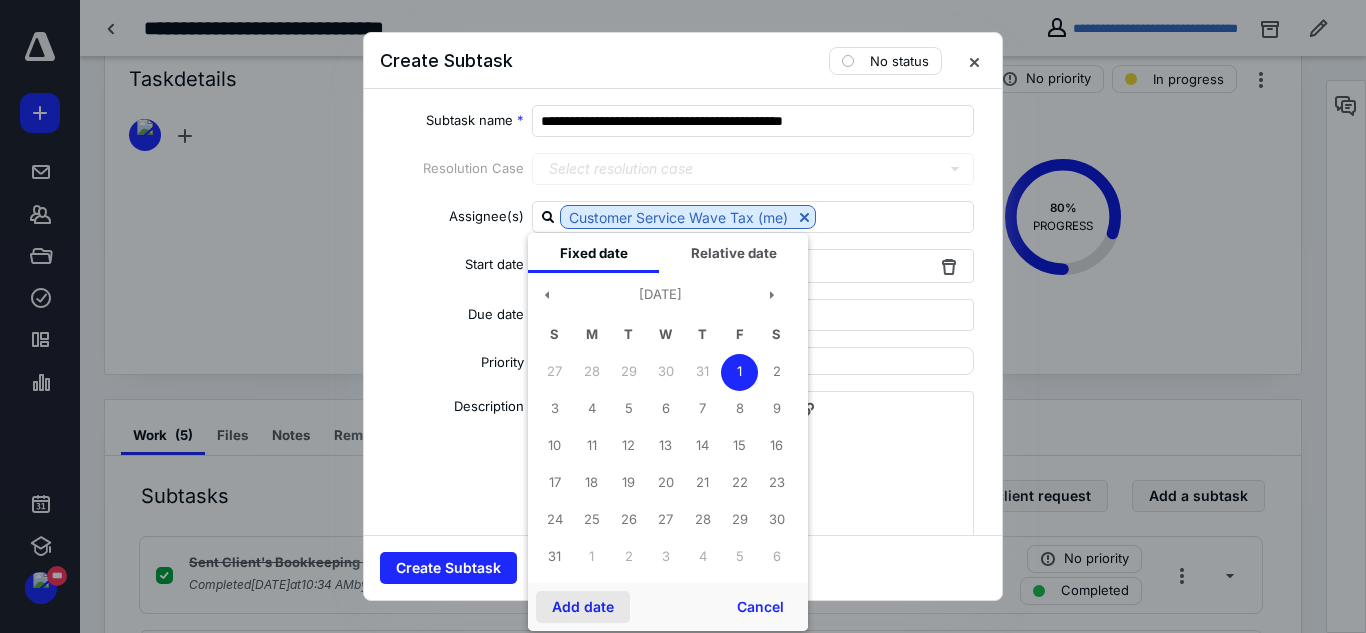 click on "Add date" at bounding box center (583, 607) 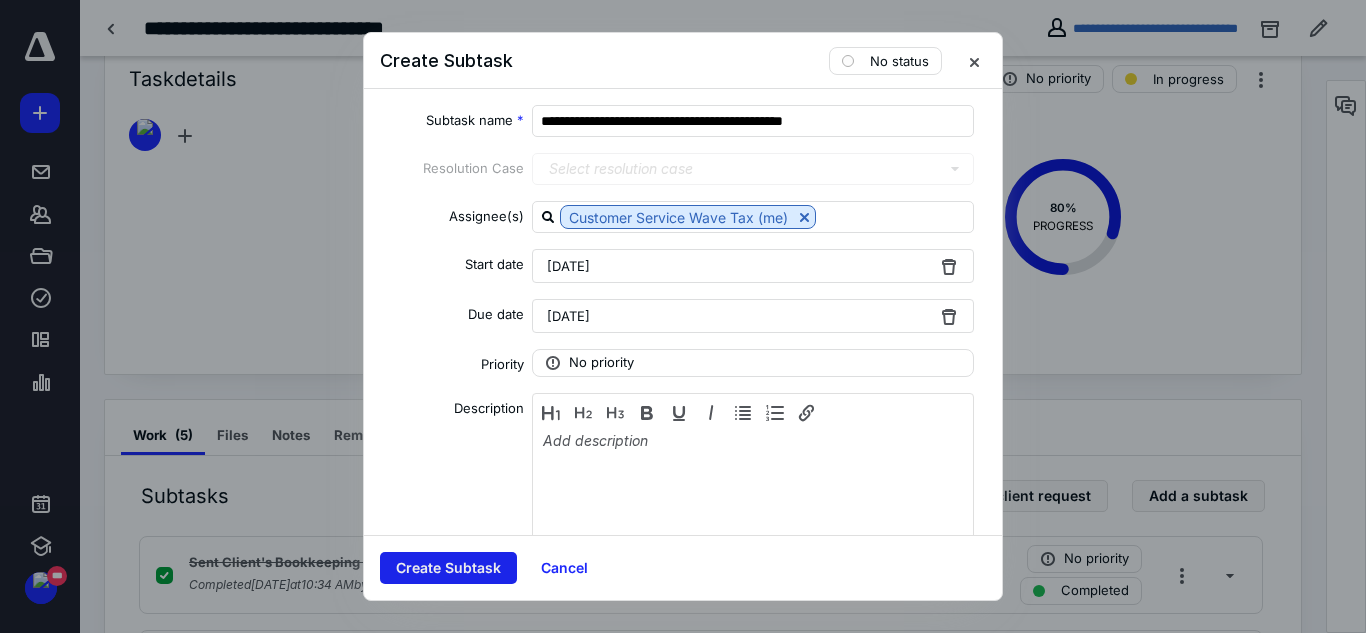 click on "Create Subtask" at bounding box center [448, 568] 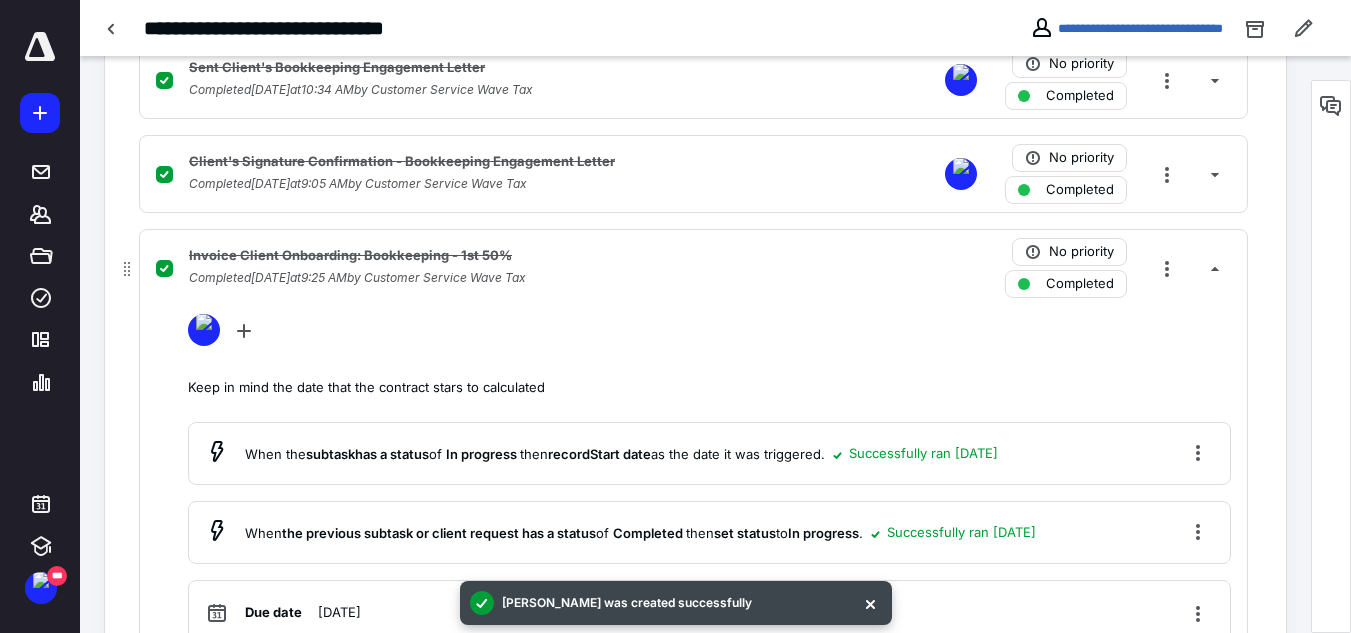 scroll, scrollTop: 536, scrollLeft: 0, axis: vertical 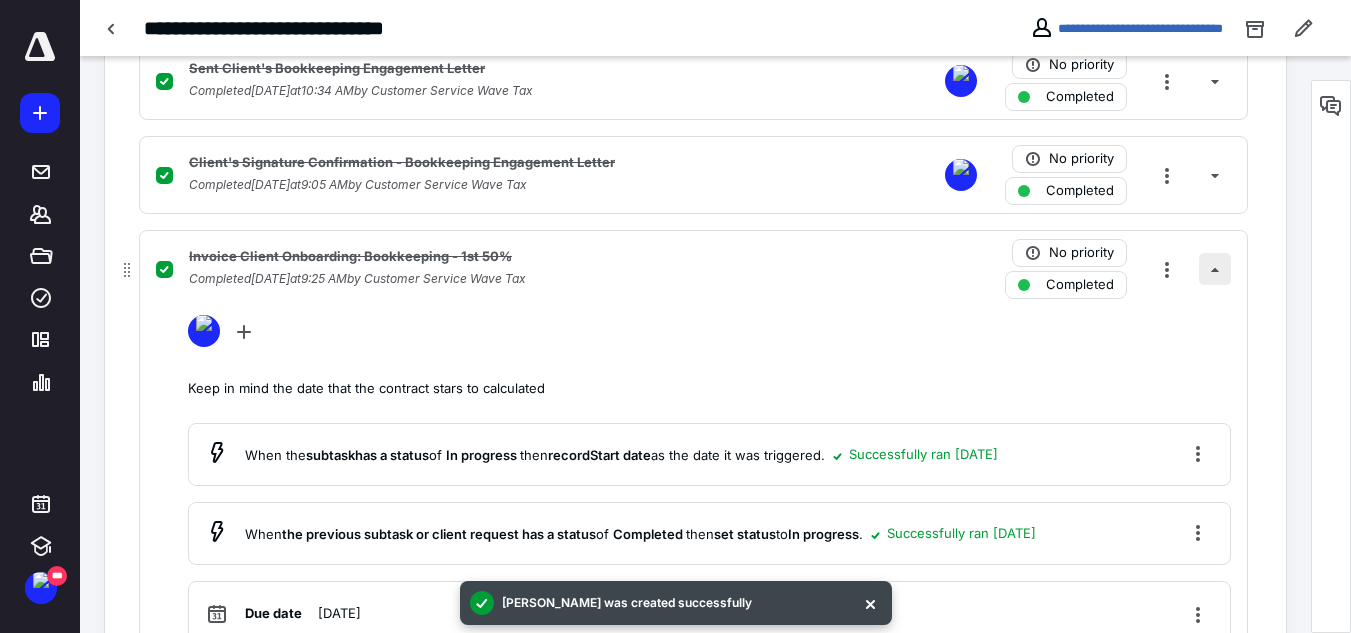 click at bounding box center (1215, 269) 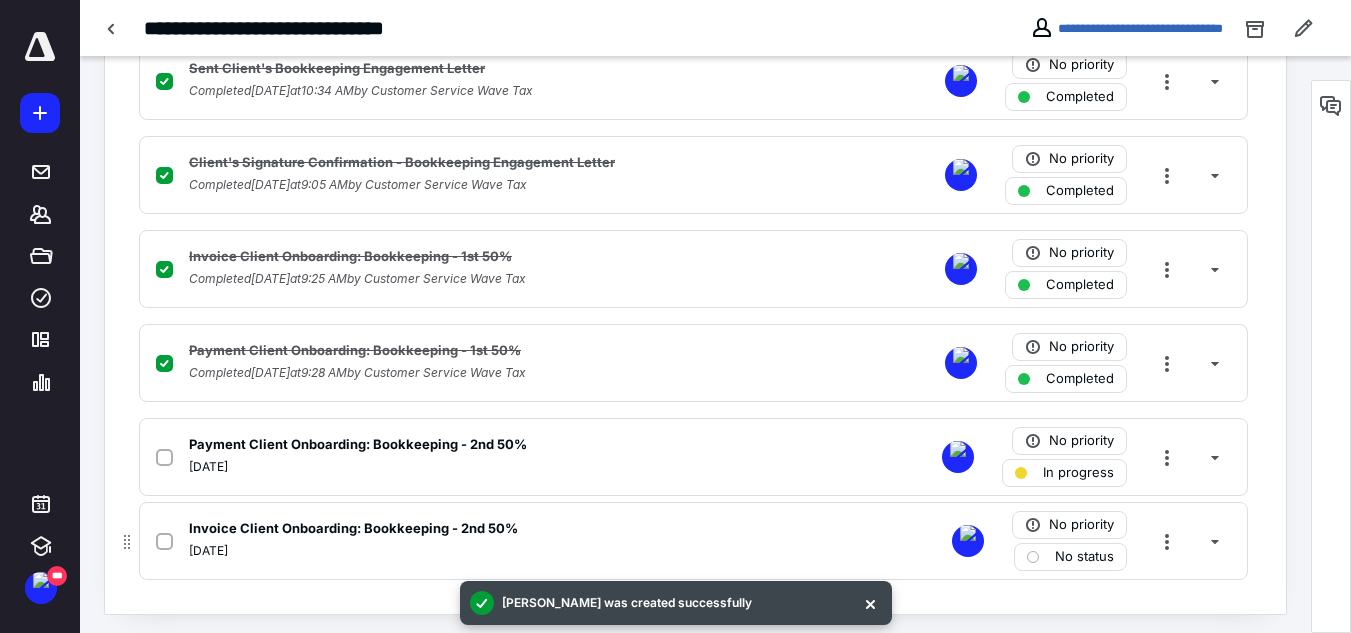 scroll, scrollTop: 542, scrollLeft: 0, axis: vertical 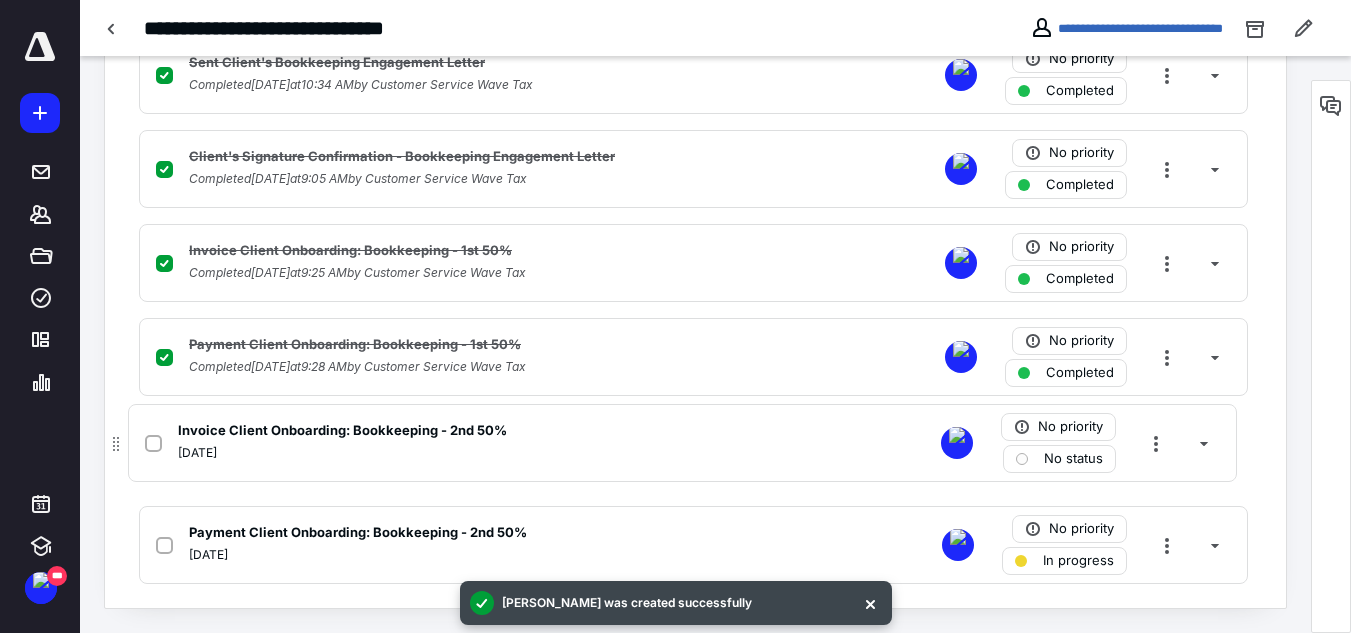 drag, startPoint x: 126, startPoint y: 556, endPoint x: 113, endPoint y: 442, distance: 114.73883 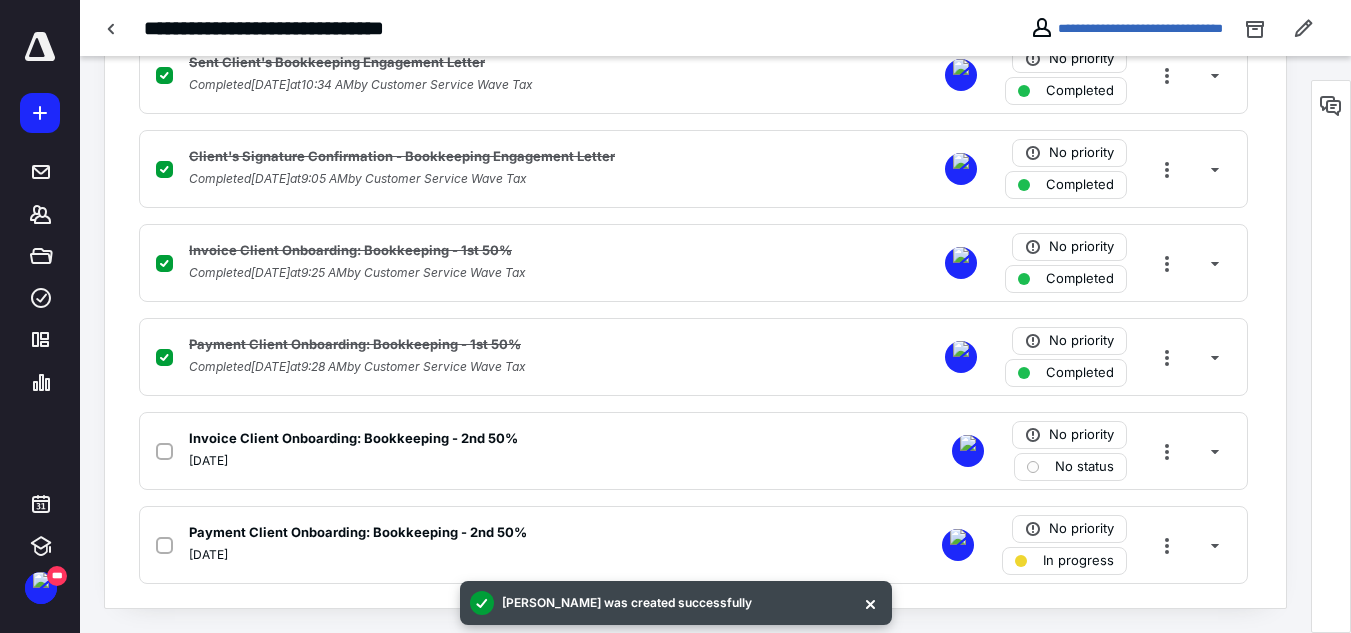click on "Subtasks Add a client request Add a subtask Sent Client's Bookkeeping Engagement Letter Completed  July 7, 2025  at  10:34 AM  by Customer Service Wave Tax No priority Completed Client's Signature Confirmation - Bookkeeping Engagement Letter Completed  July 14, 2025  at  9:05 AM  by Customer Service Wave Tax No priority Completed Invoice Client Onboarding: Bookkeeping - 1st  50% Completed  July 14, 2025  at  9:25 AM  by Customer Service Wave Tax No priority Completed Payment Client Onboarding: Bookkeeping - 1st 50% Completed  July 14, 2025  at  9:28 AM  by Customer Service Wave Tax No priority Completed Invoice Client Onboarding: Bookkeeping - 2nd 50% August 1, 2025 No priority No status Payment Client Onboarding: Bookkeeping - 2nd 50% August 1, 2025 No priority In progress" at bounding box center [695, 282] 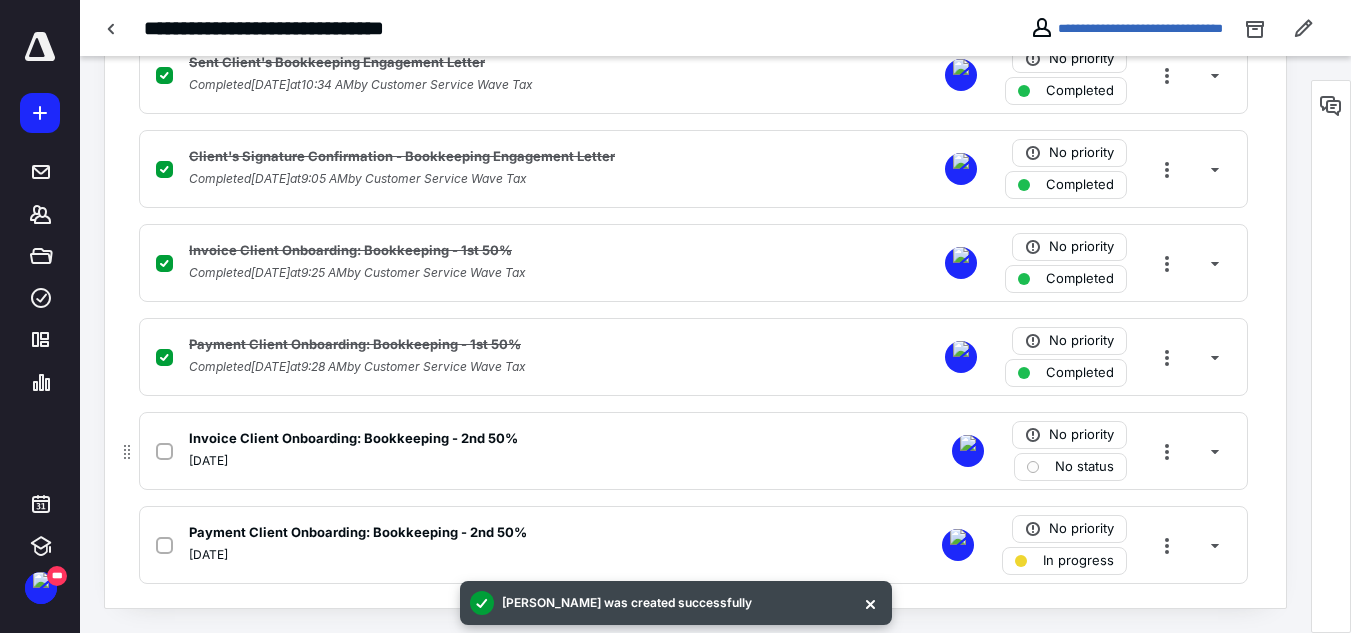 click on "No status" at bounding box center (1084, 467) 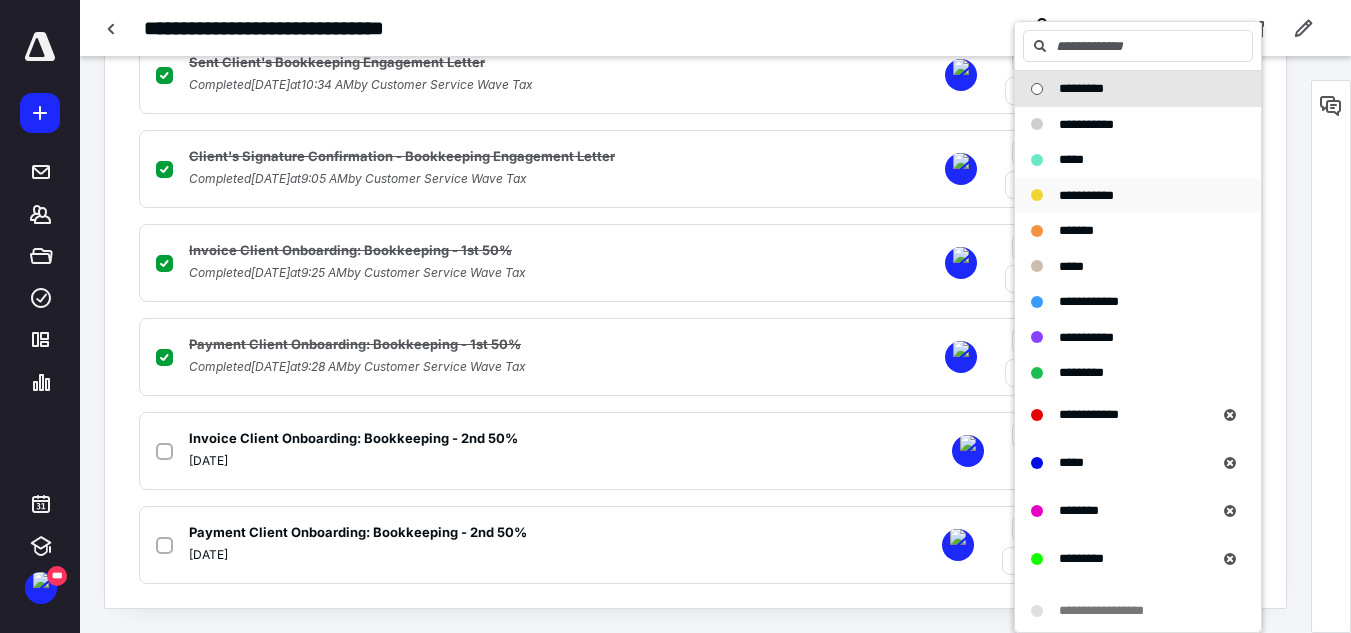 click on "**********" at bounding box center [1086, 195] 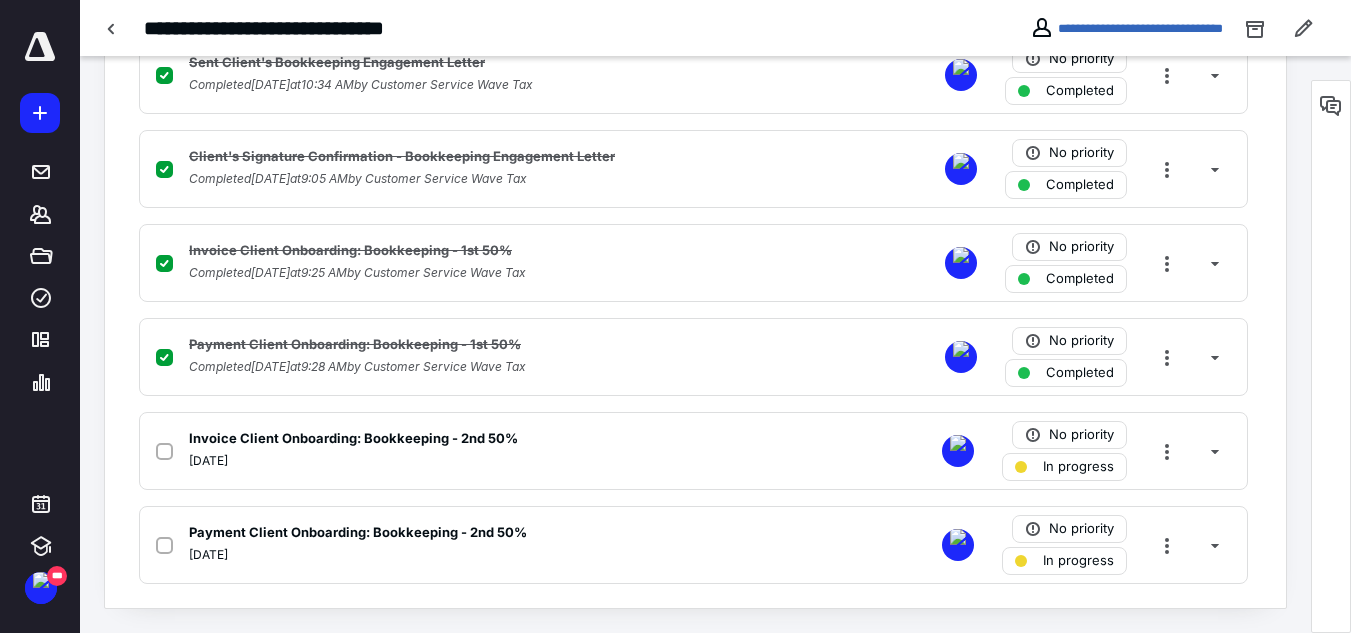 click on "Subtasks Add a client request Add a subtask Sent Client's Bookkeeping Engagement Letter Completed  July 7, 2025  at  10:34 AM  by Customer Service Wave Tax No priority Completed Client's Signature Confirmation - Bookkeeping Engagement Letter Completed  July 14, 2025  at  9:05 AM  by Customer Service Wave Tax No priority Completed Invoice Client Onboarding: Bookkeeping - 1st  50% Completed  July 14, 2025  at  9:25 AM  by Customer Service Wave Tax No priority Completed Payment Client Onboarding: Bookkeeping - 1st 50% Completed  July 14, 2025  at  9:28 AM  by Customer Service Wave Tax No priority Completed Invoice Client Onboarding: Bookkeeping - 2nd 50% August 1, 2025 No priority In progress Payment Client Onboarding: Bookkeeping - 2nd 50% August 1, 2025 No priority In progress" at bounding box center (695, 282) 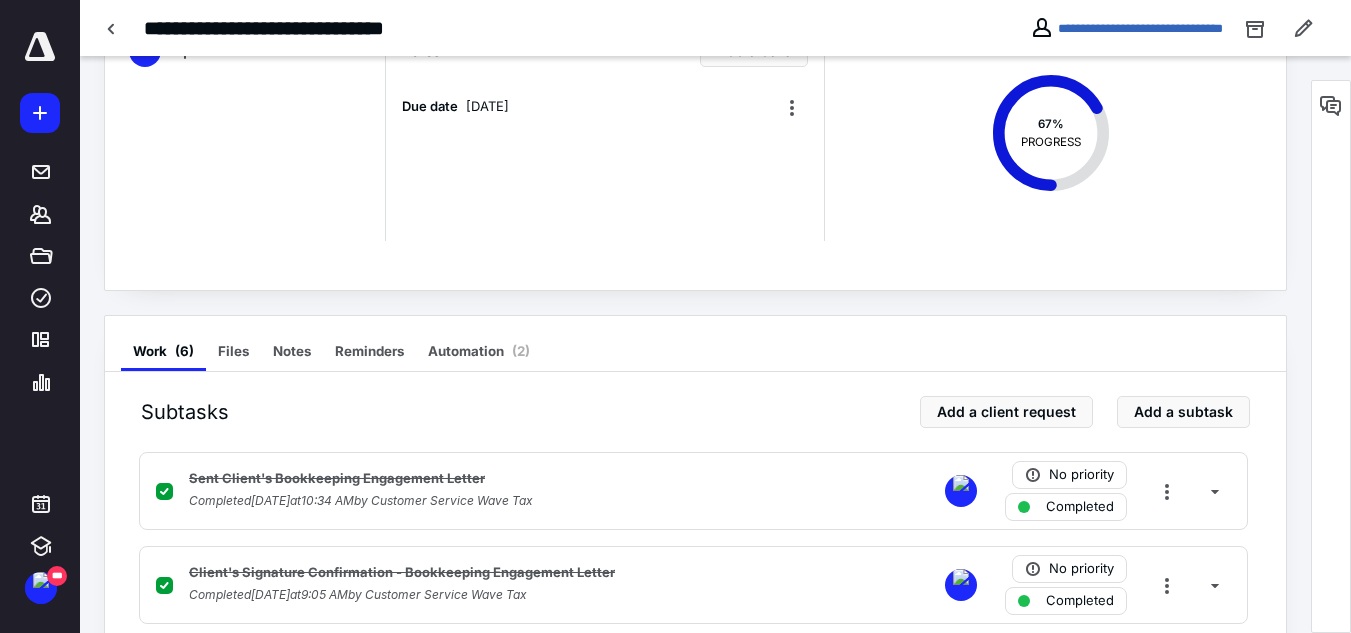 scroll, scrollTop: 542, scrollLeft: 0, axis: vertical 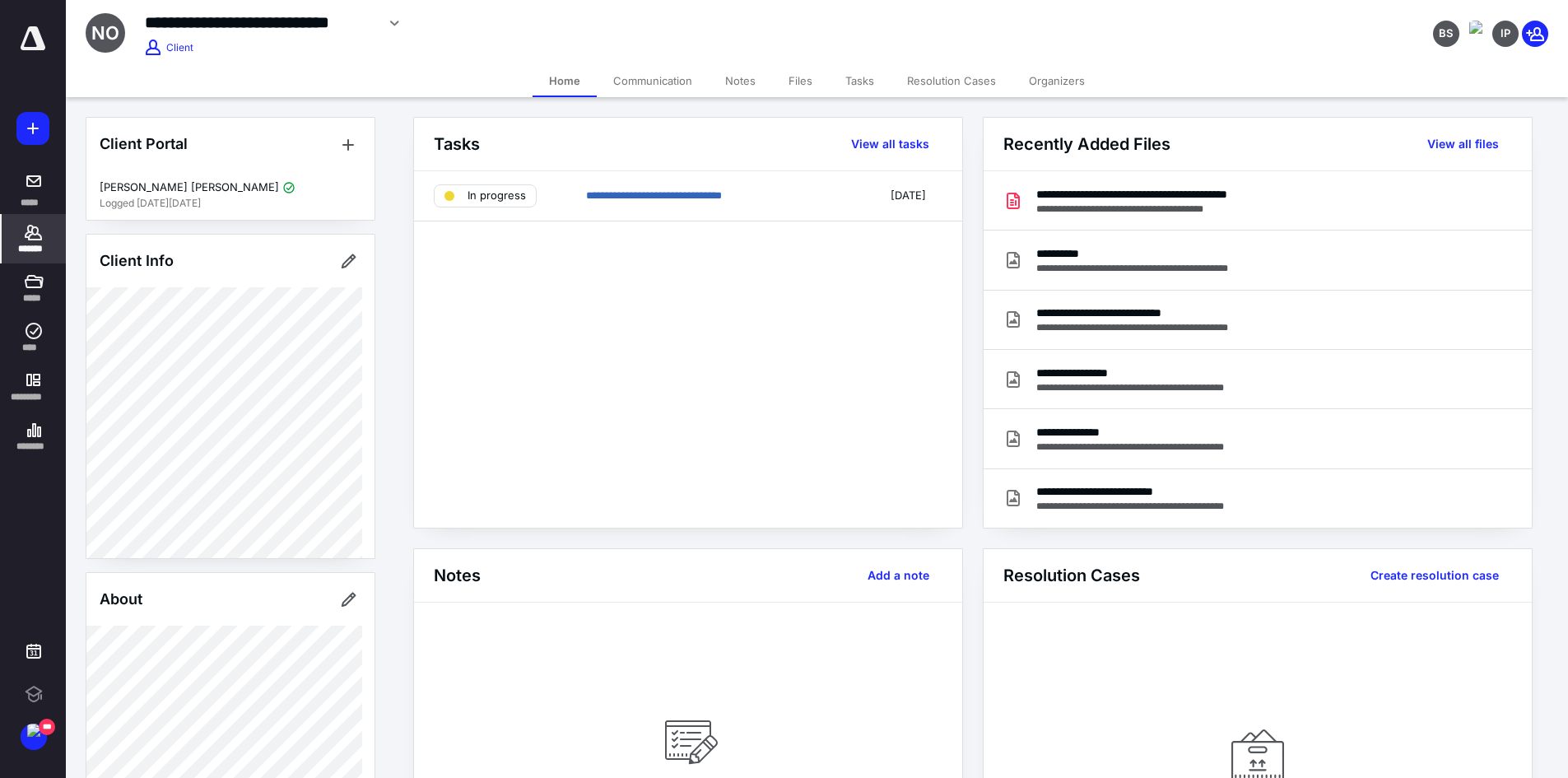 click on "*******" at bounding box center [34, 249] 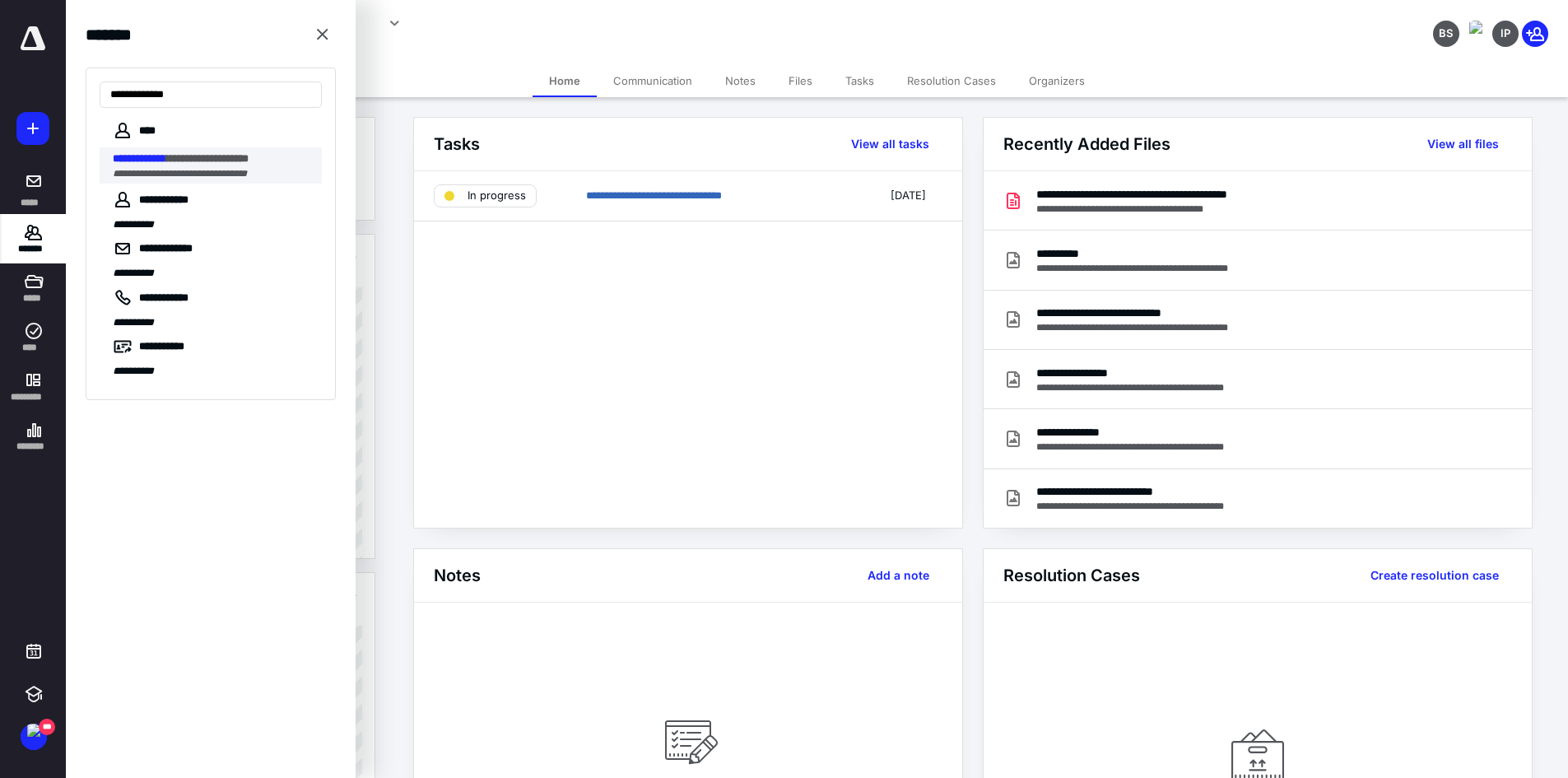 type on "**********" 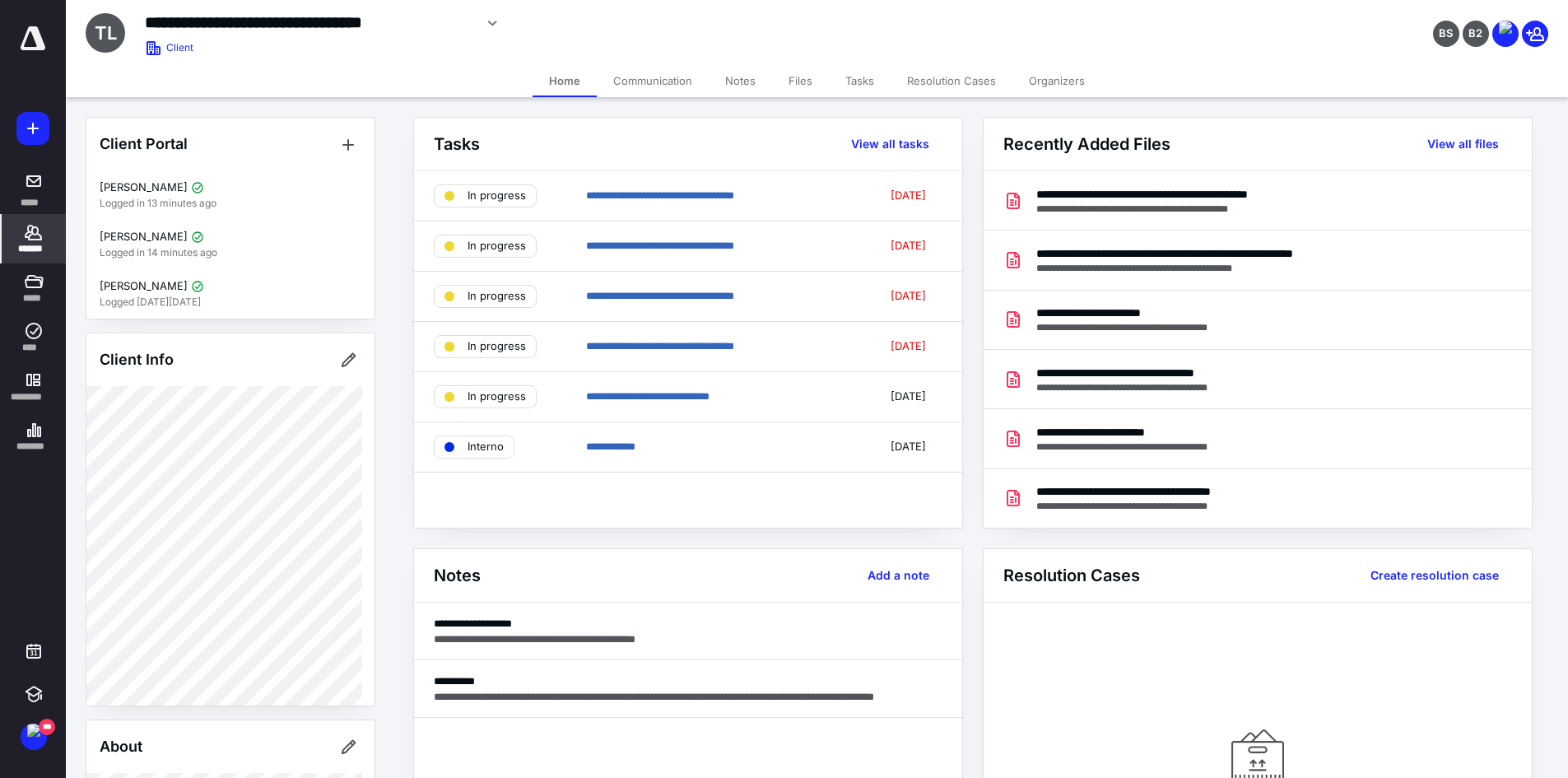 click 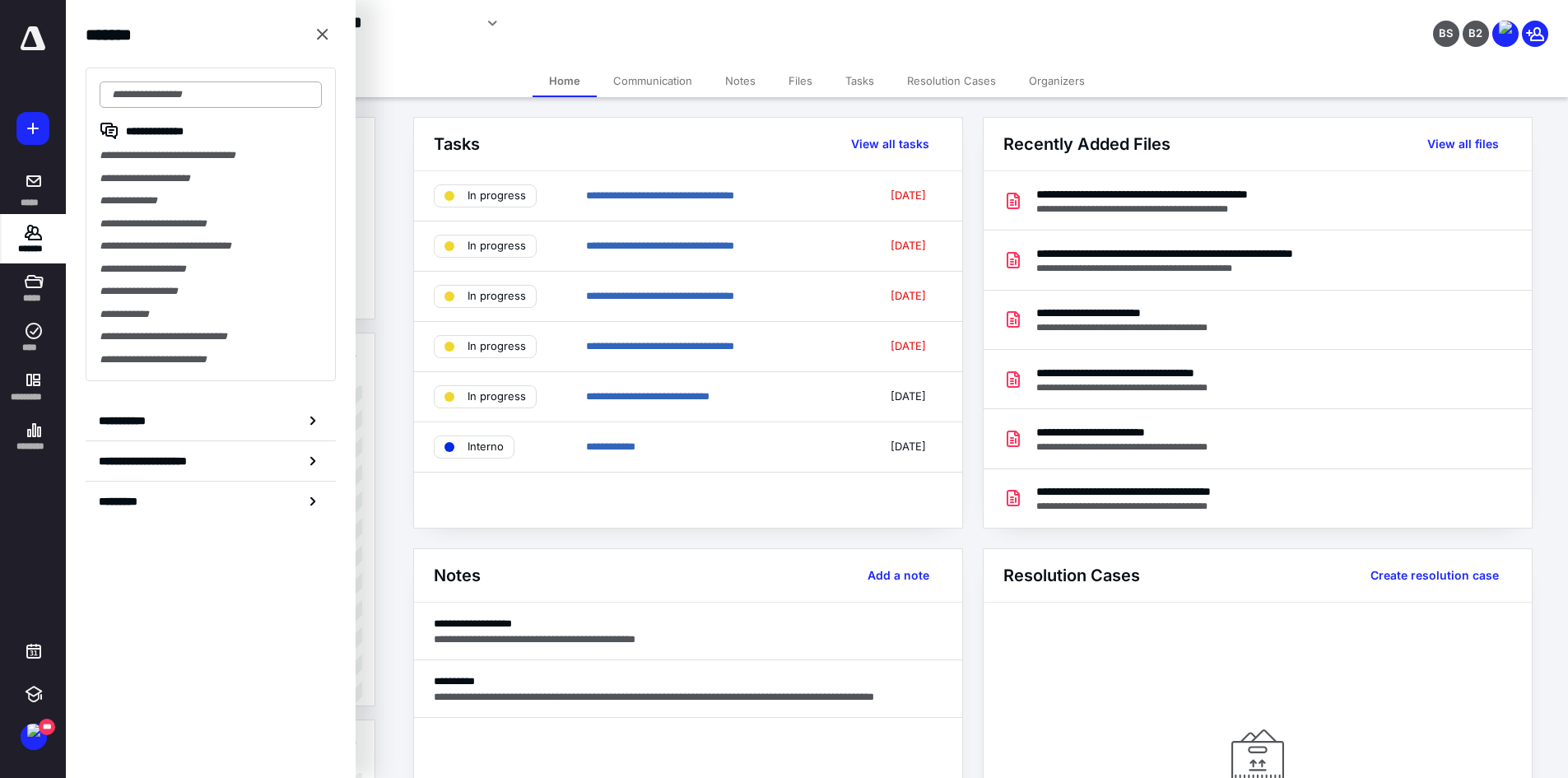 click at bounding box center [211, 95] 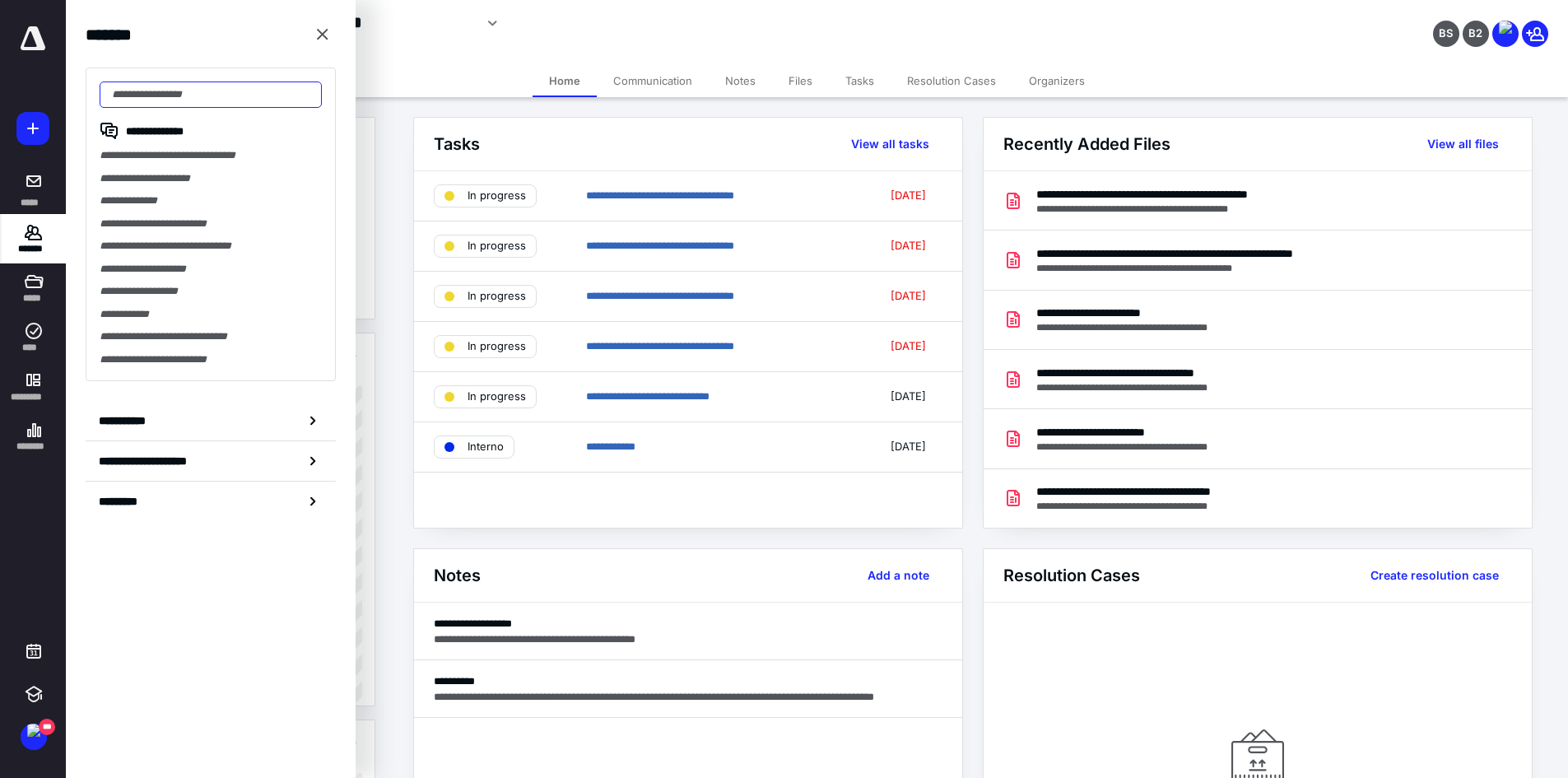 click at bounding box center (211, 95) 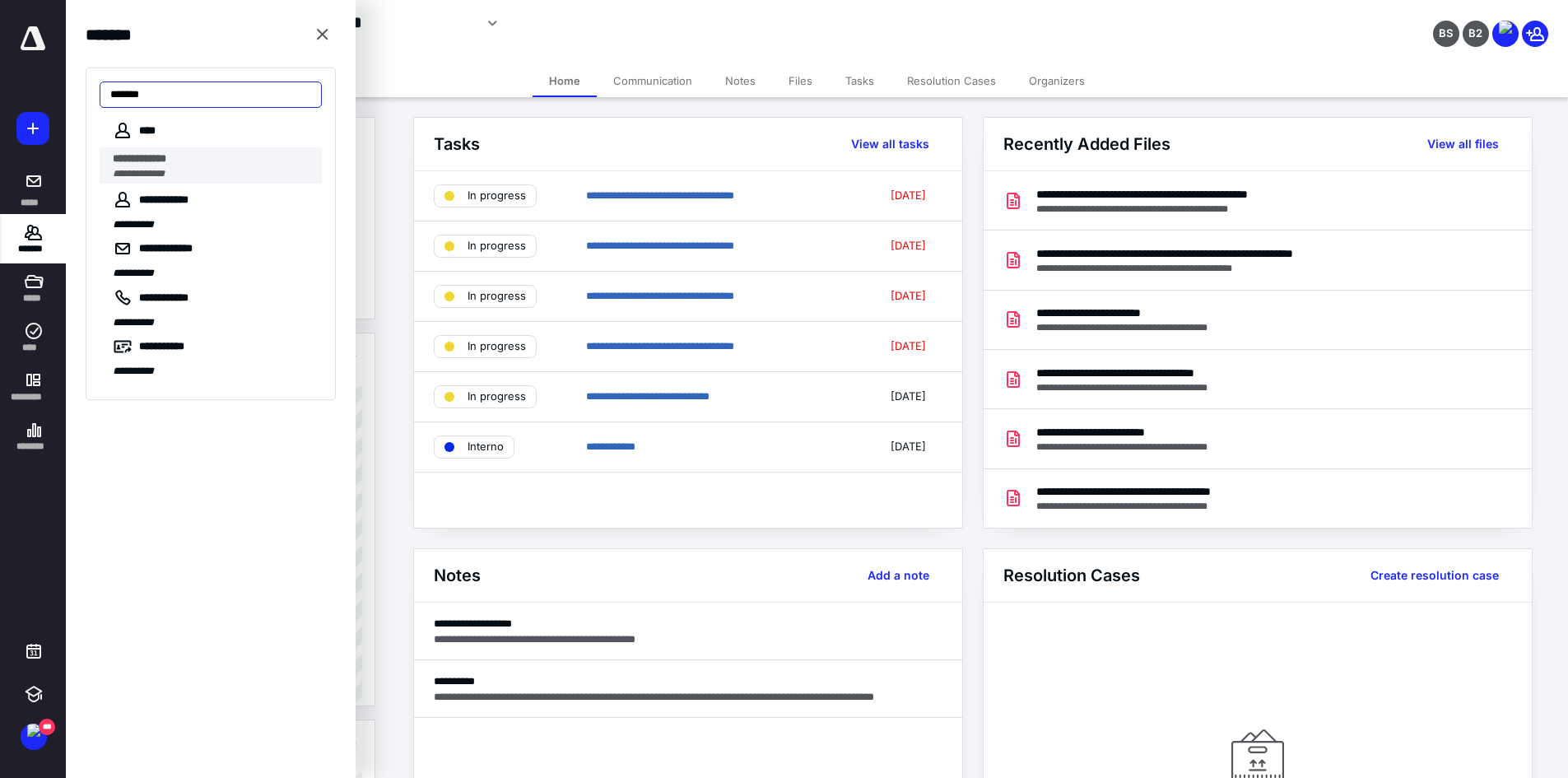 type on "*******" 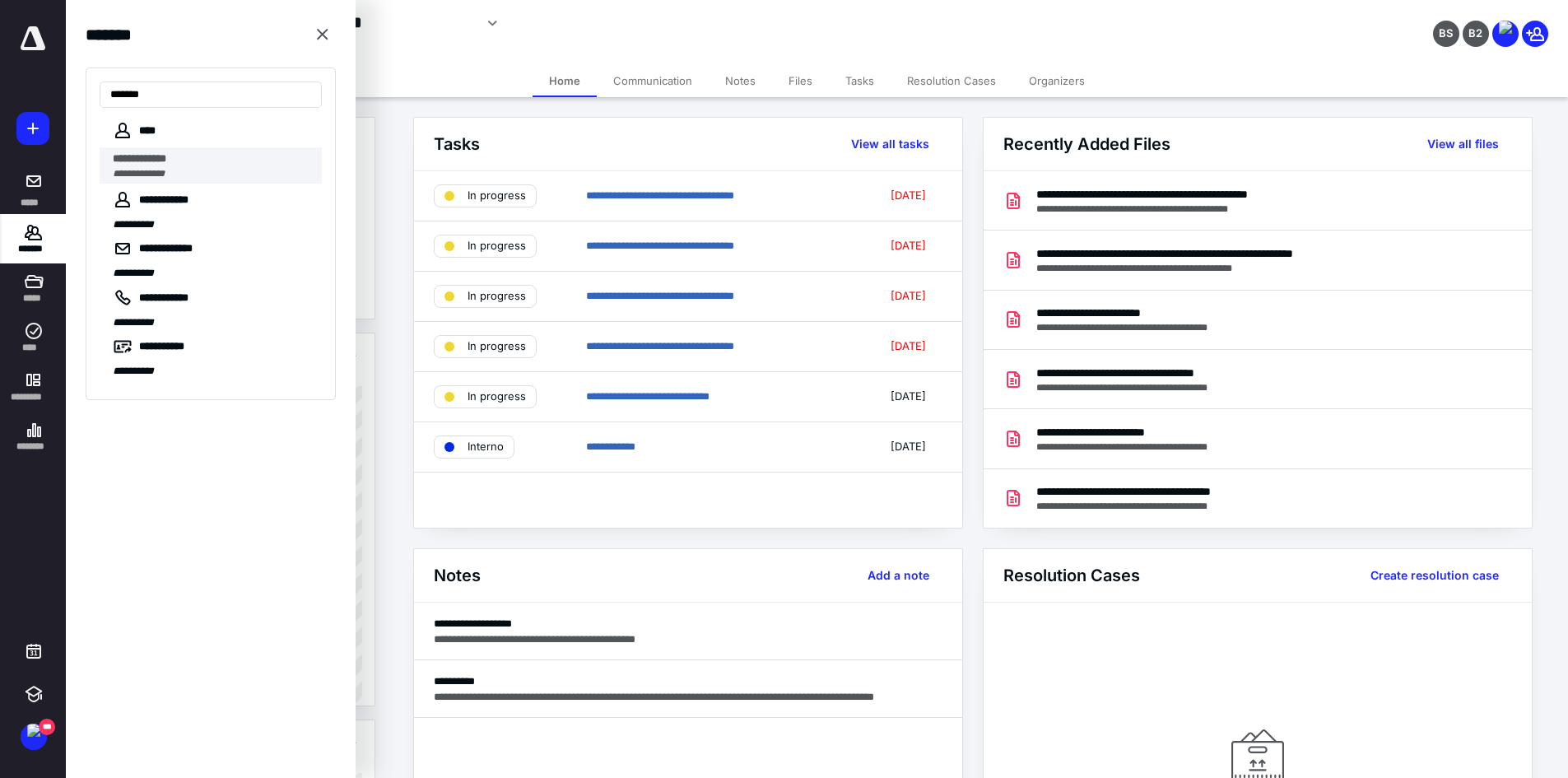 click on "**********" at bounding box center [138, 174] 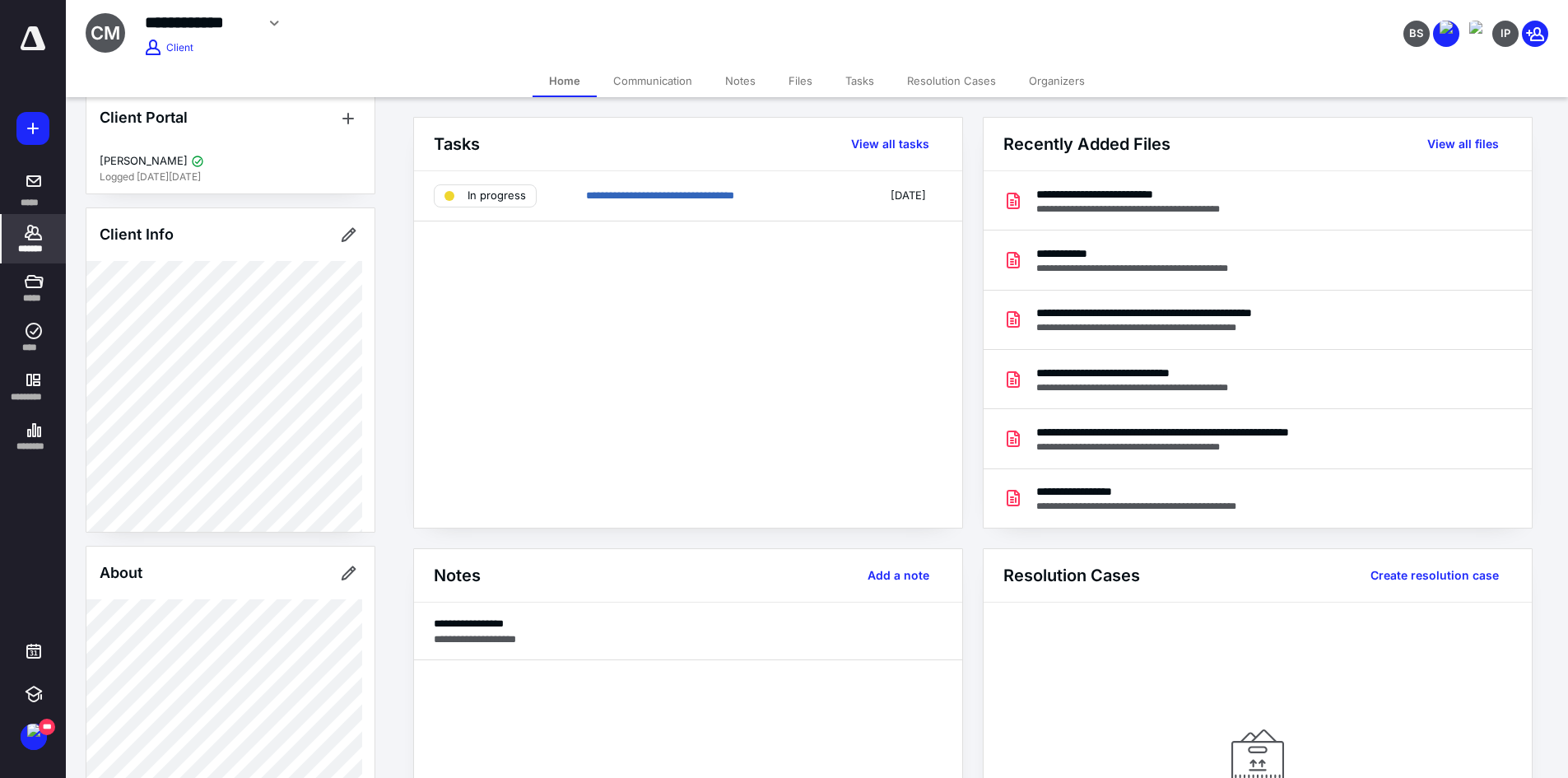 scroll, scrollTop: 0, scrollLeft: 0, axis: both 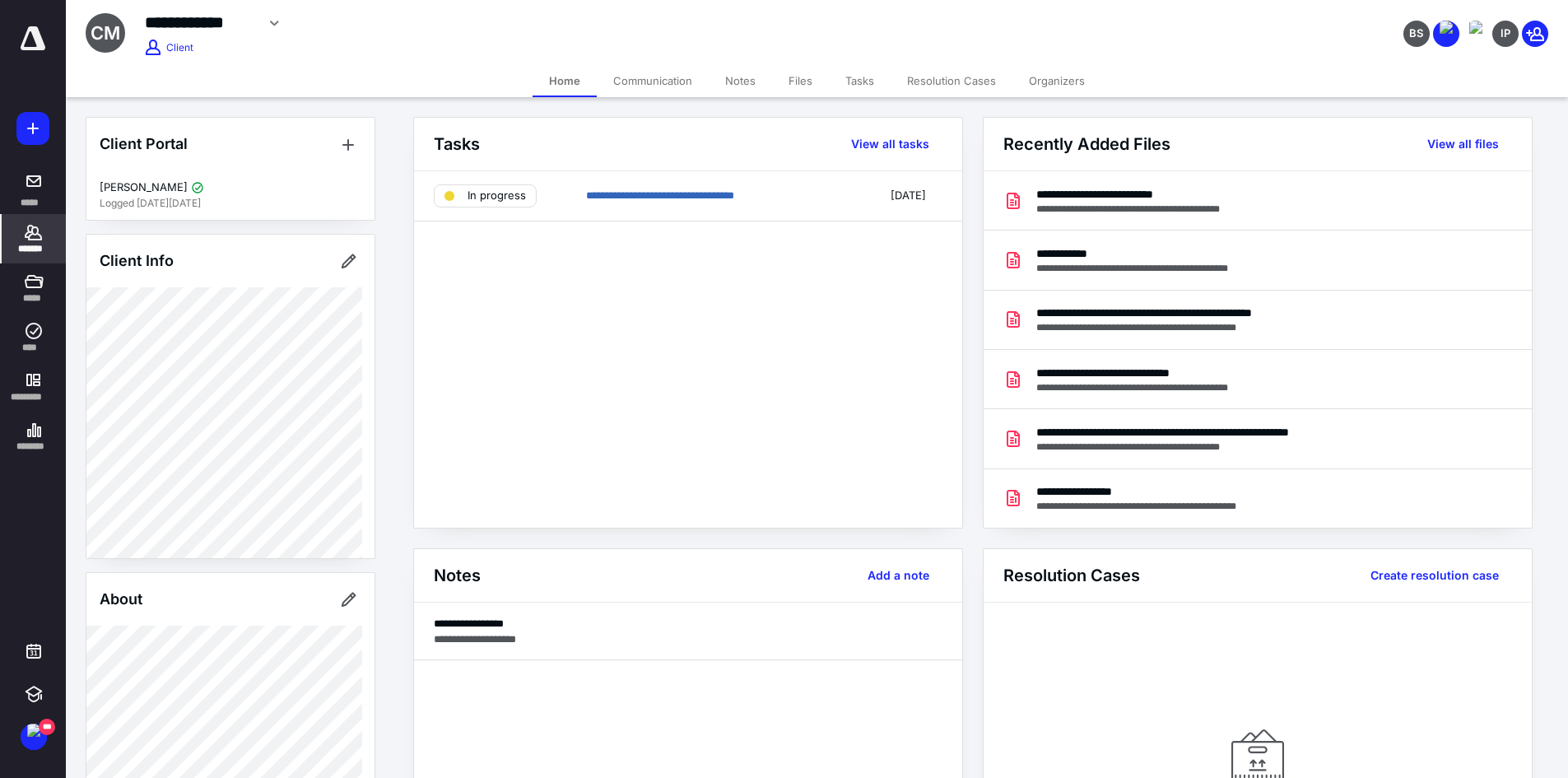 click 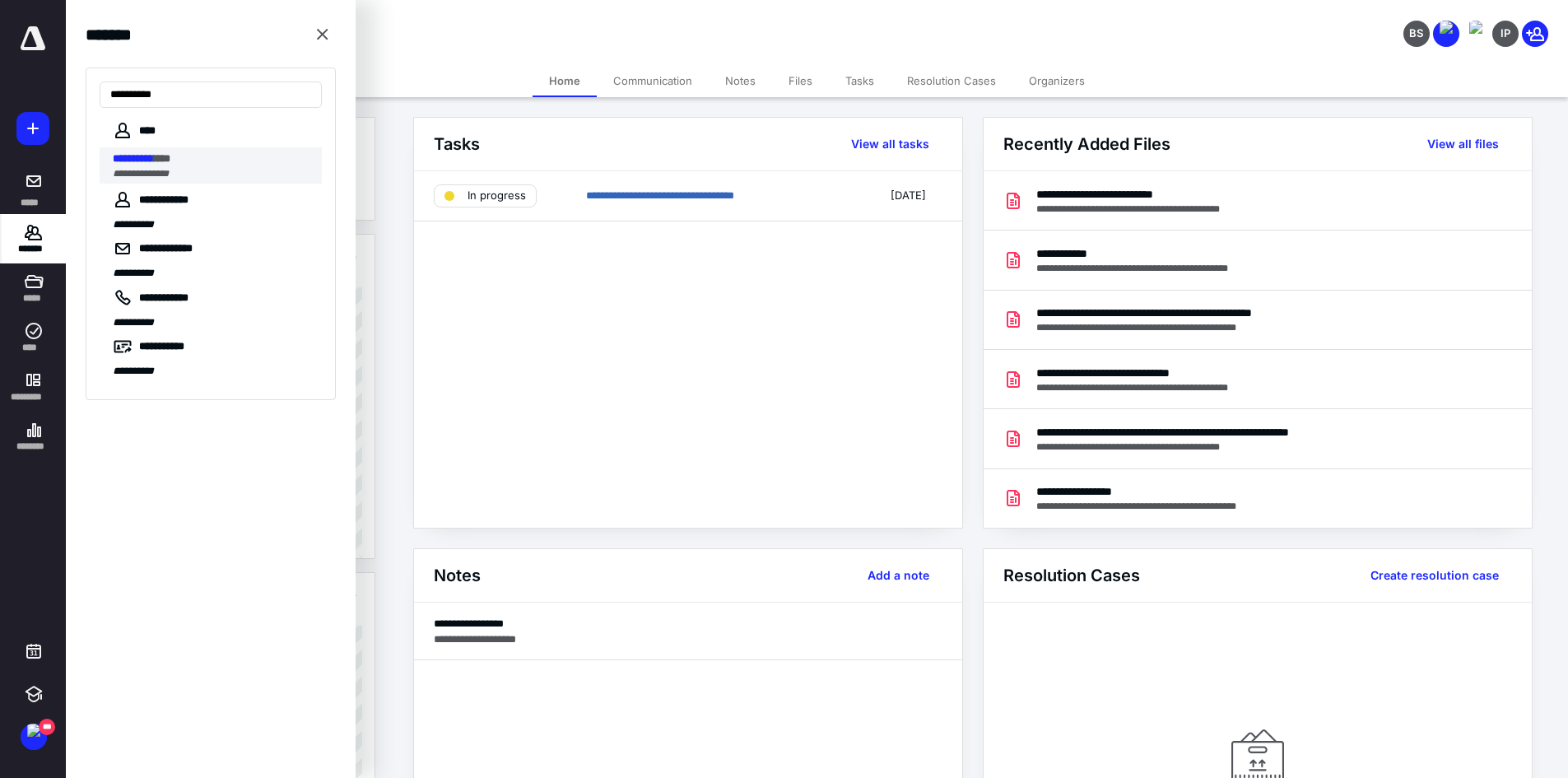 type on "**********" 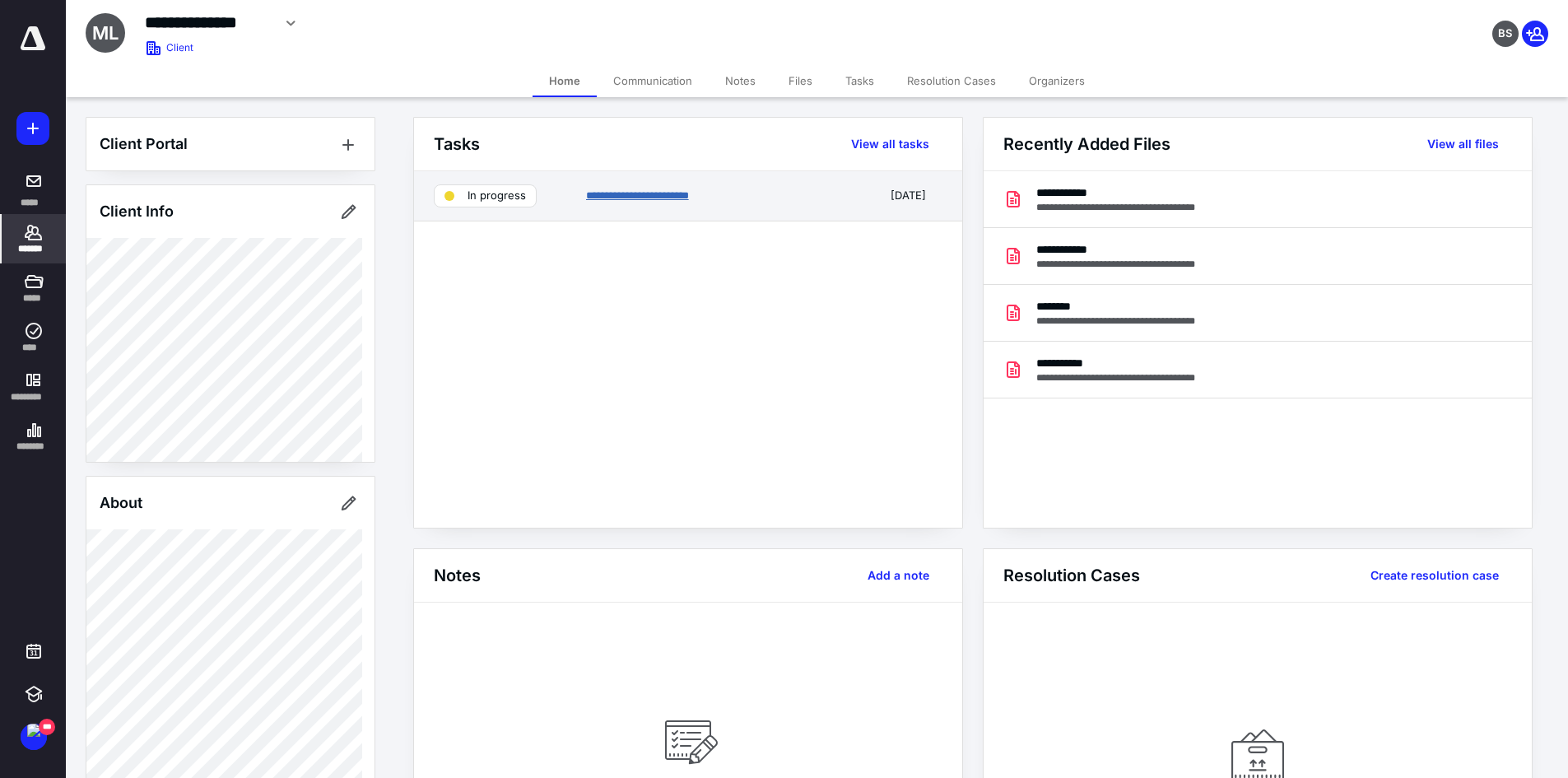 click on "**********" at bounding box center (637, 195) 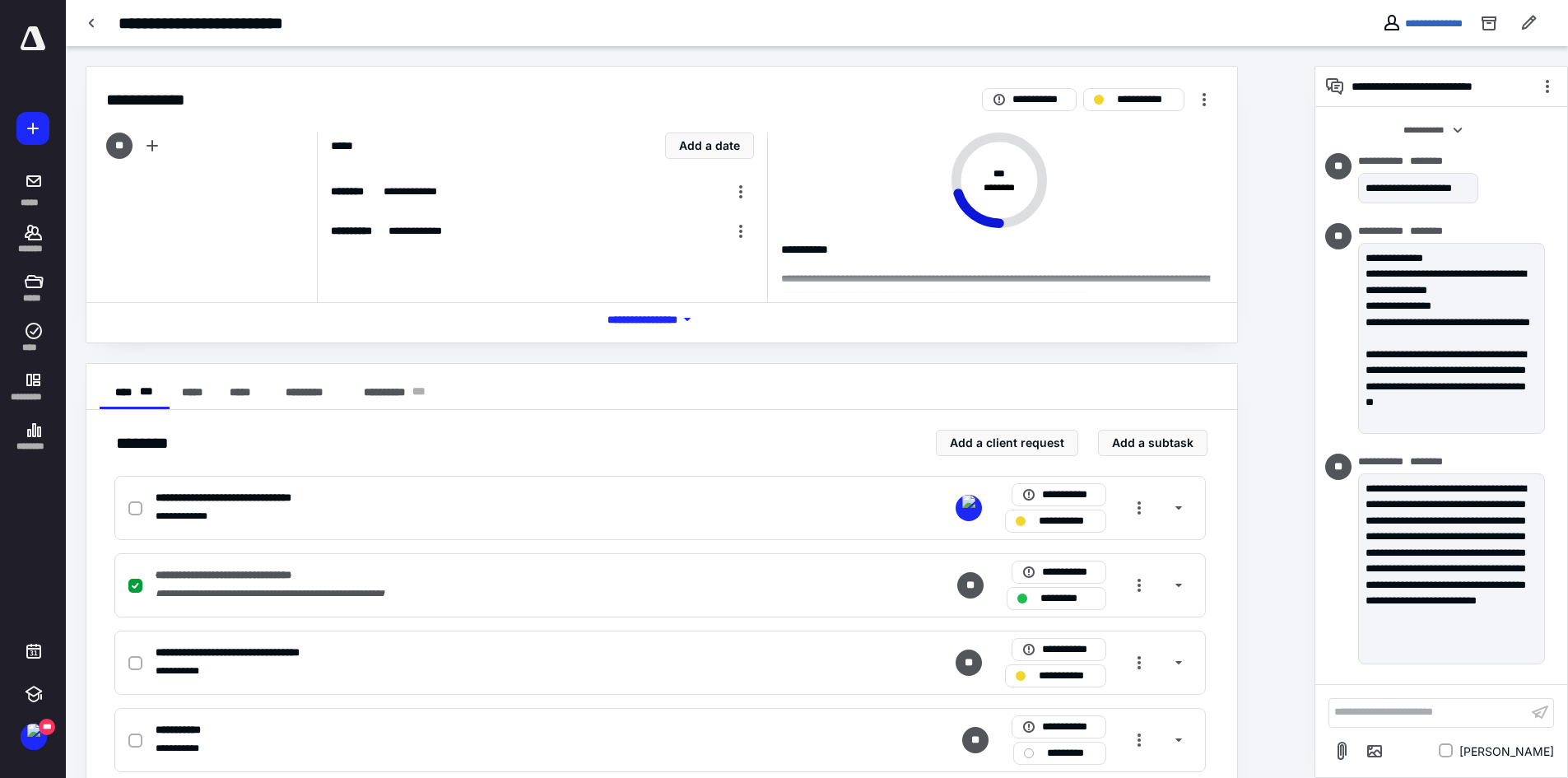 scroll, scrollTop: 217, scrollLeft: 0, axis: vertical 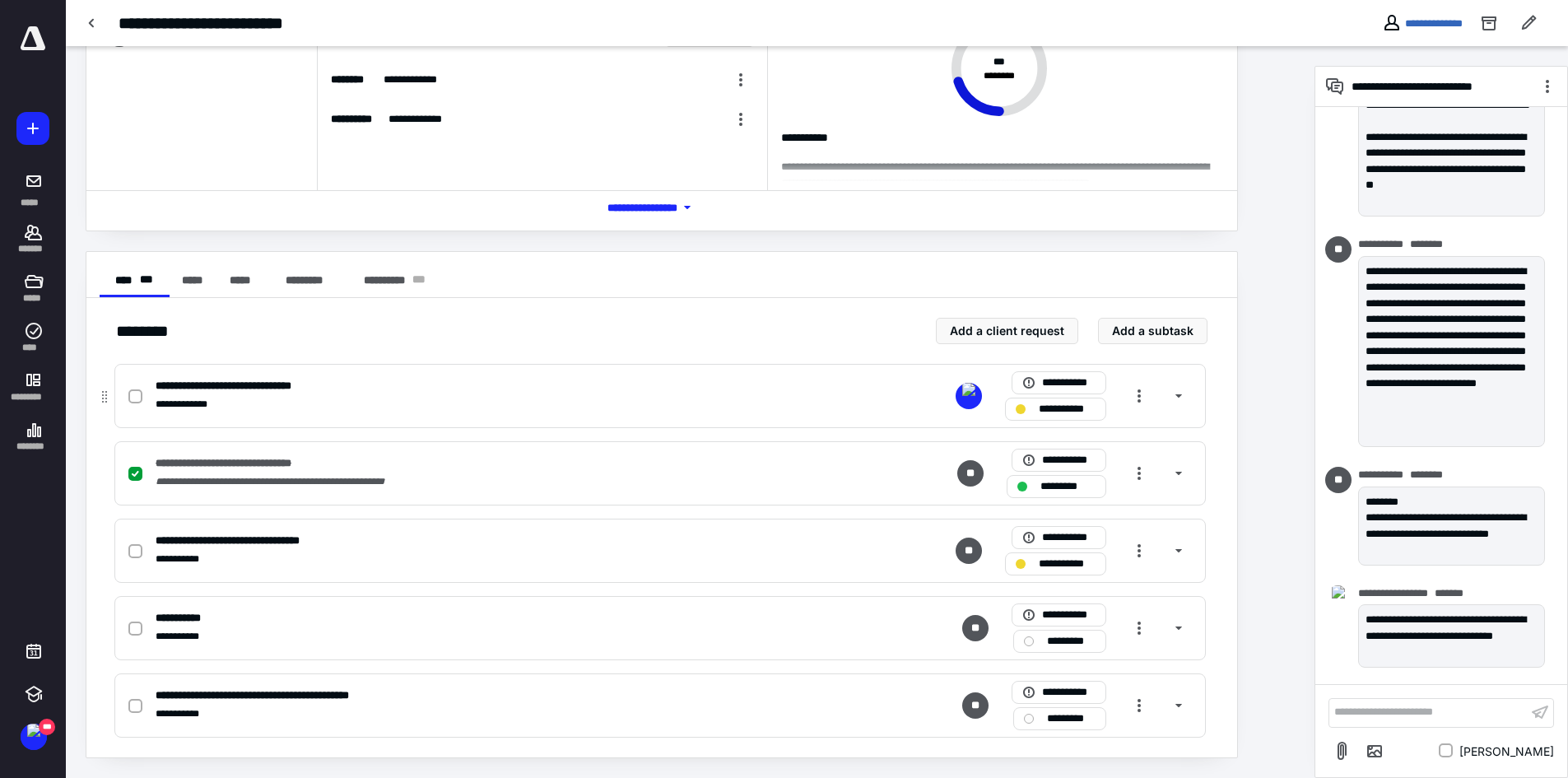 click on "**********" at bounding box center [1067, 409] 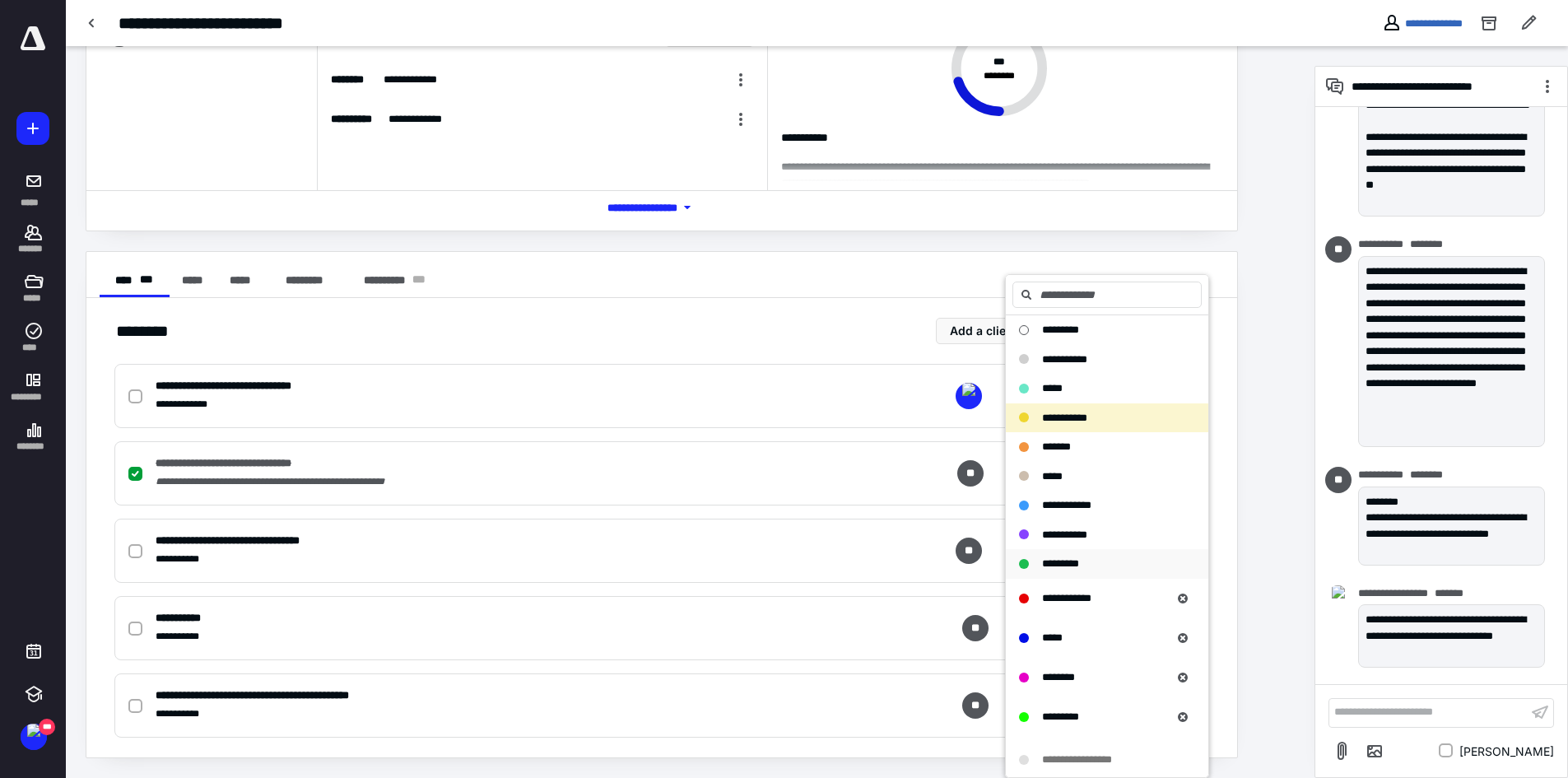 click on "*********" at bounding box center (1060, 563) 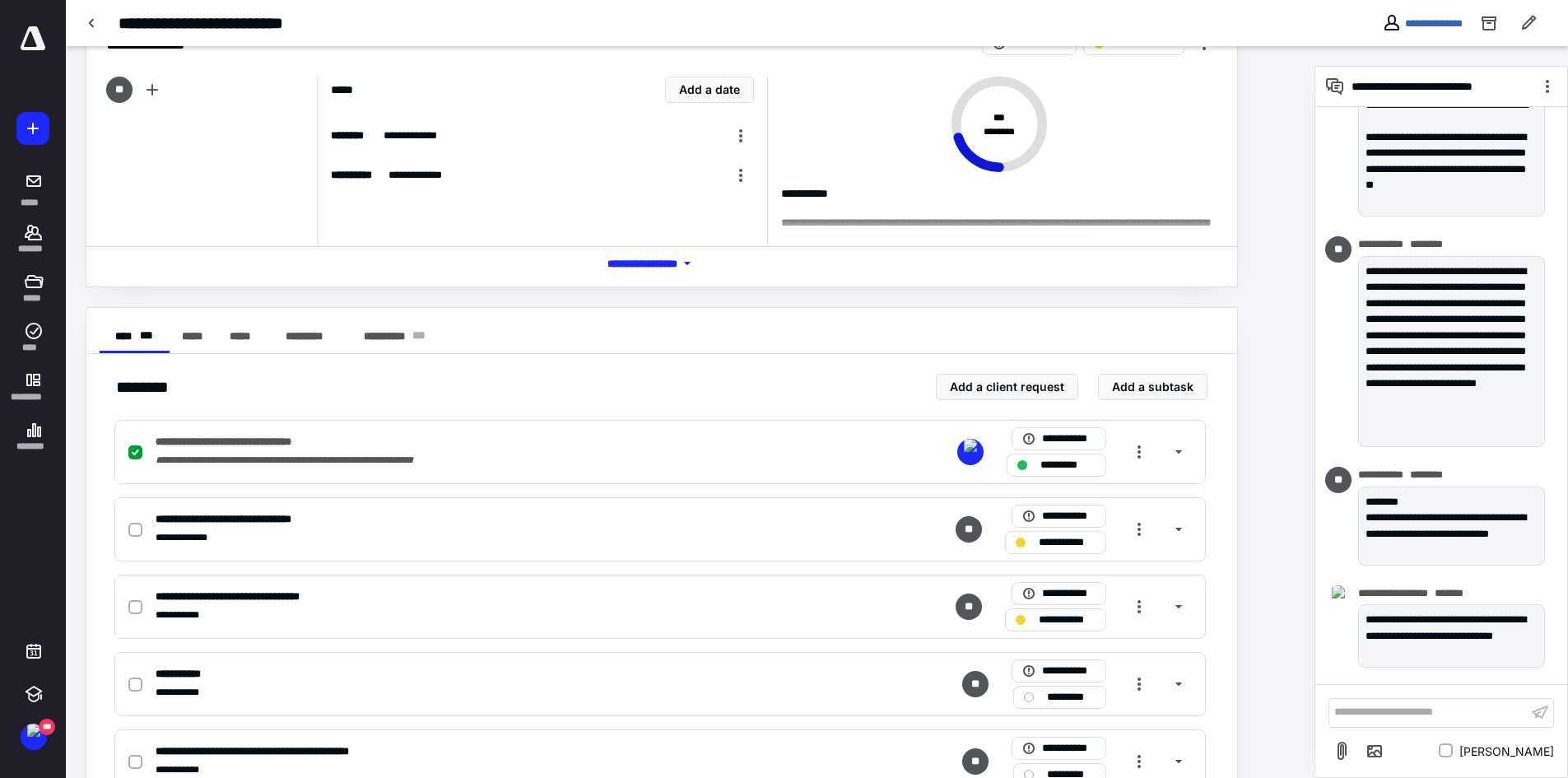 scroll, scrollTop: 0, scrollLeft: 0, axis: both 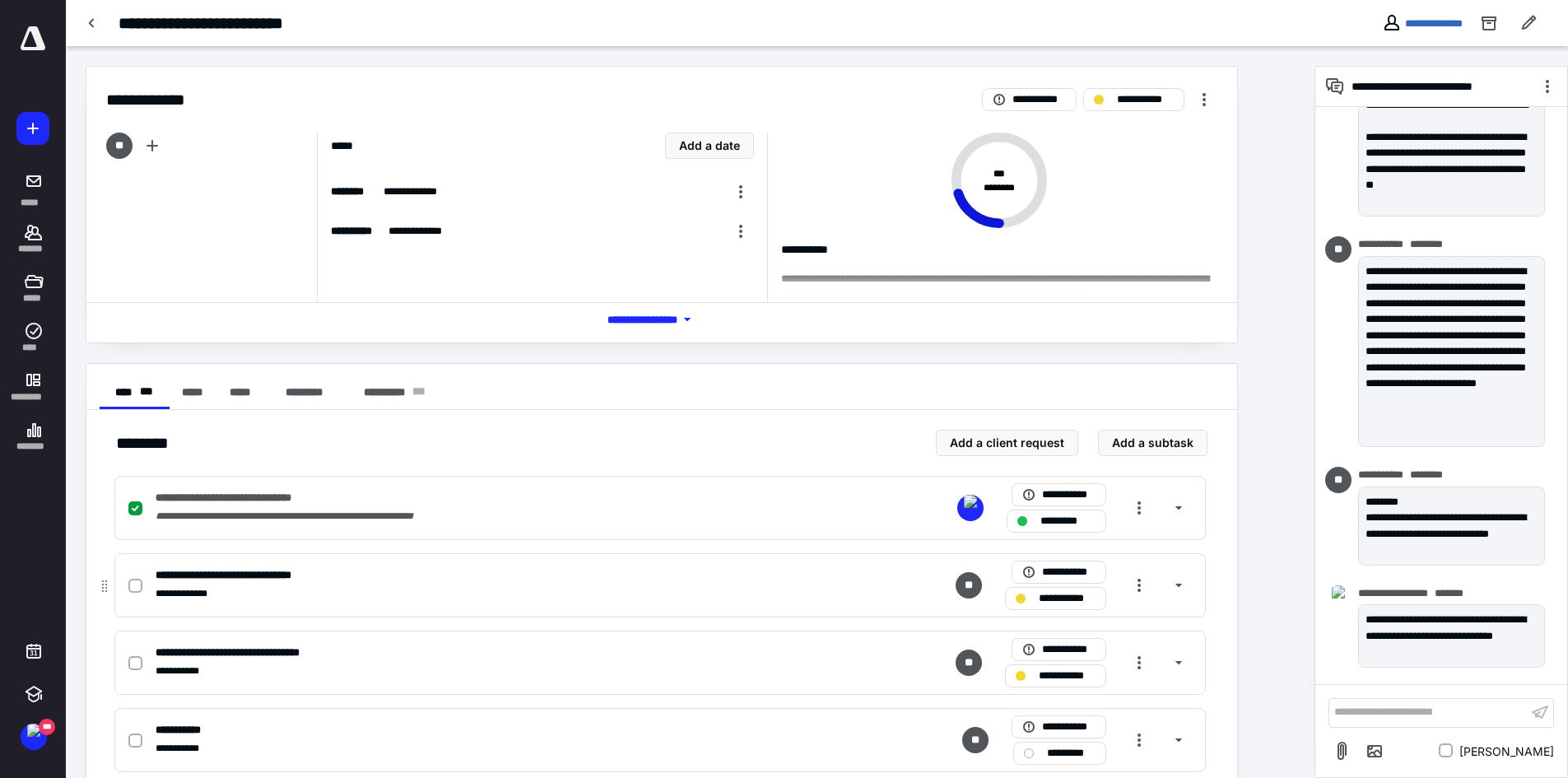 click 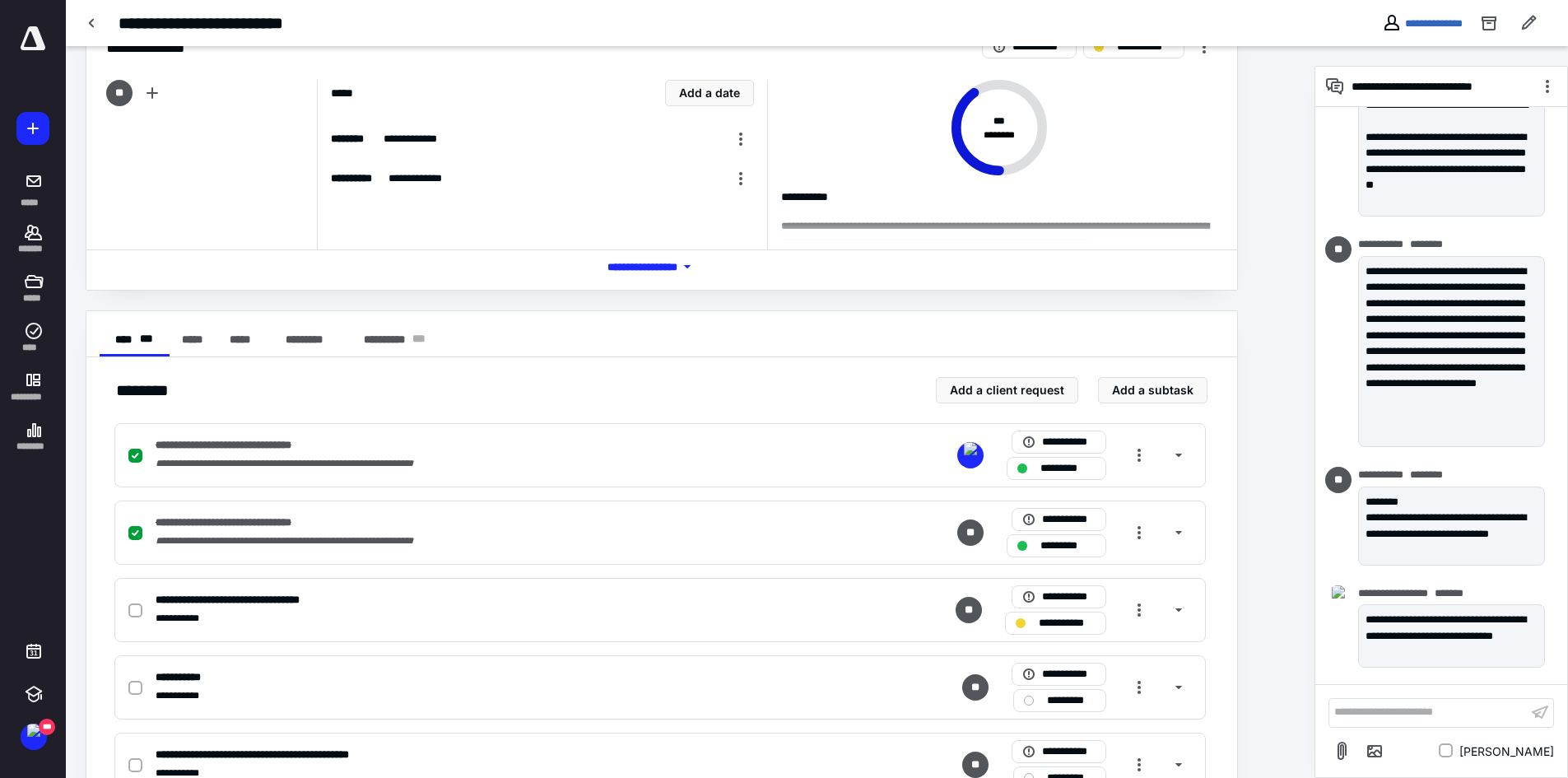 scroll, scrollTop: 112, scrollLeft: 0, axis: vertical 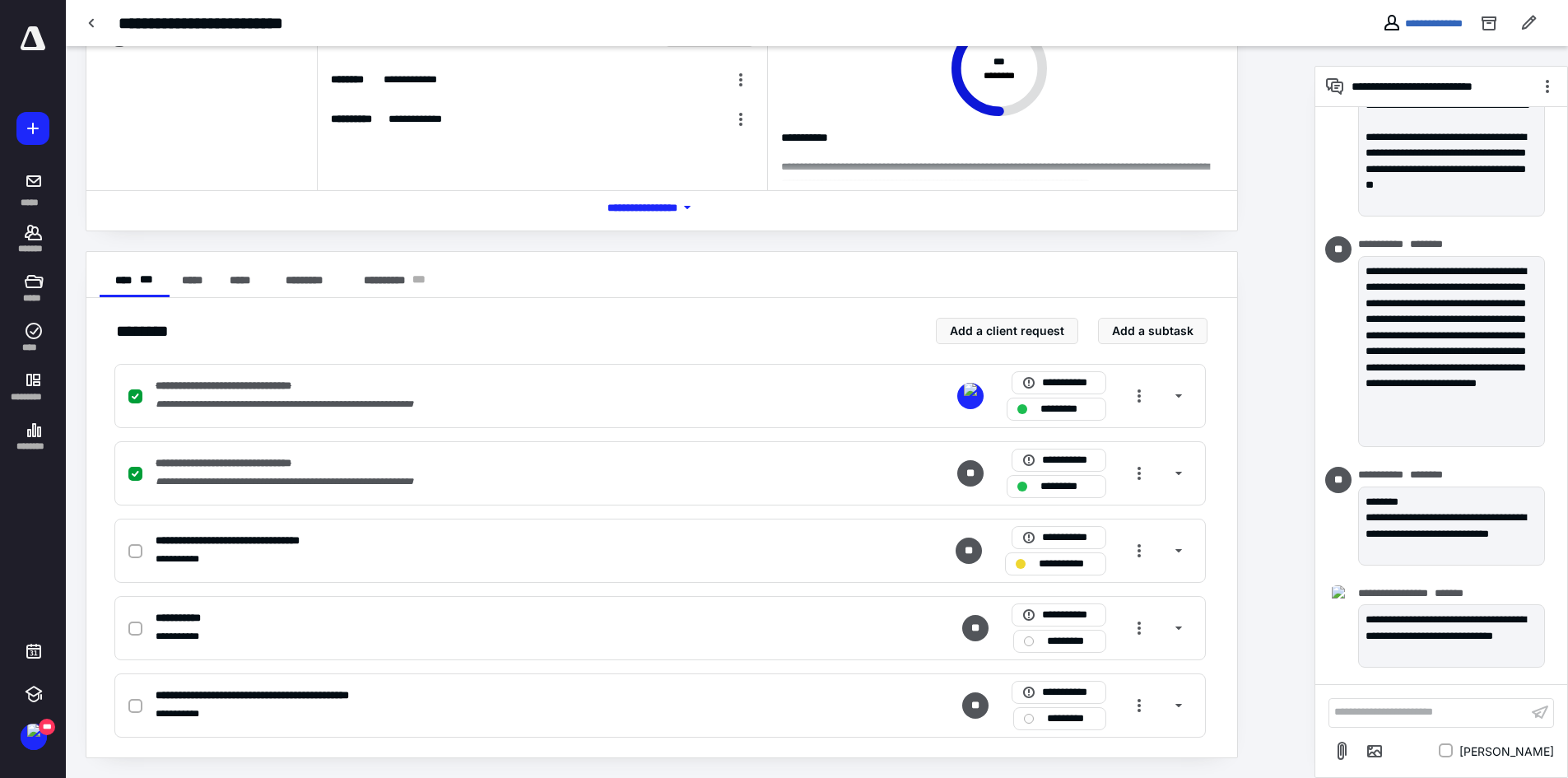 click on "**********" at bounding box center (690, 356) 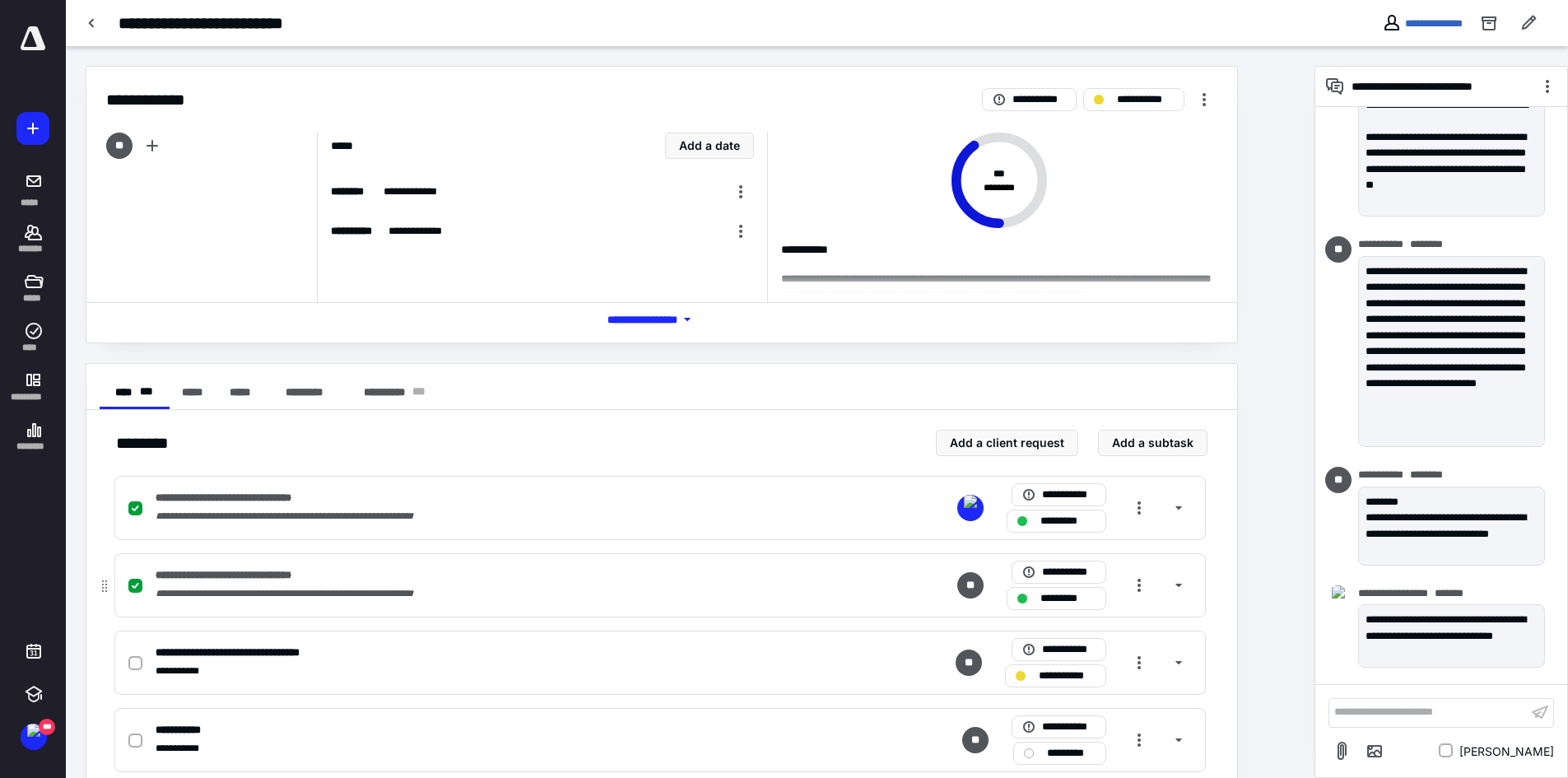 scroll, scrollTop: 112, scrollLeft: 0, axis: vertical 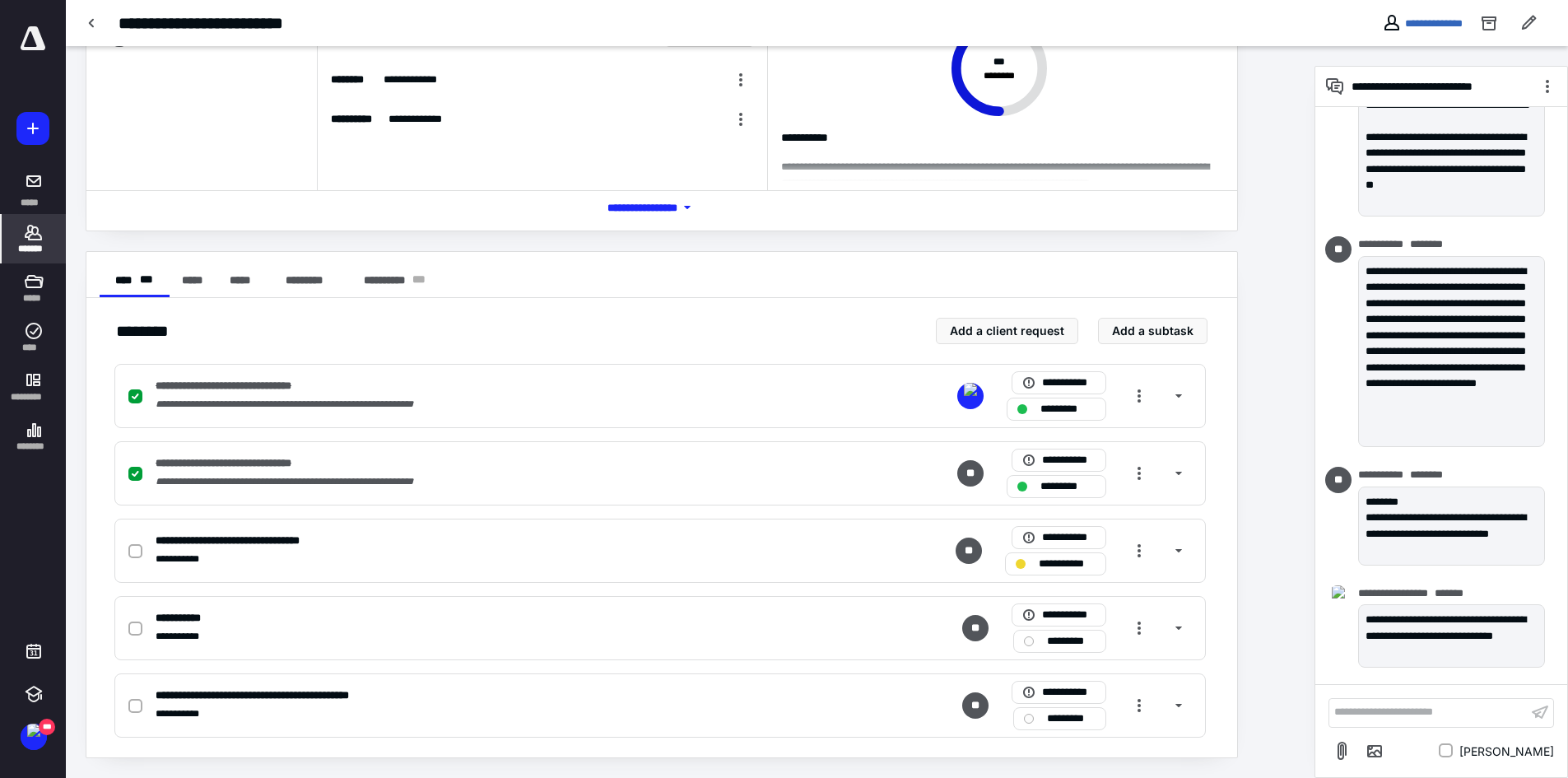 click on "*******" at bounding box center (34, 249) 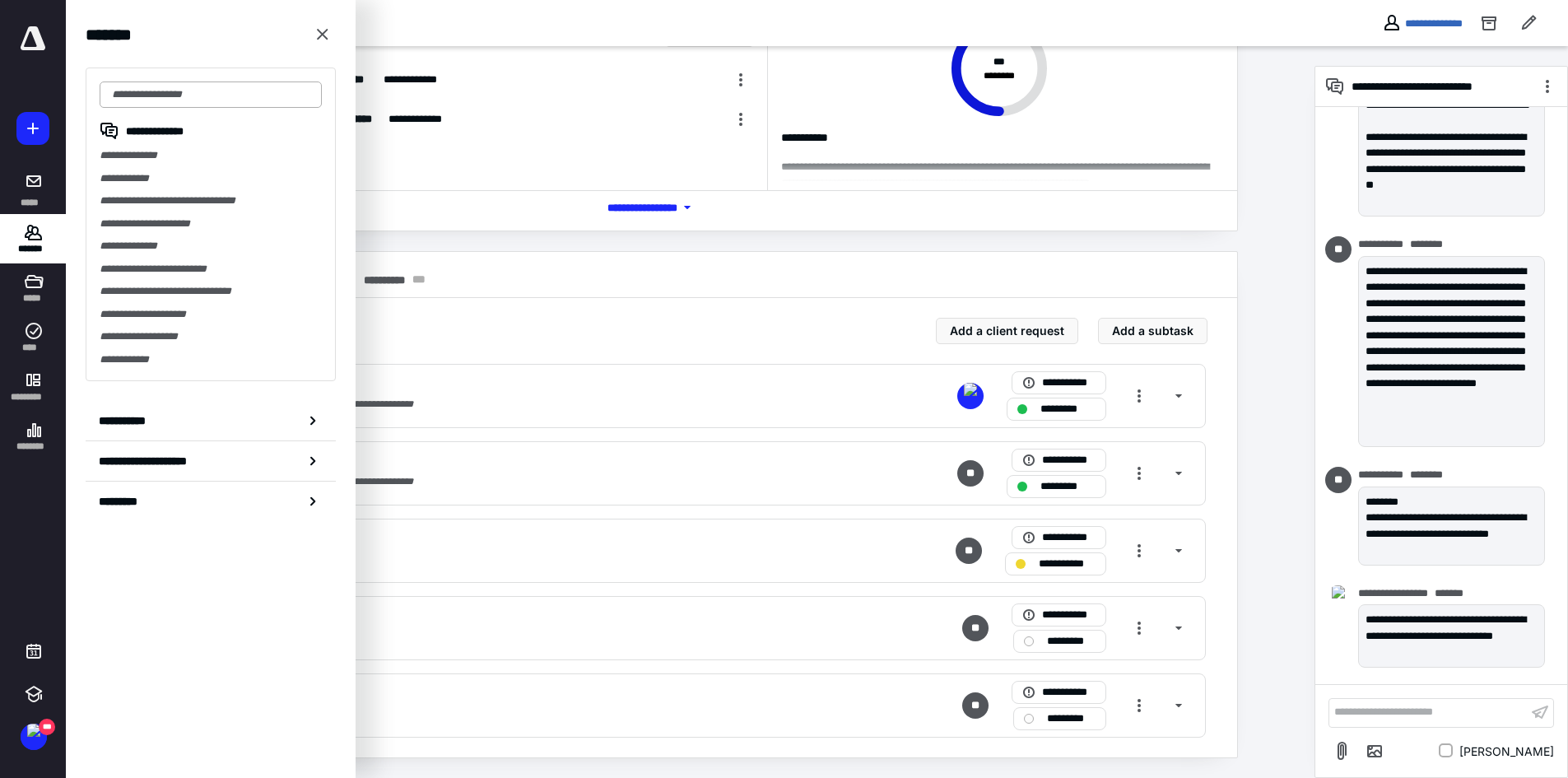 click at bounding box center (211, 95) 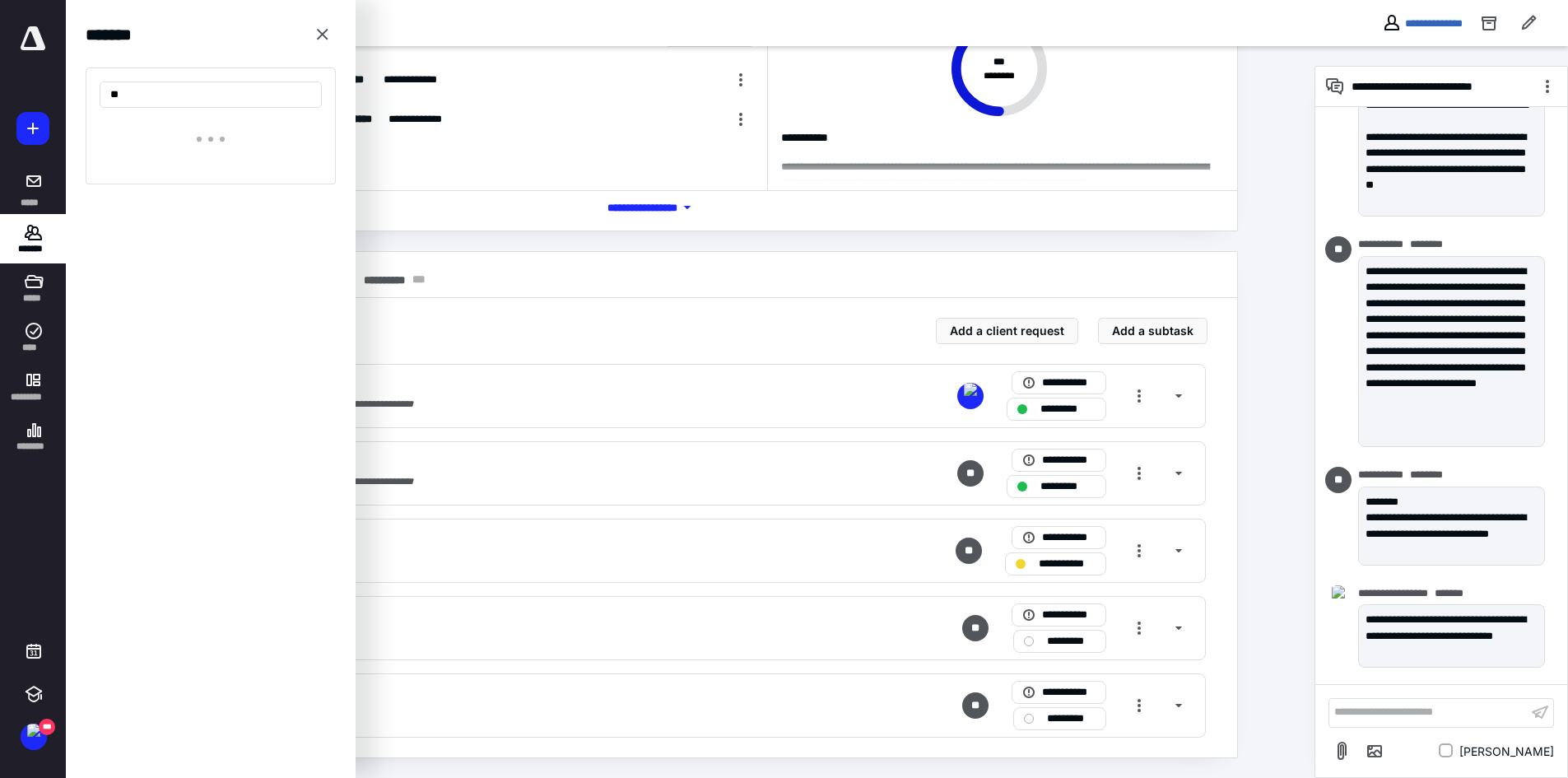 type on "*" 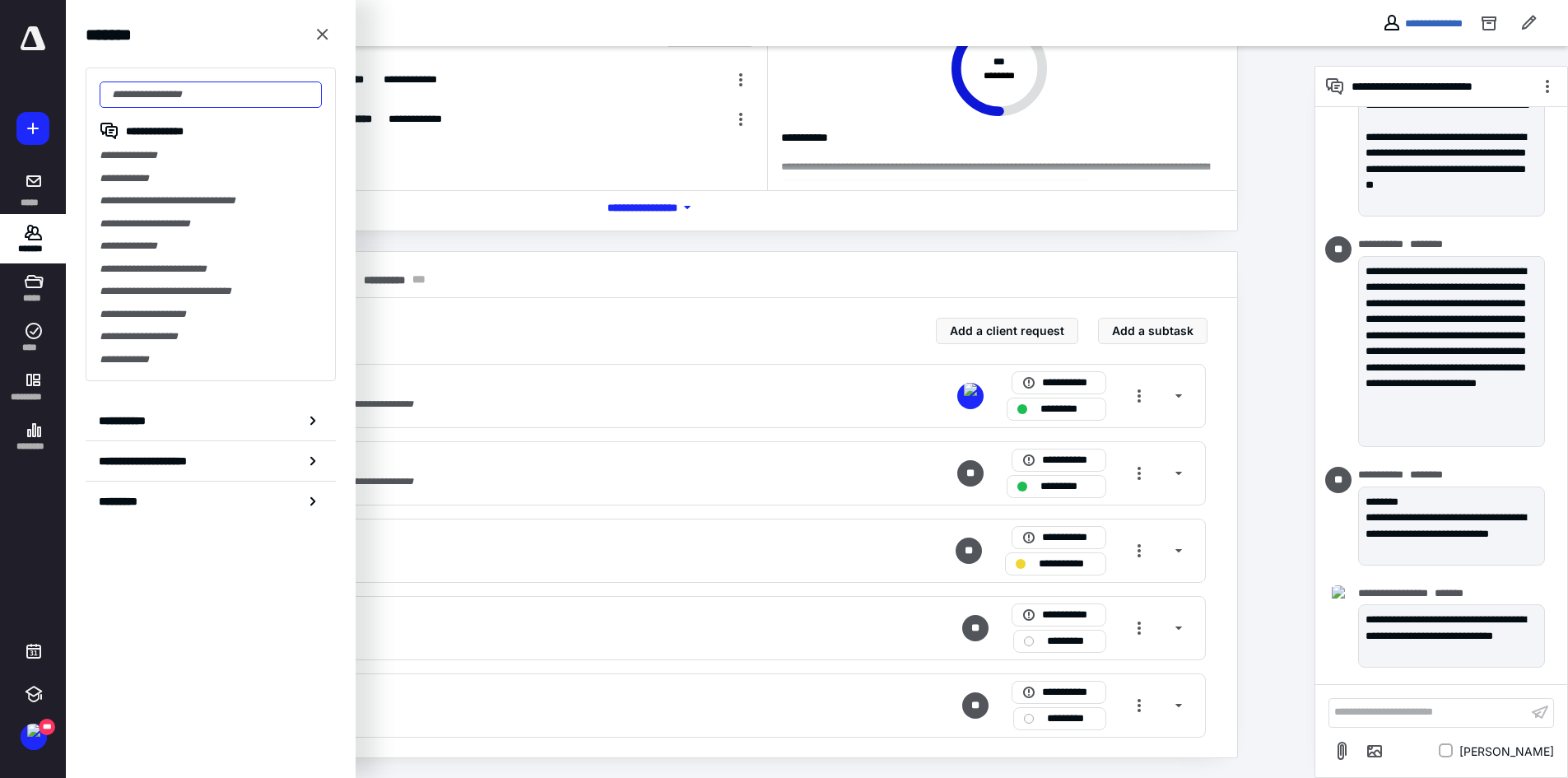 click at bounding box center [211, 95] 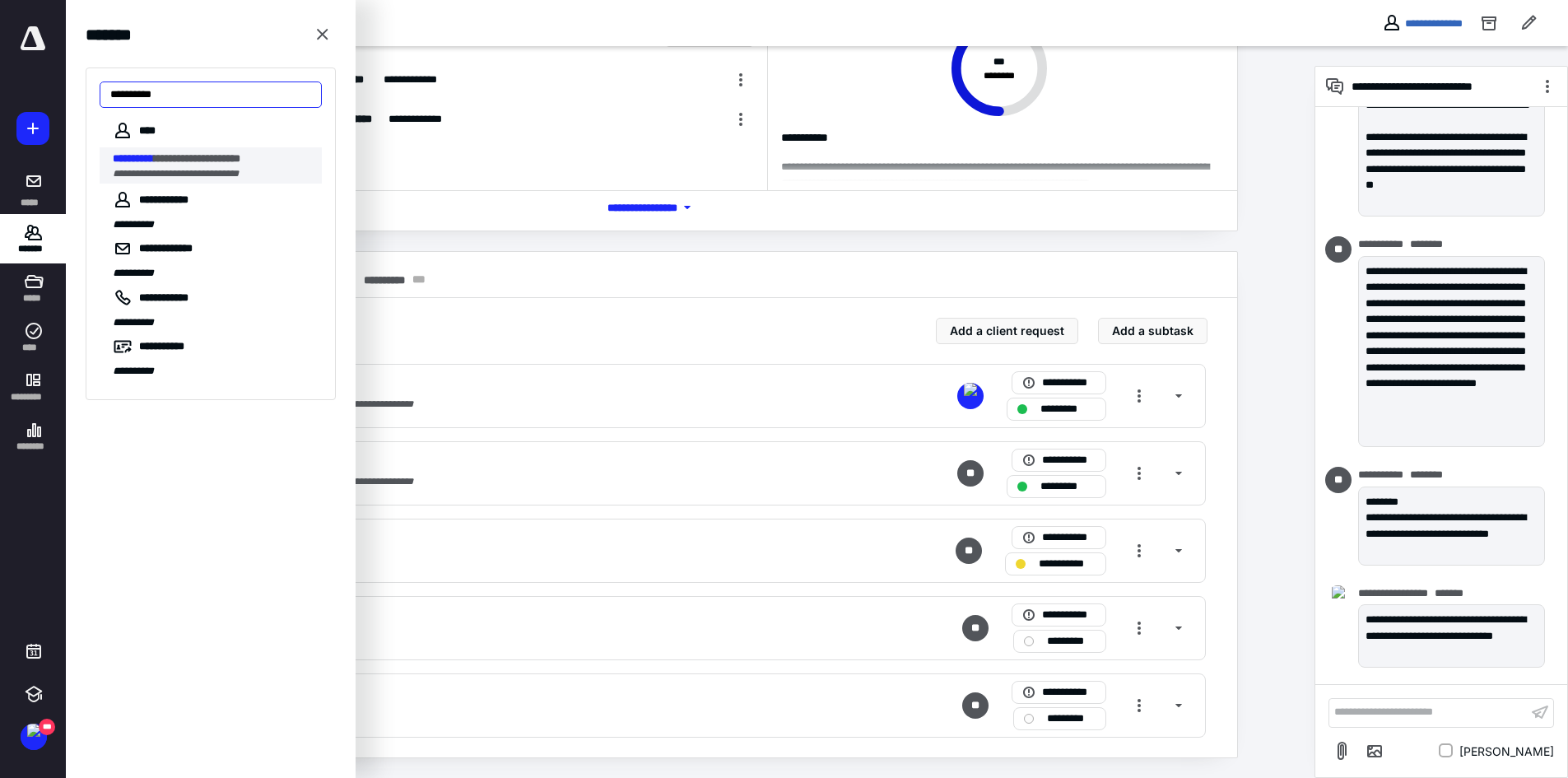 type on "**********" 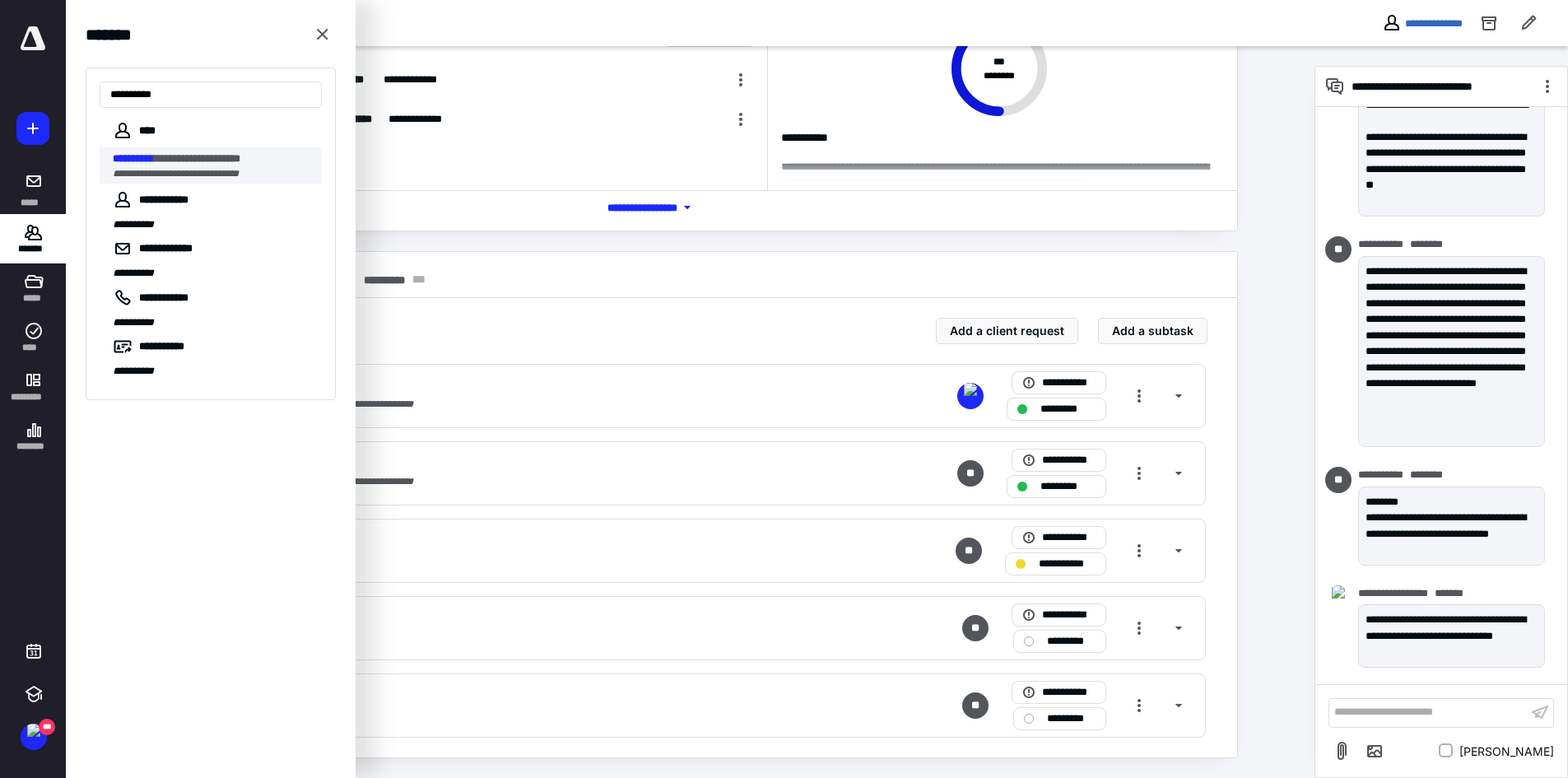 click on "**********" at bounding box center [197, 158] 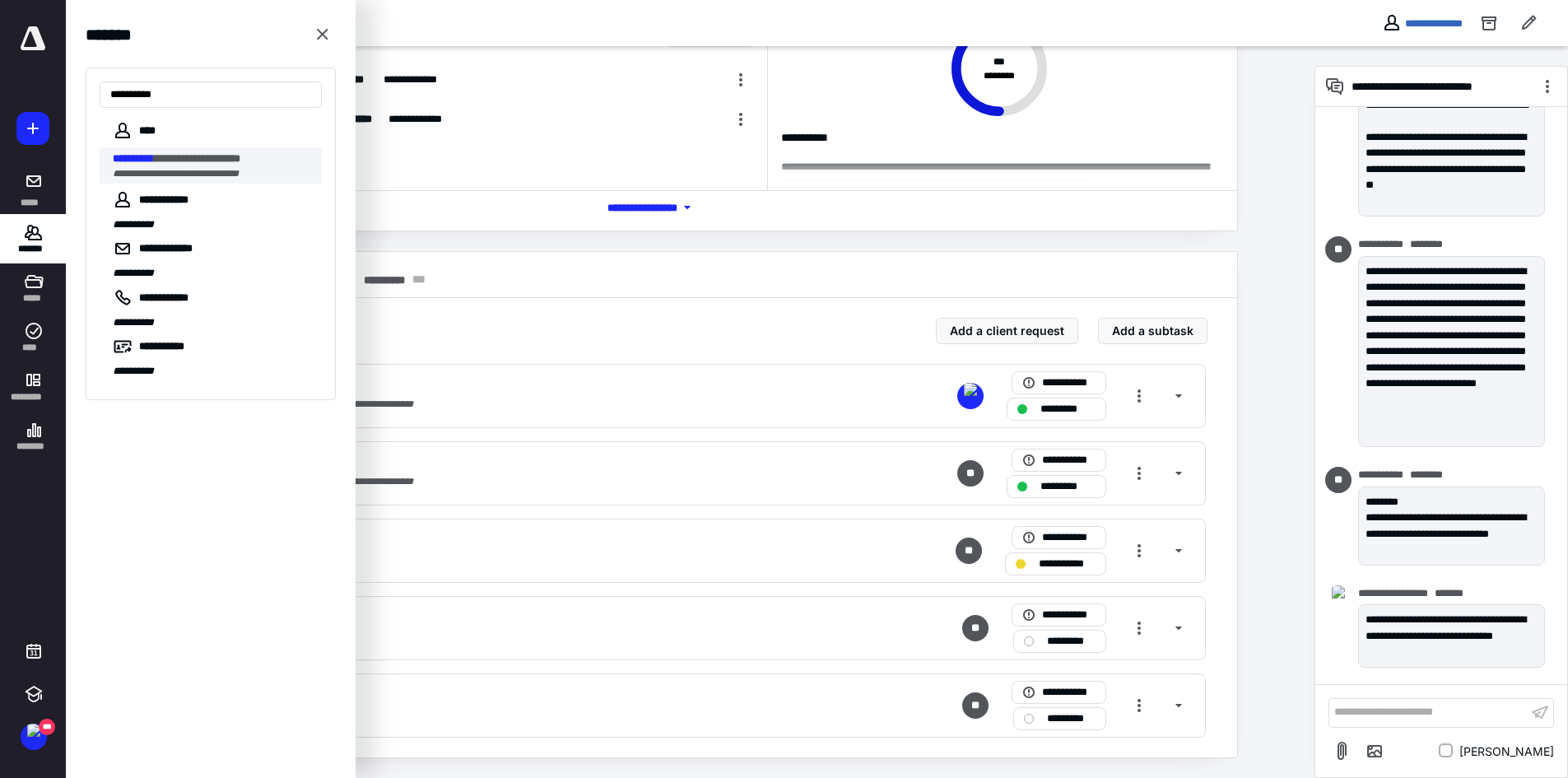scroll, scrollTop: 0, scrollLeft: 0, axis: both 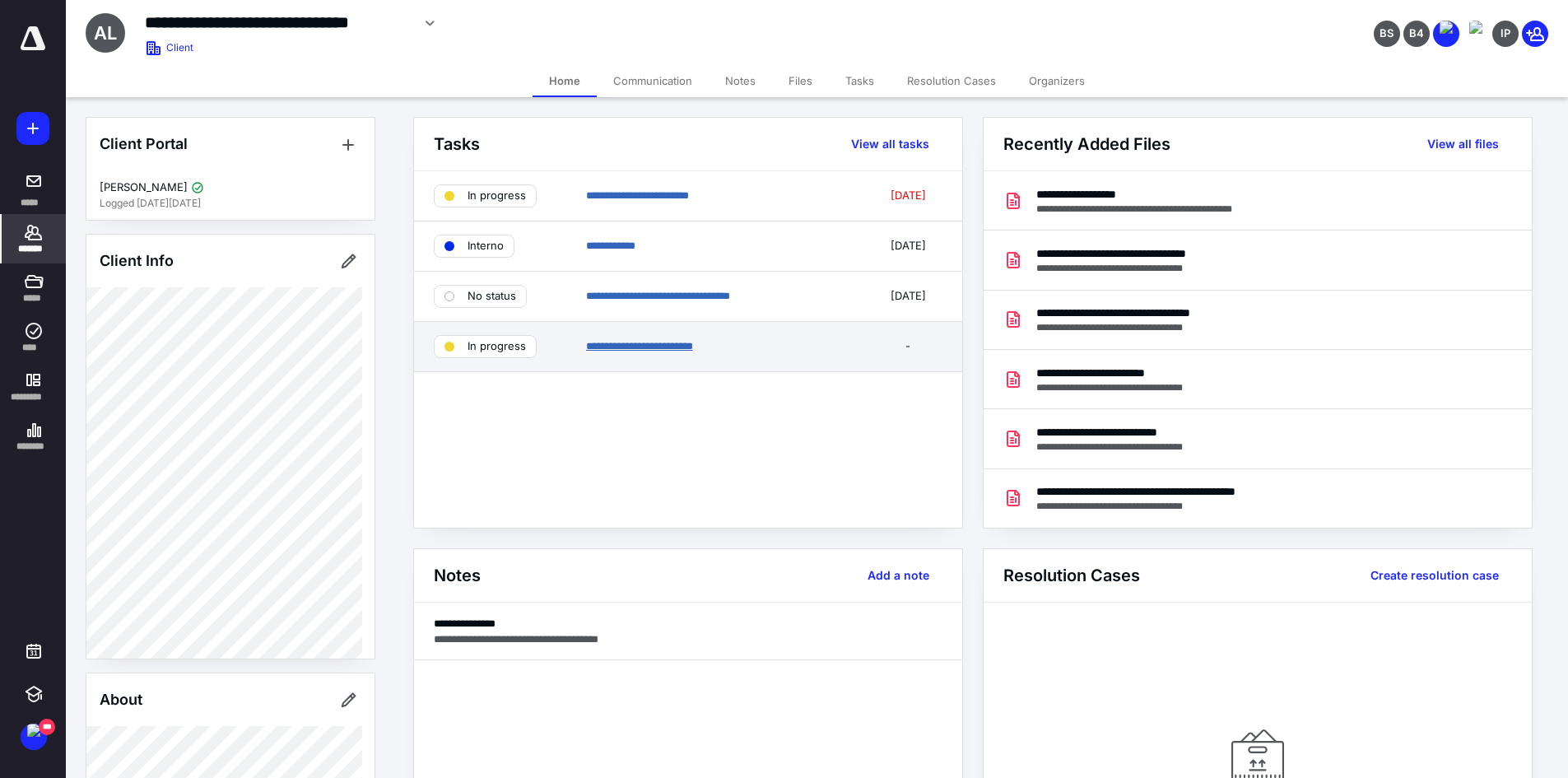 click on "**********" at bounding box center (640, 346) 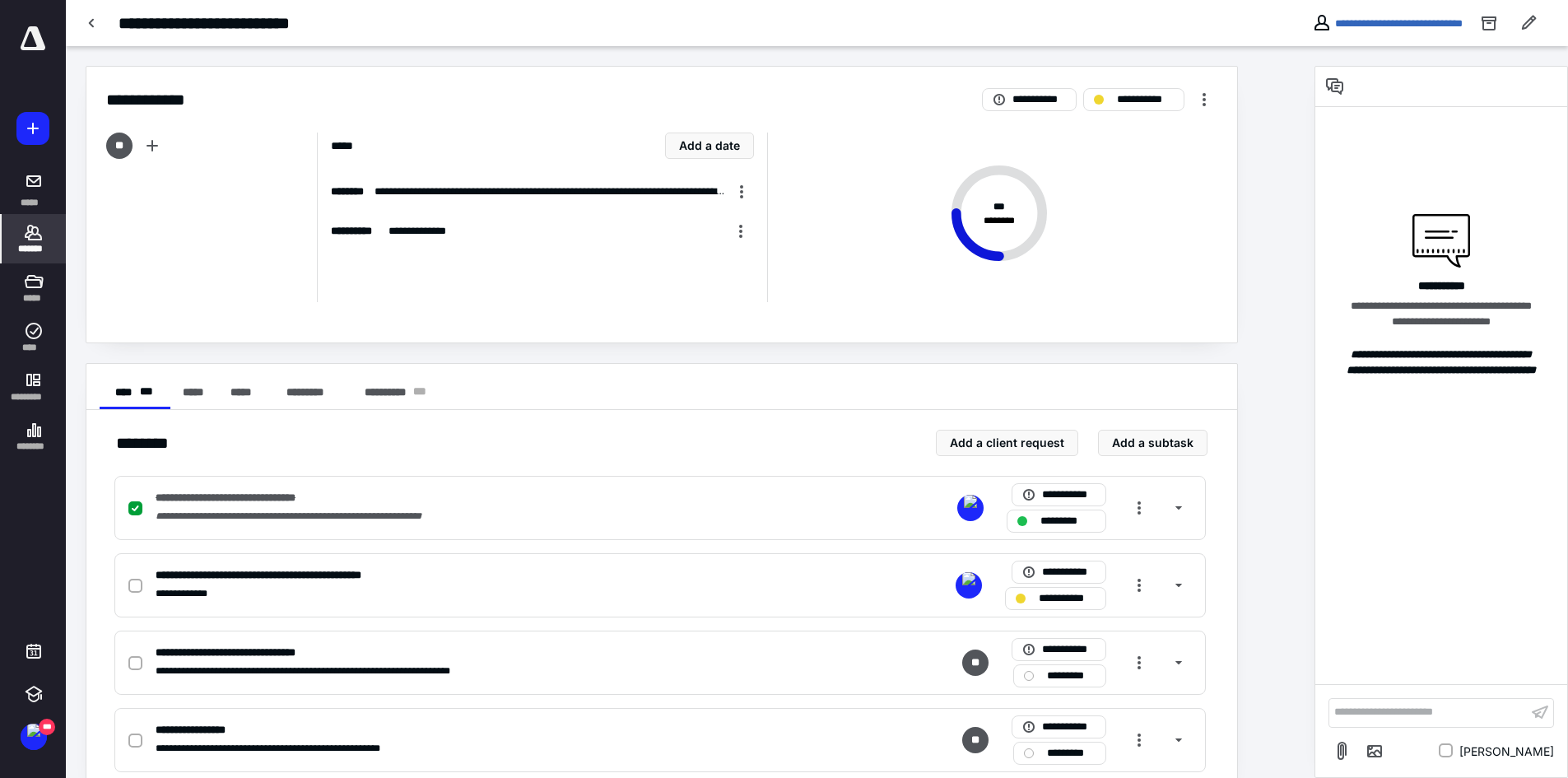 click on "*******" at bounding box center (34, 249) 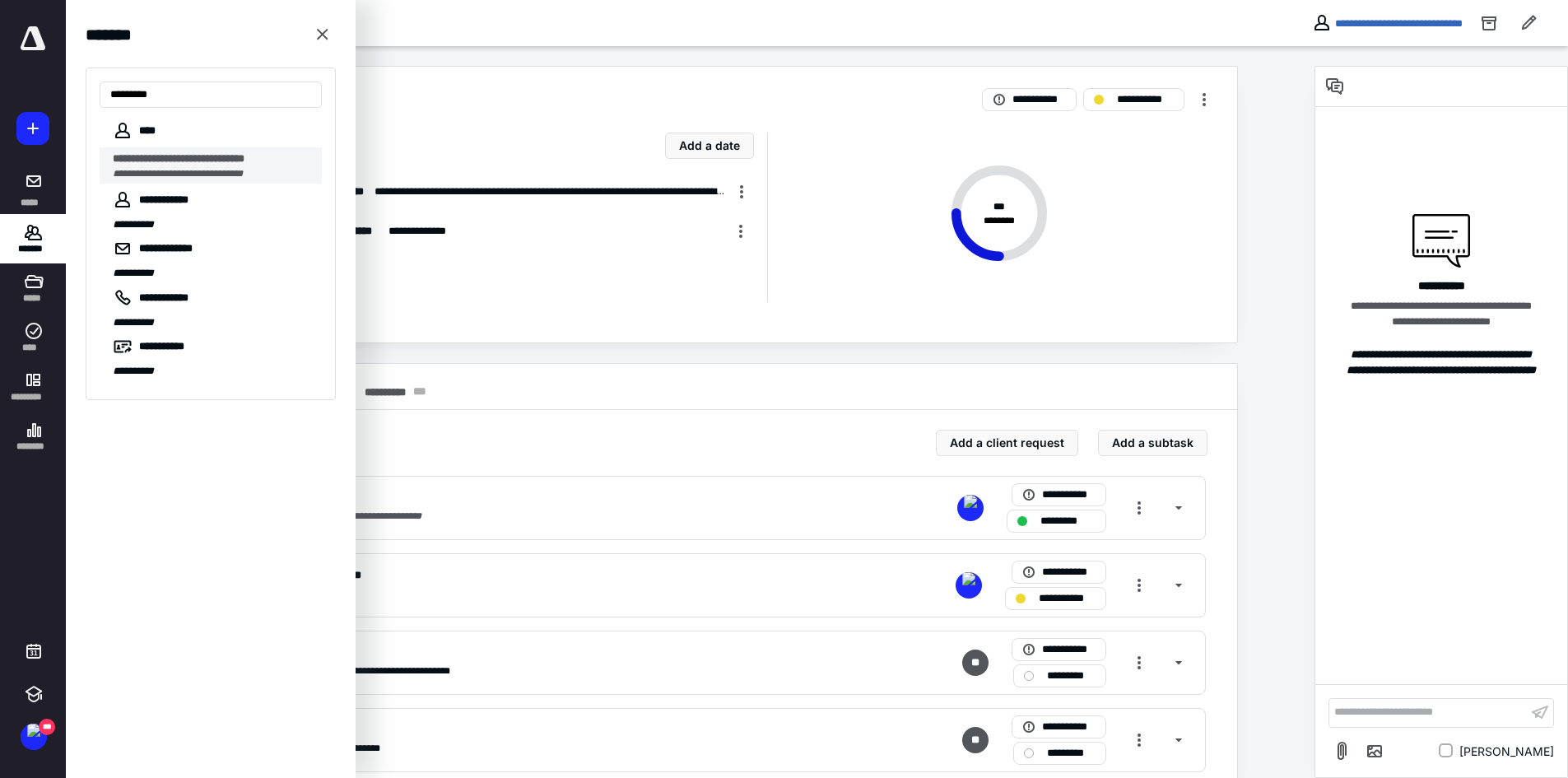 type on "*********" 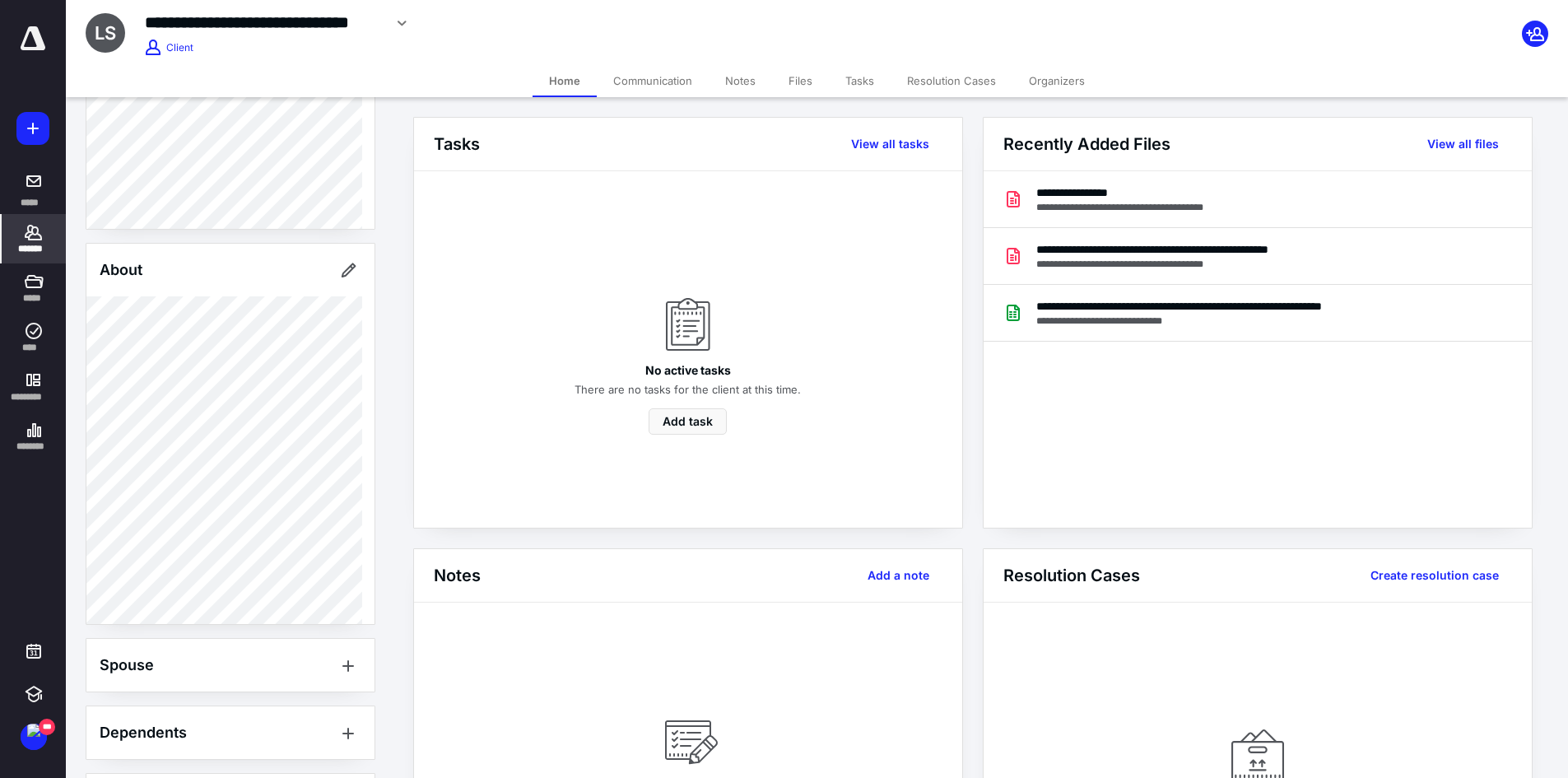 scroll, scrollTop: 0, scrollLeft: 0, axis: both 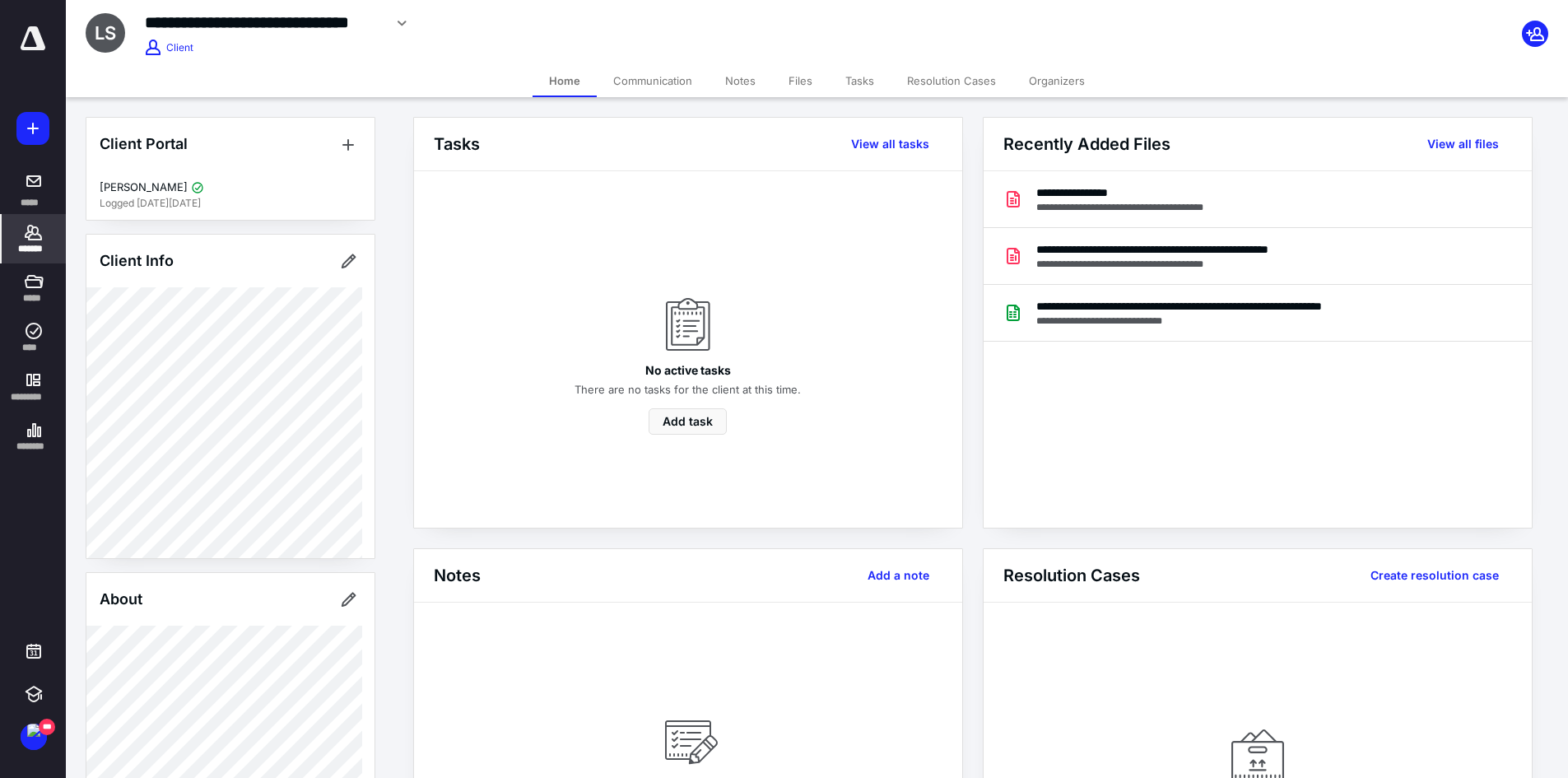 click 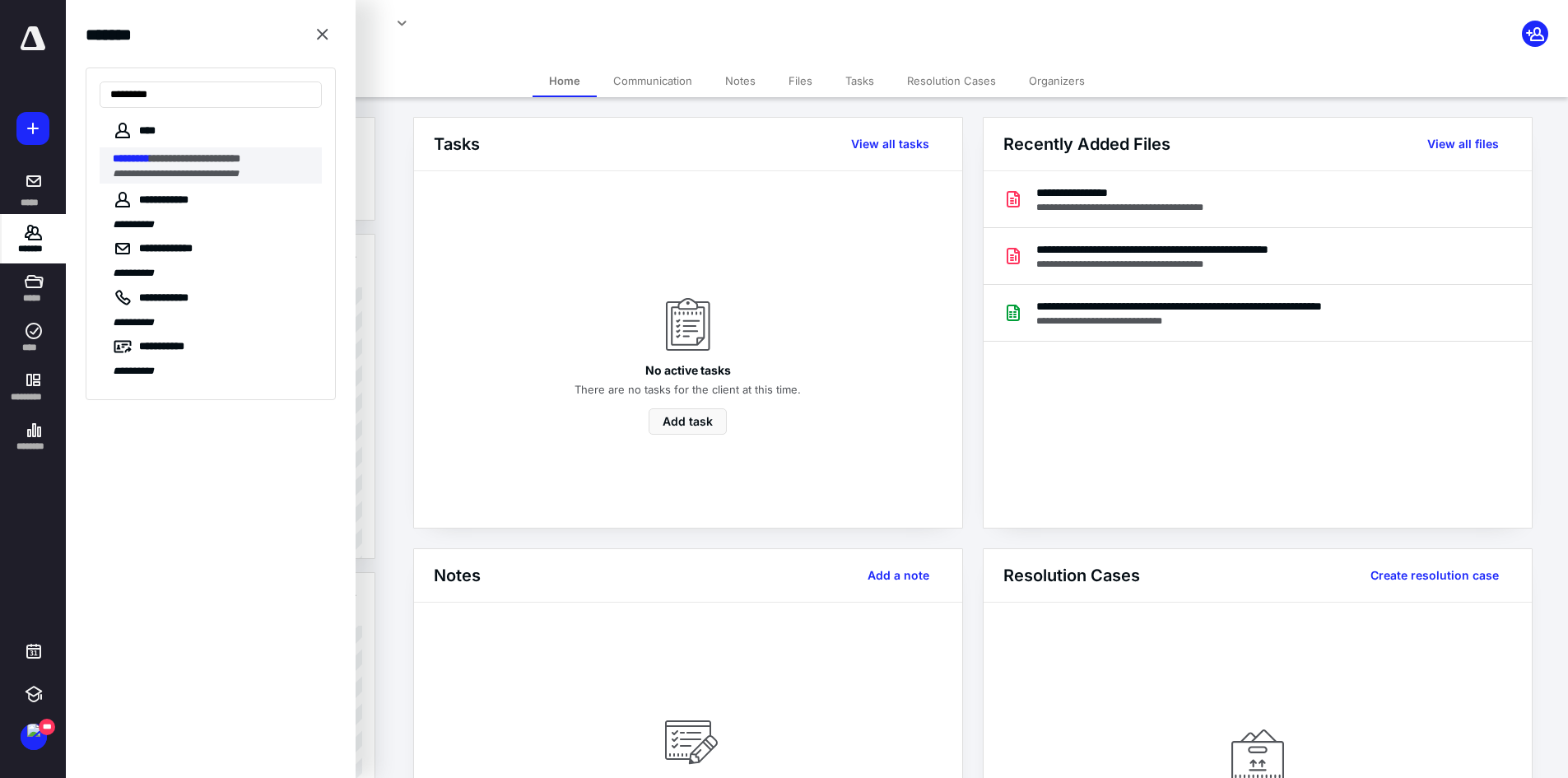type on "*********" 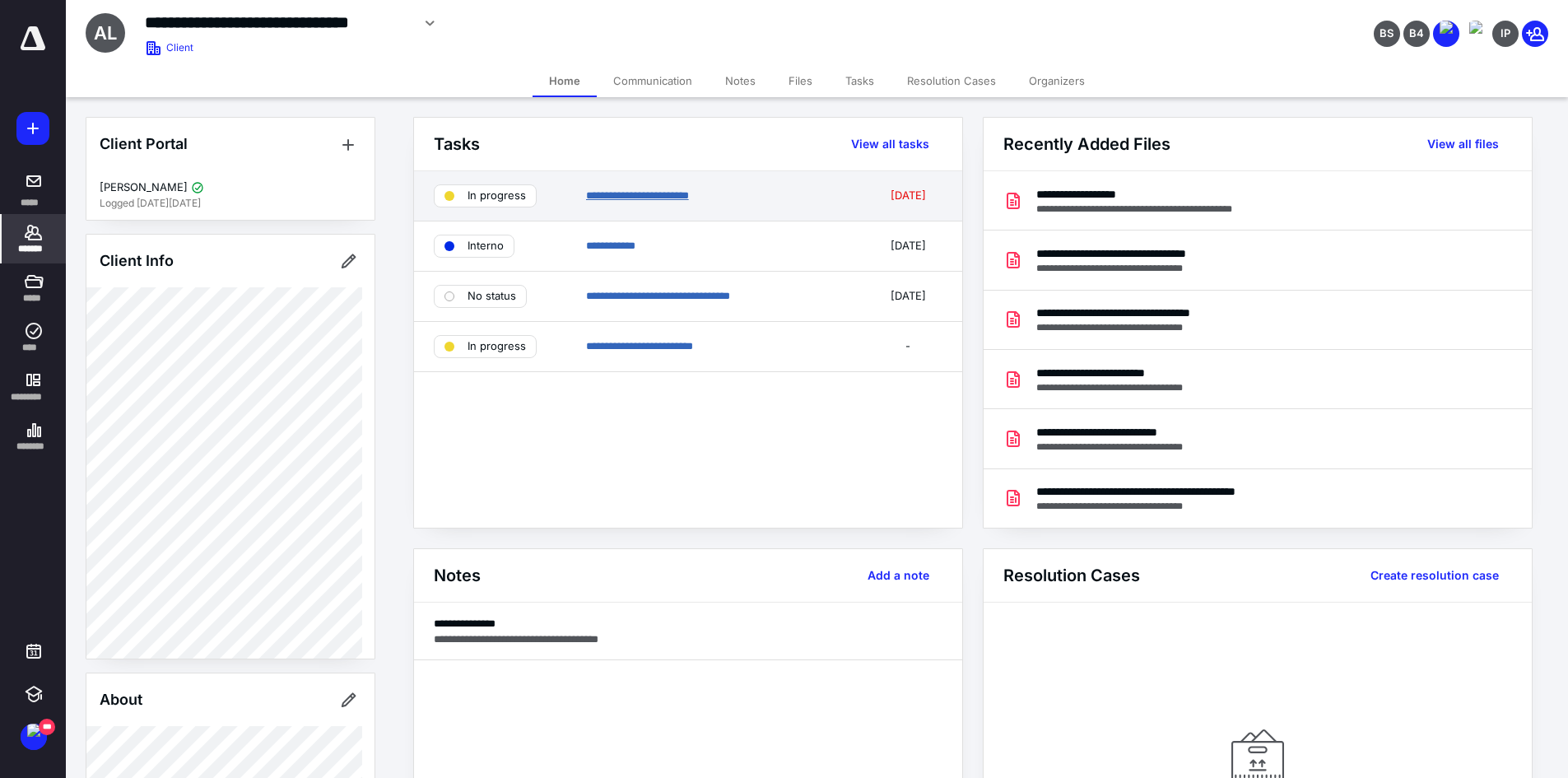 click on "**********" at bounding box center [637, 195] 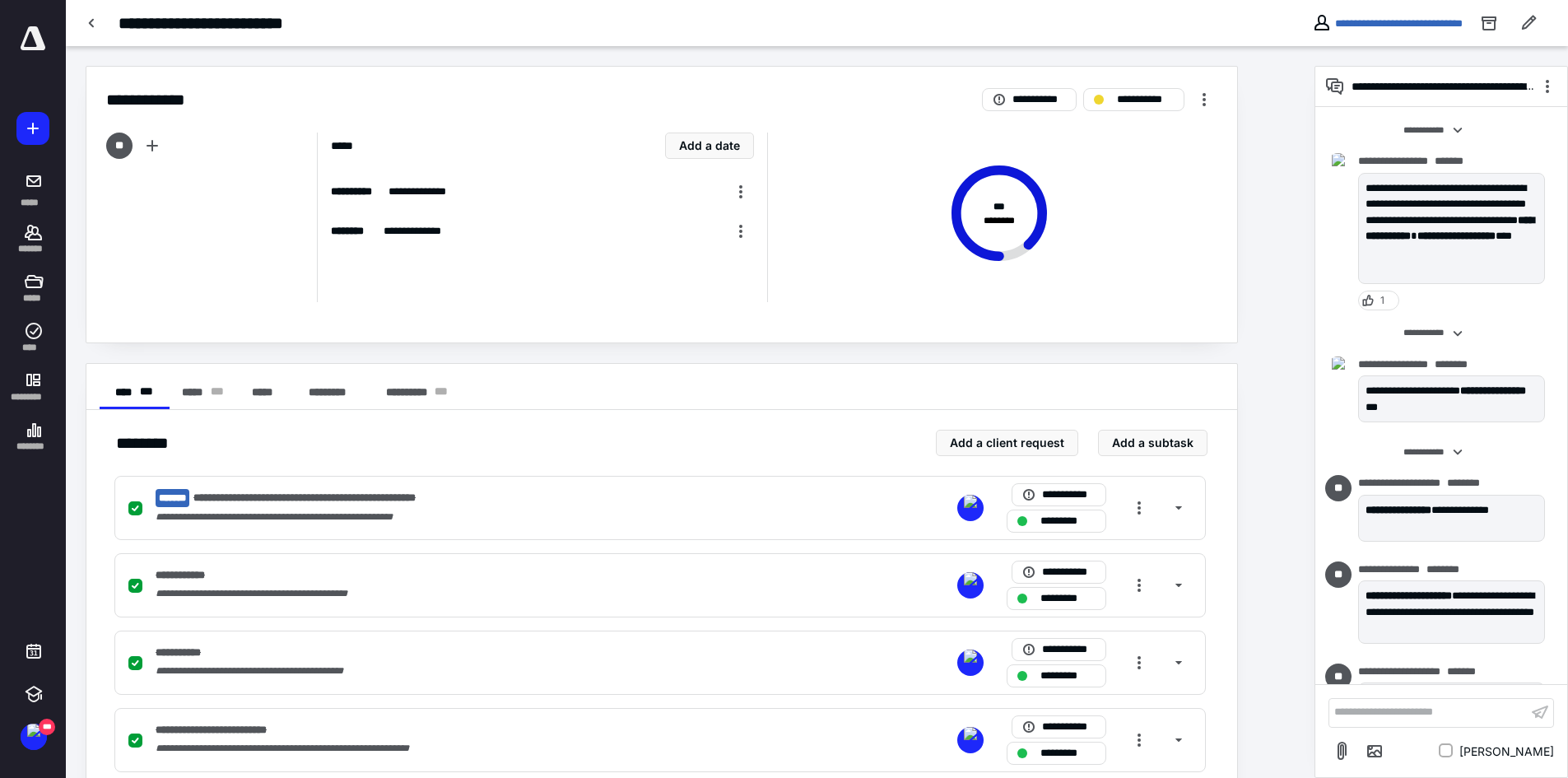scroll, scrollTop: 2448, scrollLeft: 0, axis: vertical 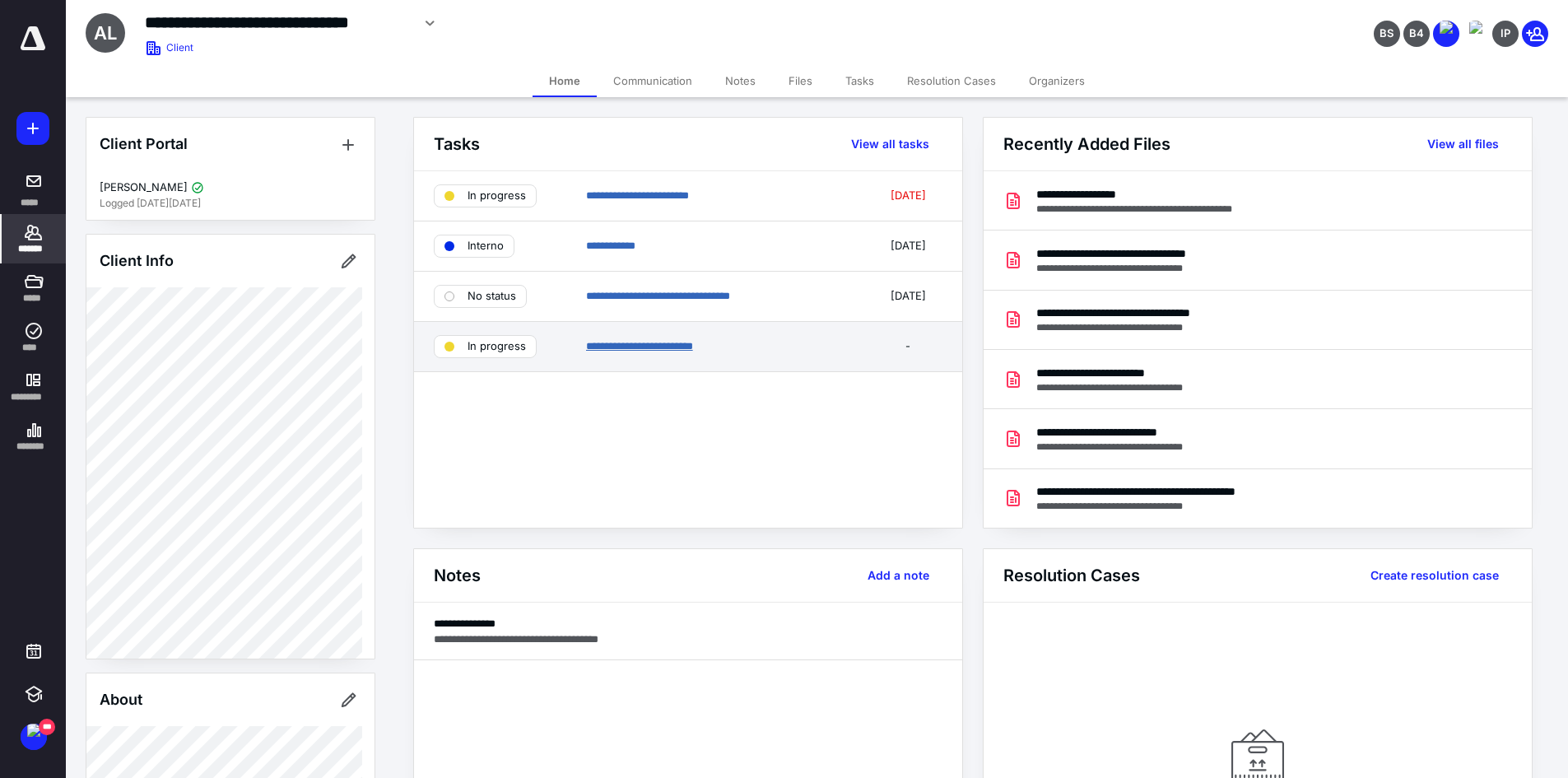 click on "**********" at bounding box center [640, 346] 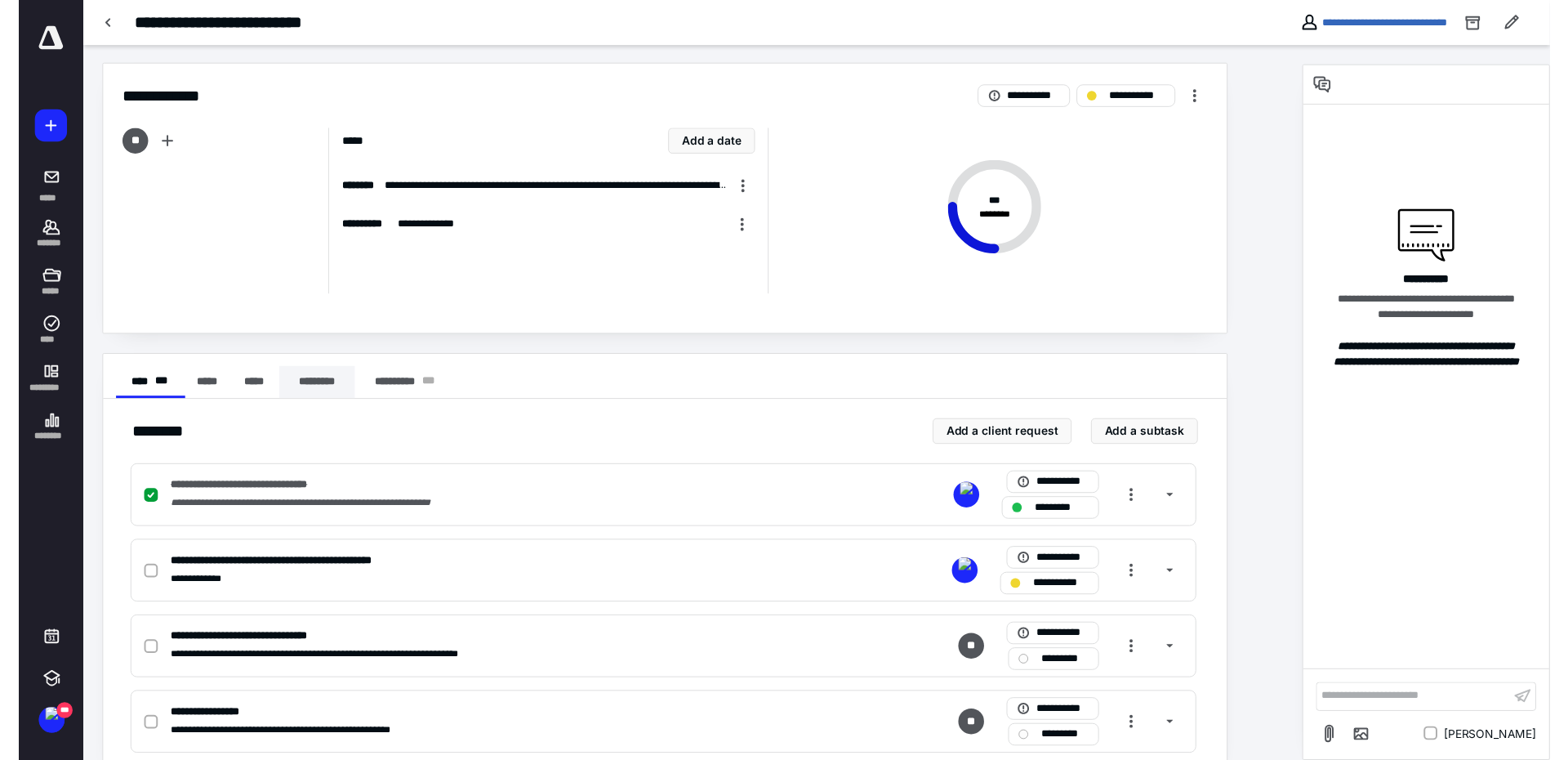 scroll, scrollTop: 0, scrollLeft: 0, axis: both 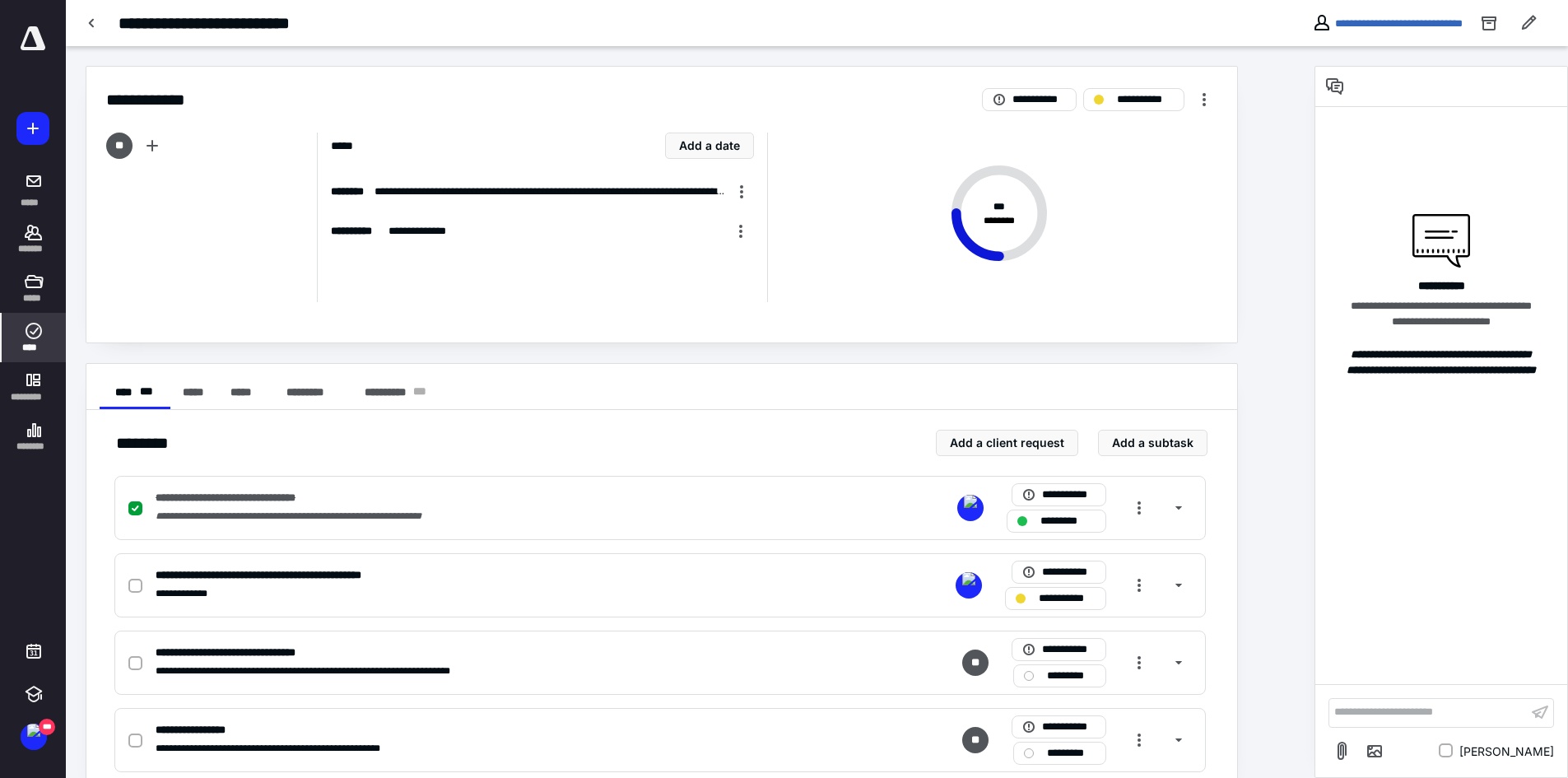 click 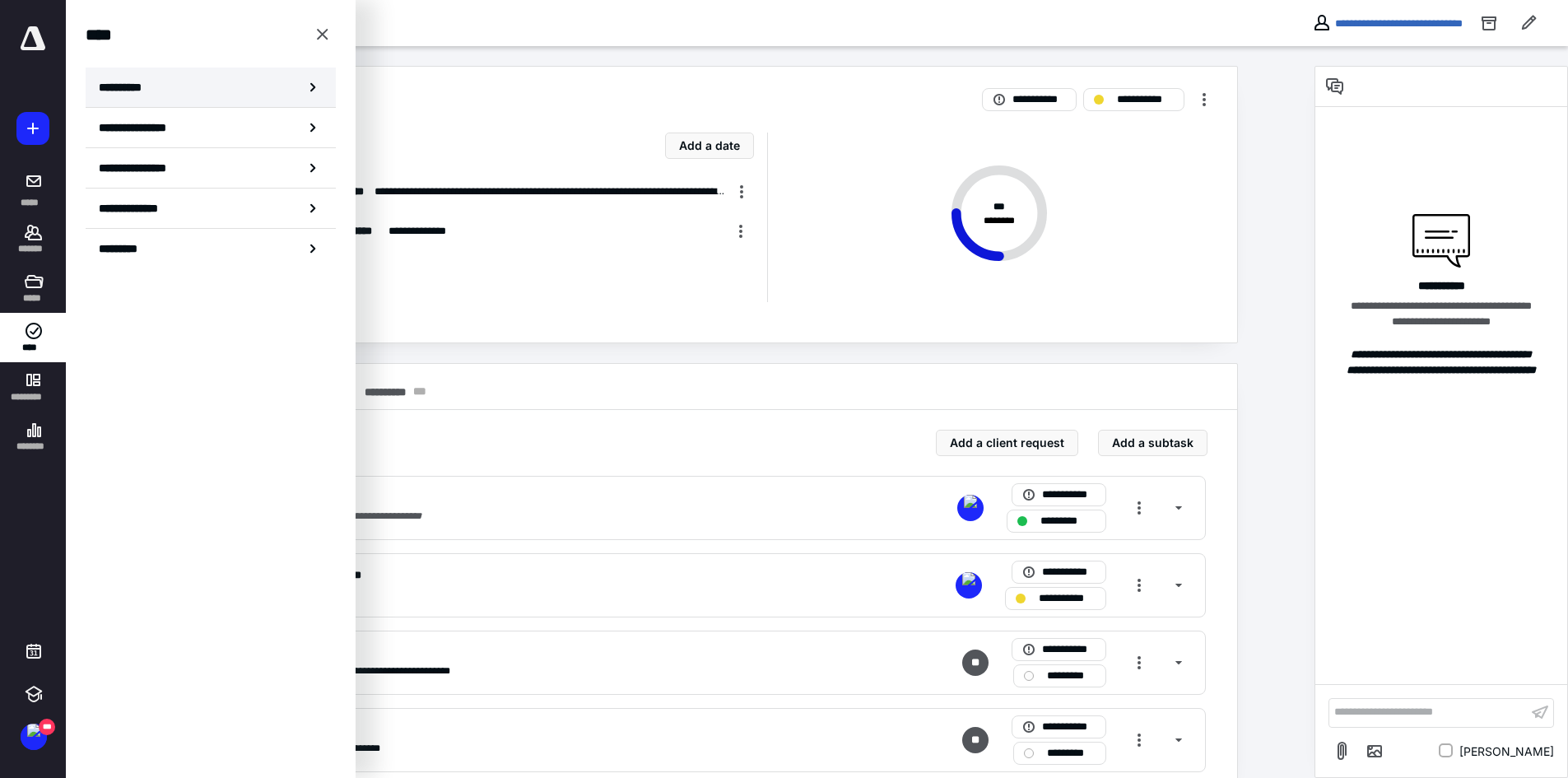 click on "**********" at bounding box center (211, 87) 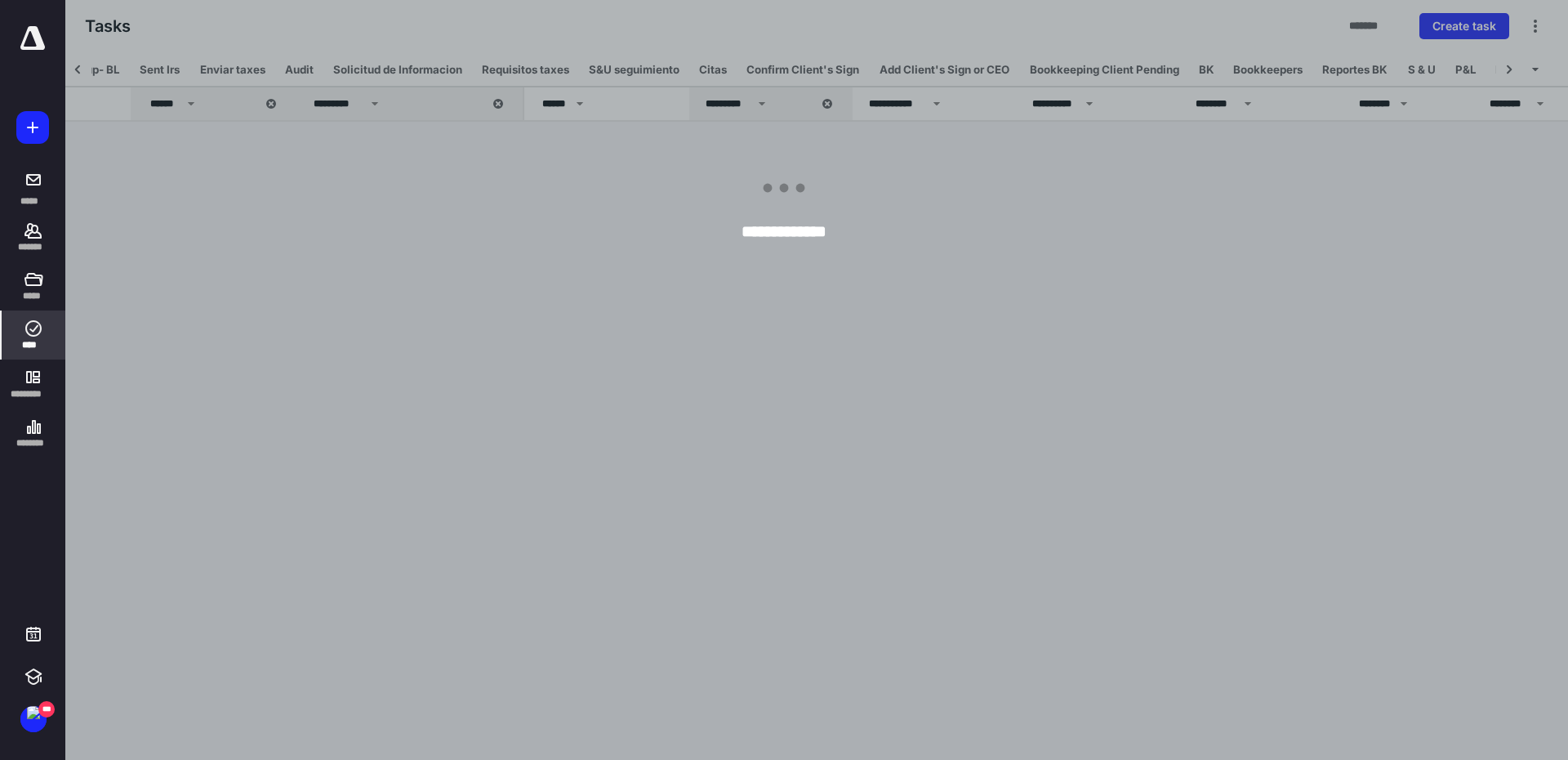 scroll, scrollTop: 0, scrollLeft: 1133, axis: horizontal 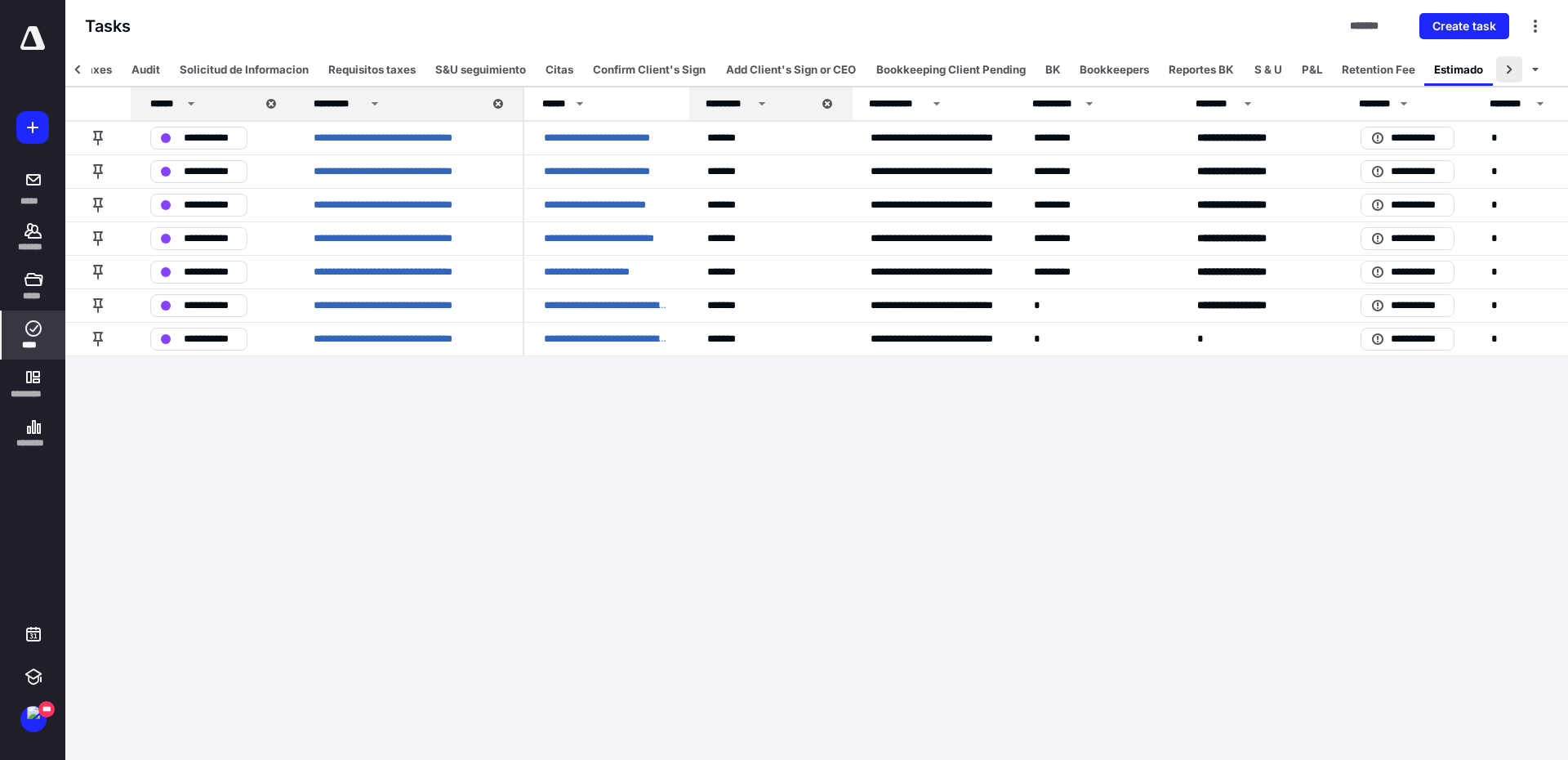click at bounding box center (1509, 69) 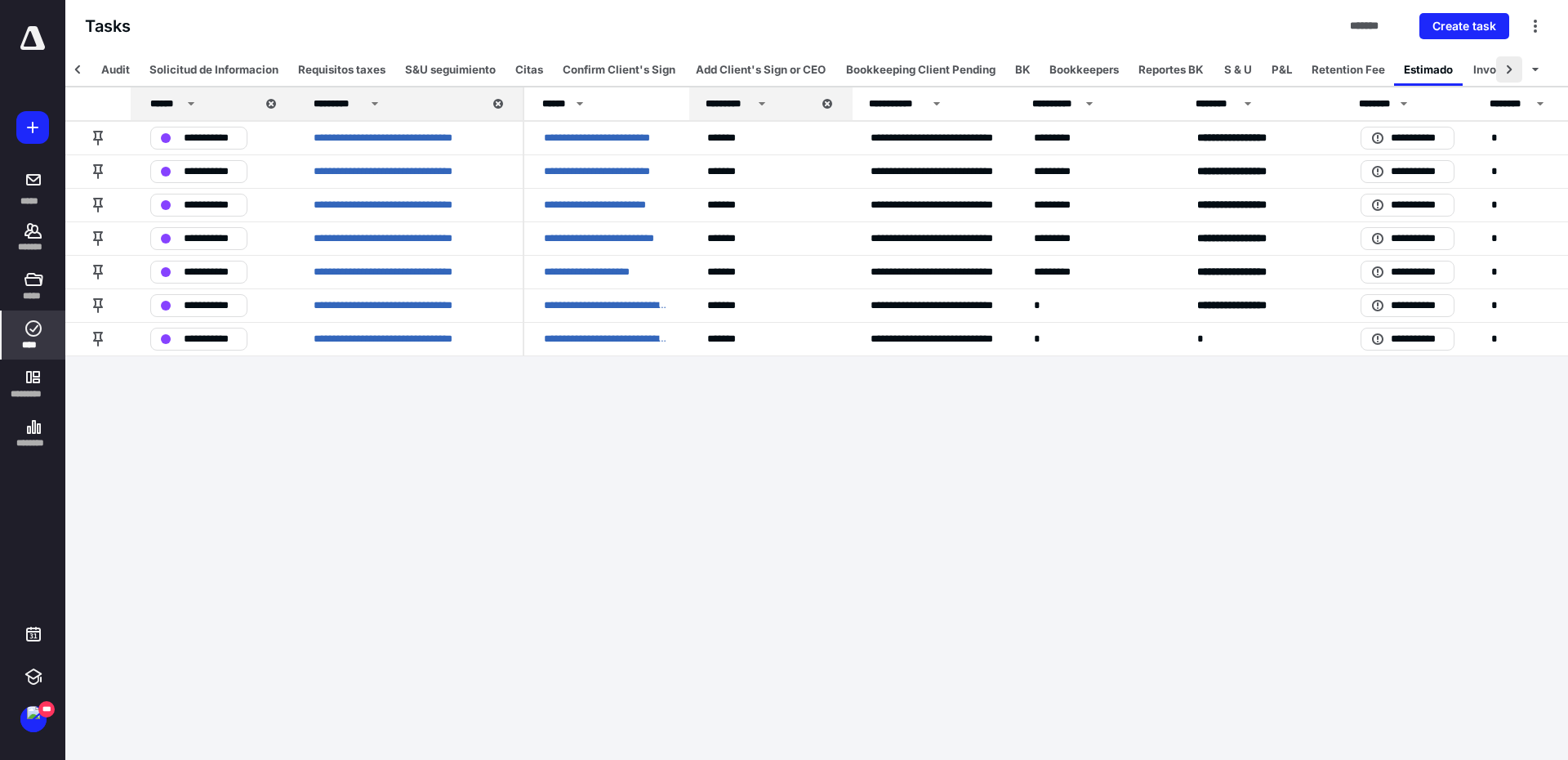 click at bounding box center (1509, 69) 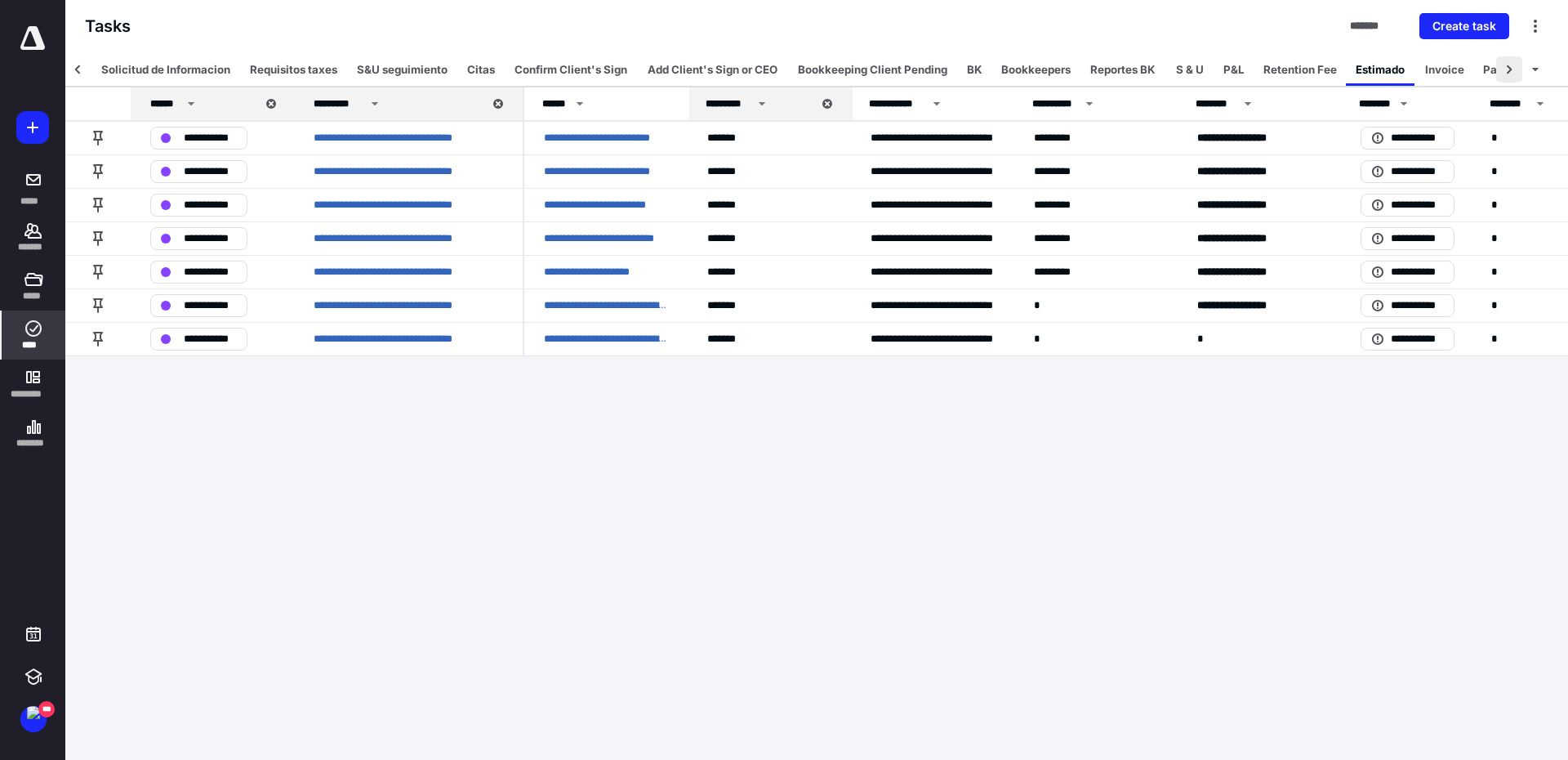 click at bounding box center [1509, 69] 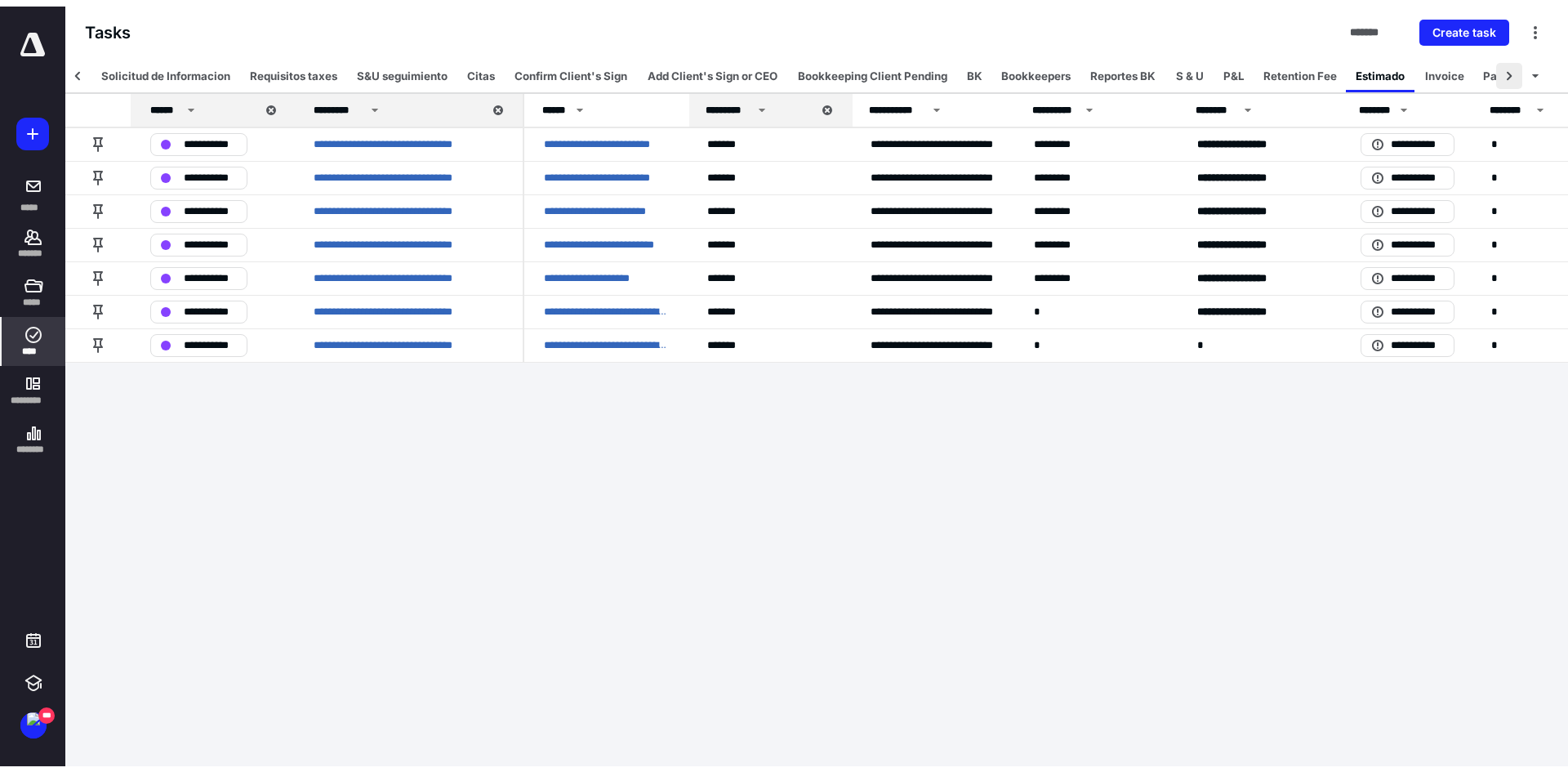 scroll, scrollTop: 0, scrollLeft: 1254, axis: horizontal 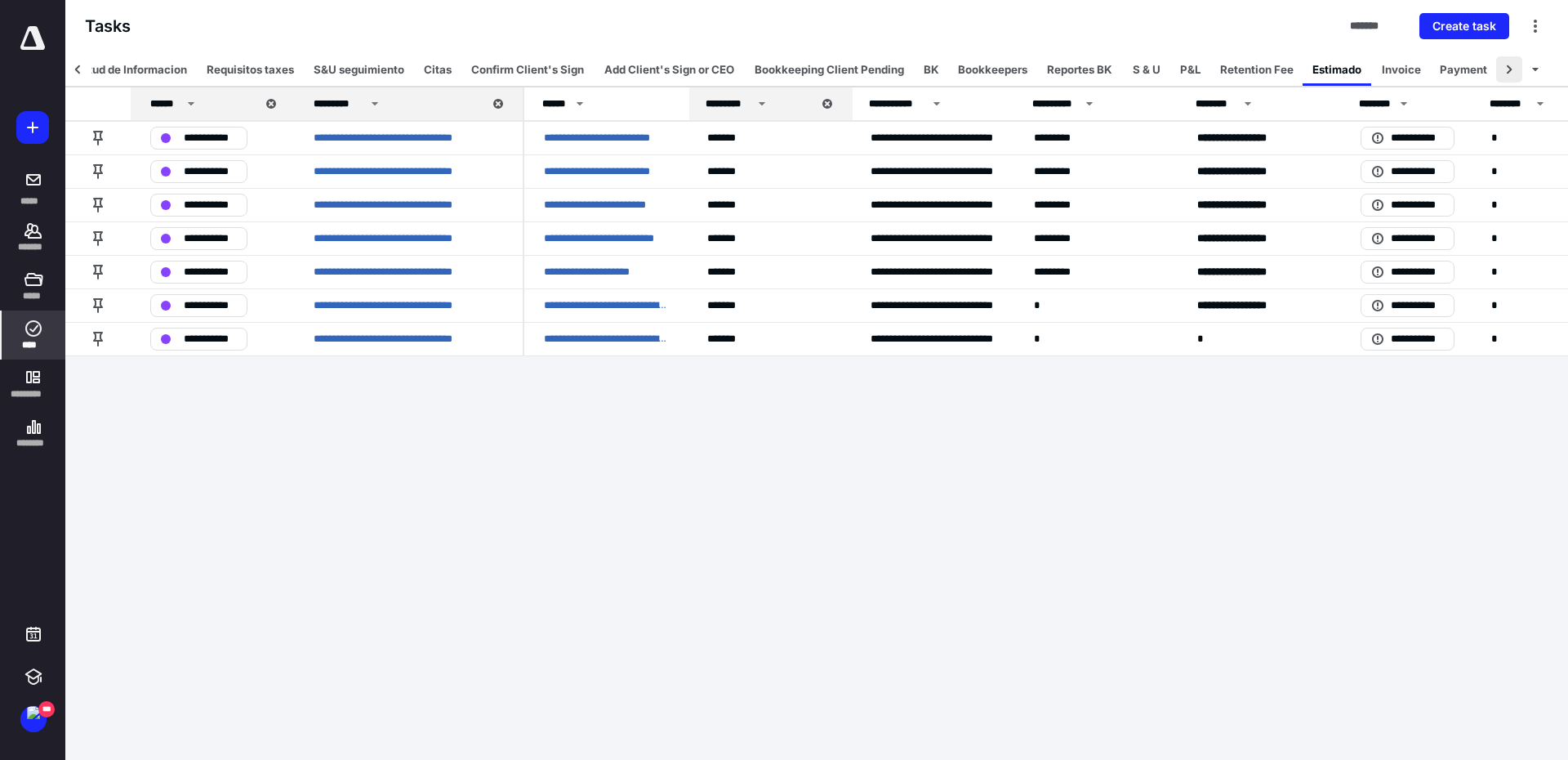 click 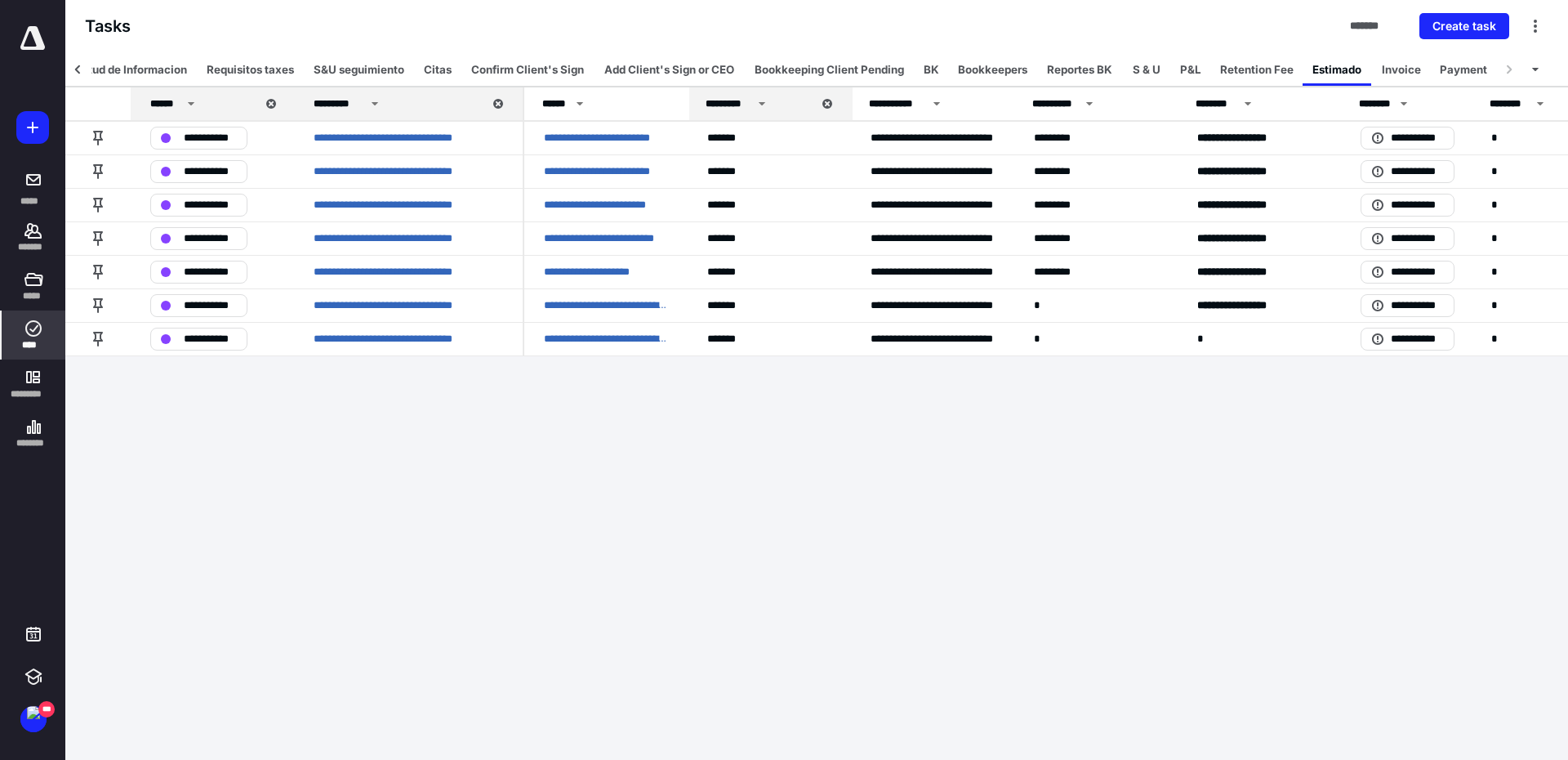 click 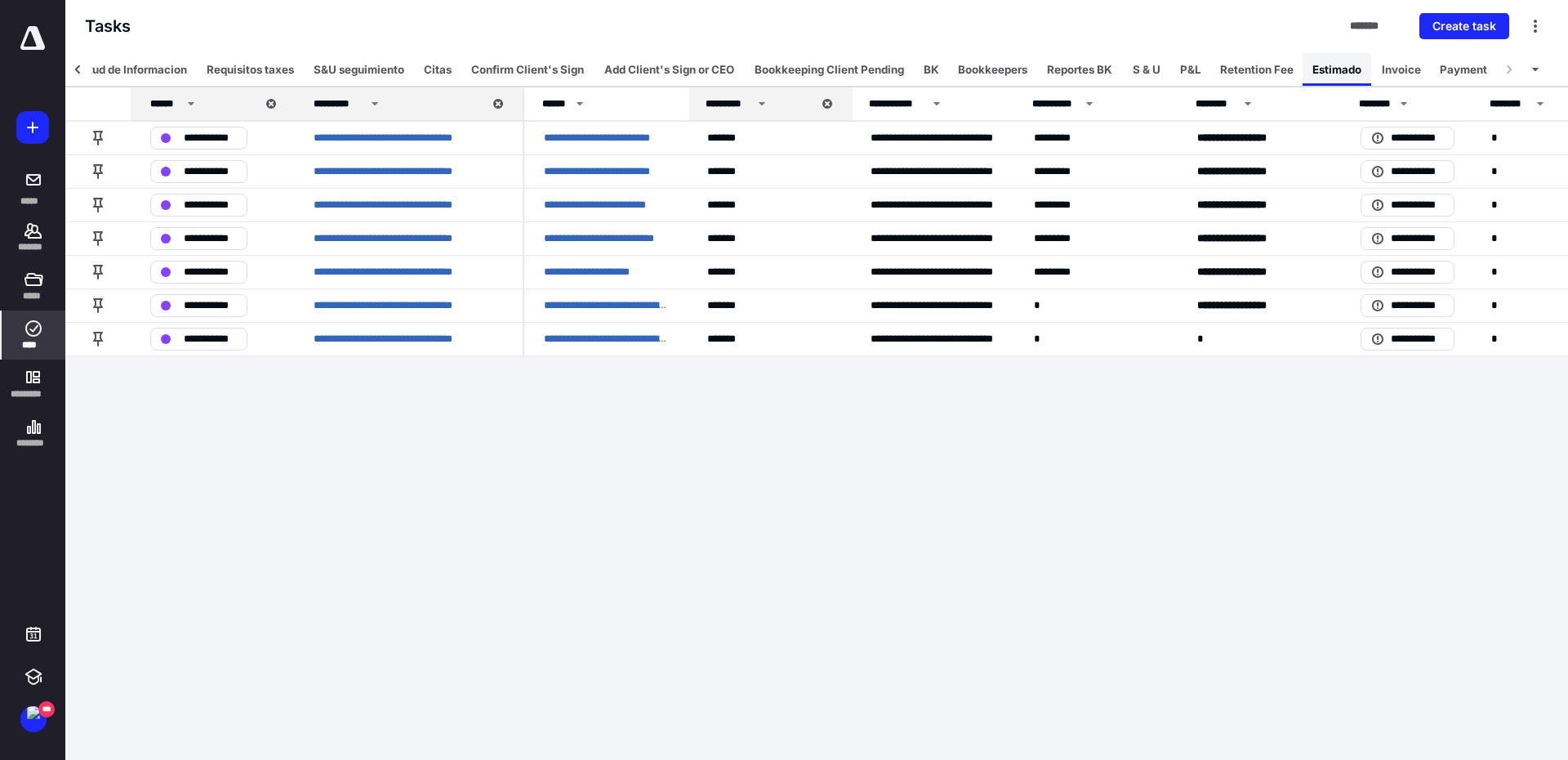 click on "Estimado" at bounding box center (1337, 69) 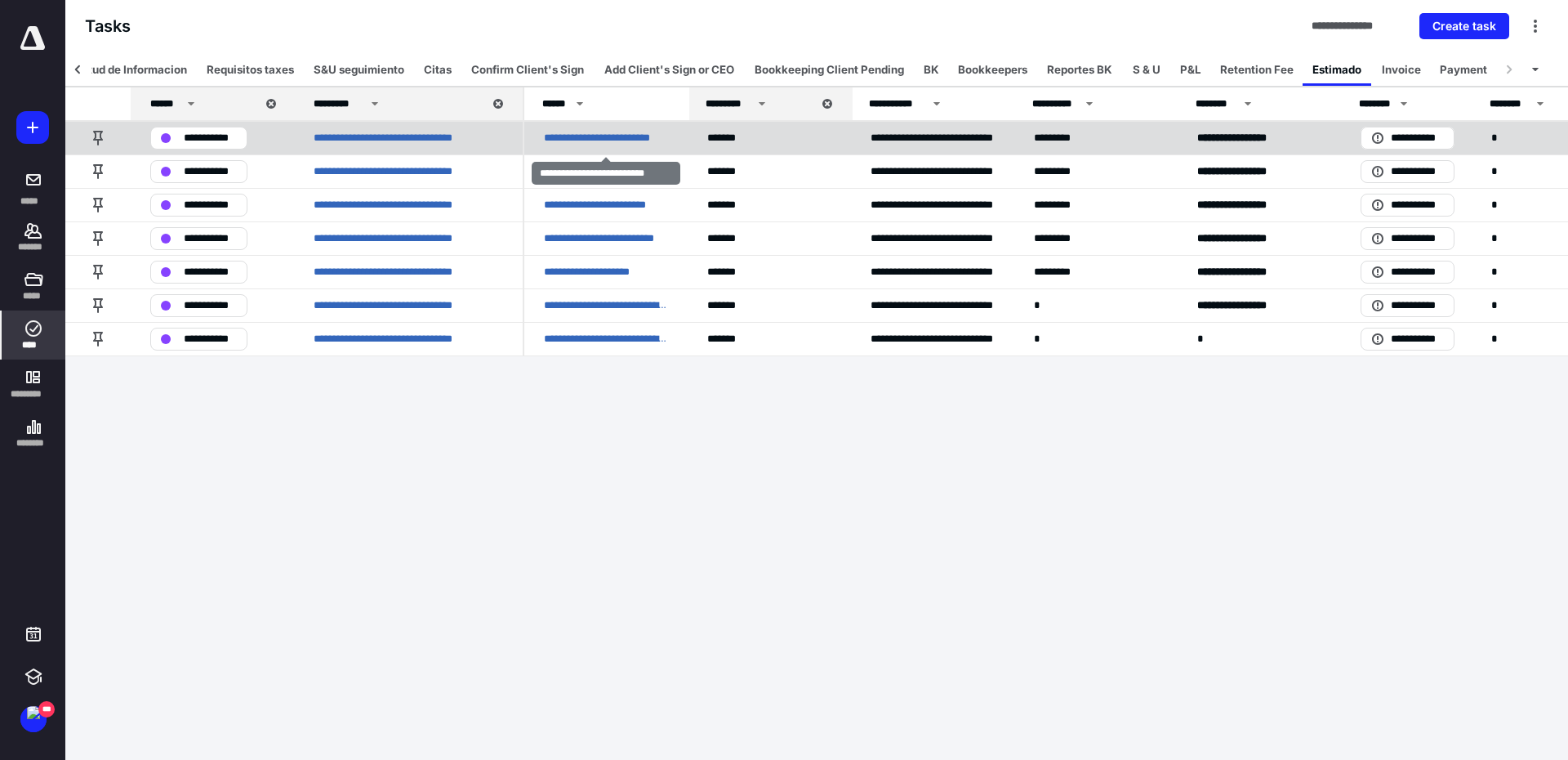 click on "**********" at bounding box center (606, 138) 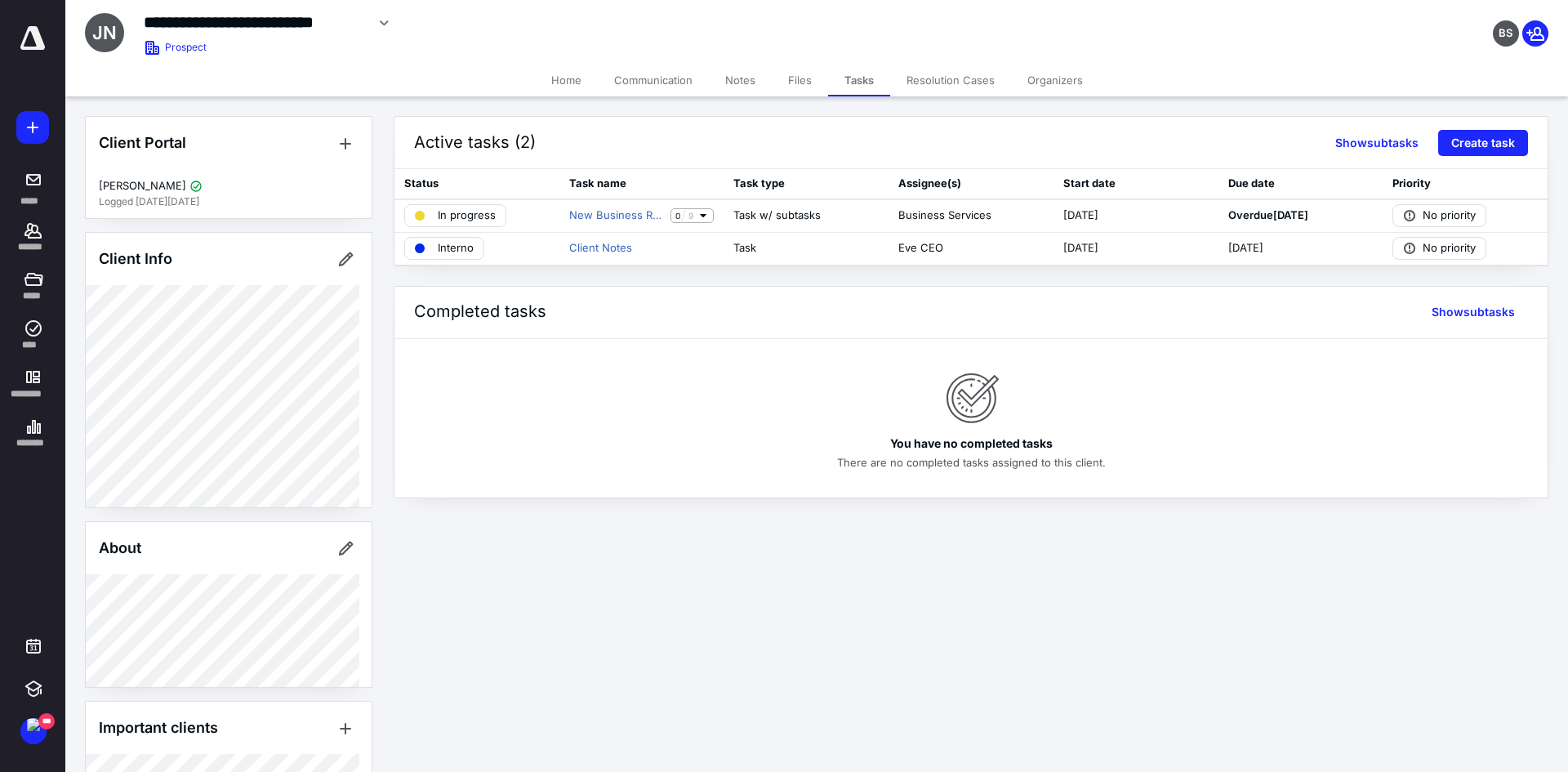 drag, startPoint x: 625, startPoint y: 618, endPoint x: 414, endPoint y: 538, distance: 225.6568 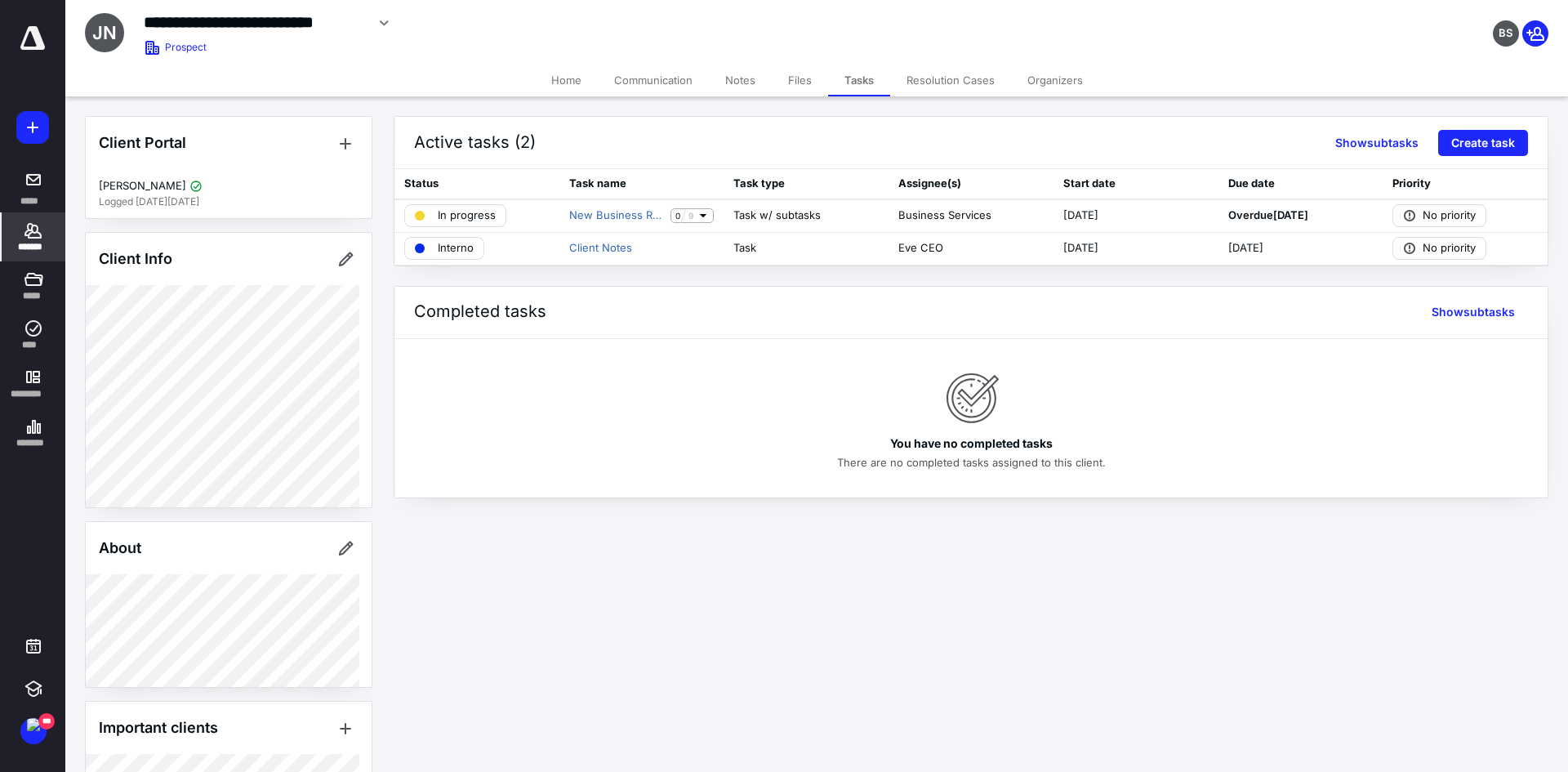 click on "*******" at bounding box center [33, 247] 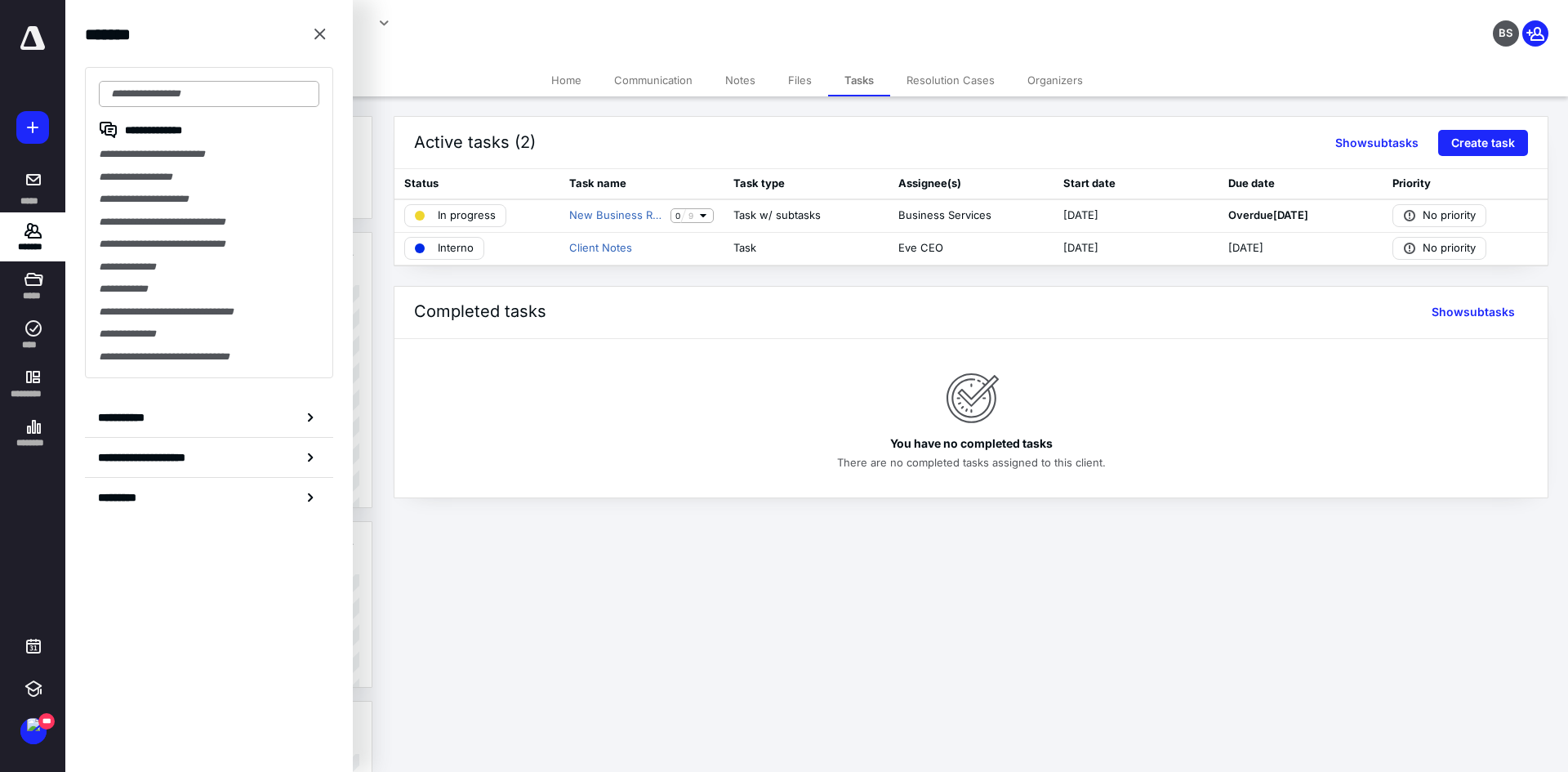 click at bounding box center (209, 94) 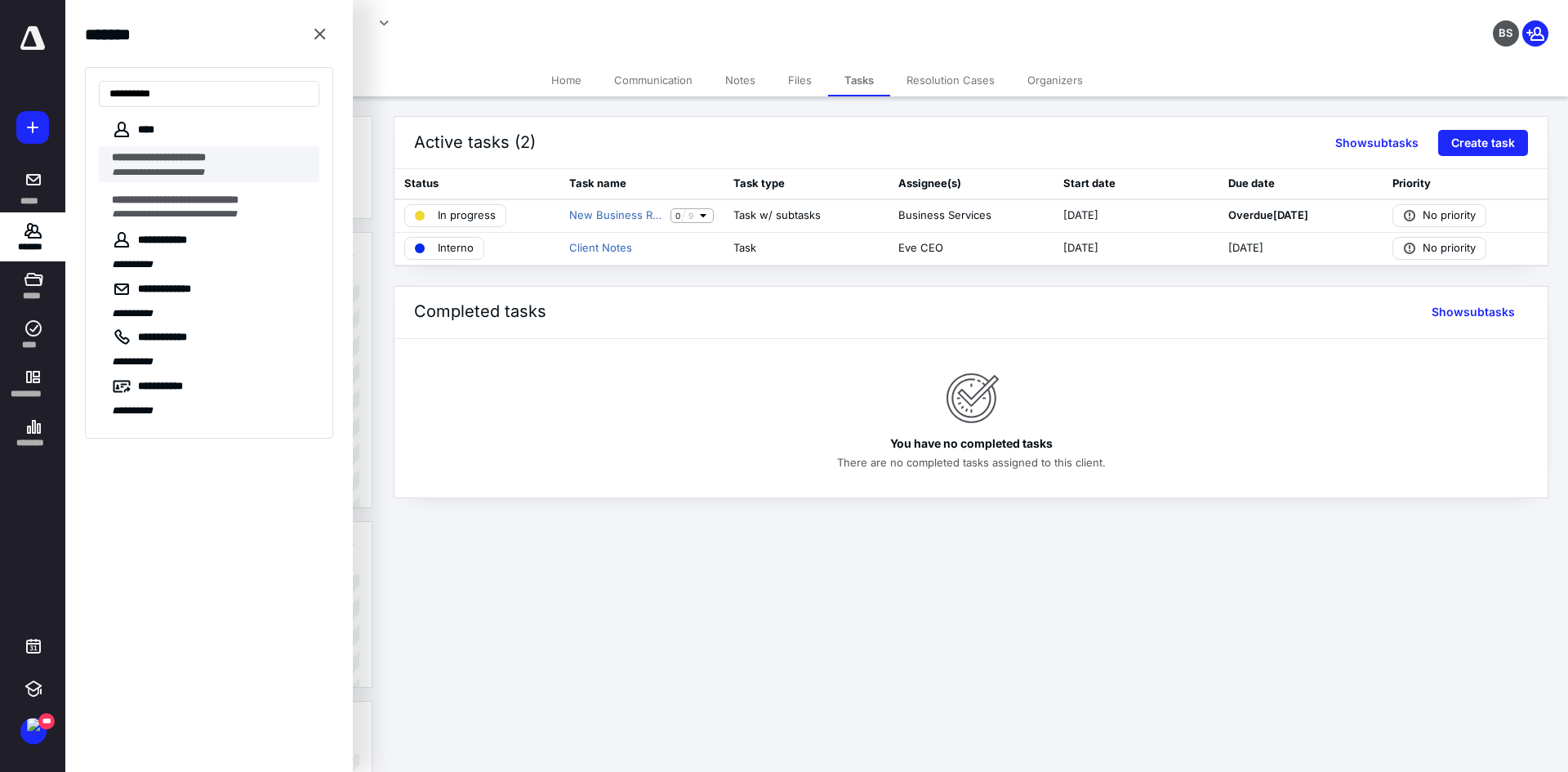 type on "**********" 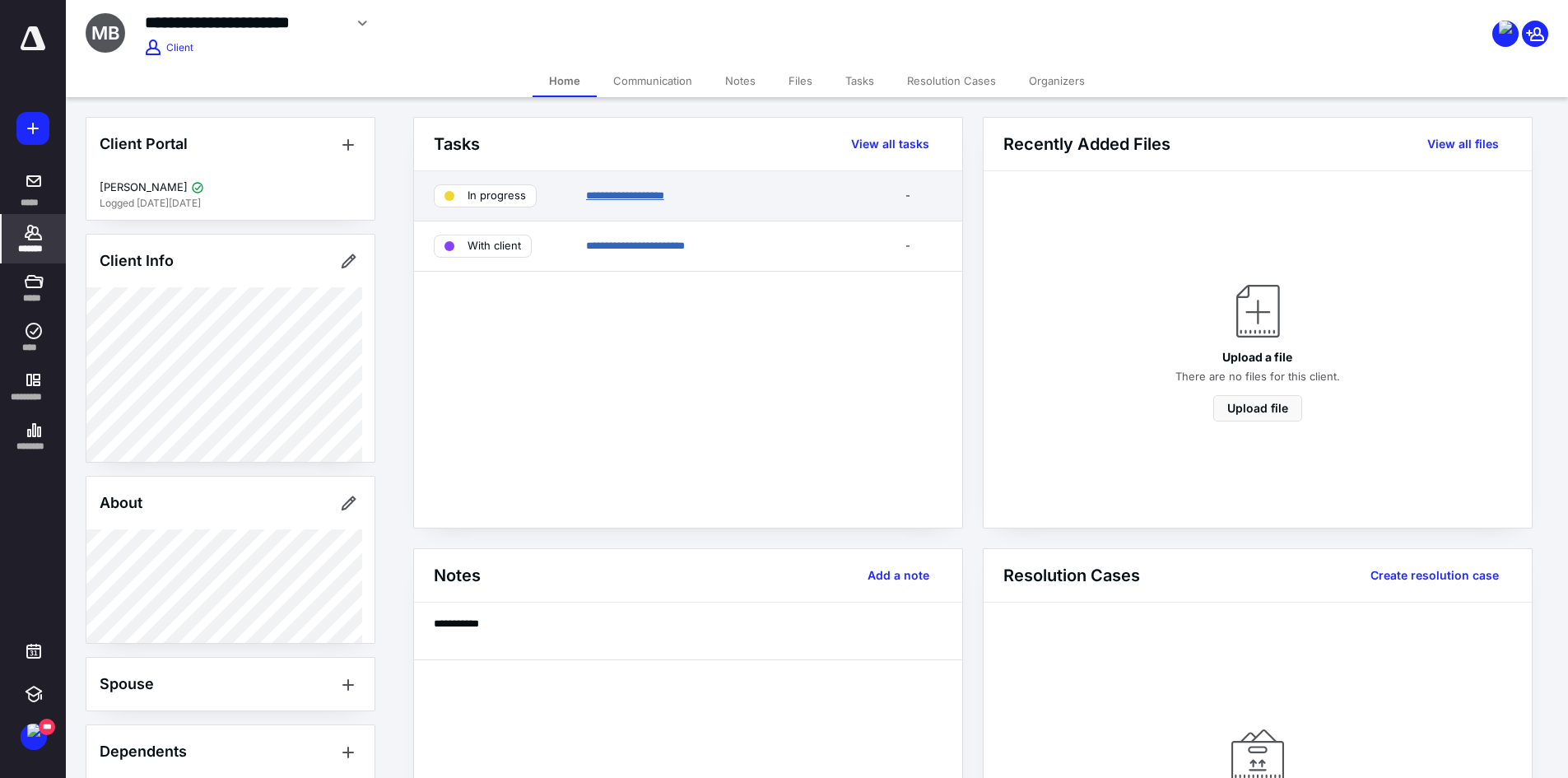click on "**********" at bounding box center [625, 195] 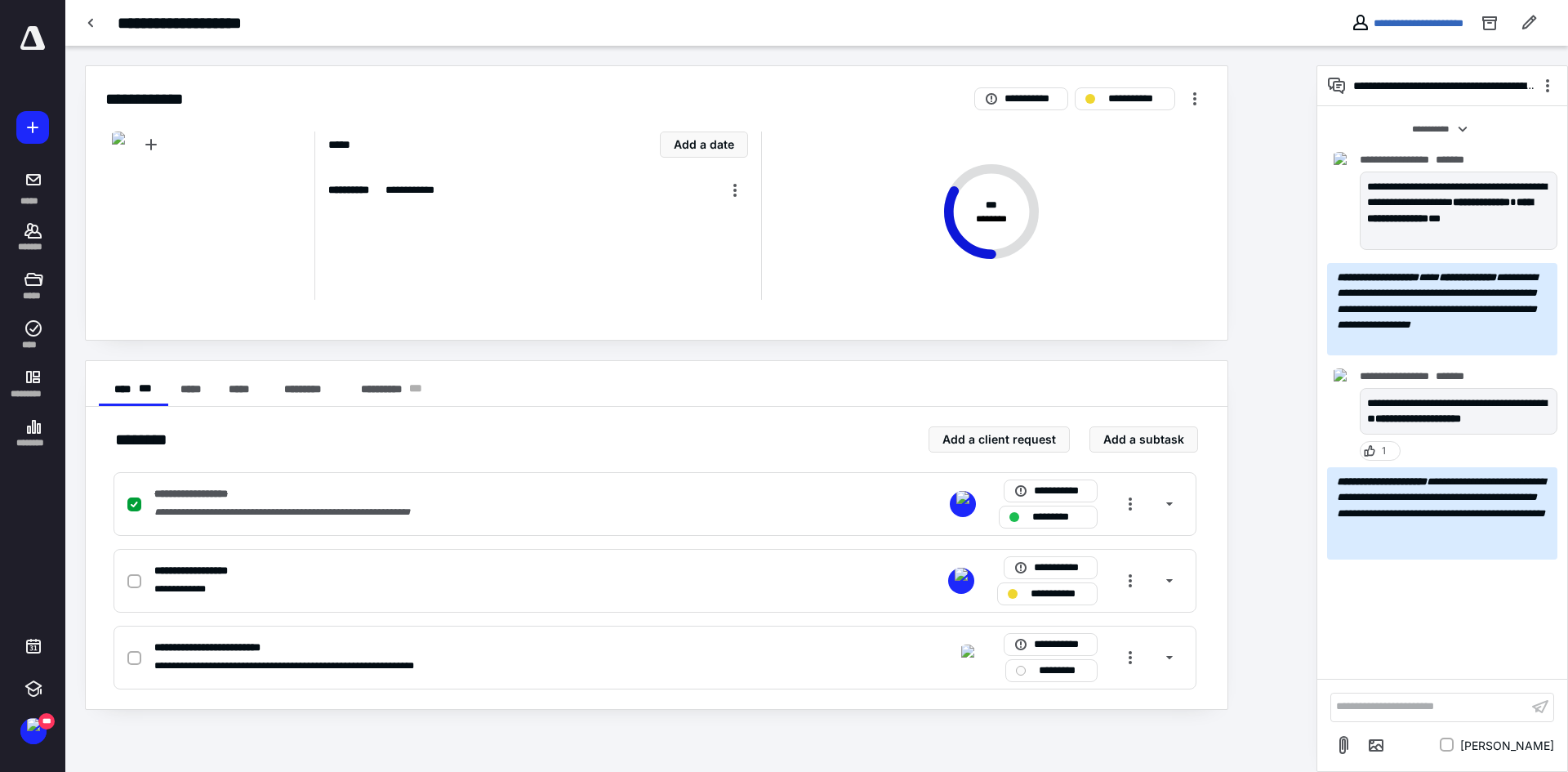click on "**********" at bounding box center (1429, 707) 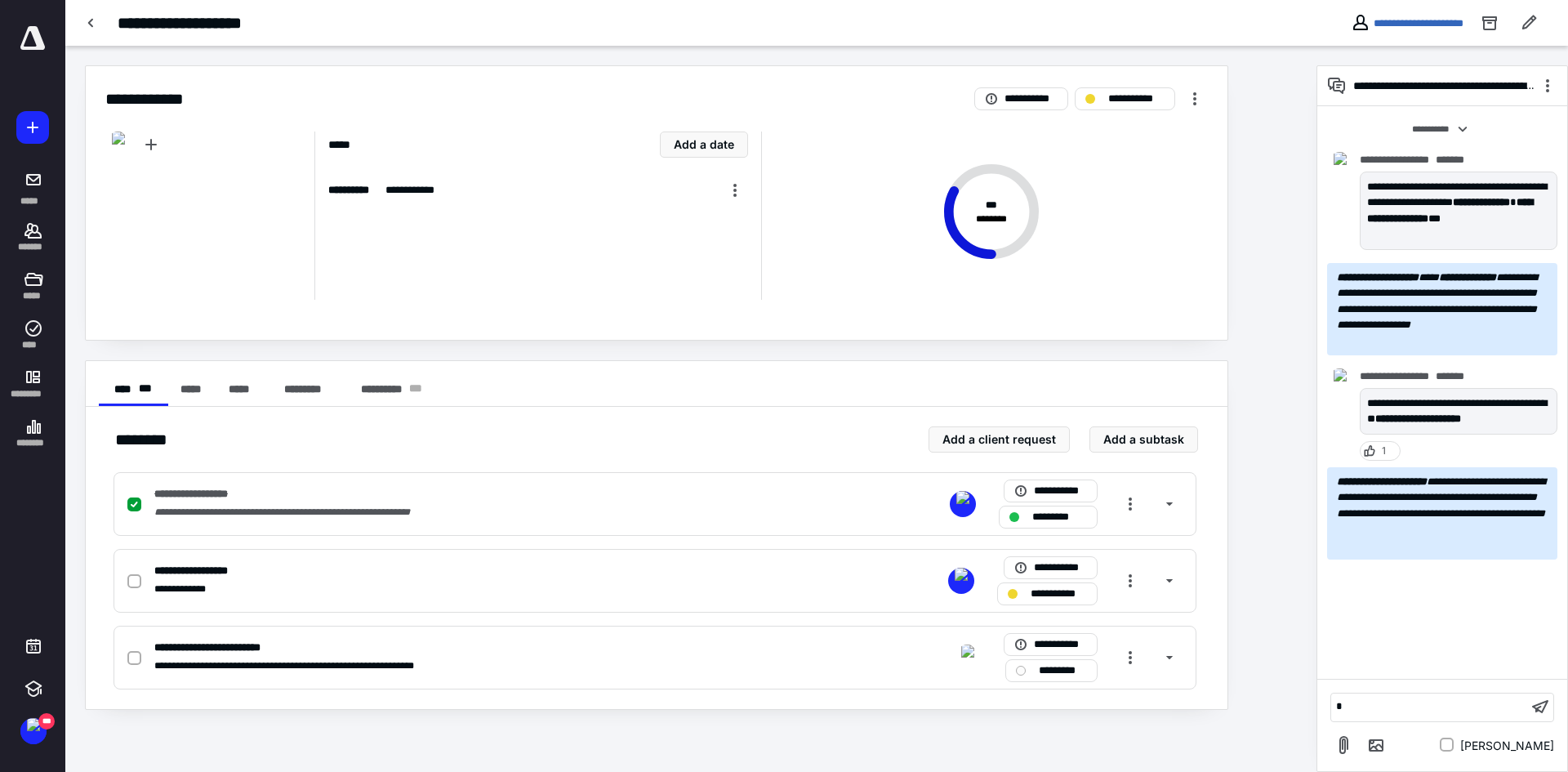 type 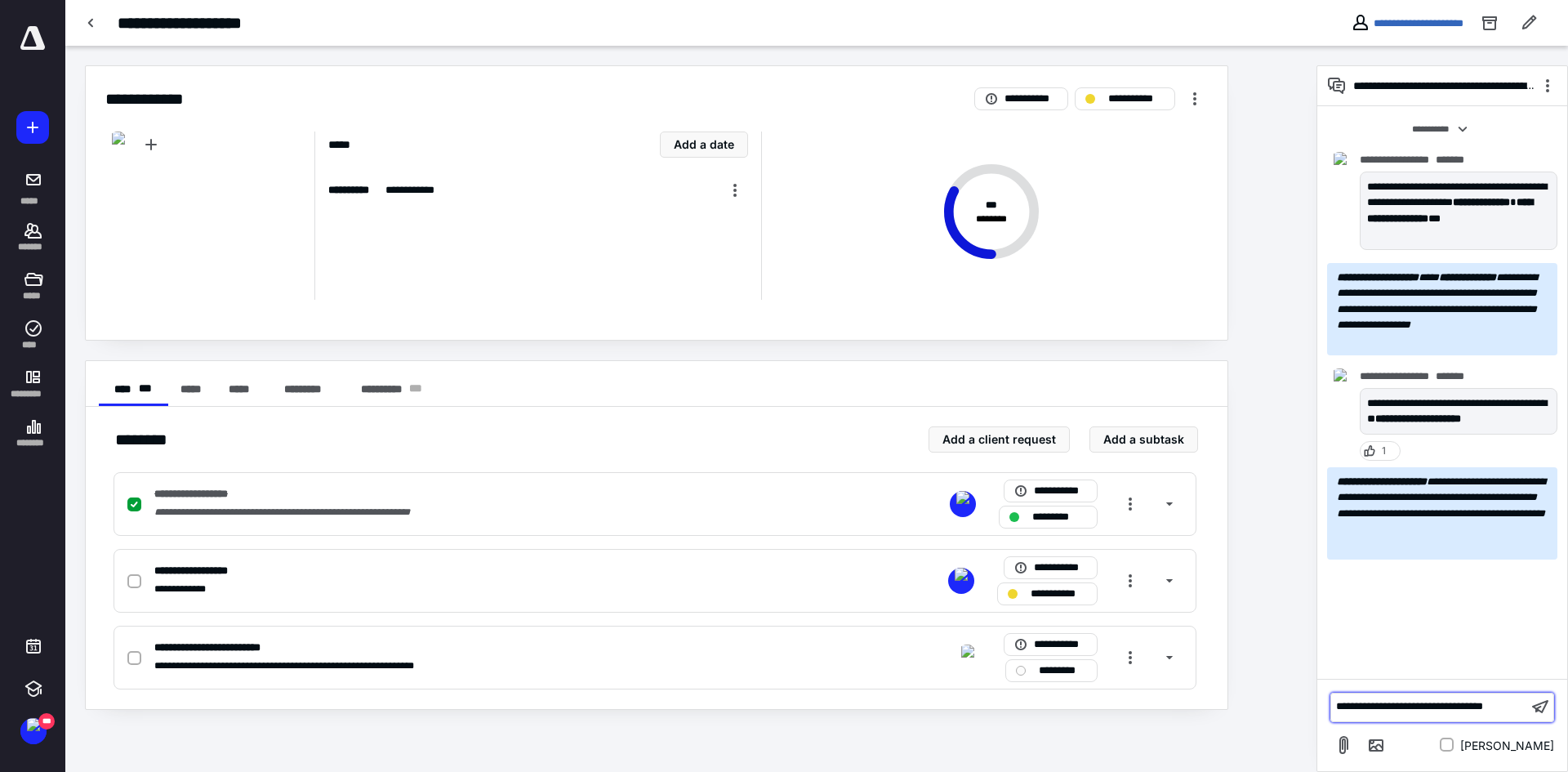click on "**********" at bounding box center [1429, 707] 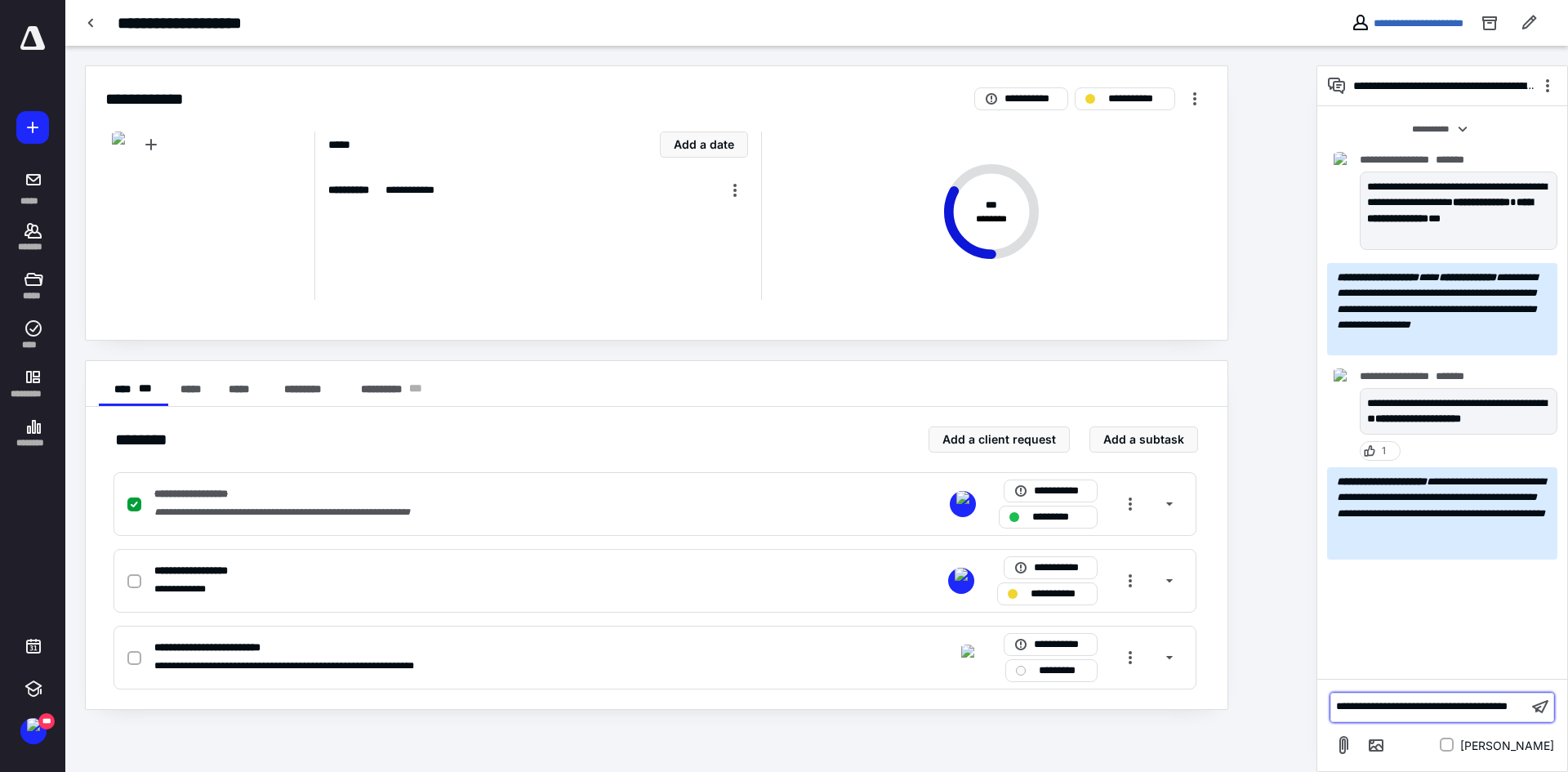 click on "**********" at bounding box center [1429, 707] 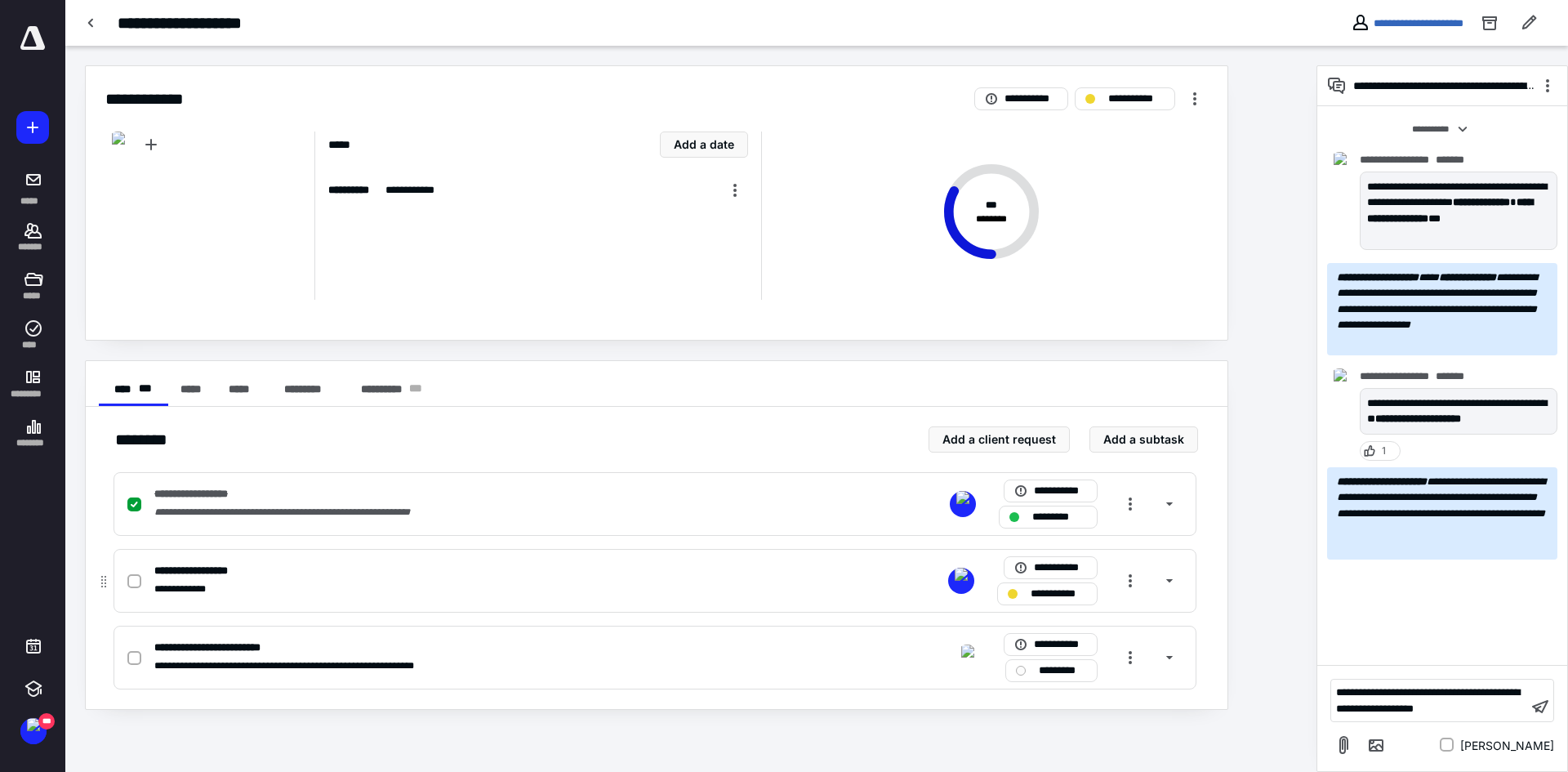 click 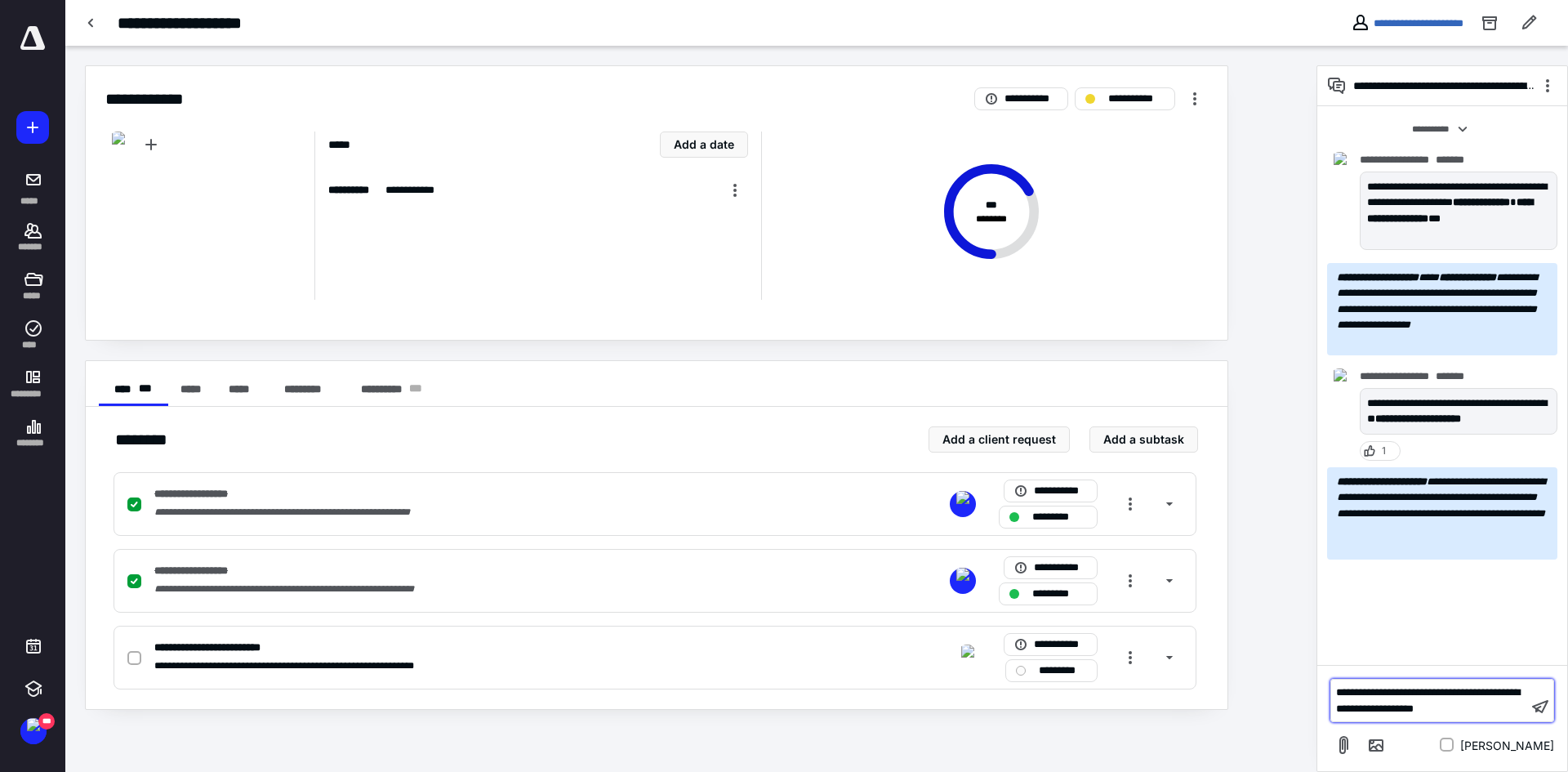 click on "**********" at bounding box center (1429, 700) 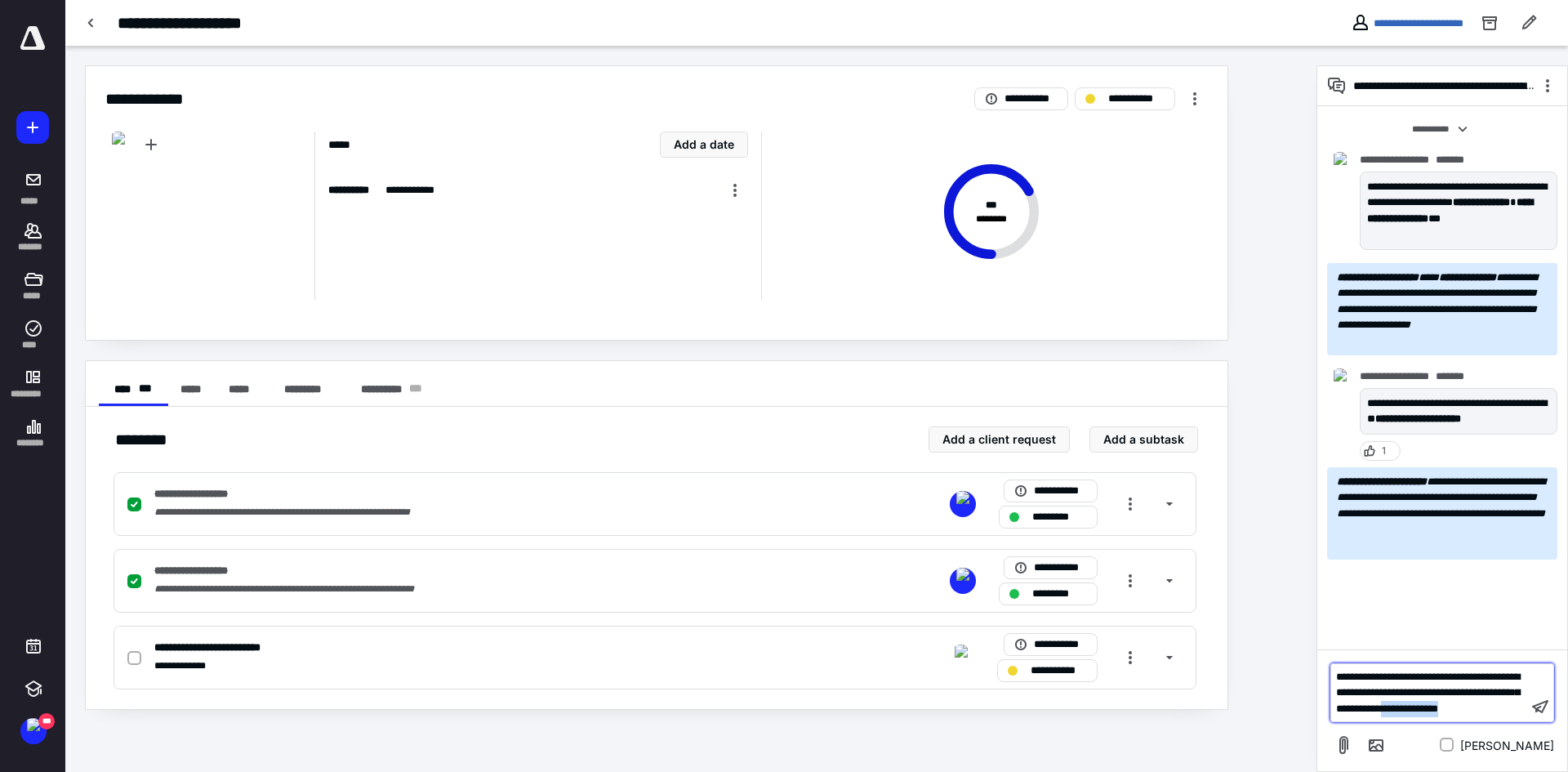 drag, startPoint x: 1412, startPoint y: 711, endPoint x: 1490, endPoint y: 696, distance: 79.42921 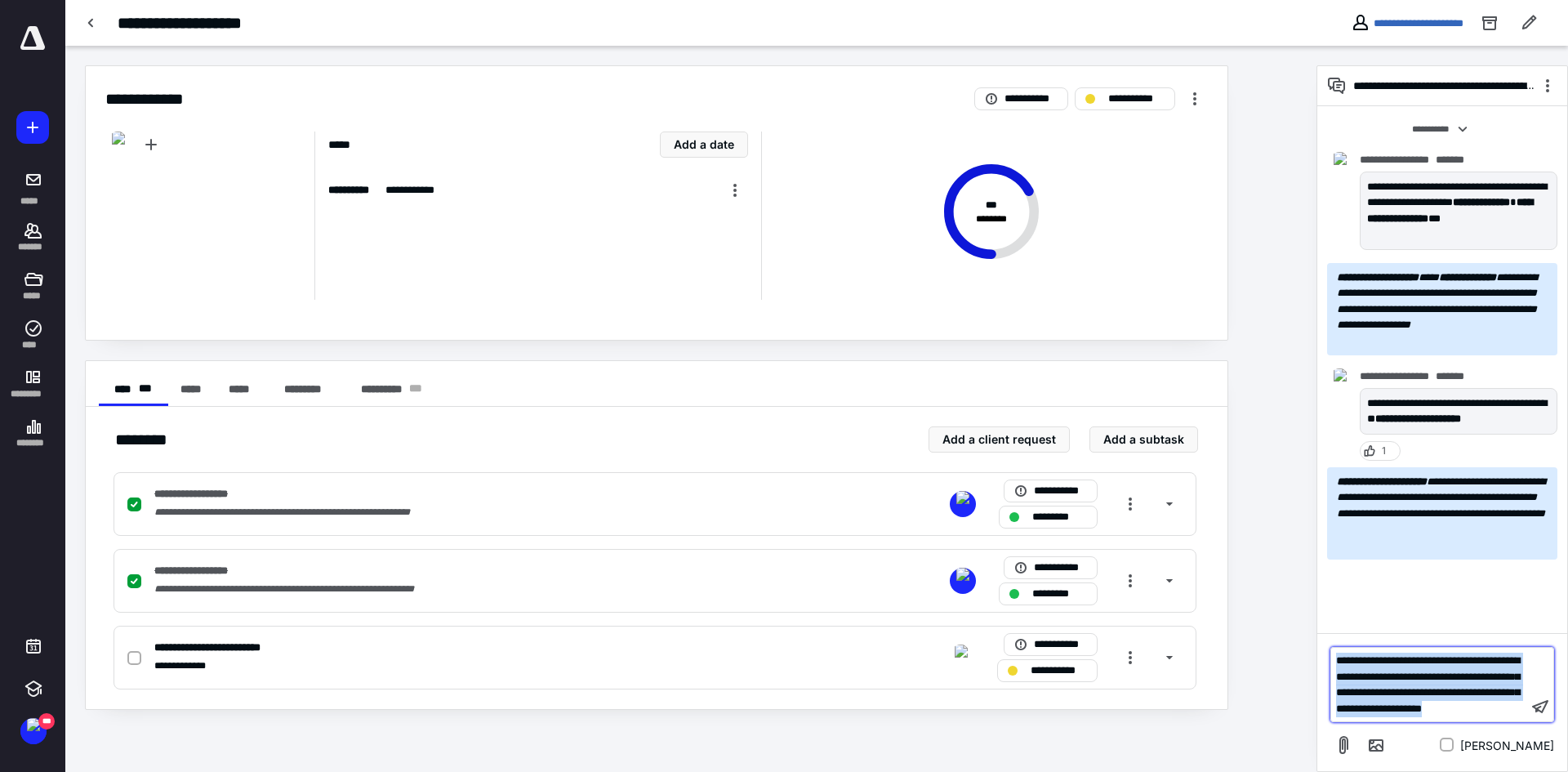 drag, startPoint x: 1309, startPoint y: 701, endPoint x: 1189, endPoint y: 623, distance: 143.12233 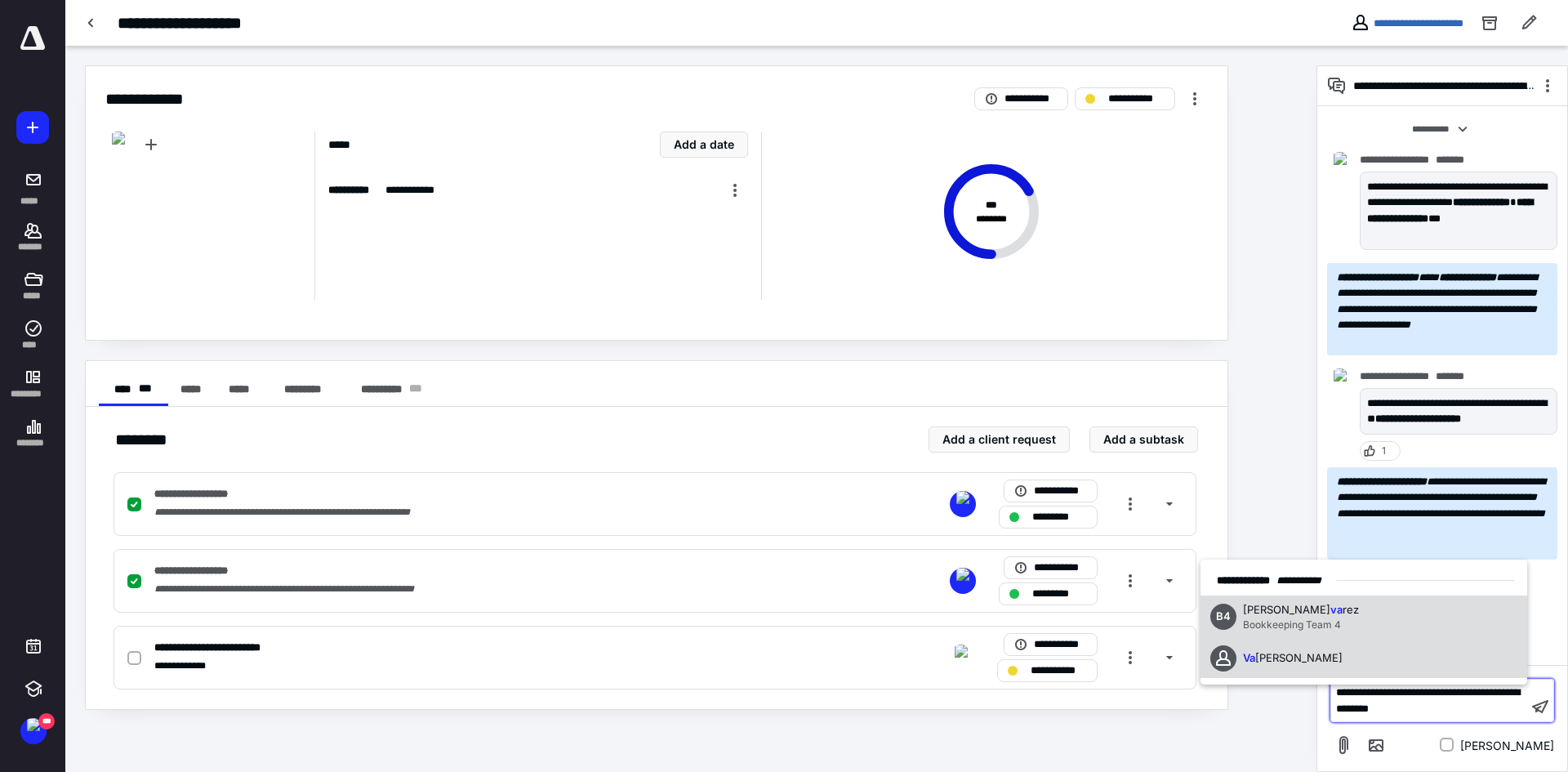 click on "leria  Martuscelli" at bounding box center [1298, 658] 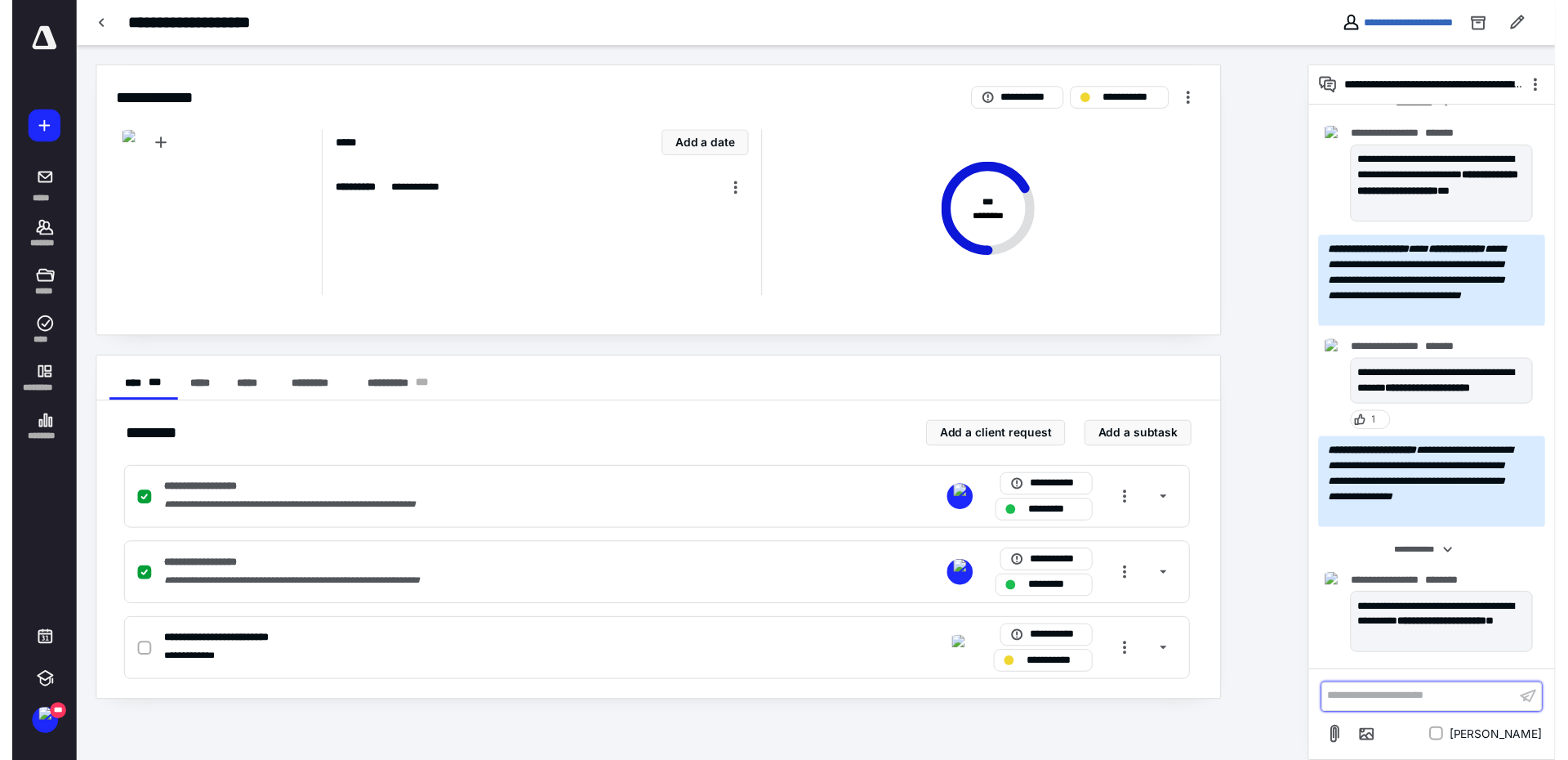 scroll, scrollTop: 124, scrollLeft: 0, axis: vertical 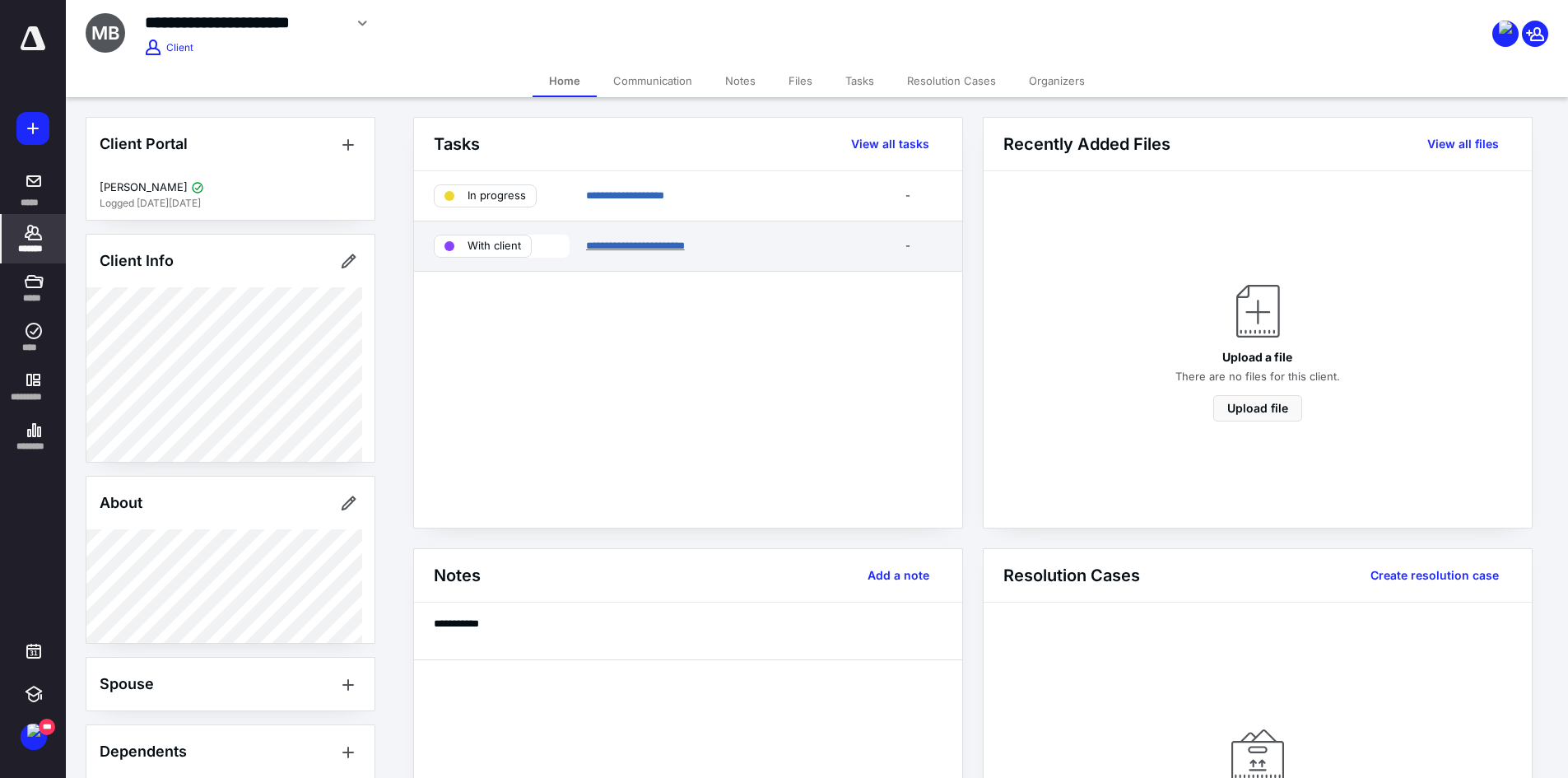 click on "**********" at bounding box center [635, 245] 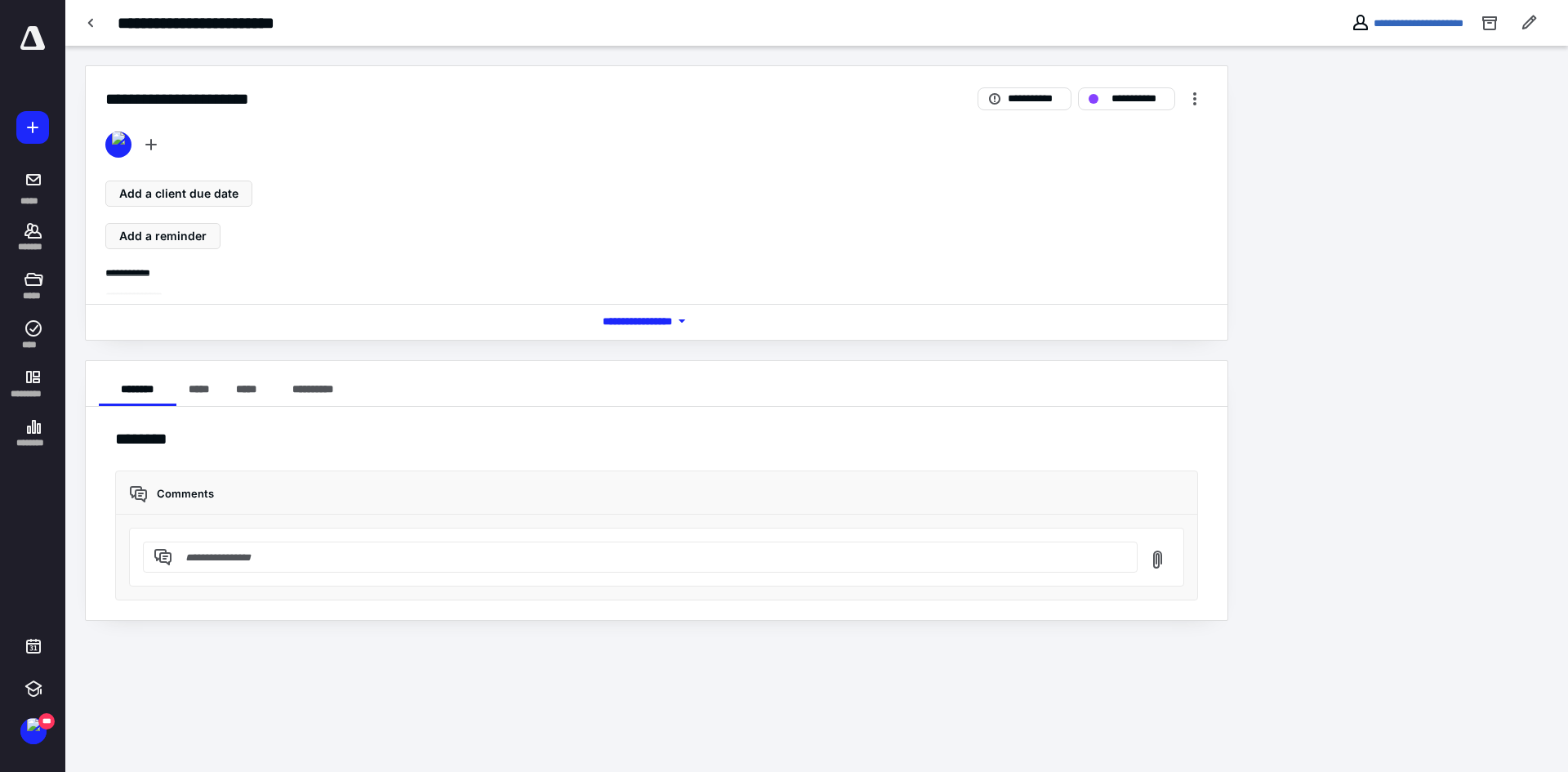 click on "*** **** *******" at bounding box center (657, 321) 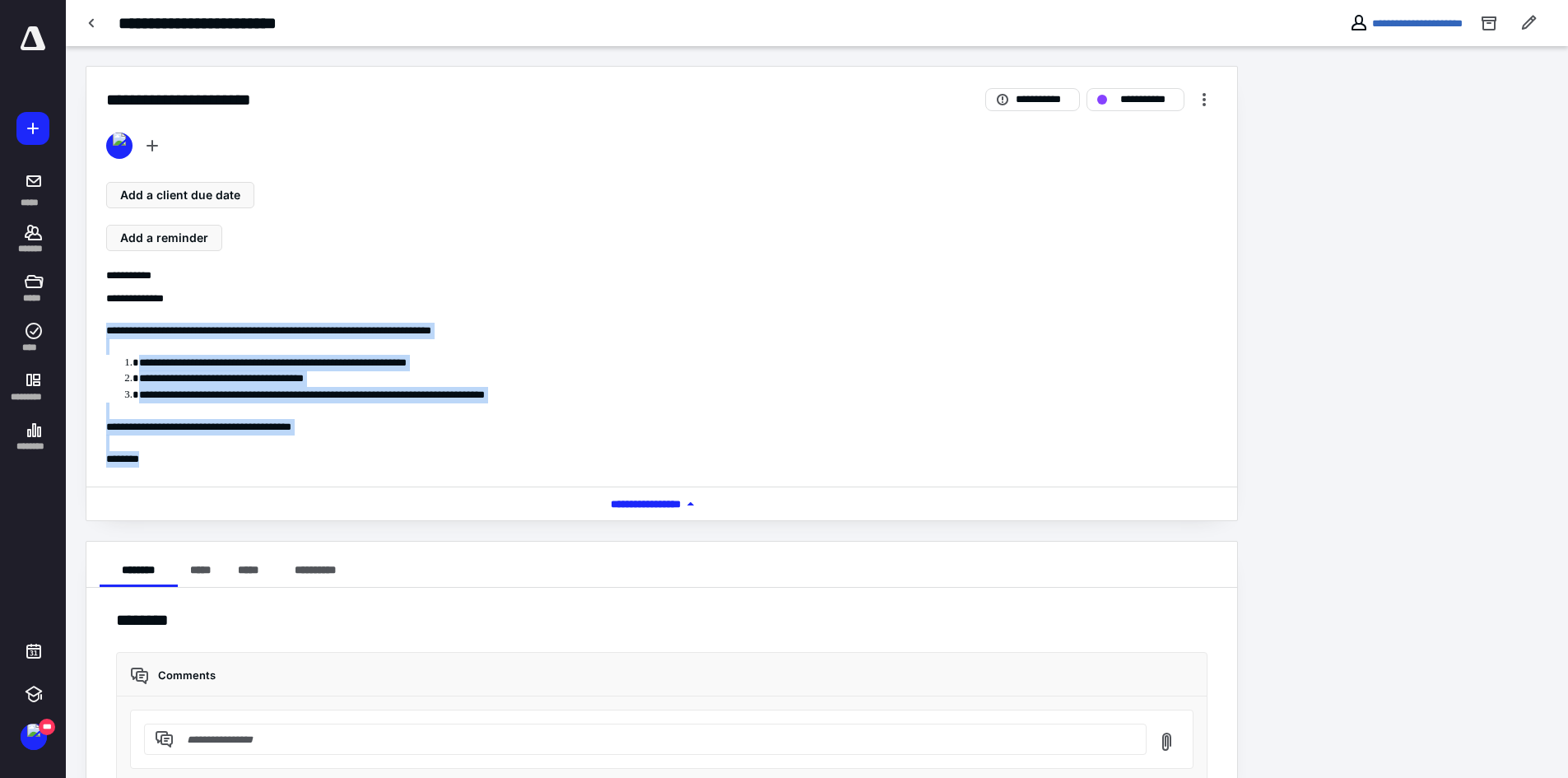 drag, startPoint x: 158, startPoint y: 459, endPoint x: 107, endPoint y: 330, distance: 138.71554 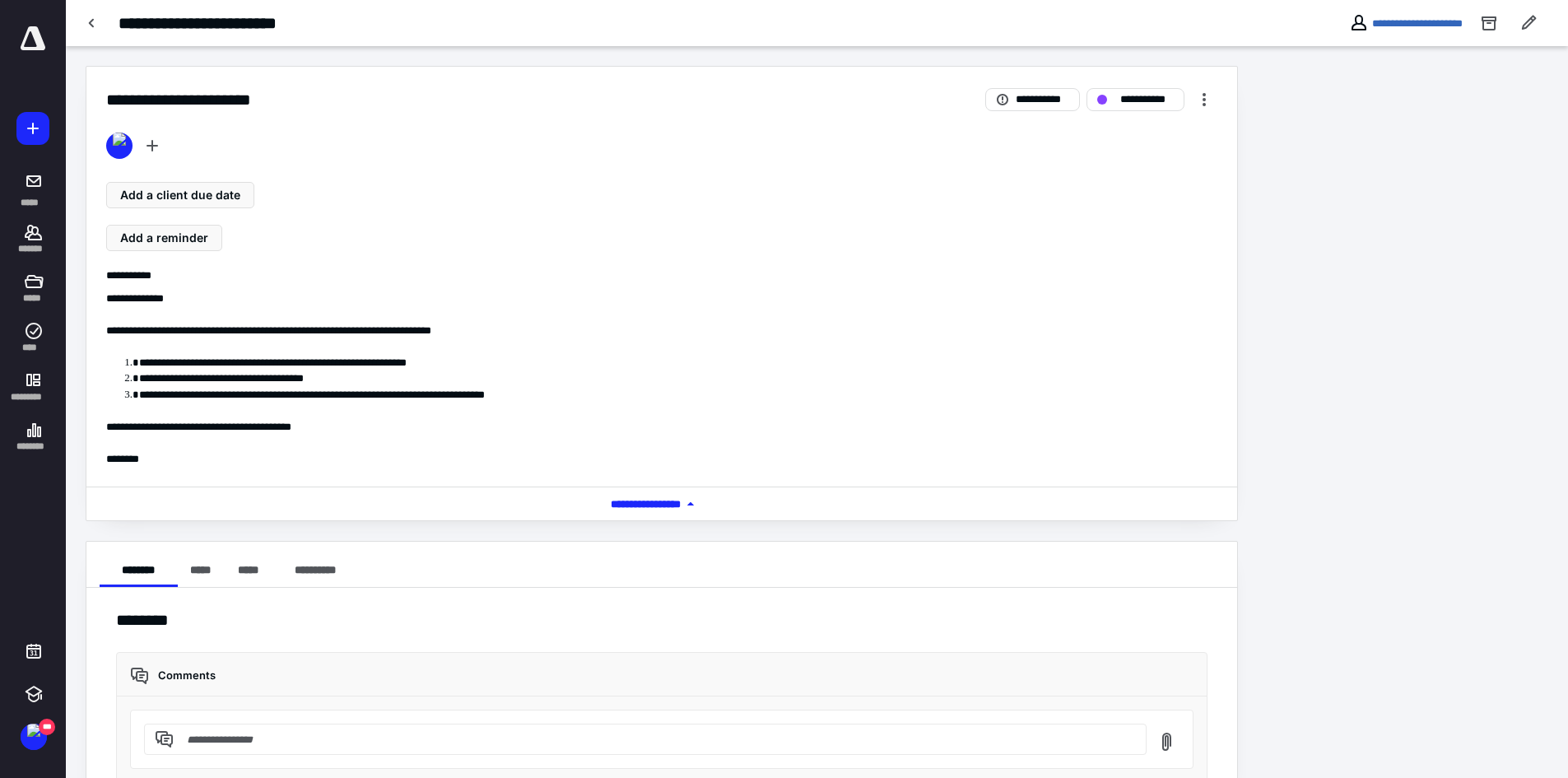 click on "**********" at bounding box center (662, 300) 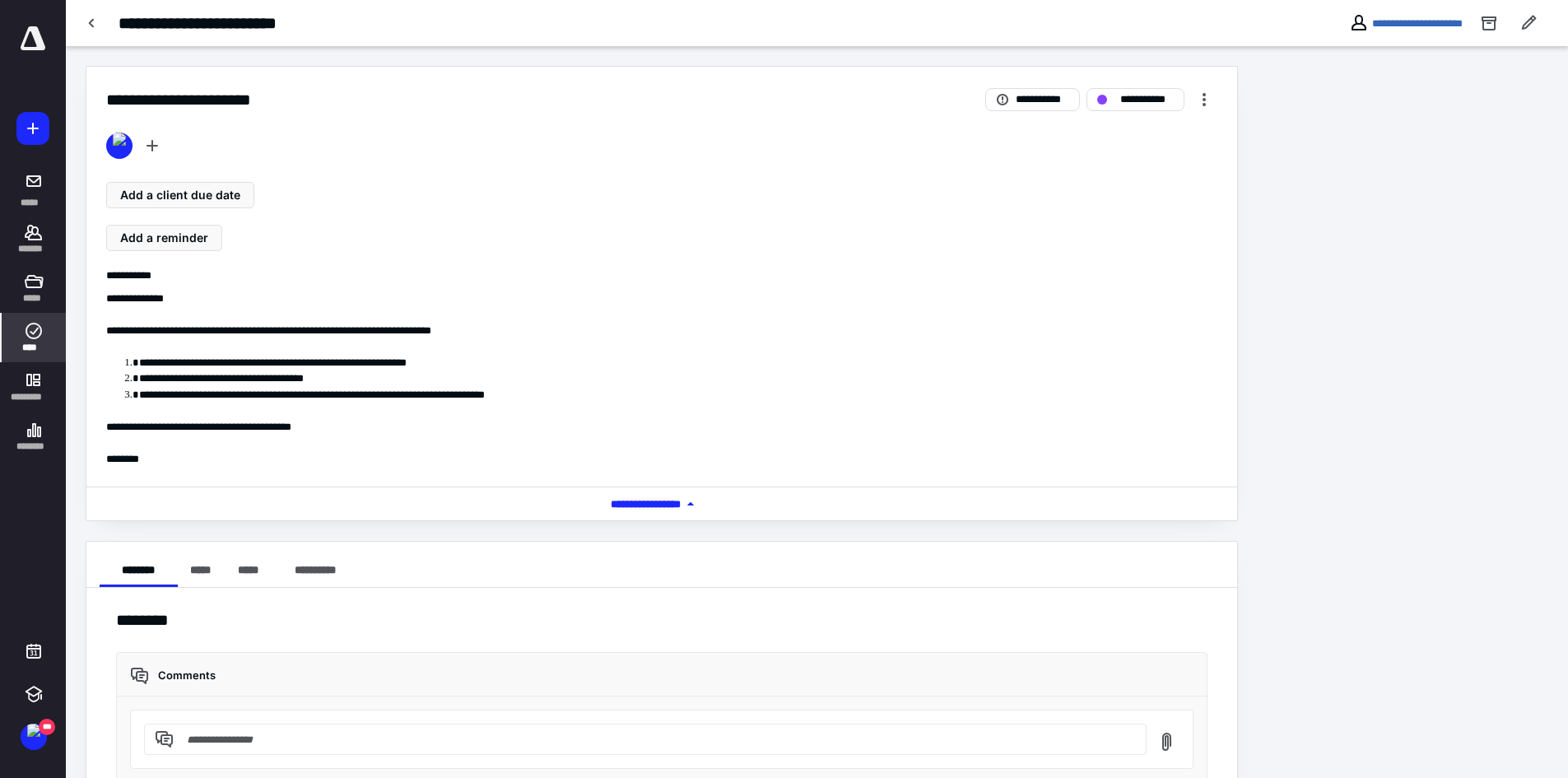 click 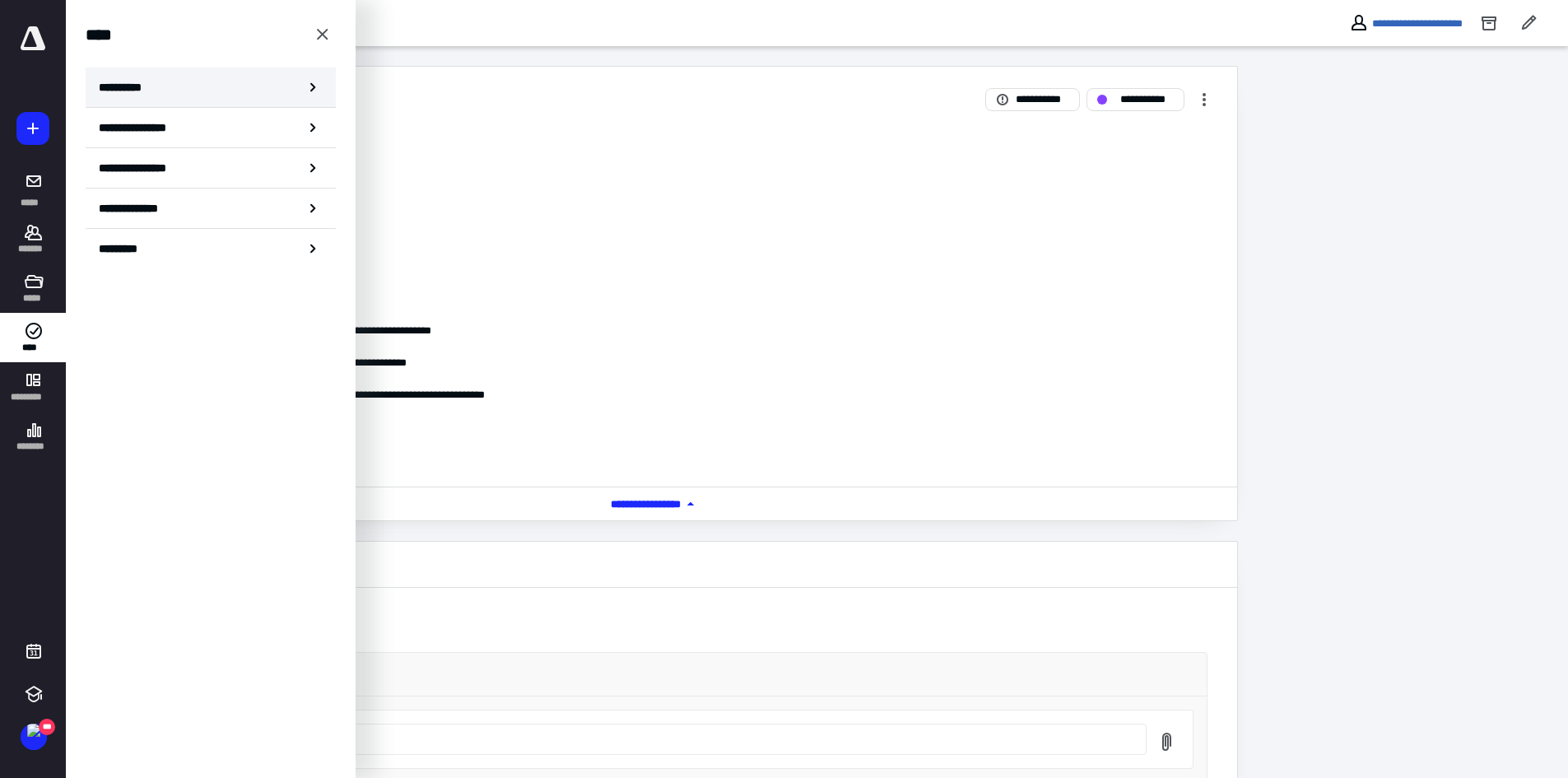 click on "**********" at bounding box center [211, 87] 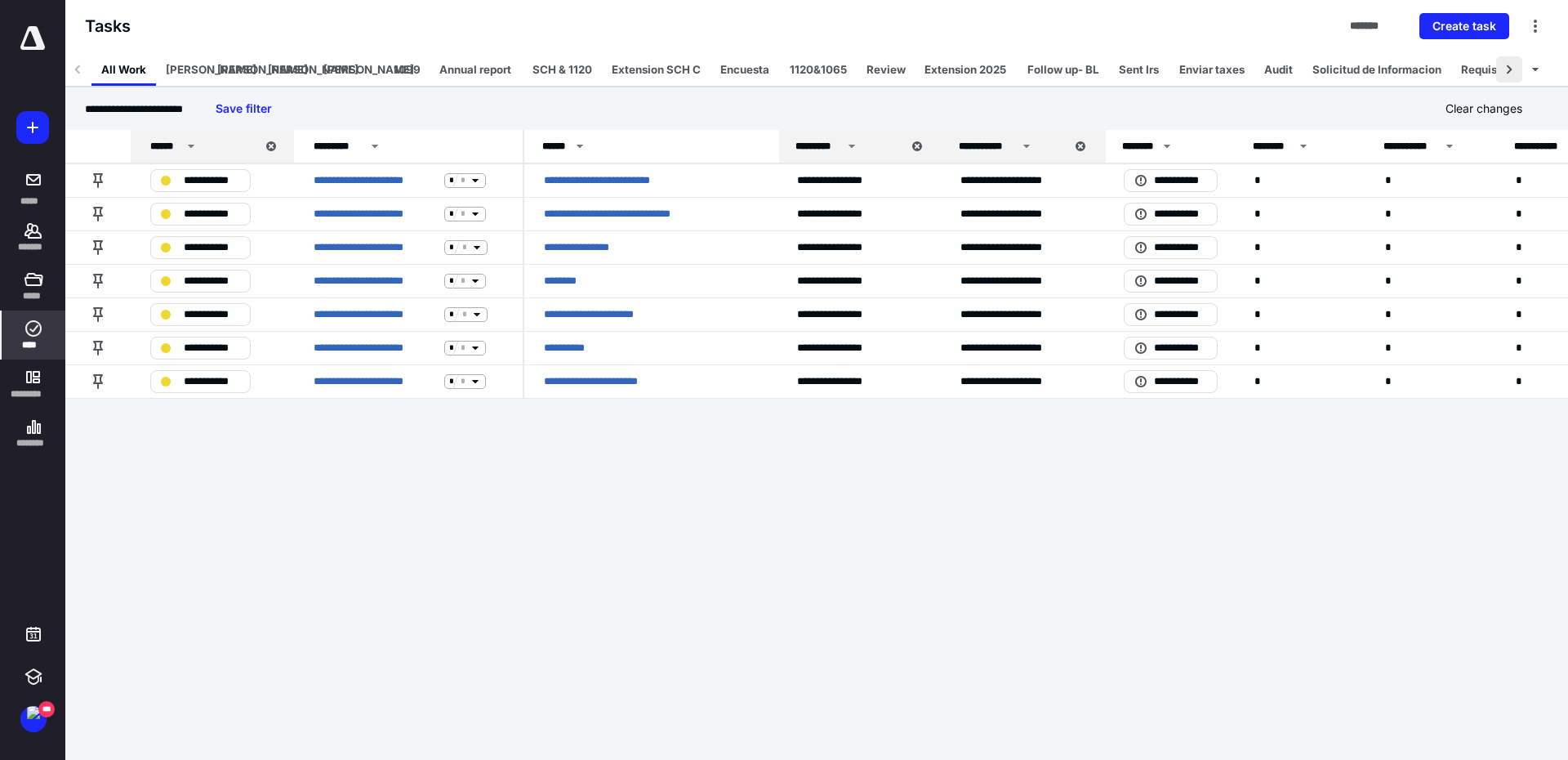 click at bounding box center [1509, 69] 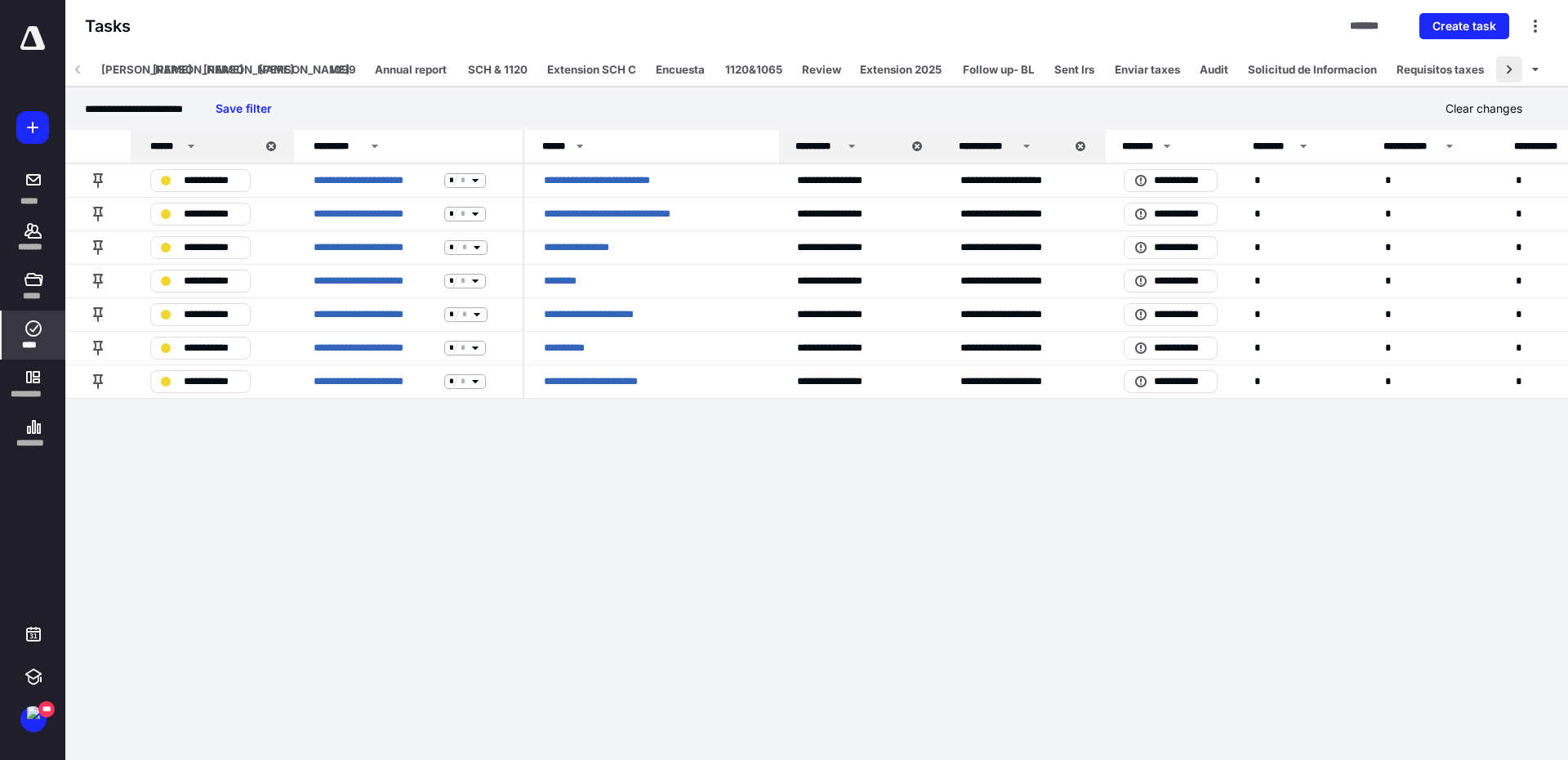 click at bounding box center [1509, 69] 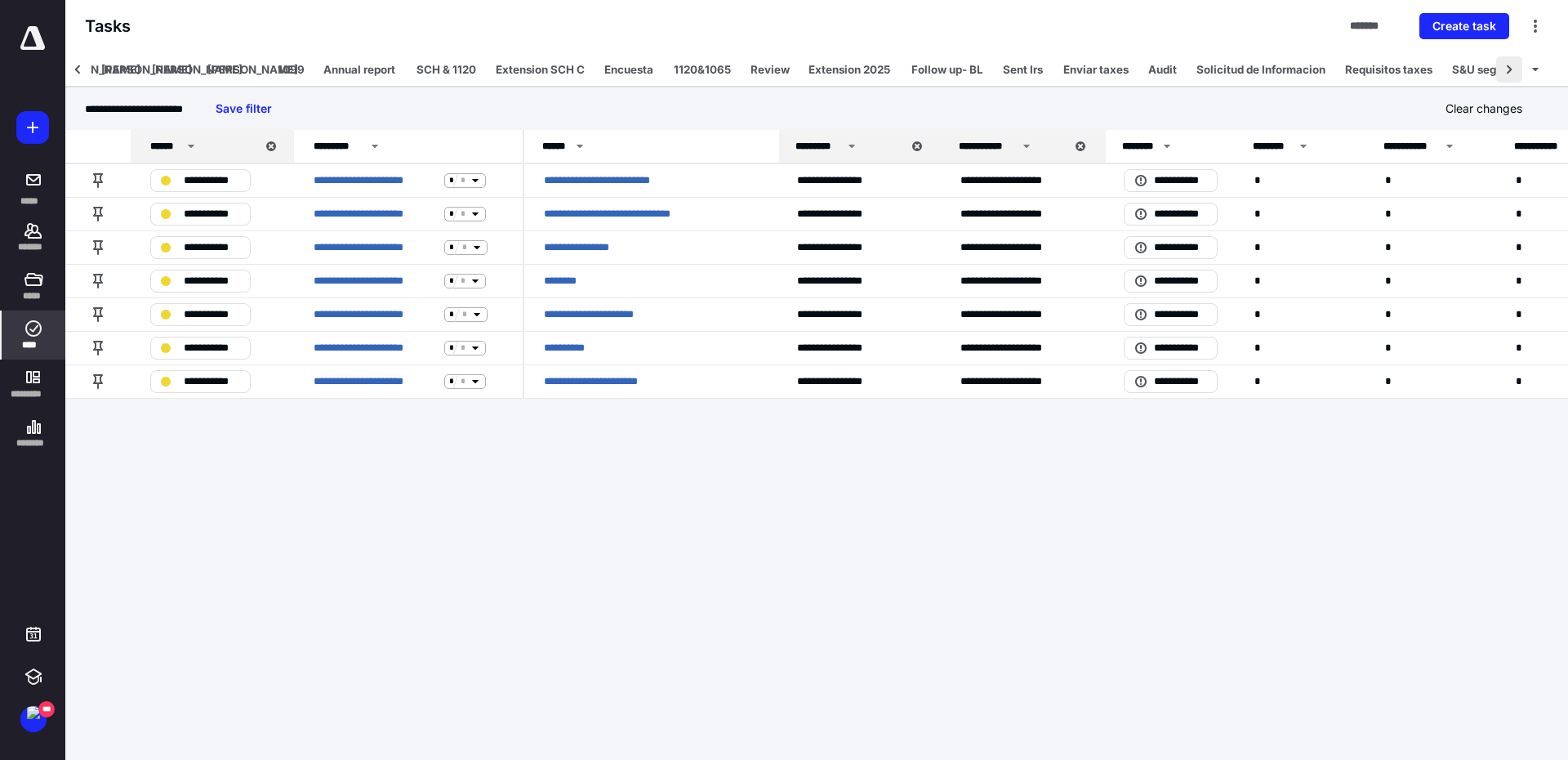 click at bounding box center (1509, 69) 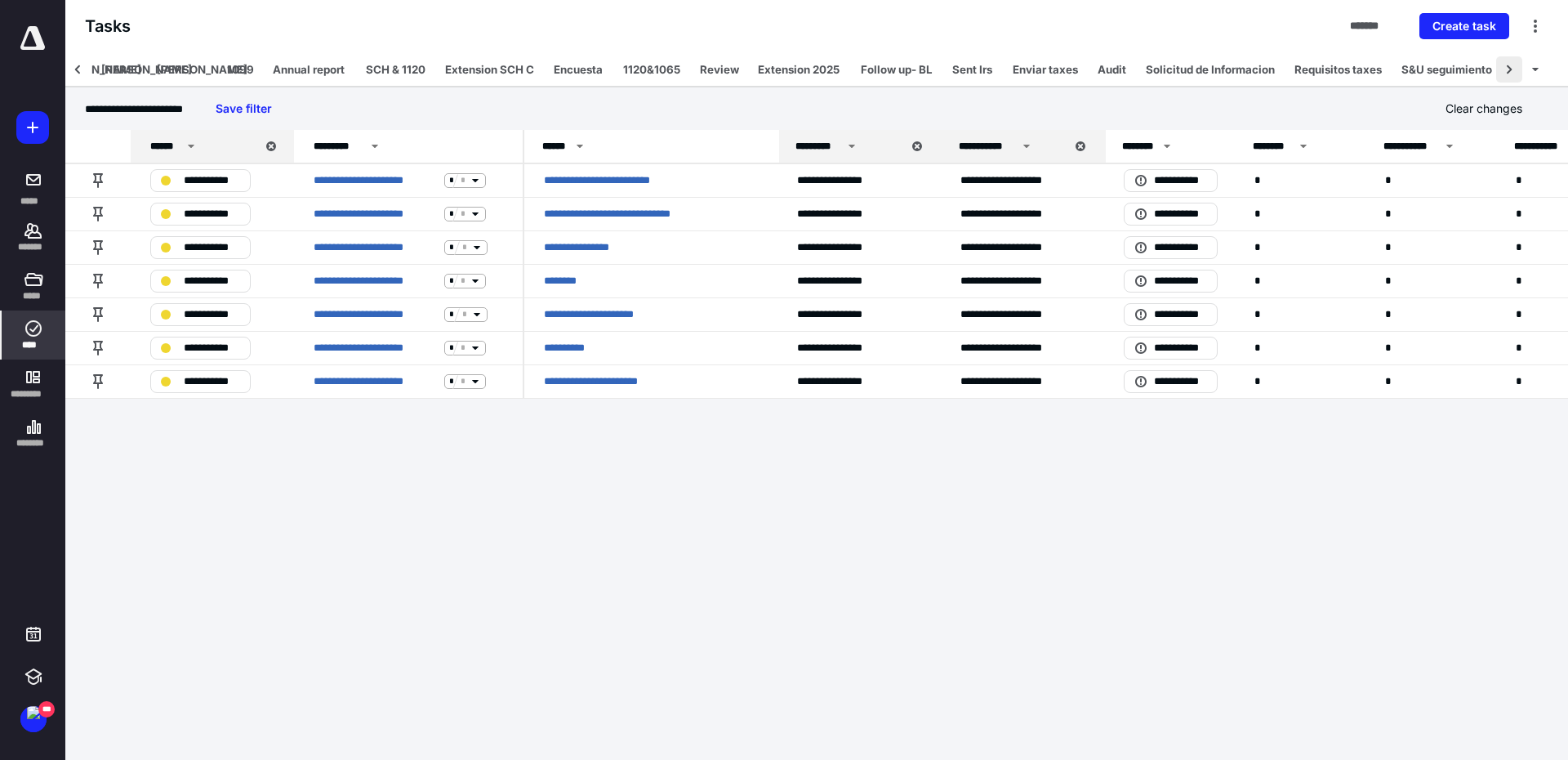 click at bounding box center (1509, 69) 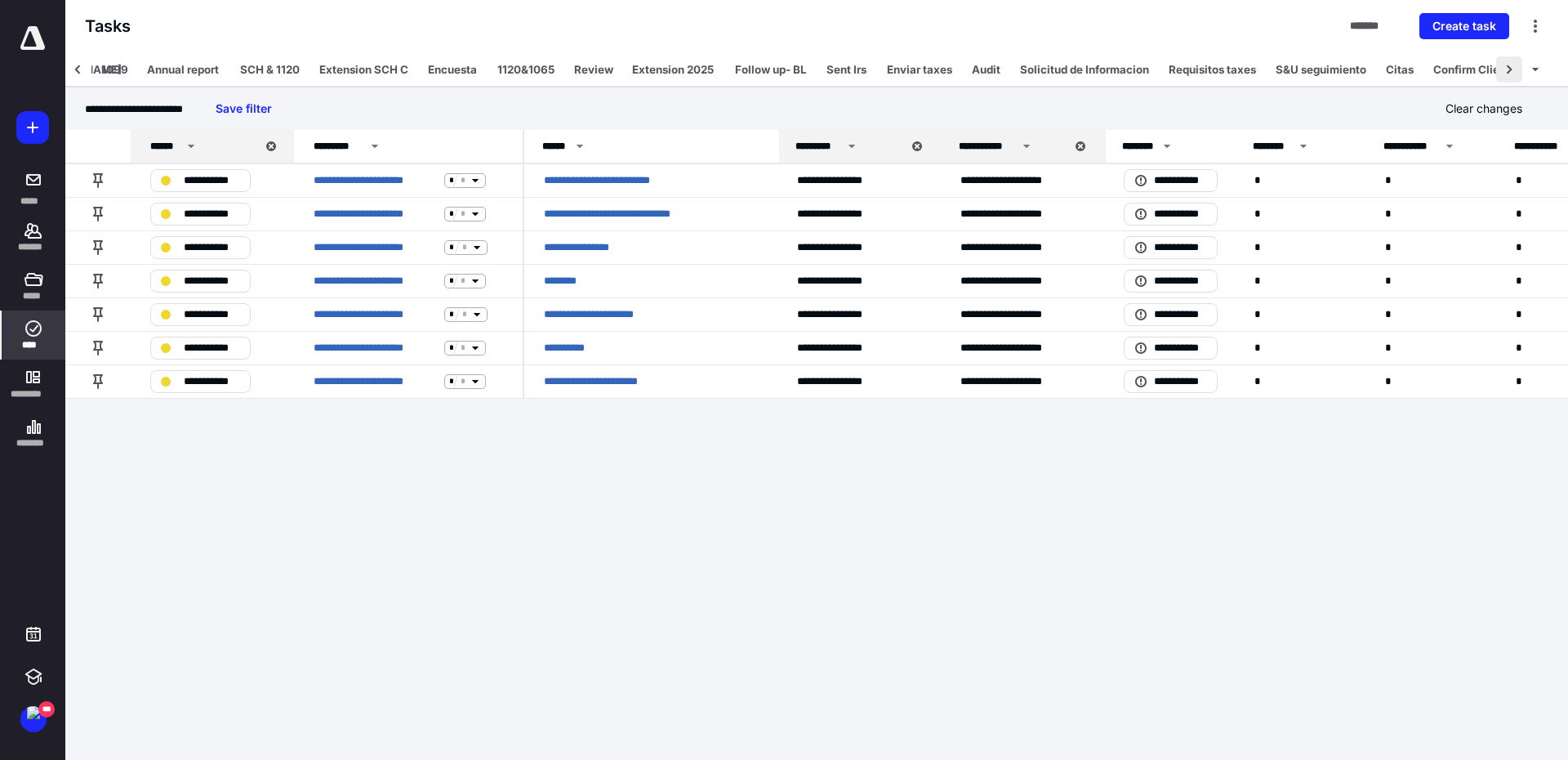 click at bounding box center [1509, 69] 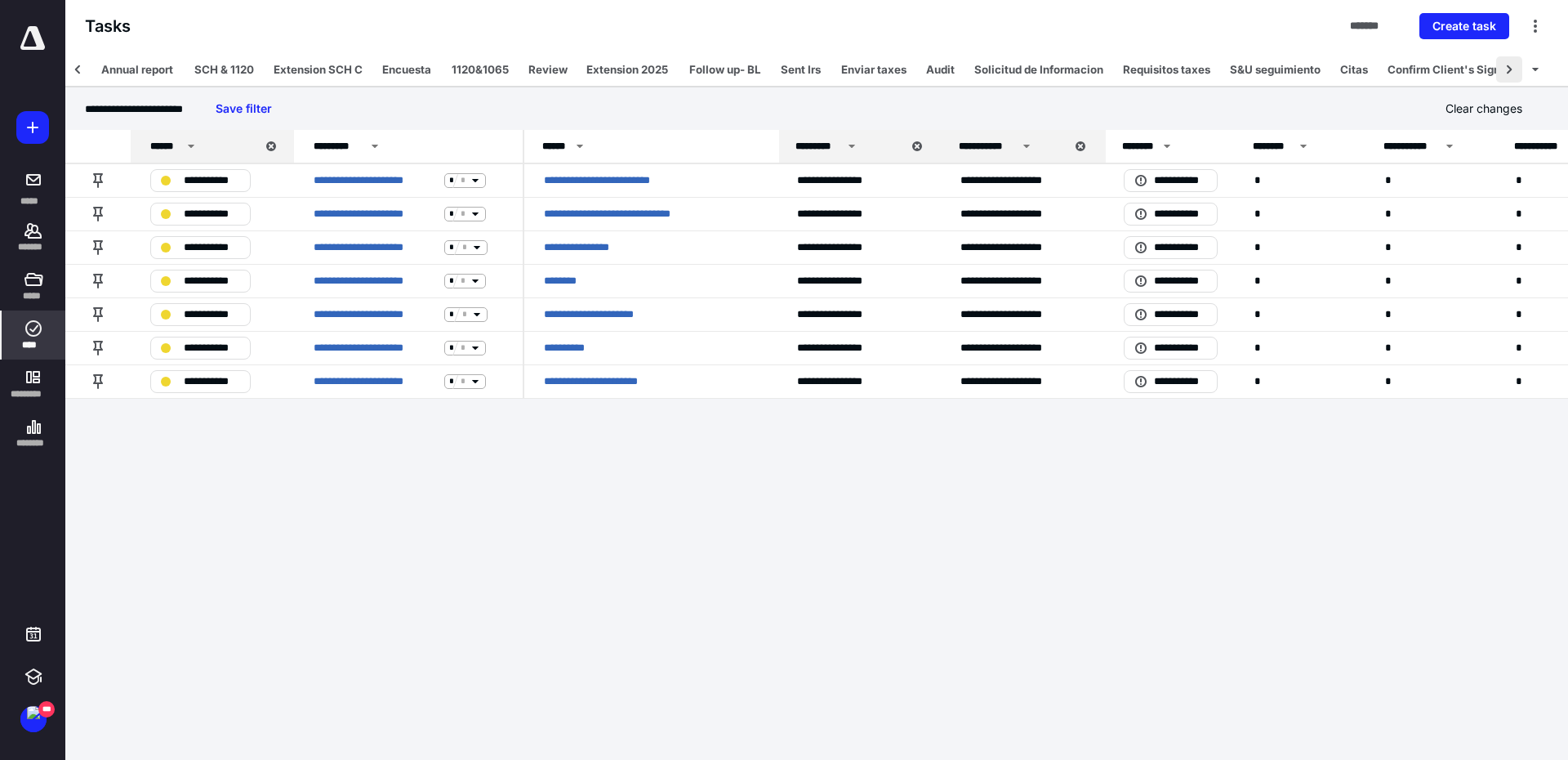 click at bounding box center (1509, 69) 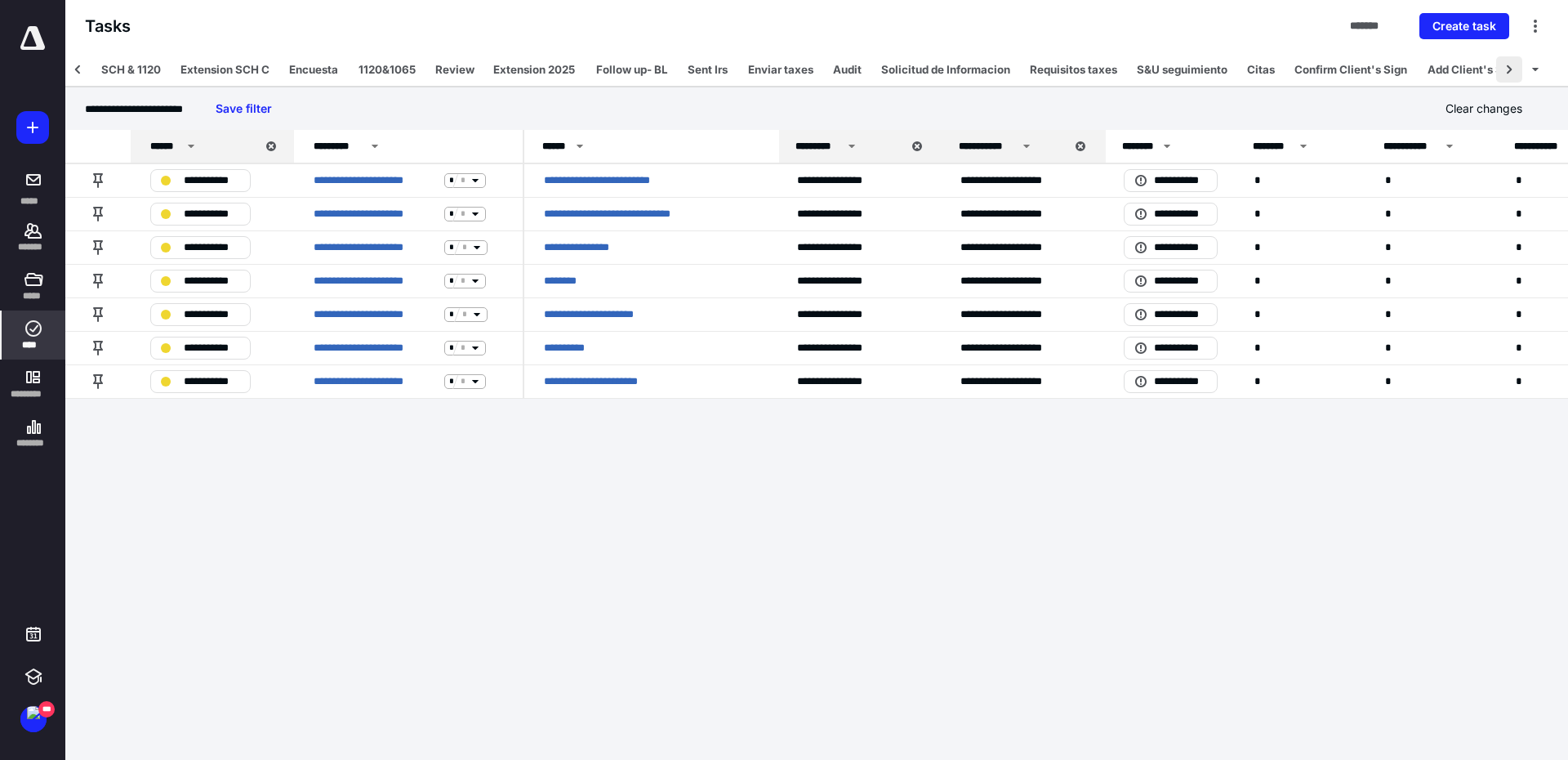 click at bounding box center [1509, 69] 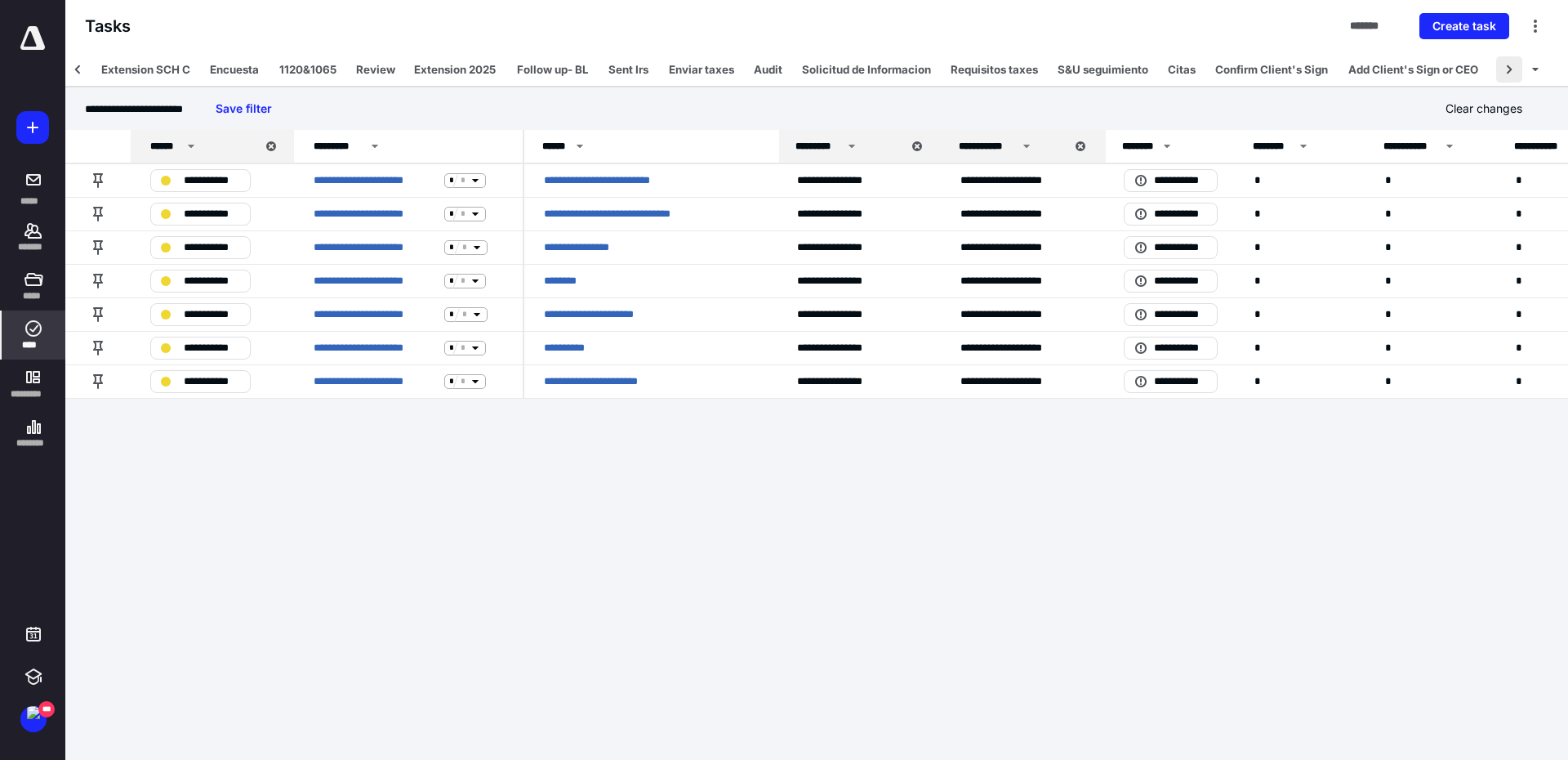 click at bounding box center [1509, 69] 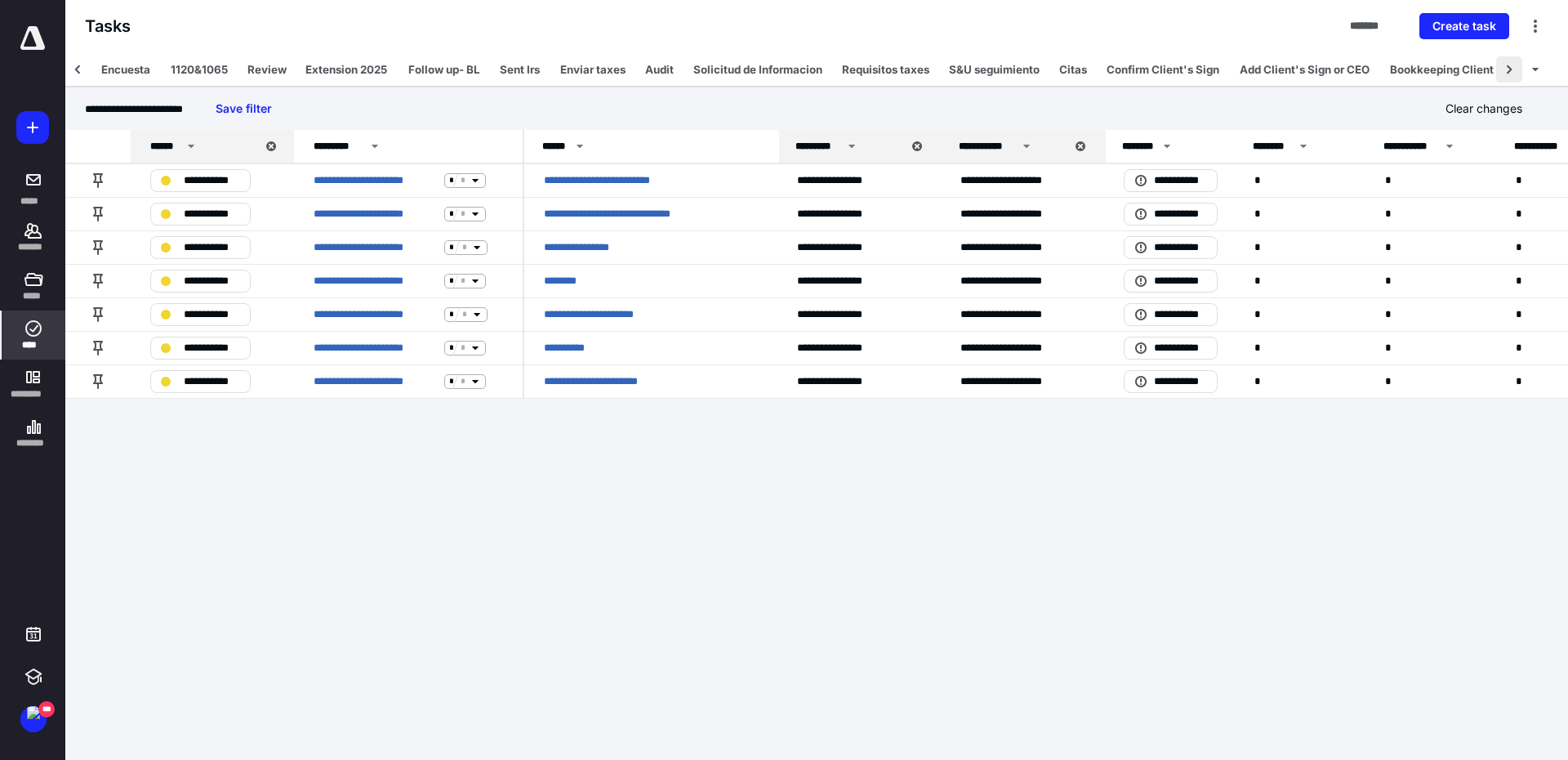 click at bounding box center (1509, 69) 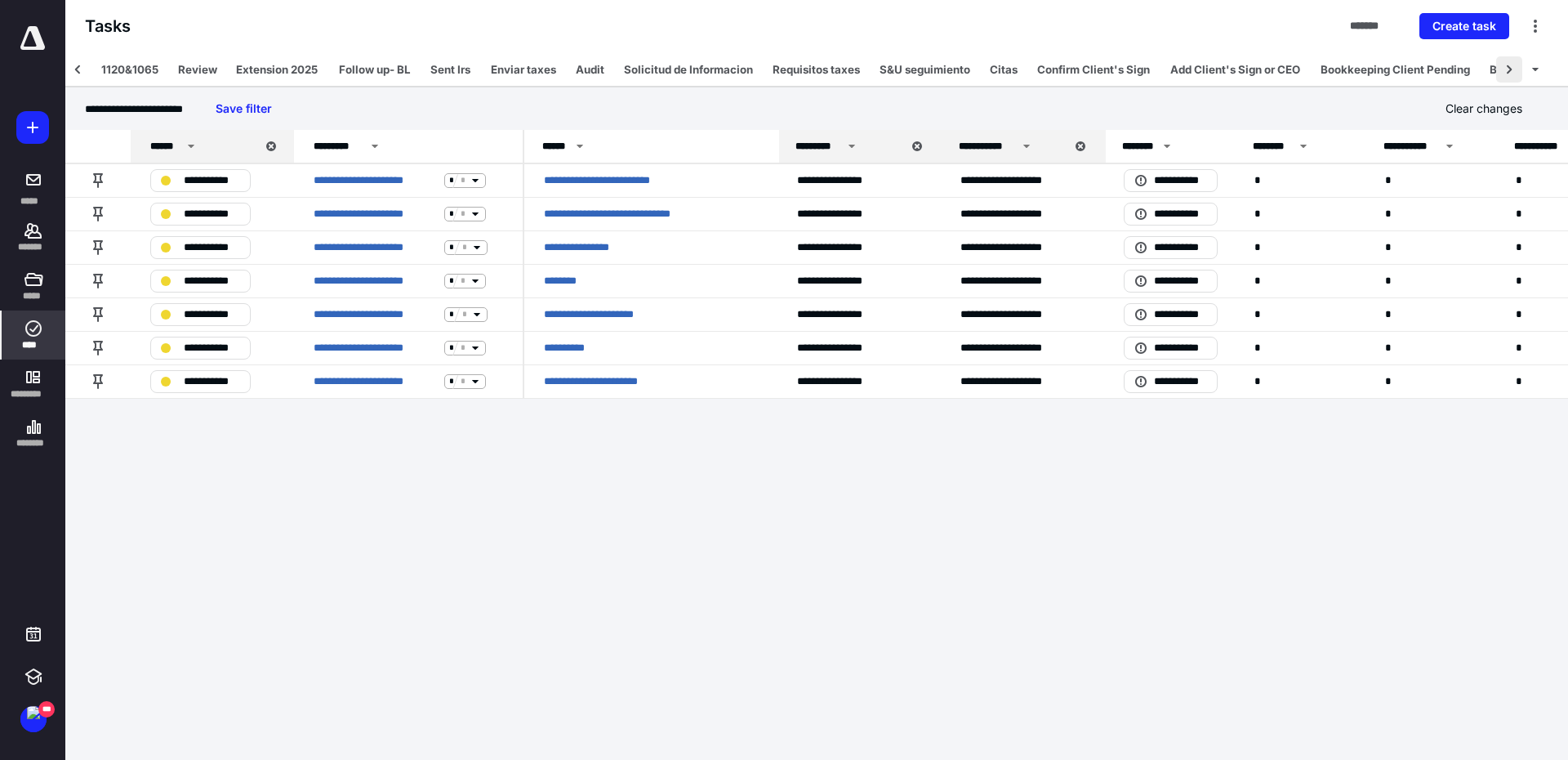 click at bounding box center [1509, 69] 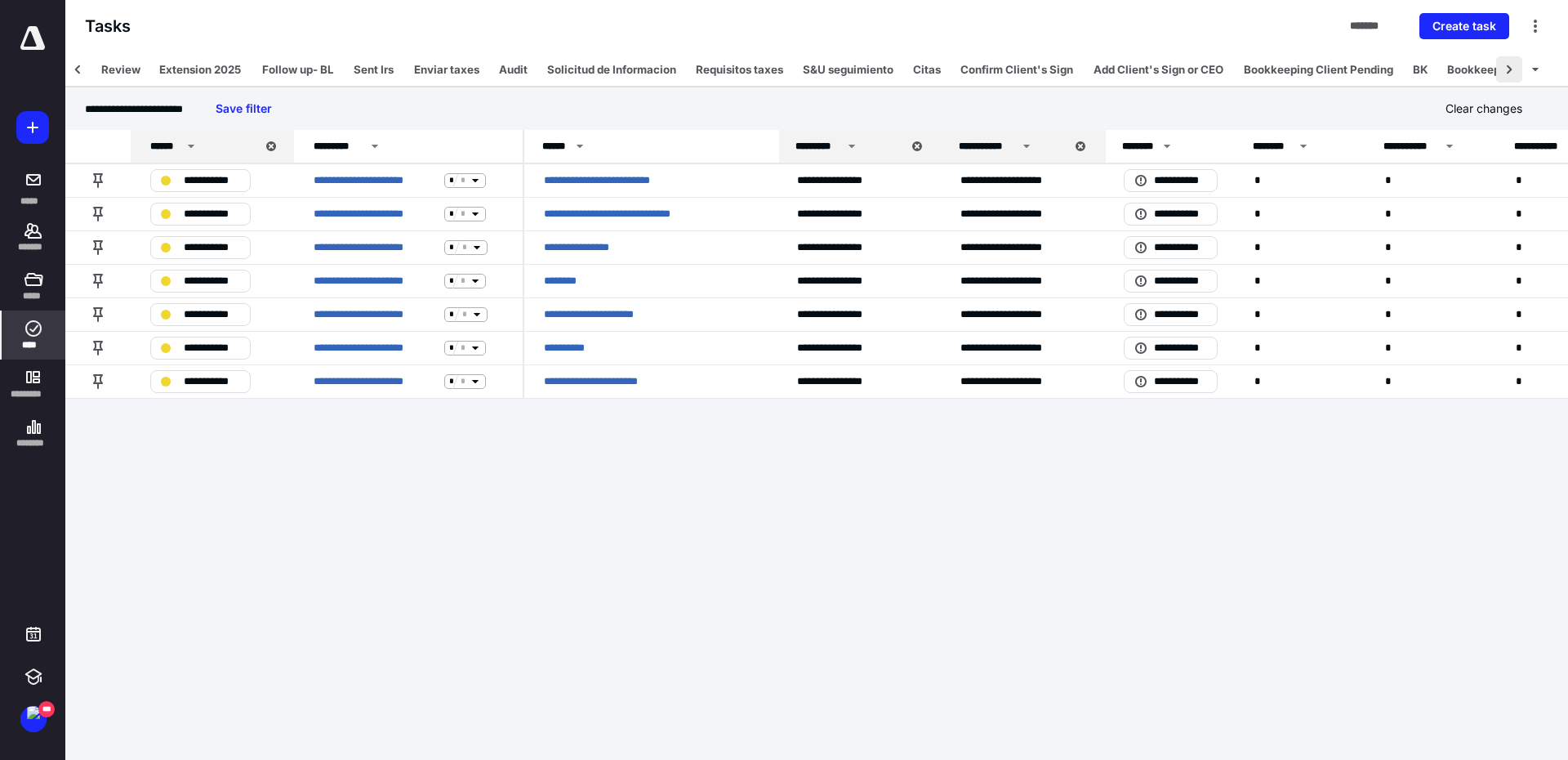 click at bounding box center (1509, 69) 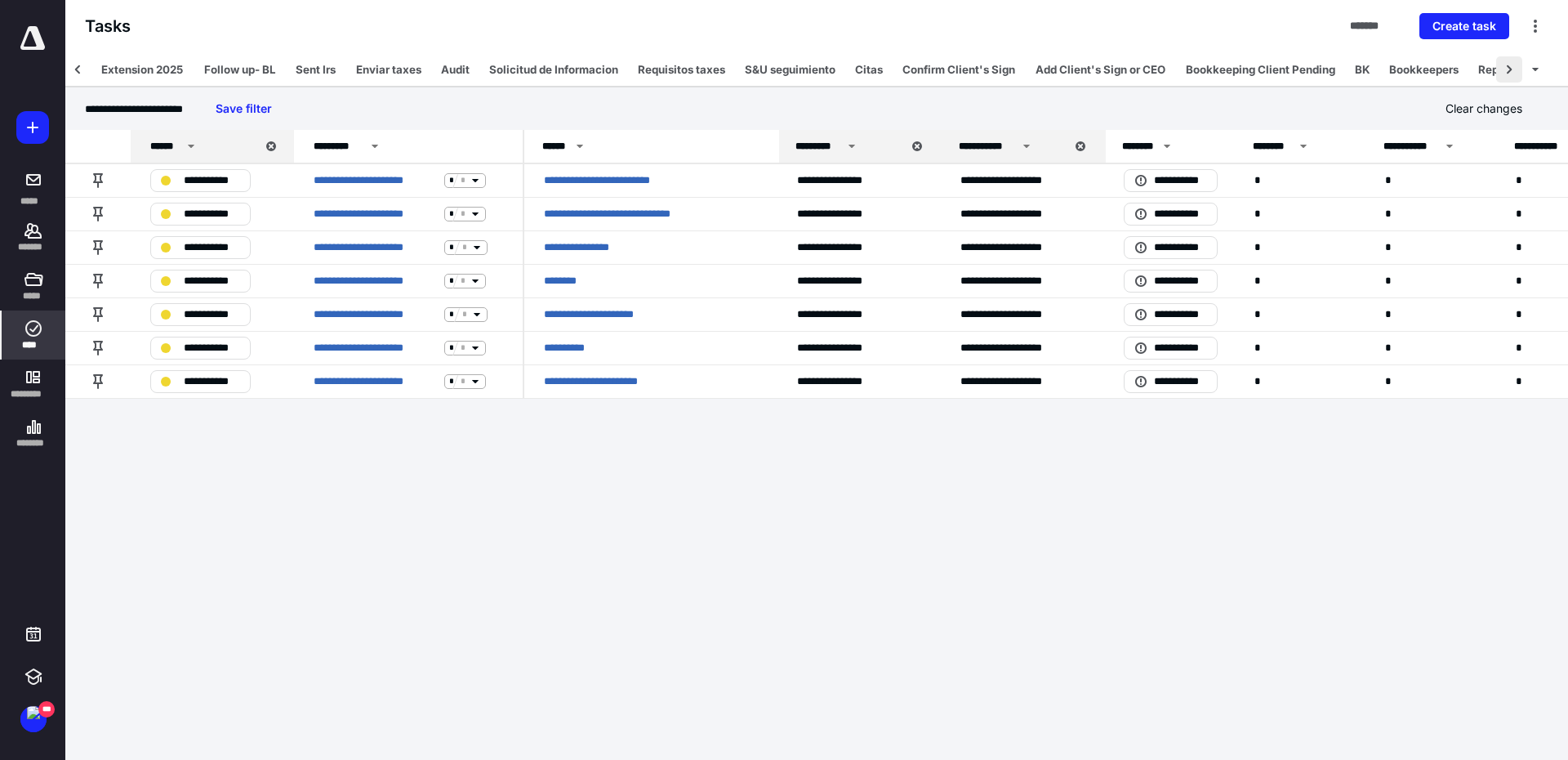 click at bounding box center [1509, 69] 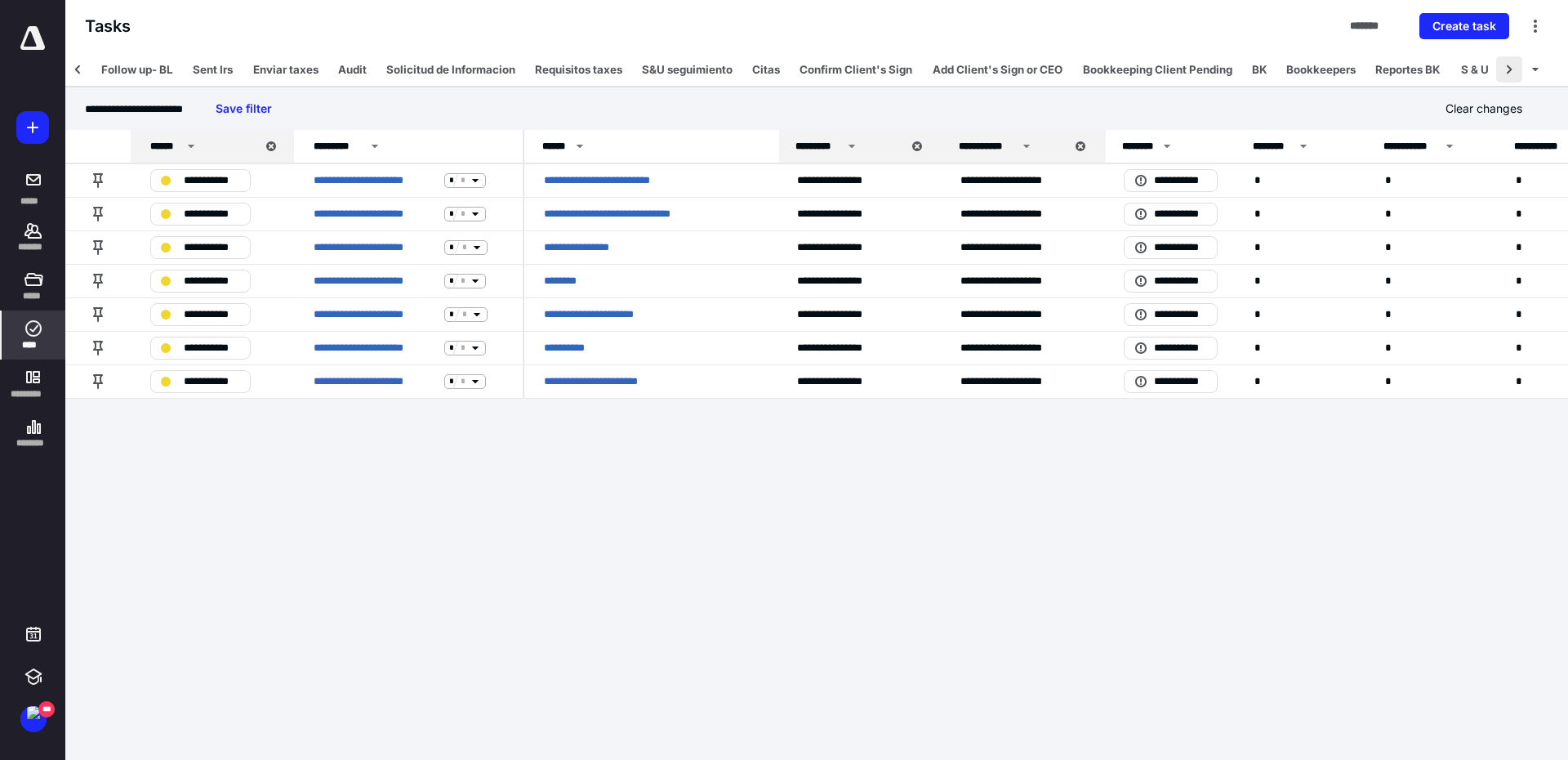 click at bounding box center (1509, 69) 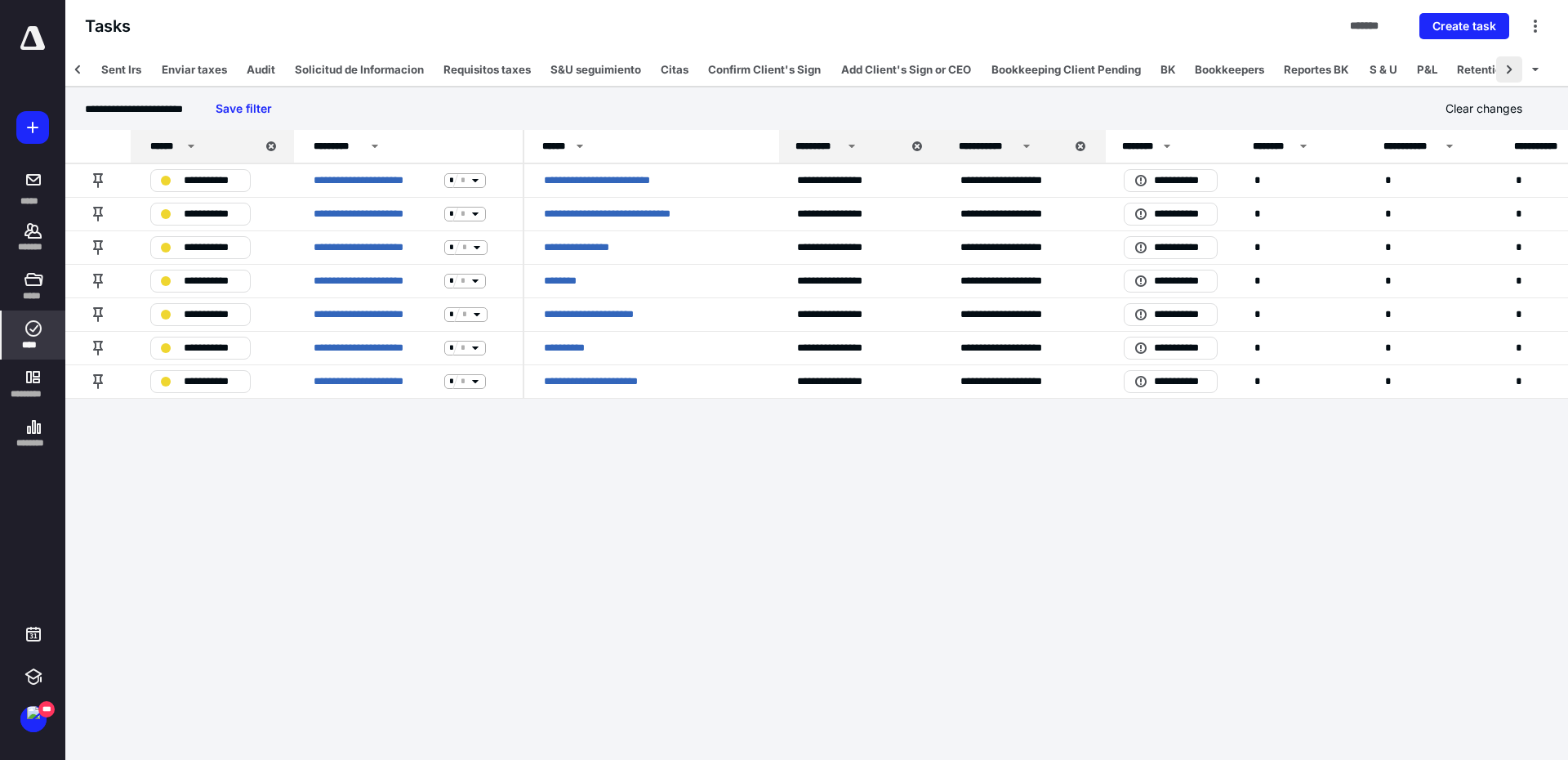 click at bounding box center (1509, 69) 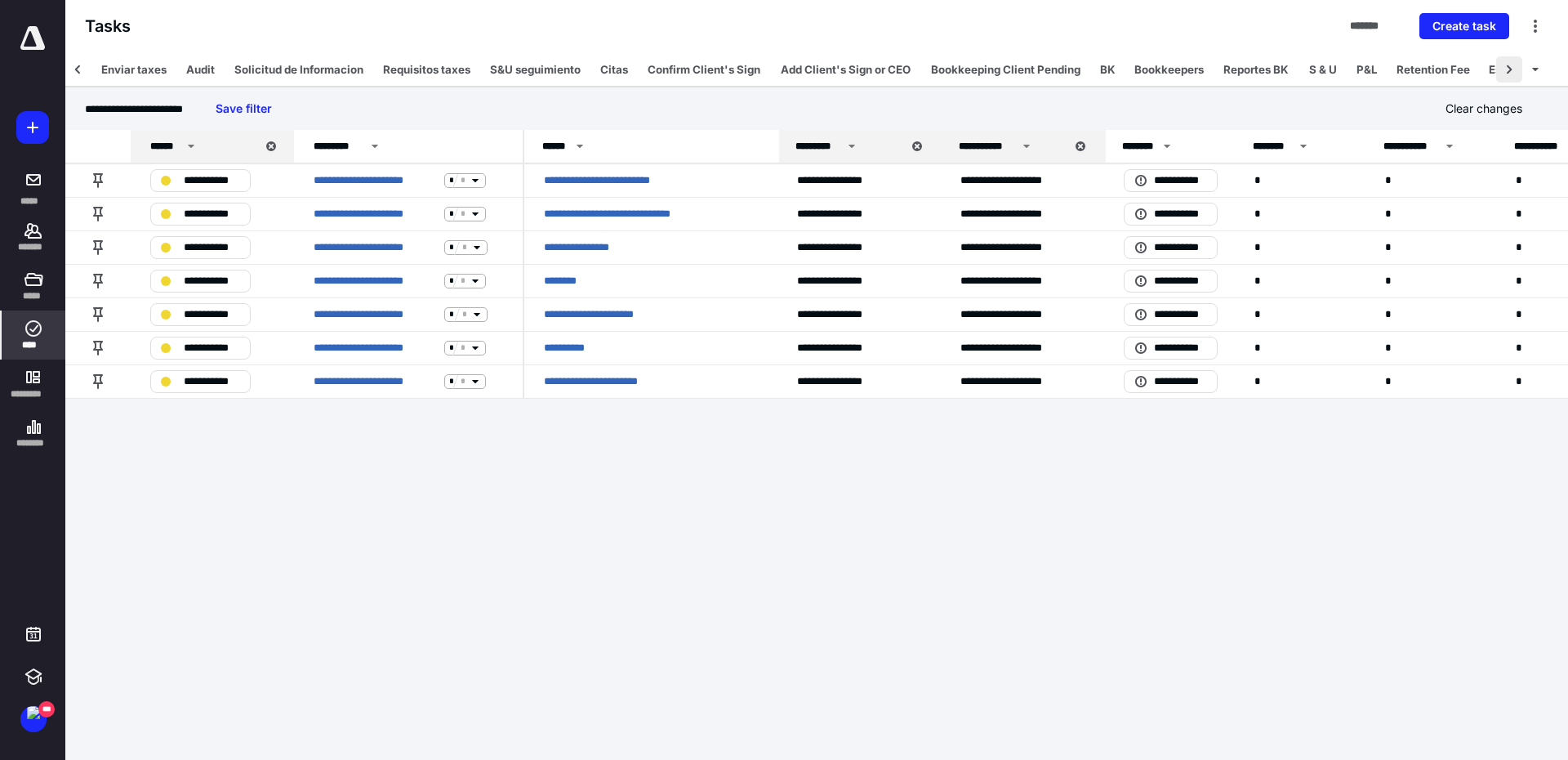 click at bounding box center (1509, 69) 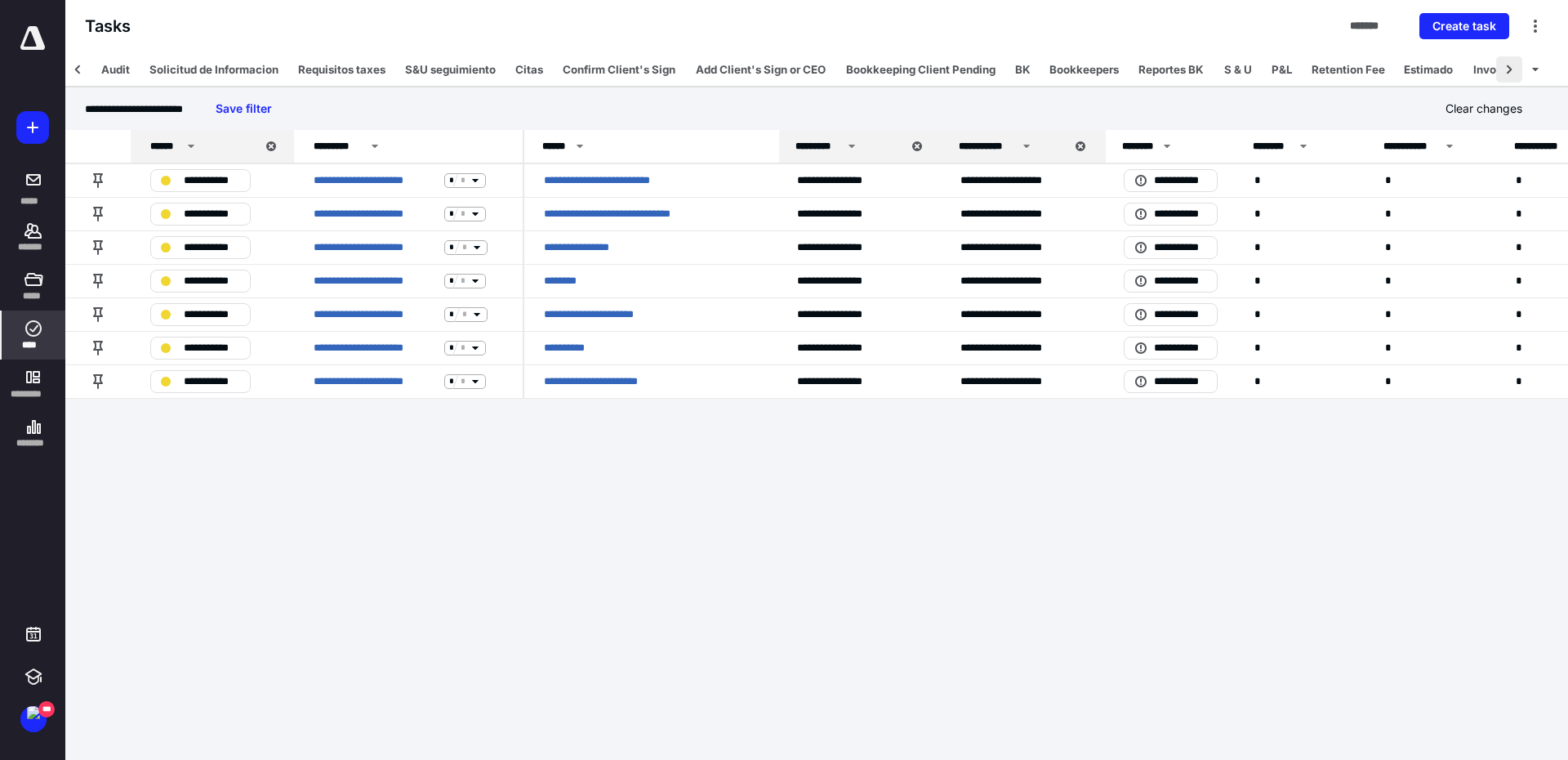 click at bounding box center [1509, 69] 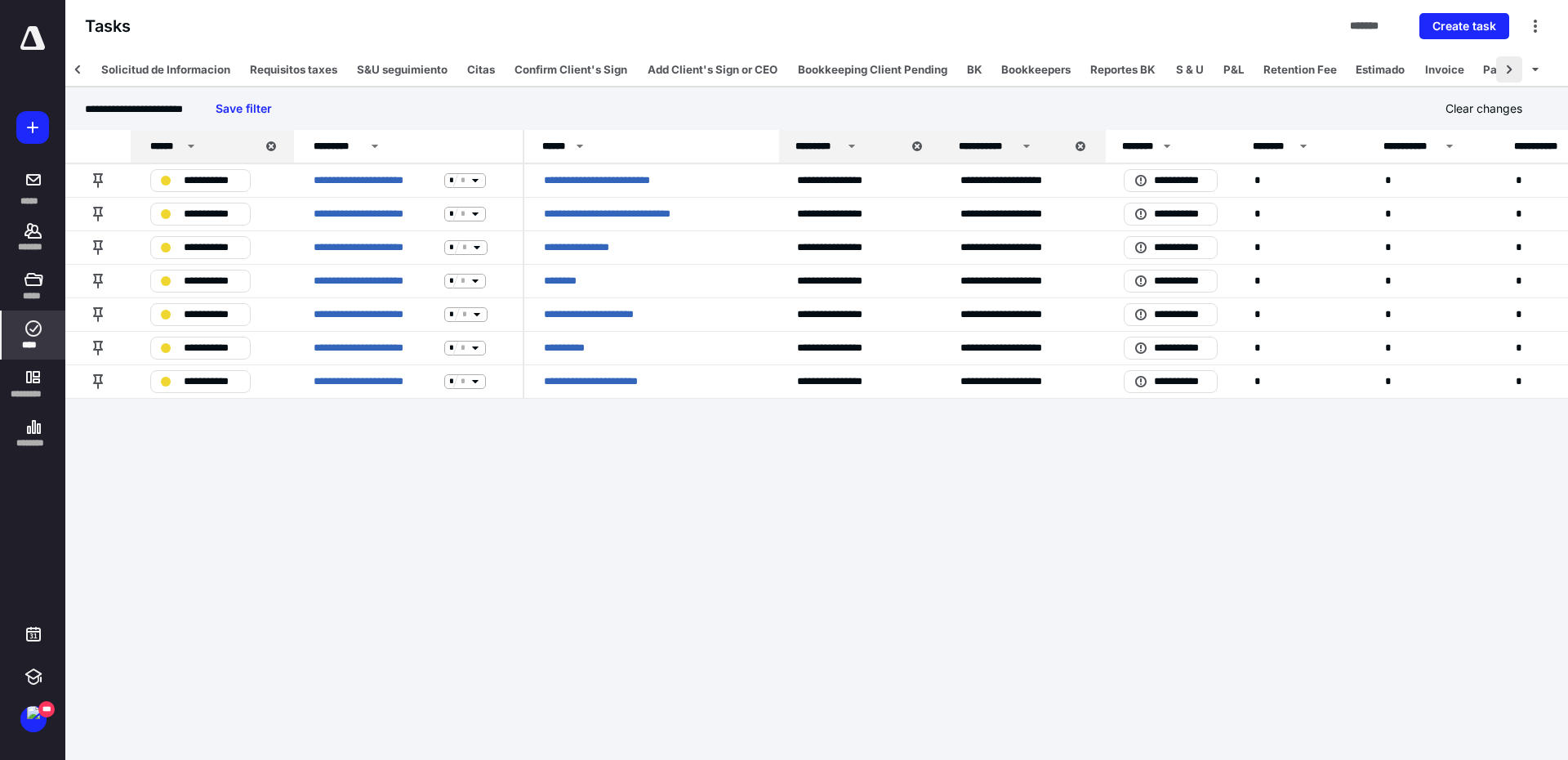 click at bounding box center [1509, 69] 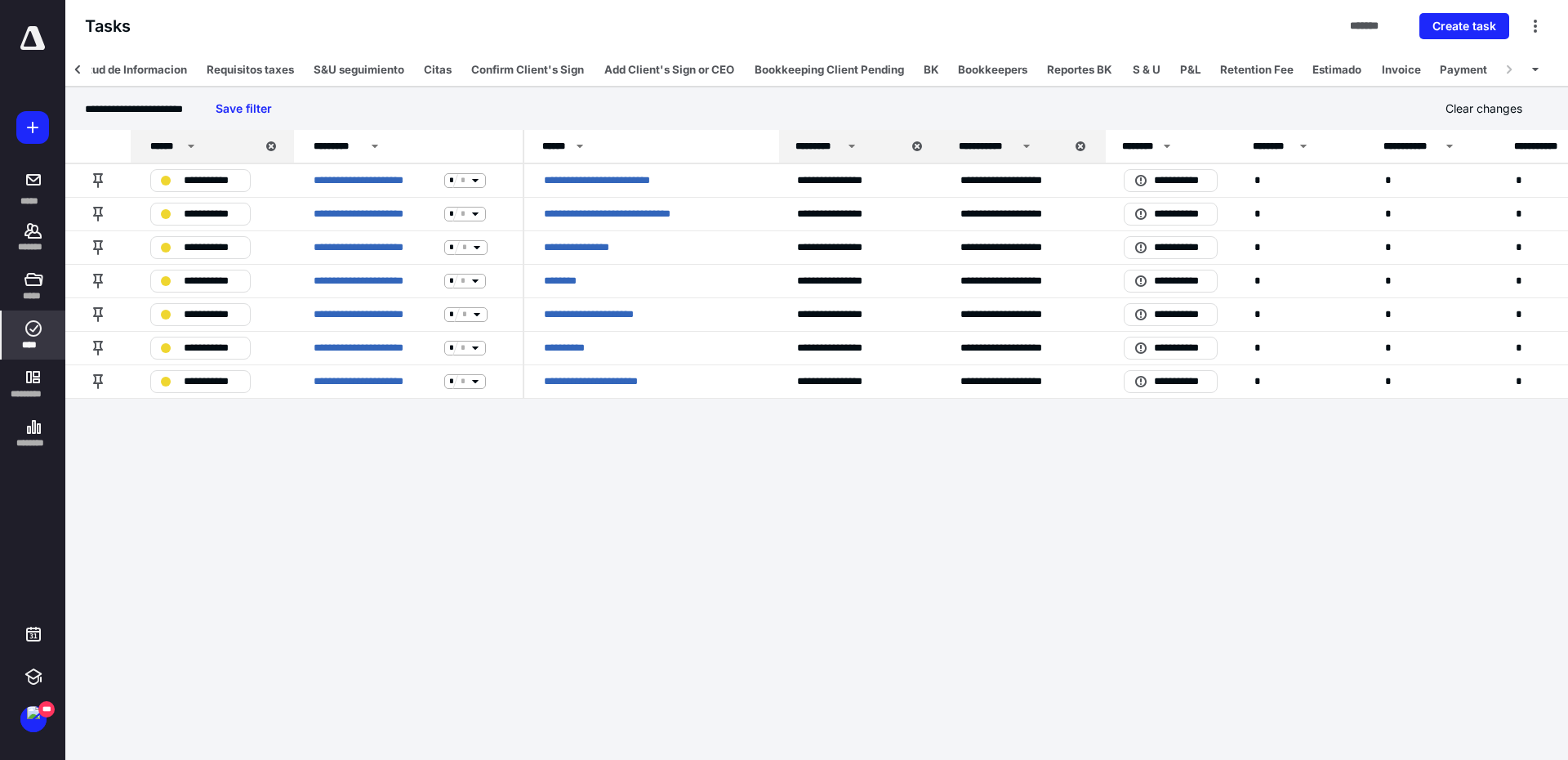 click 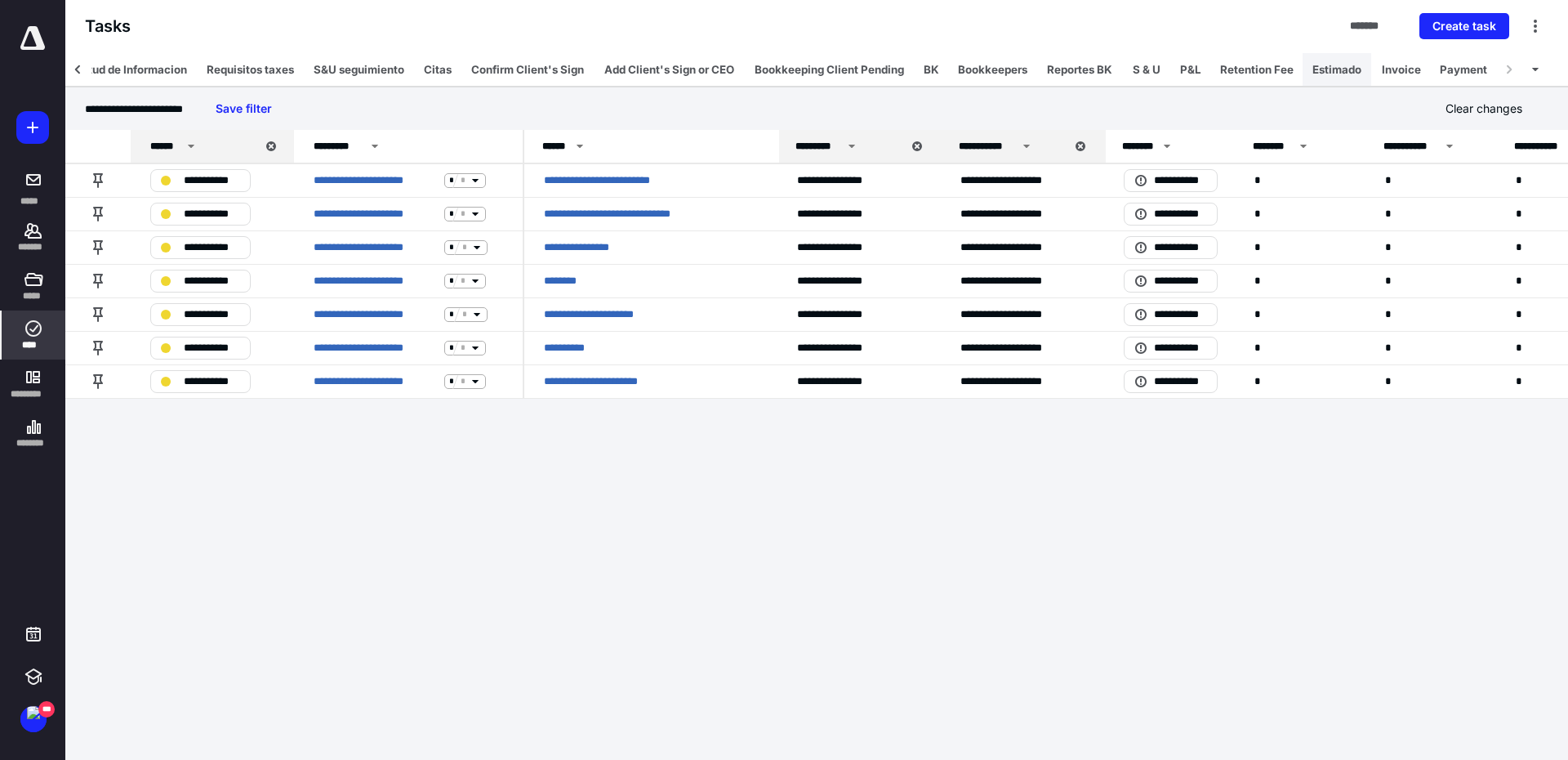 click on "Estimado" at bounding box center [1337, 69] 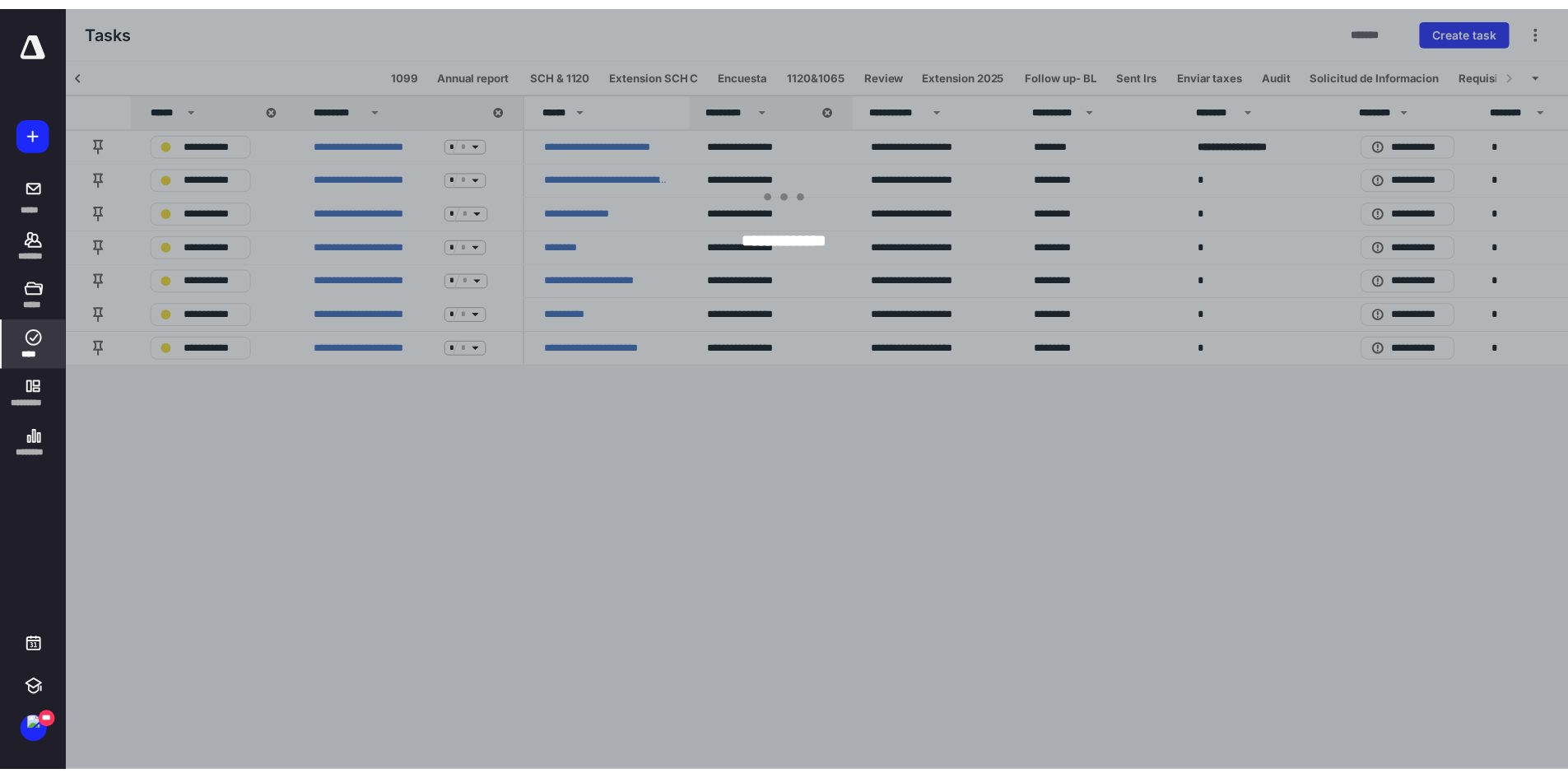 scroll, scrollTop: 0, scrollLeft: 1069, axis: horizontal 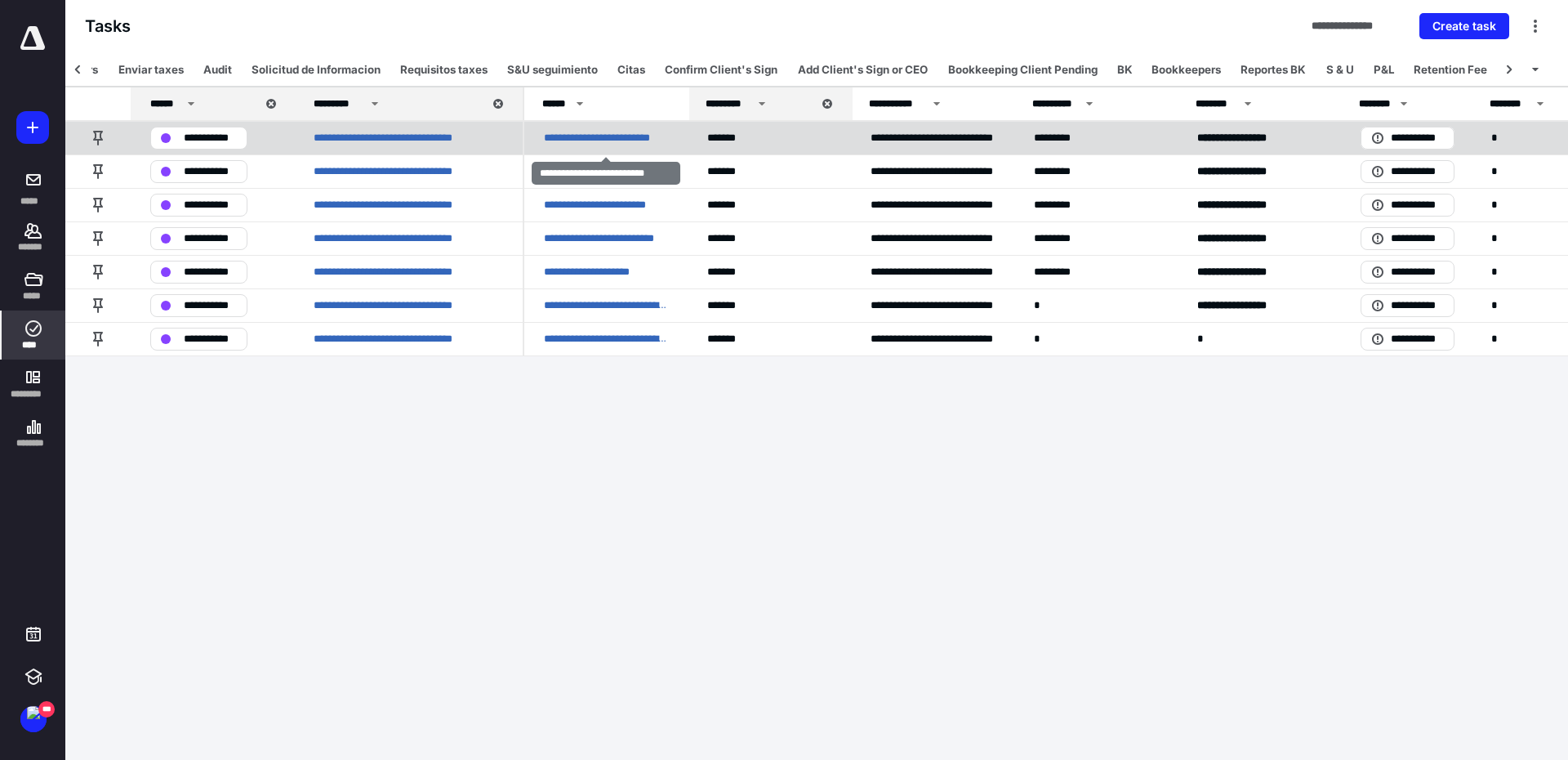 click on "**********" at bounding box center (606, 137) 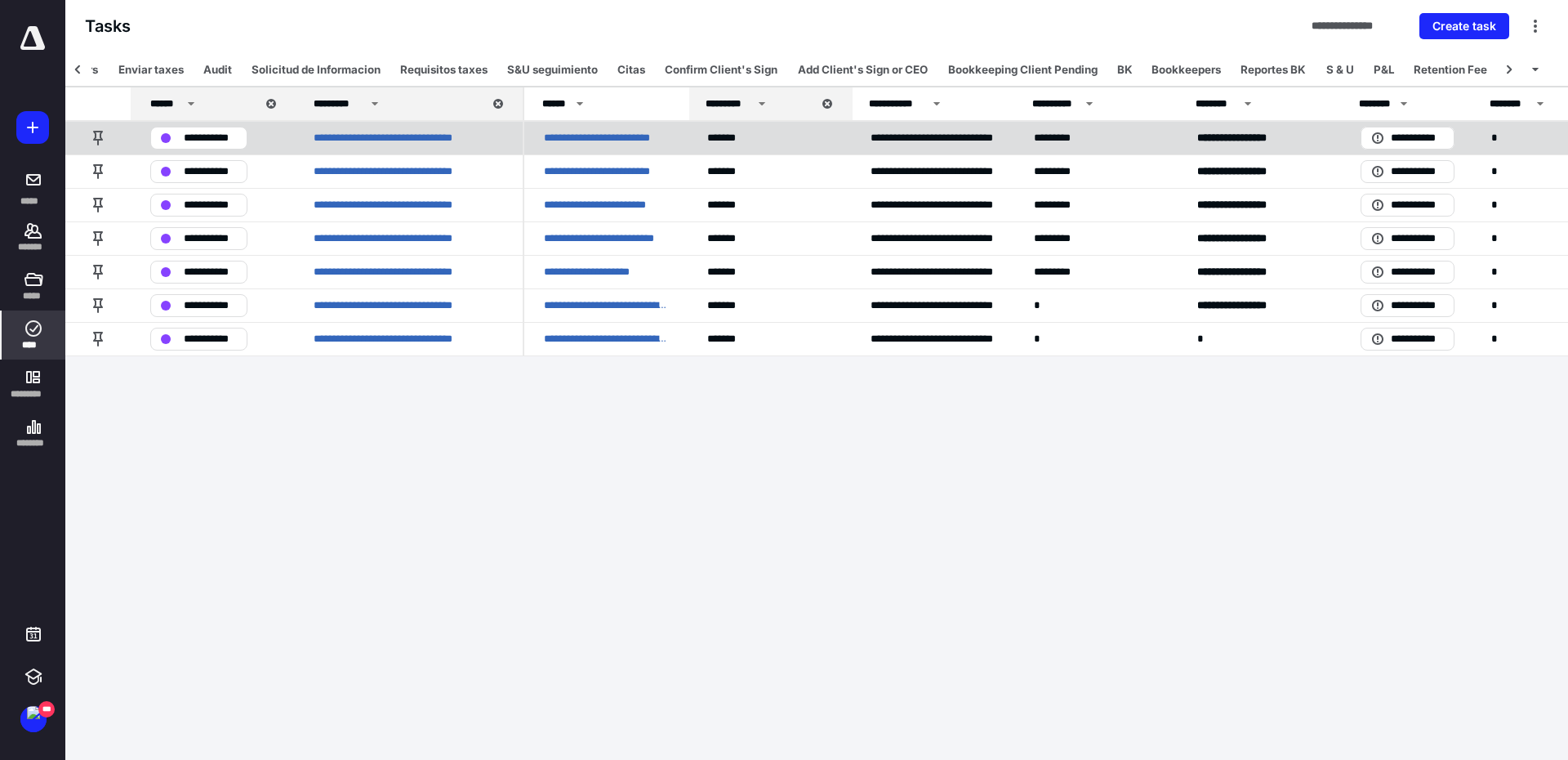 click on "**********" at bounding box center (606, 138) 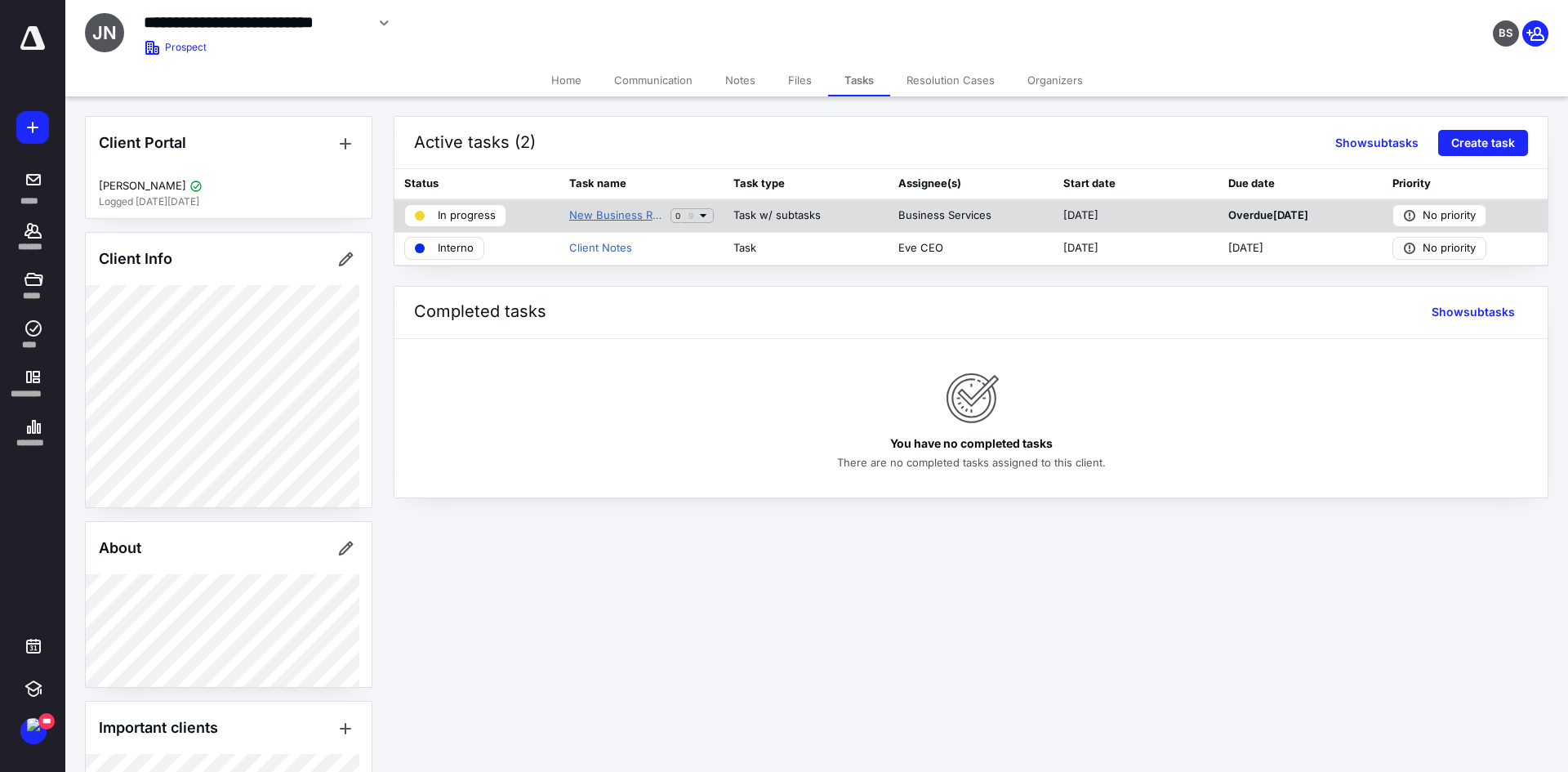 click on "New Business Registration" at bounding box center [617, 216] 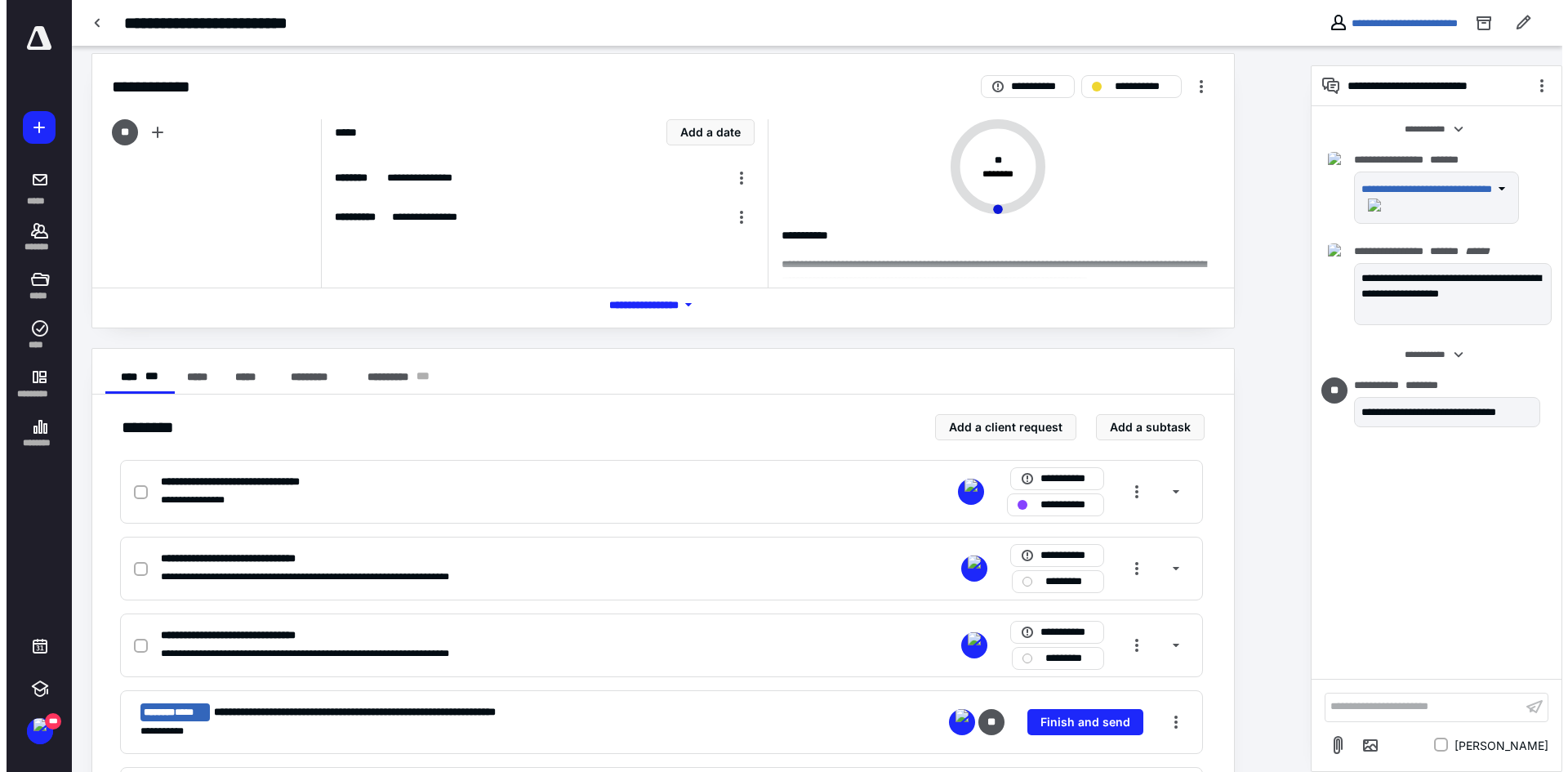 scroll, scrollTop: 0, scrollLeft: 0, axis: both 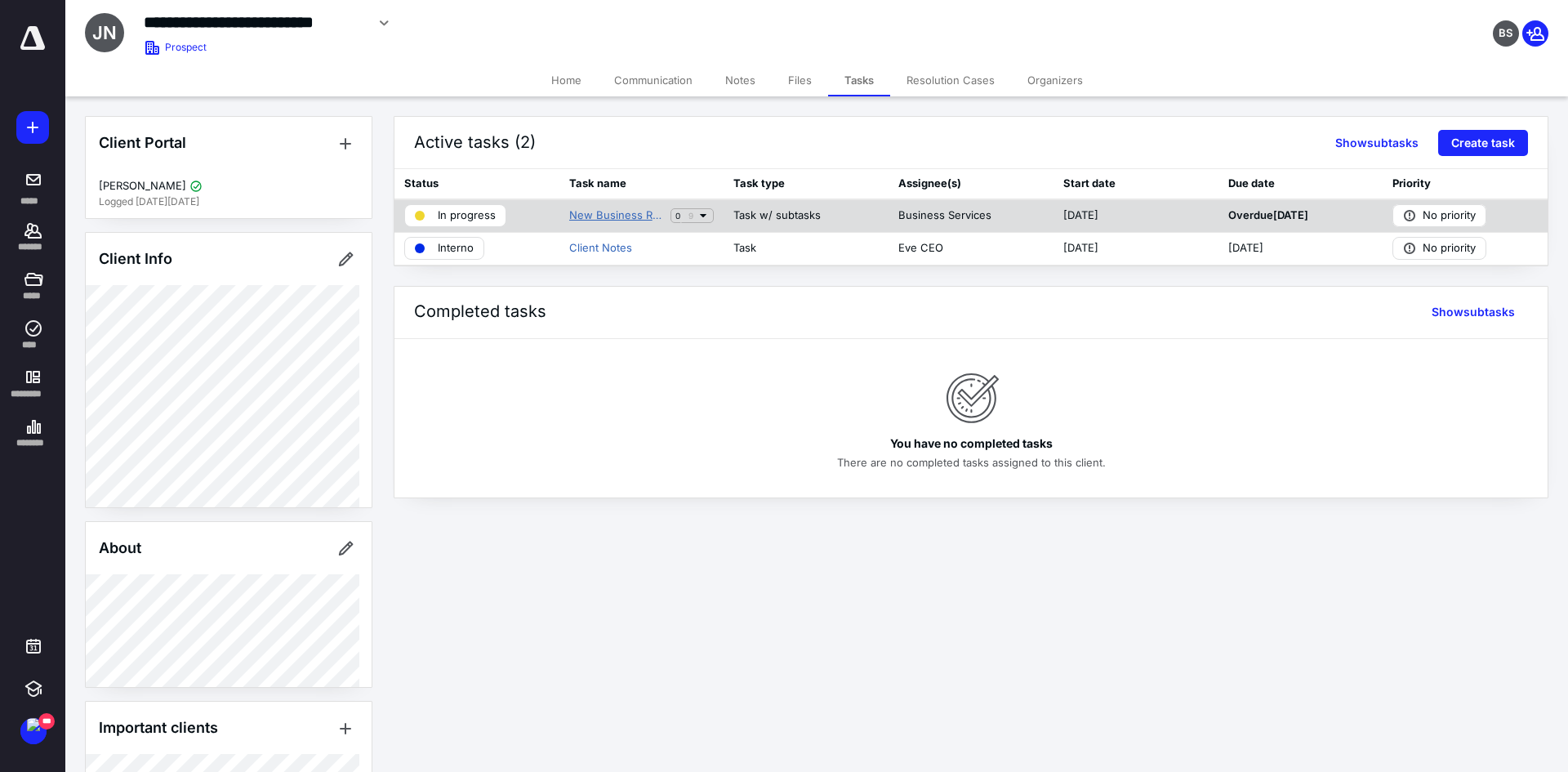 click on "New Business Registration" at bounding box center [617, 216] 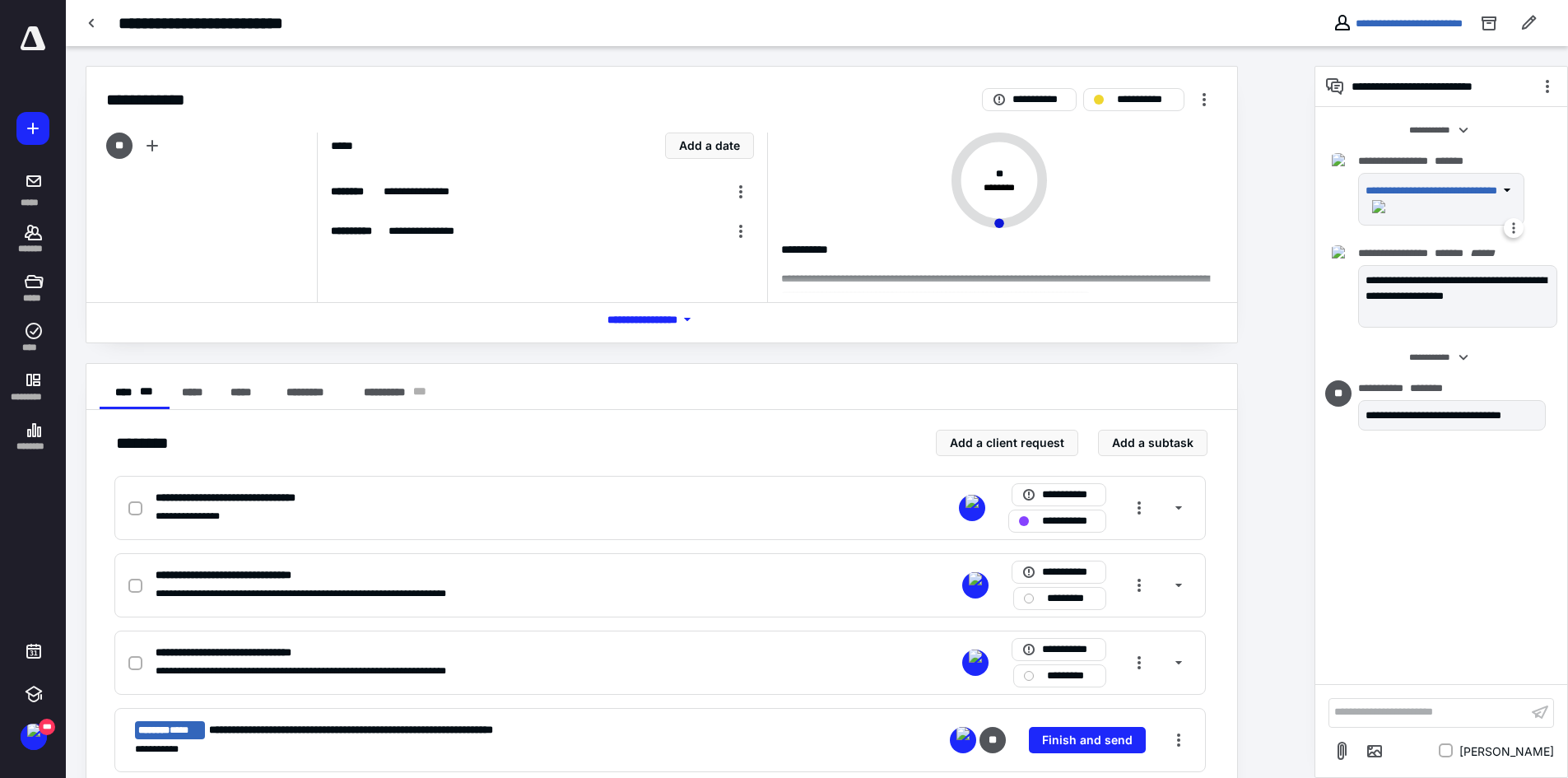 click at bounding box center (1379, 207) 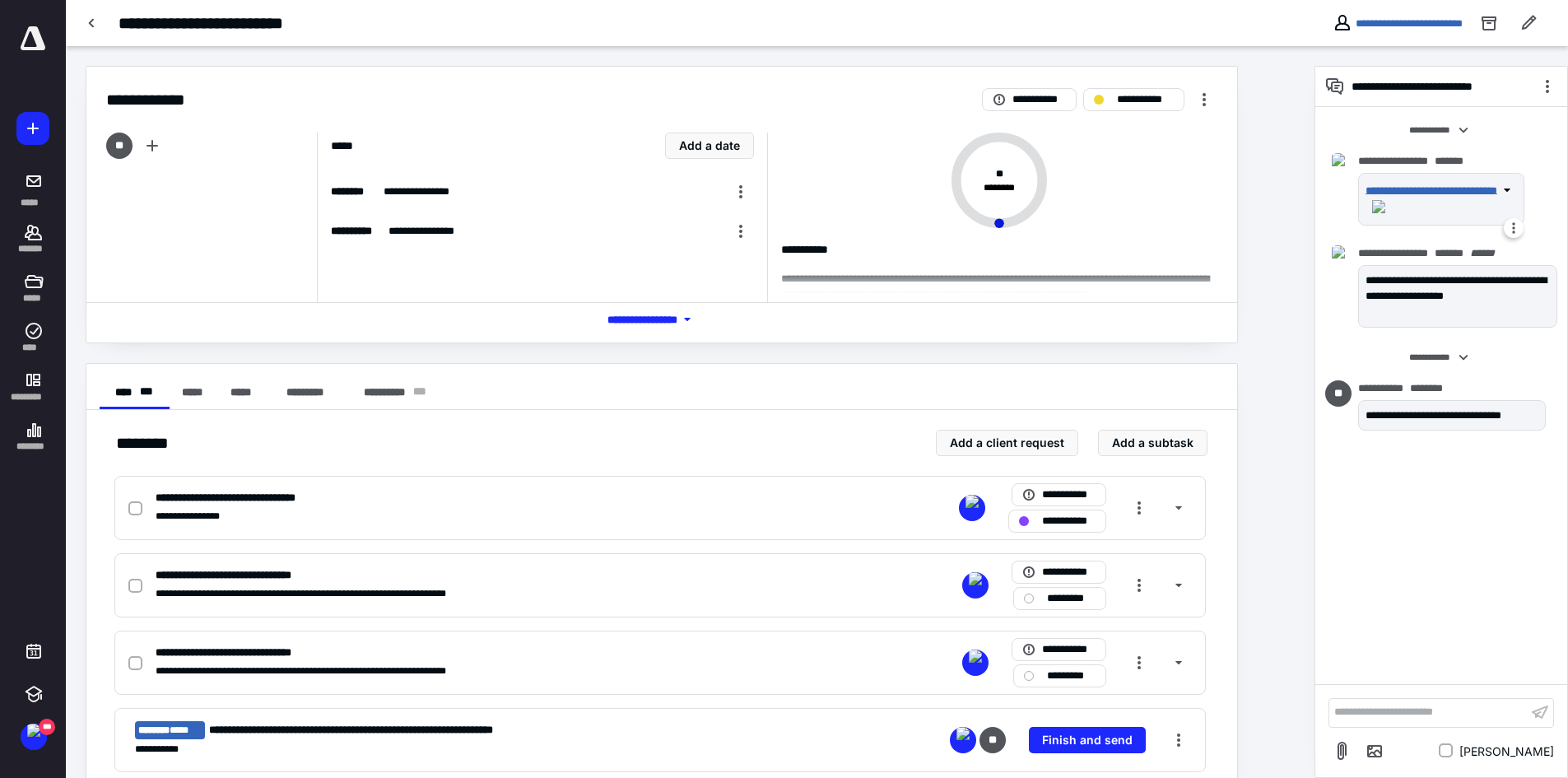 click on "**********" at bounding box center [1431, 189] 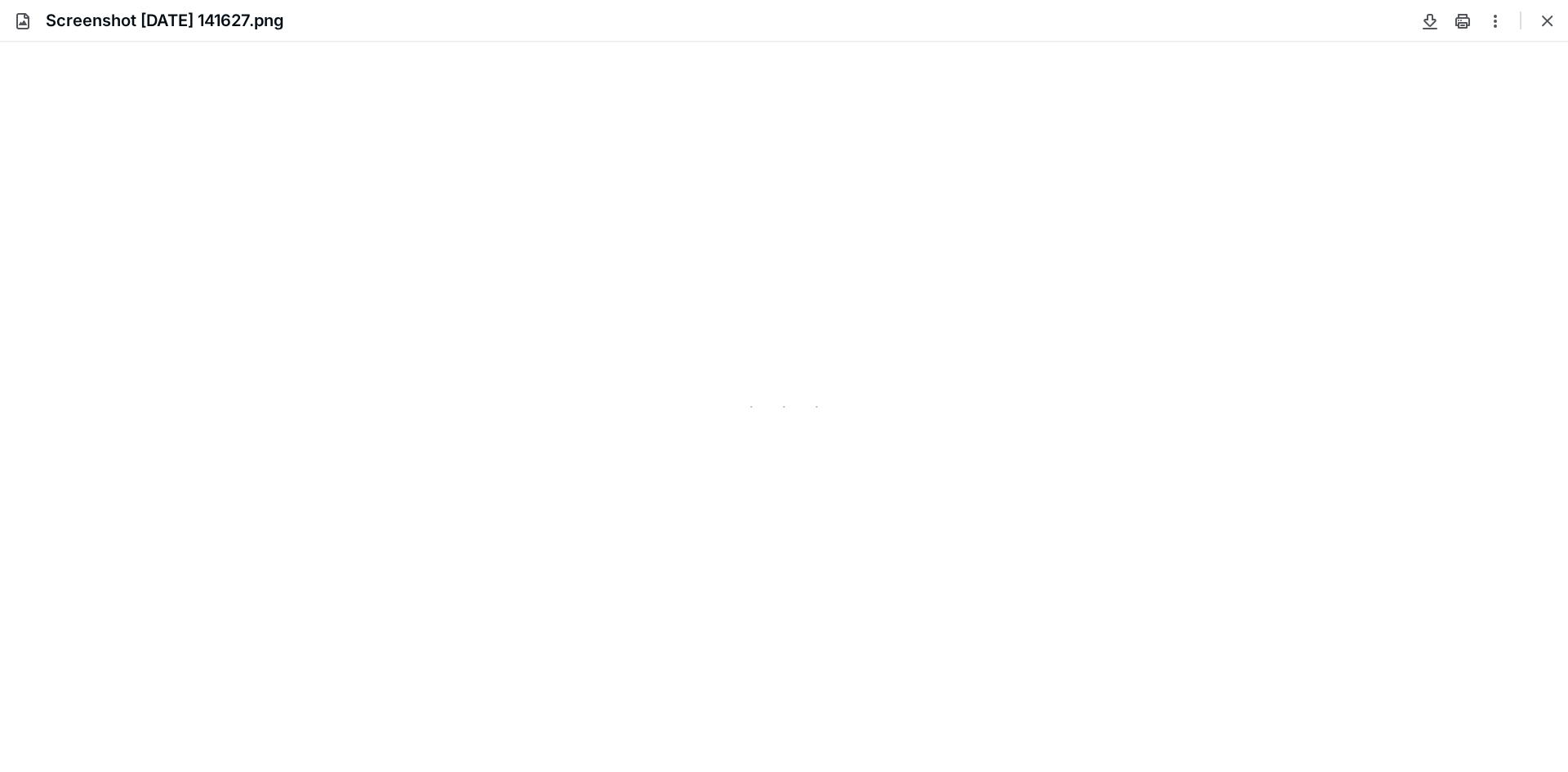 scroll, scrollTop: 0, scrollLeft: 0, axis: both 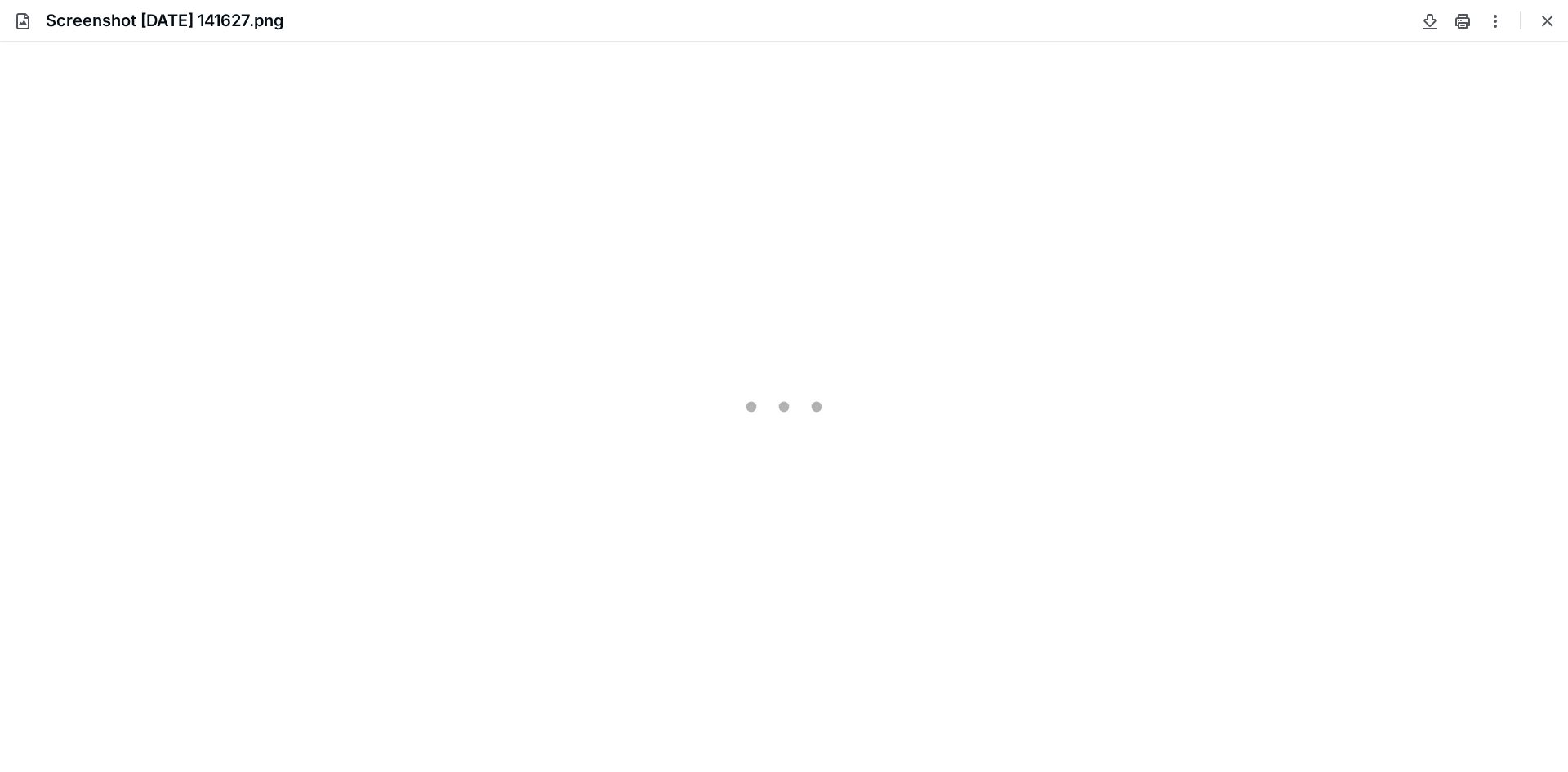 type on "192" 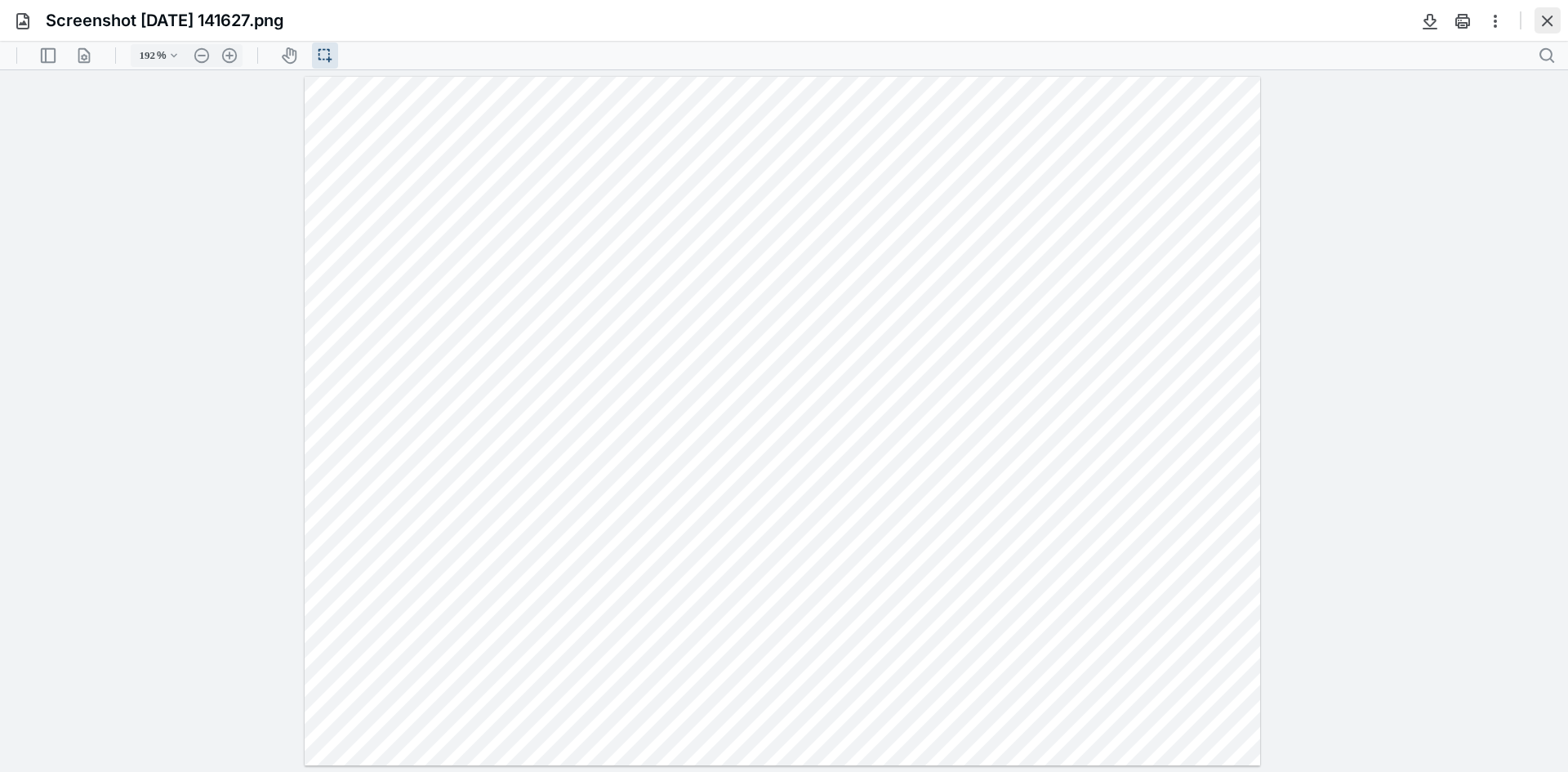click at bounding box center (1548, 20) 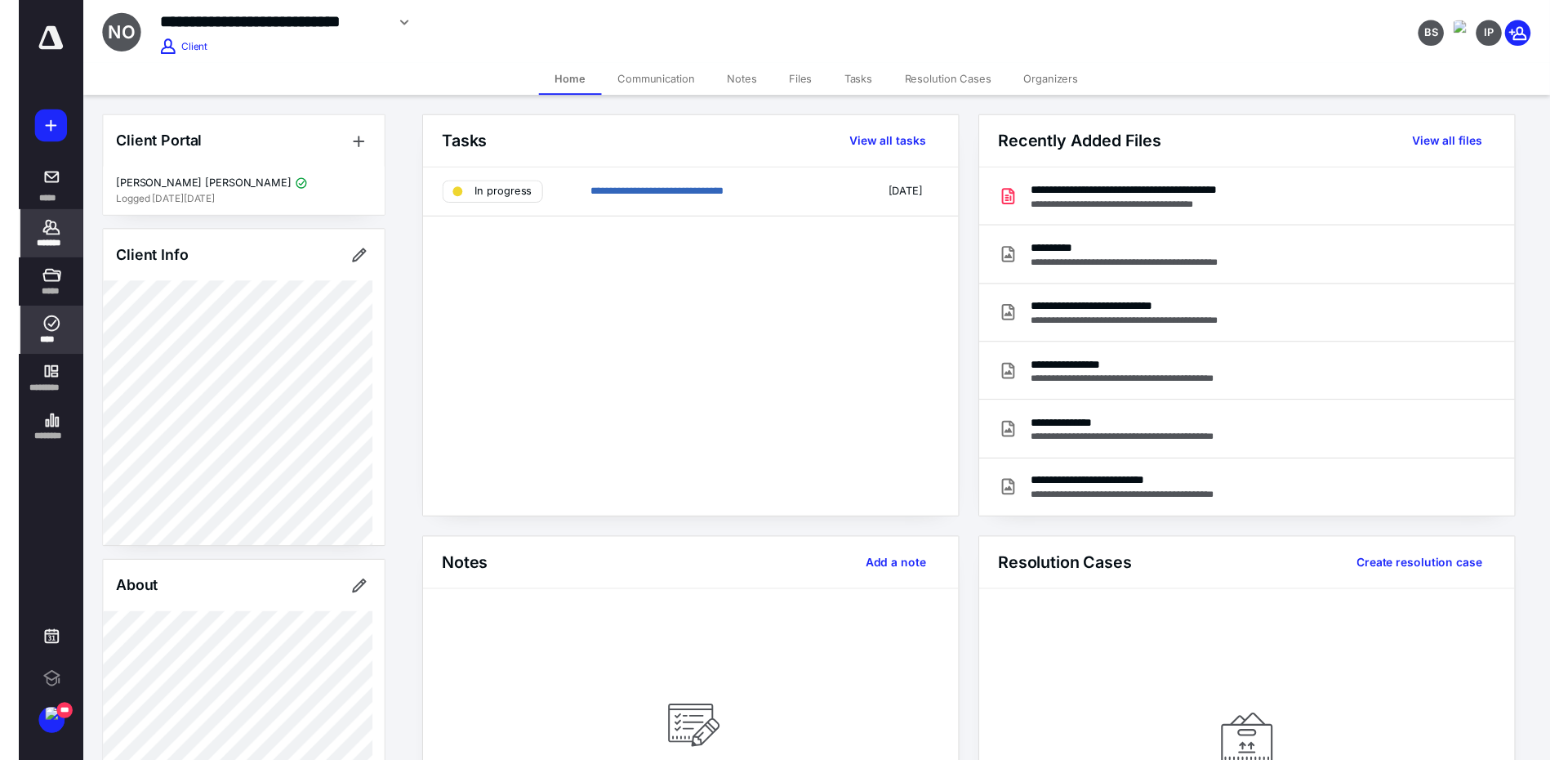 scroll, scrollTop: 0, scrollLeft: 0, axis: both 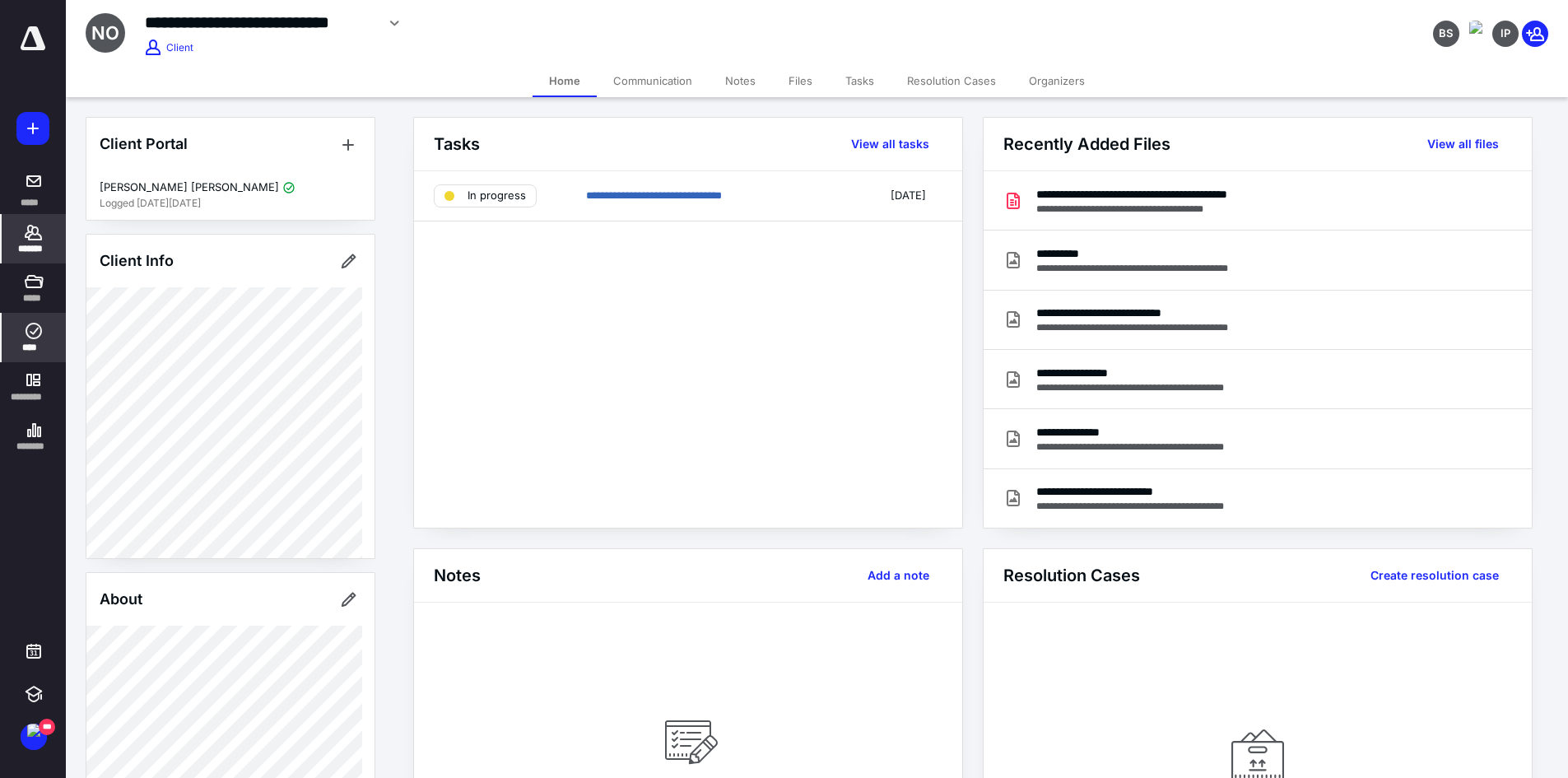 click 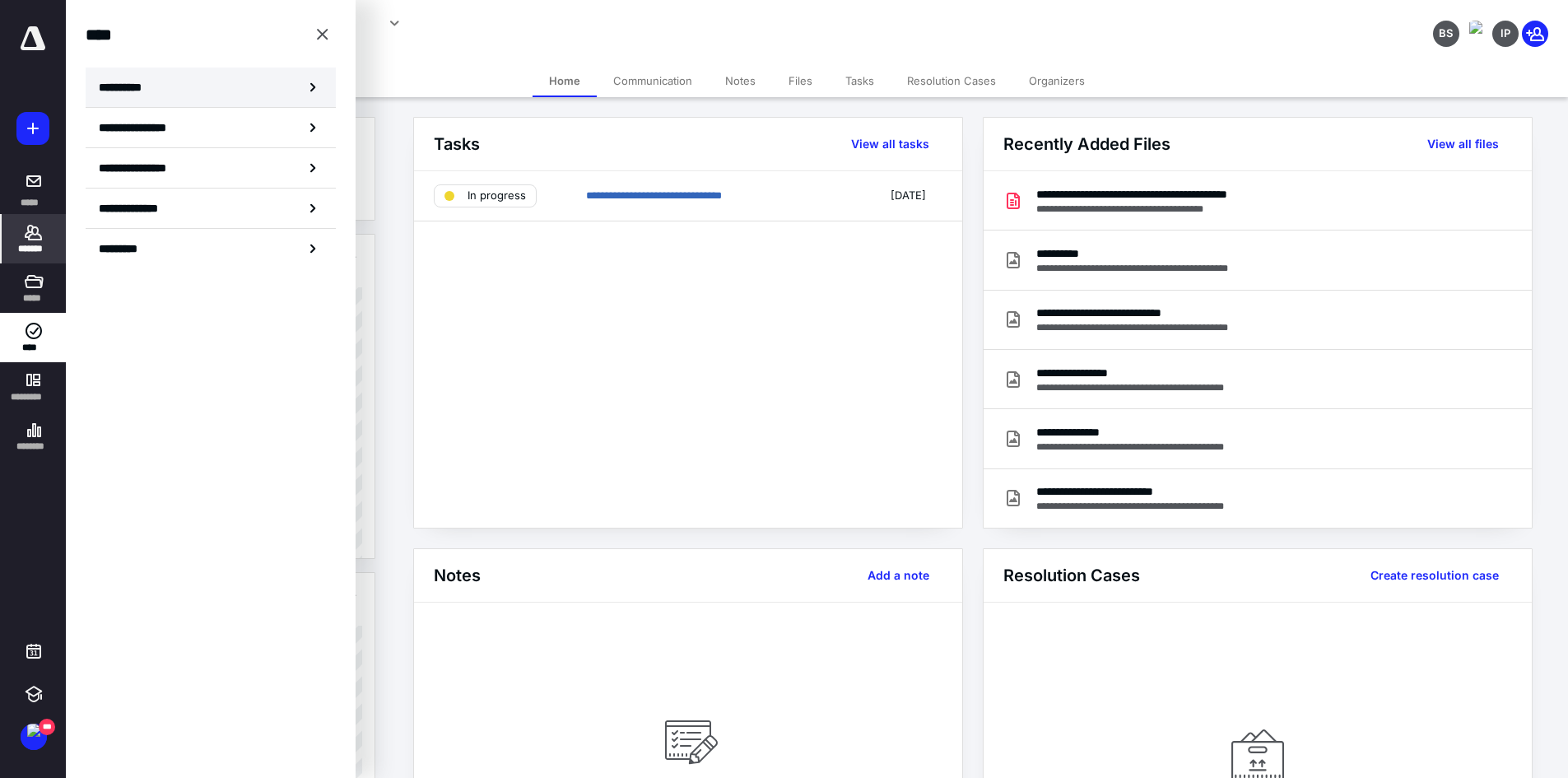 click on "**********" at bounding box center [211, 87] 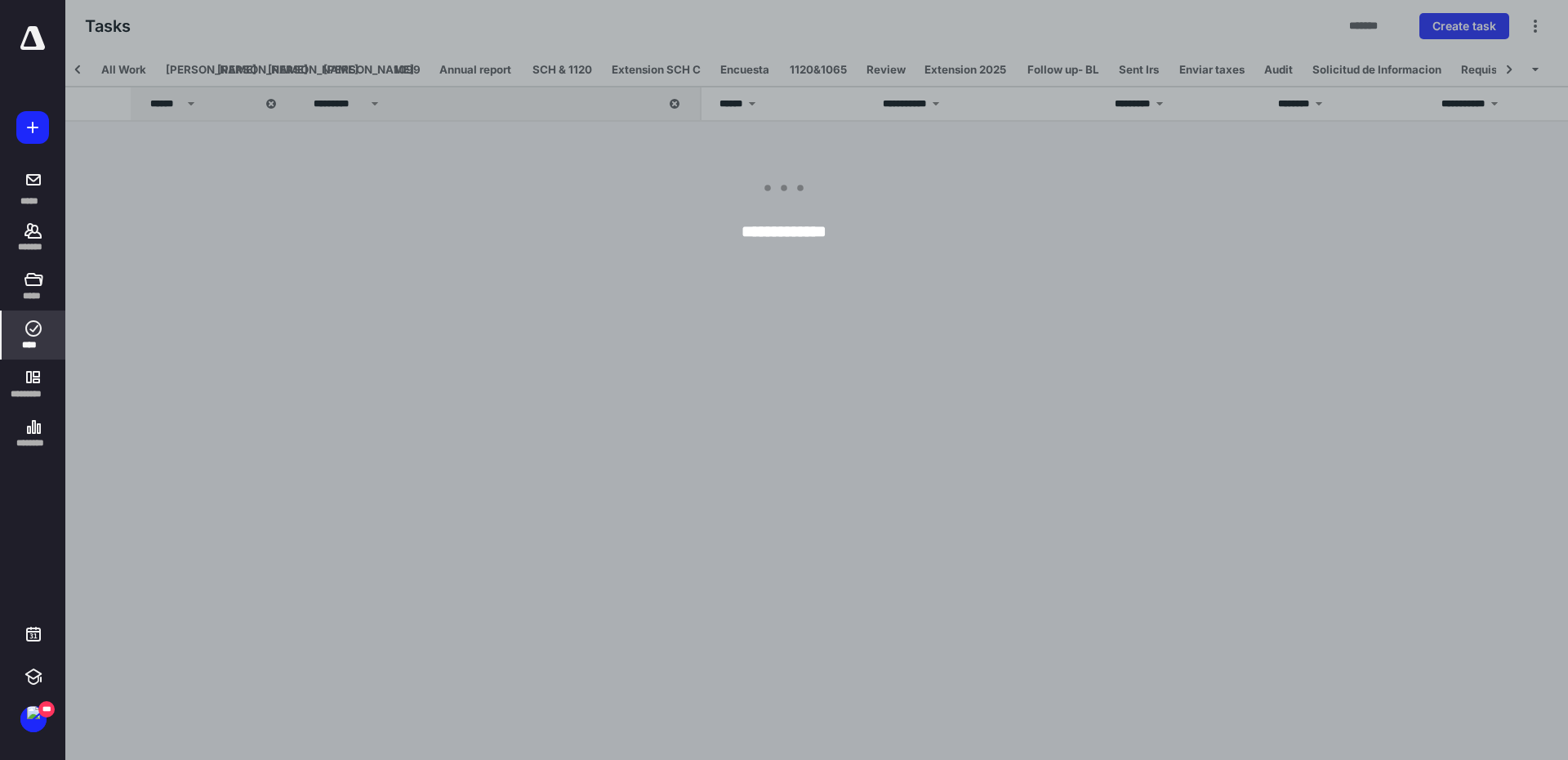 scroll, scrollTop: 0, scrollLeft: 220, axis: horizontal 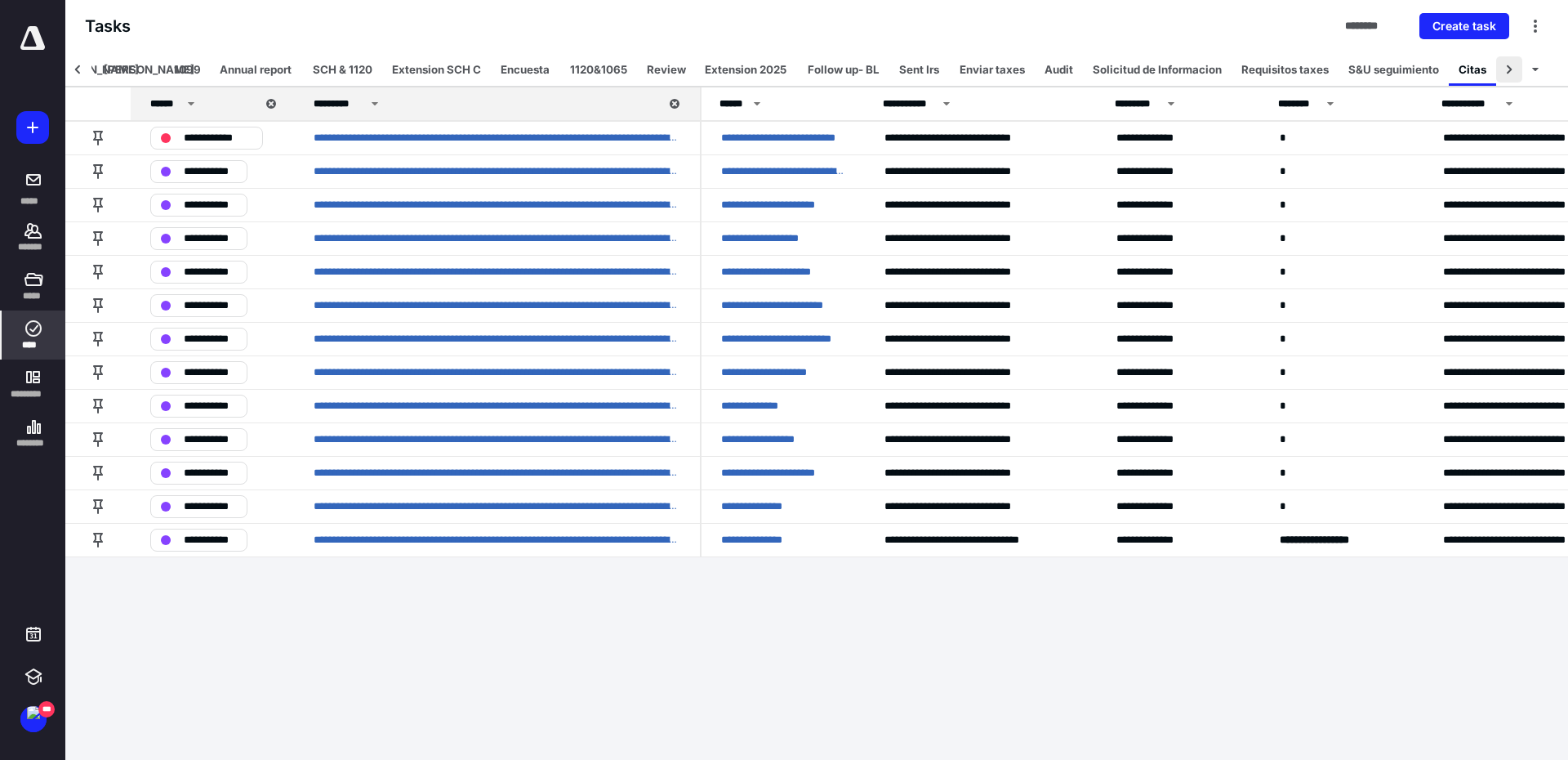 click at bounding box center [1509, 69] 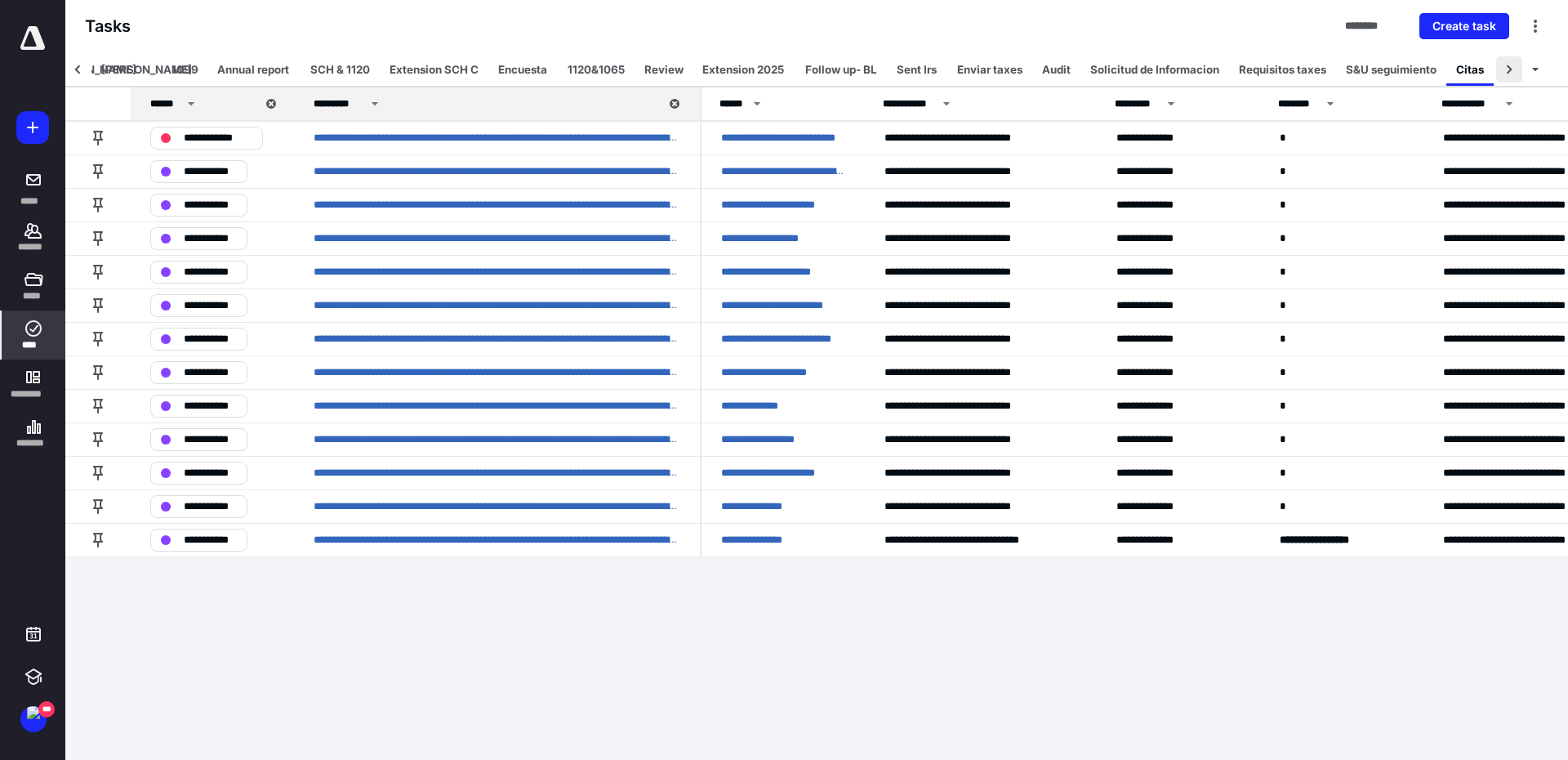 click at bounding box center (1509, 69) 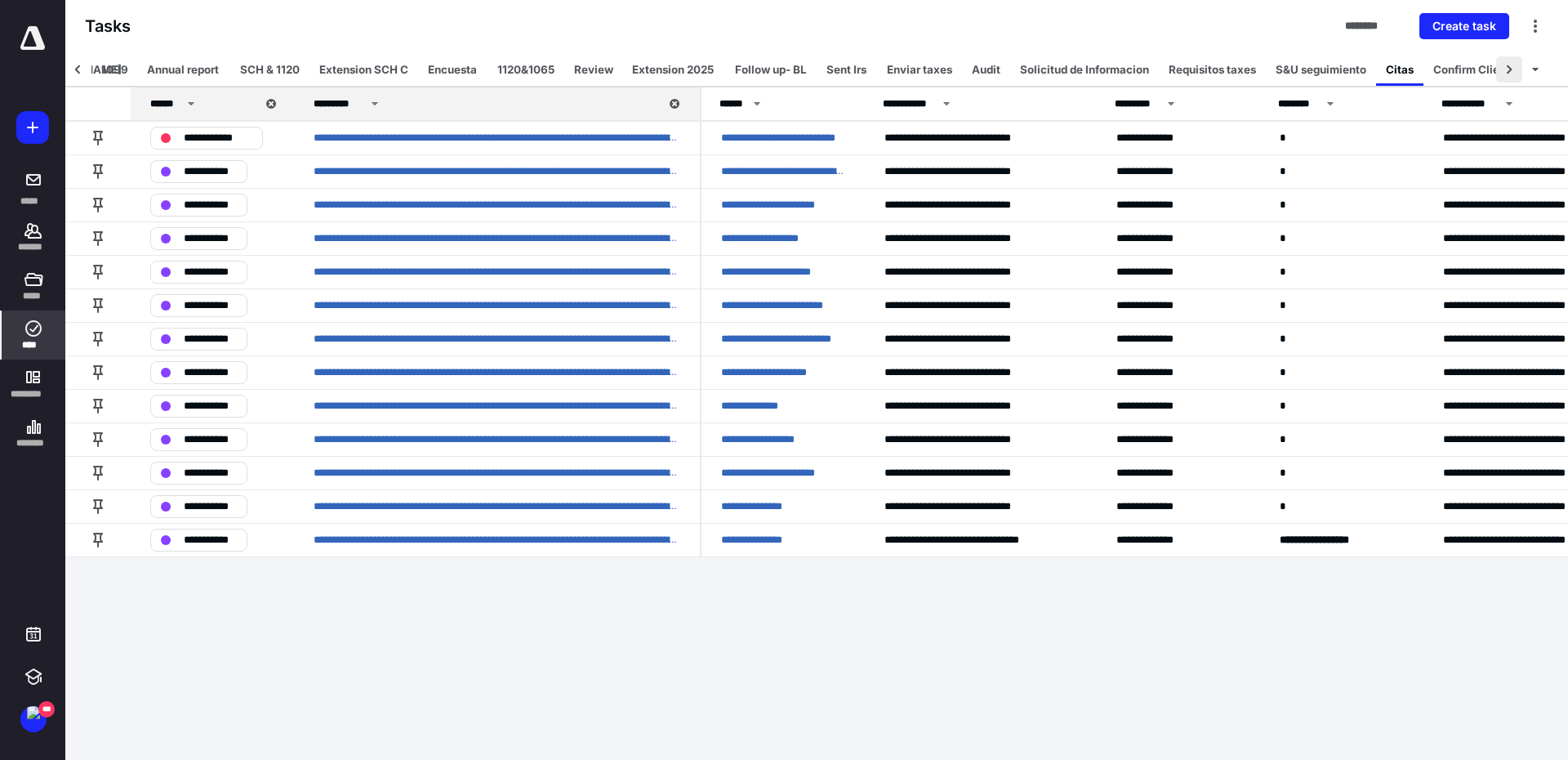 click at bounding box center [1509, 69] 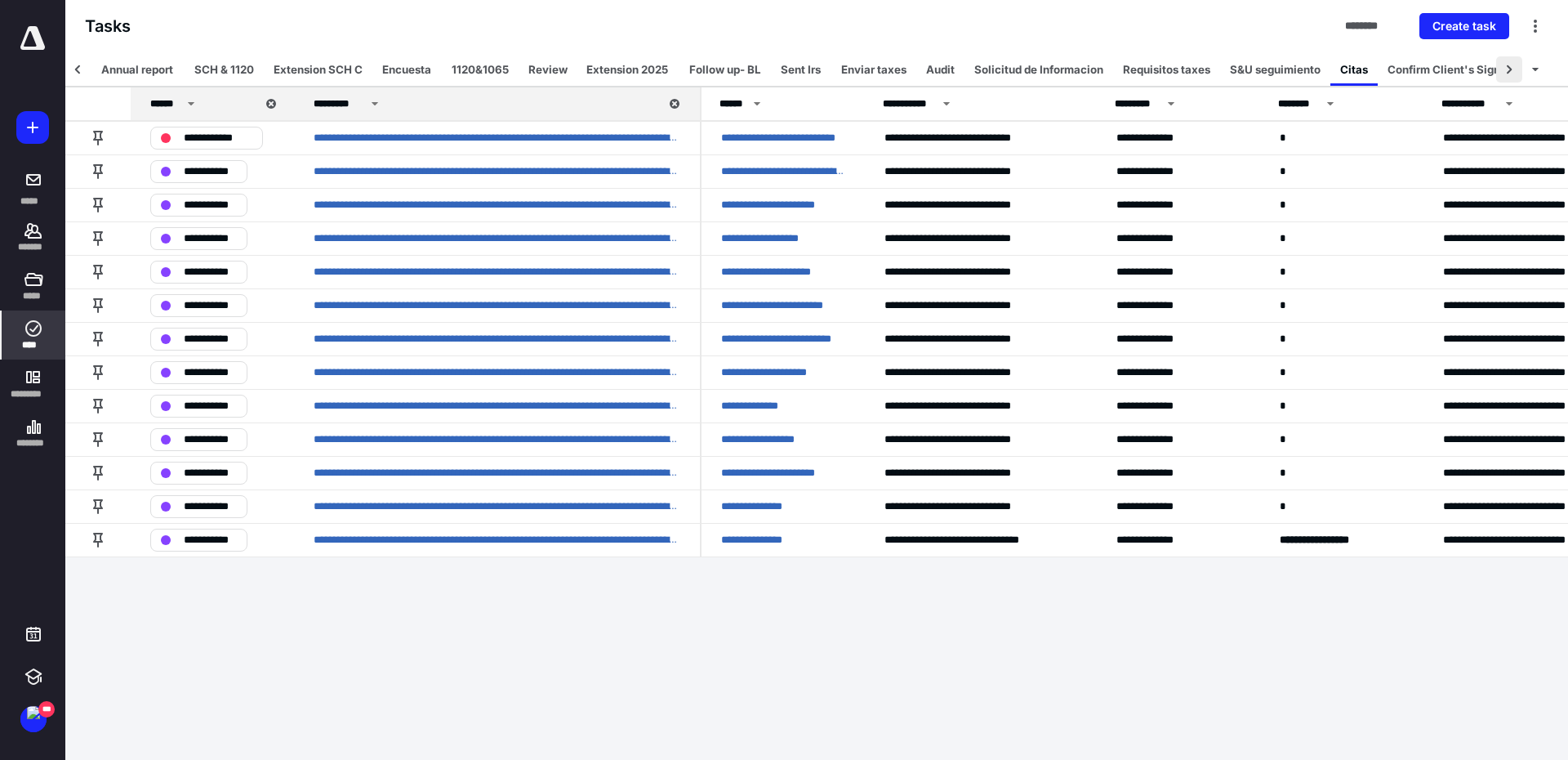 click at bounding box center [1509, 69] 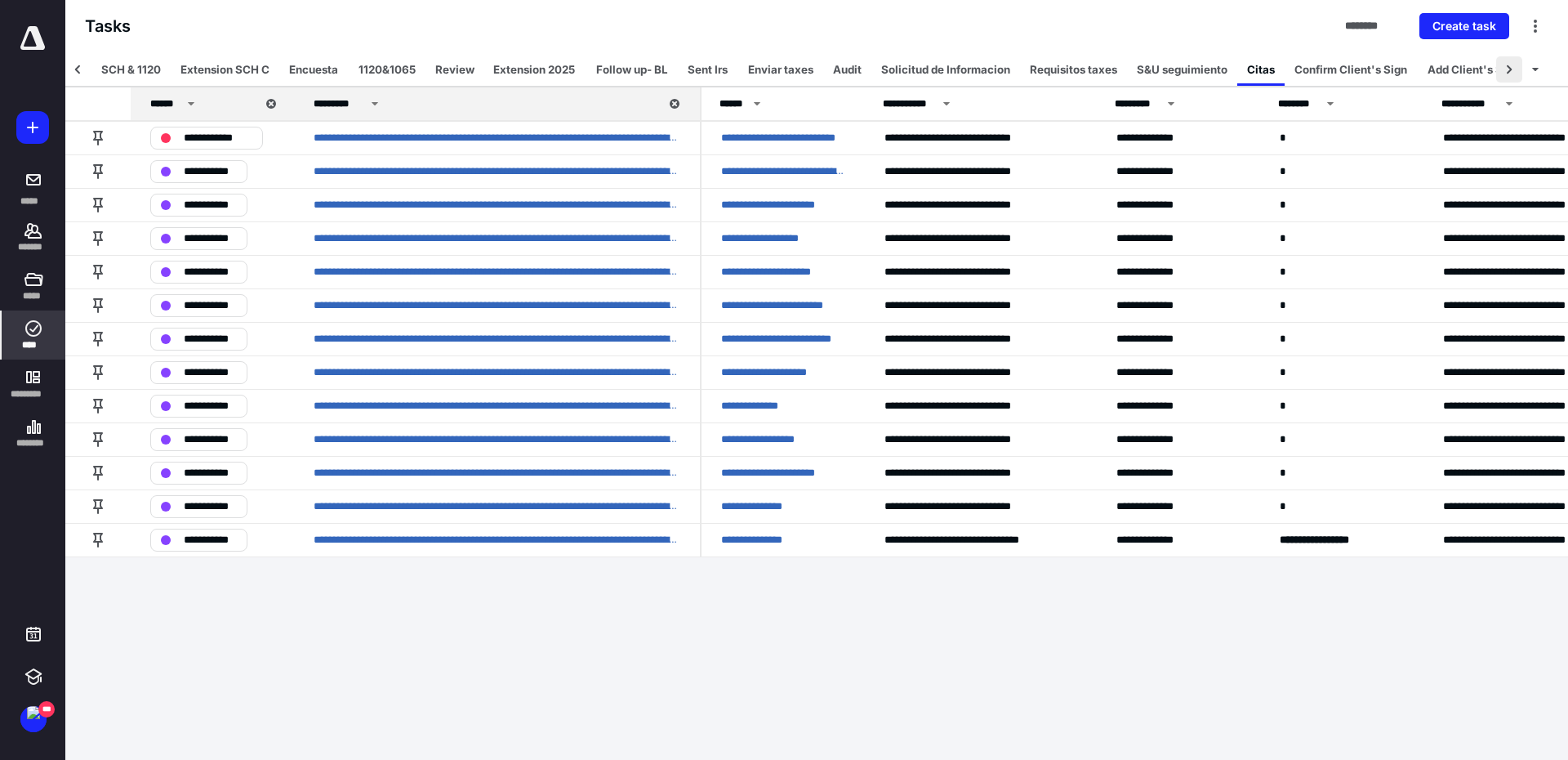 click at bounding box center (1509, 69) 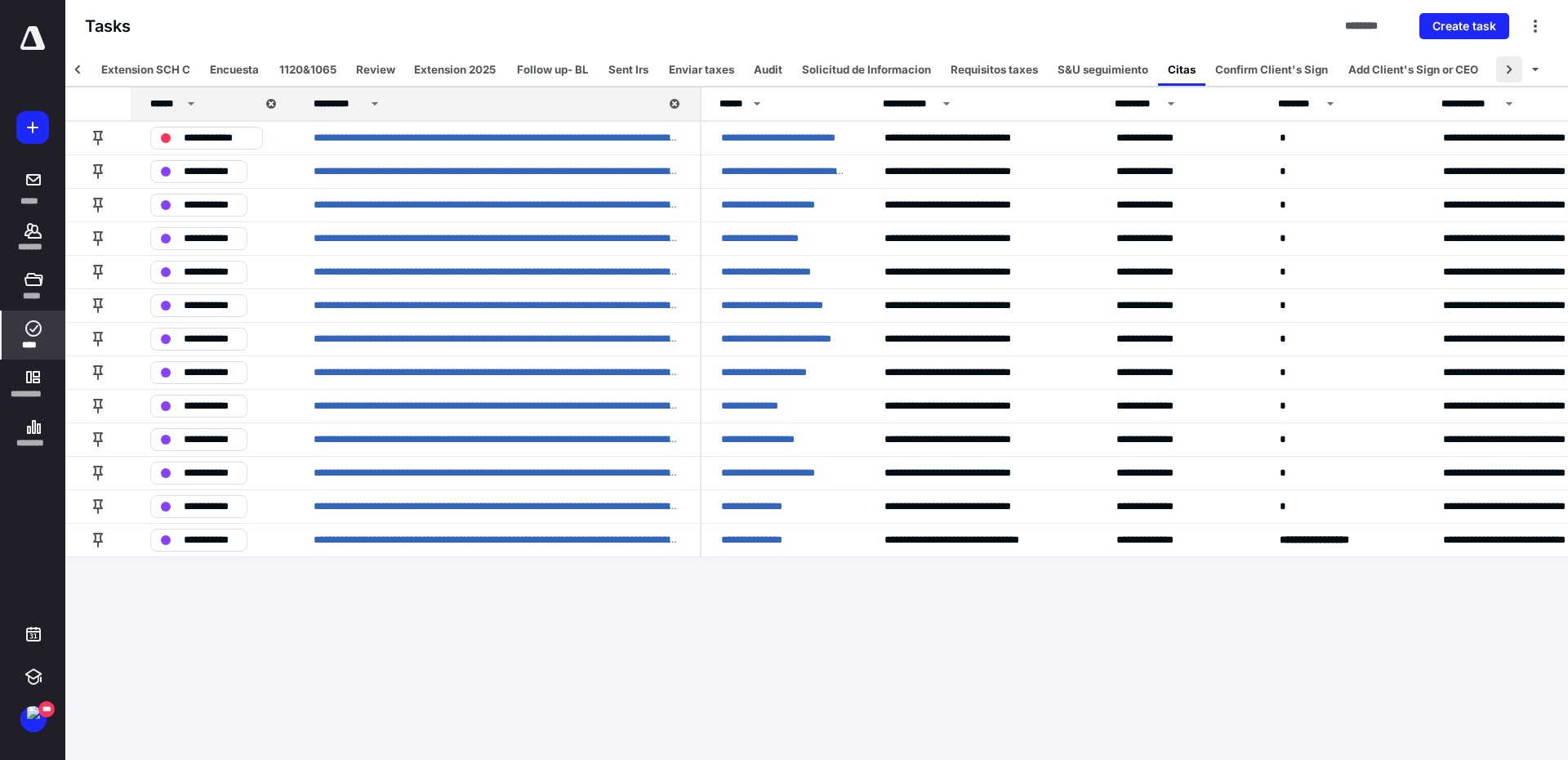click at bounding box center [1509, 69] 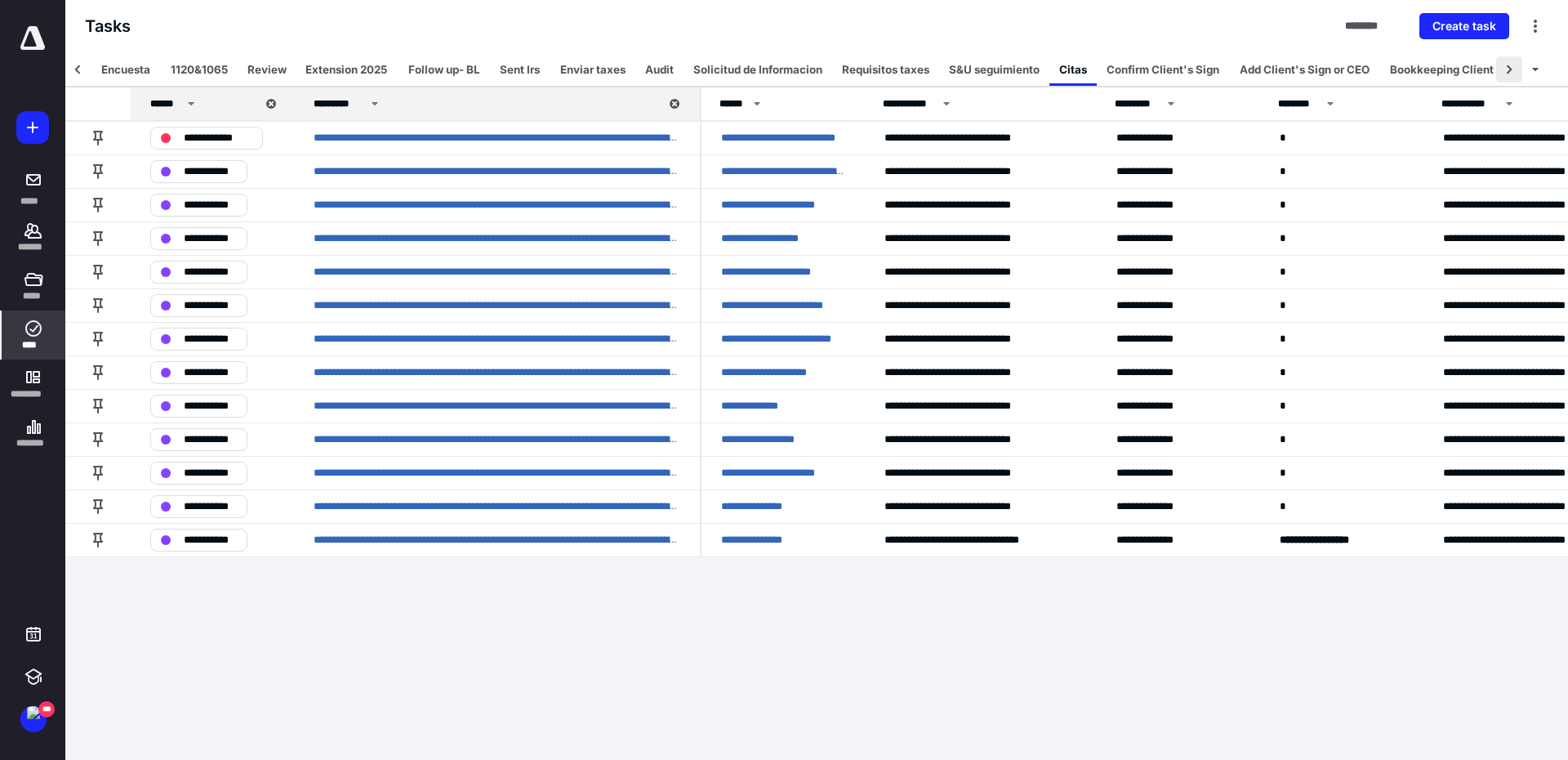 click at bounding box center (1509, 69) 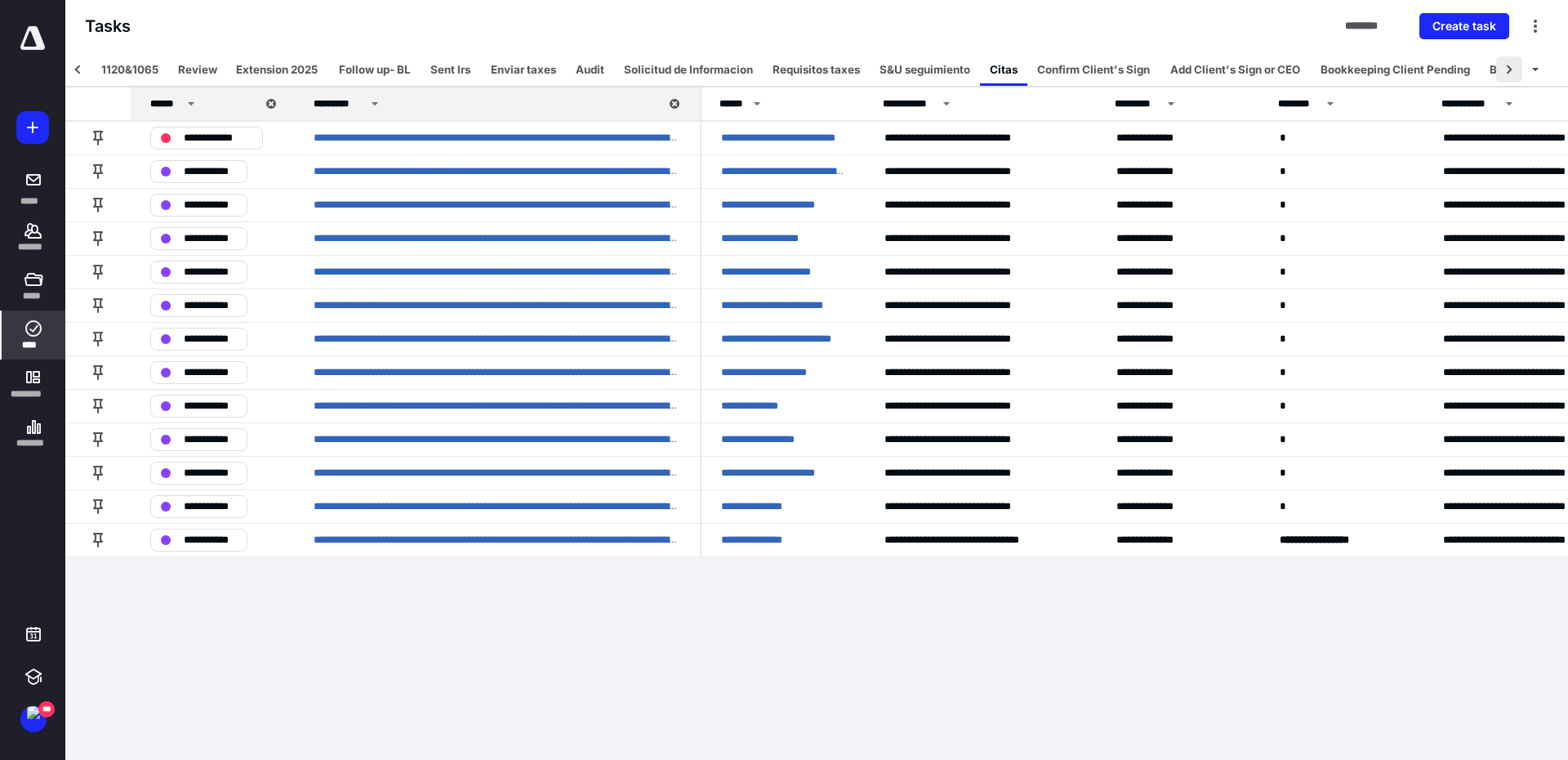 click at bounding box center [1509, 69] 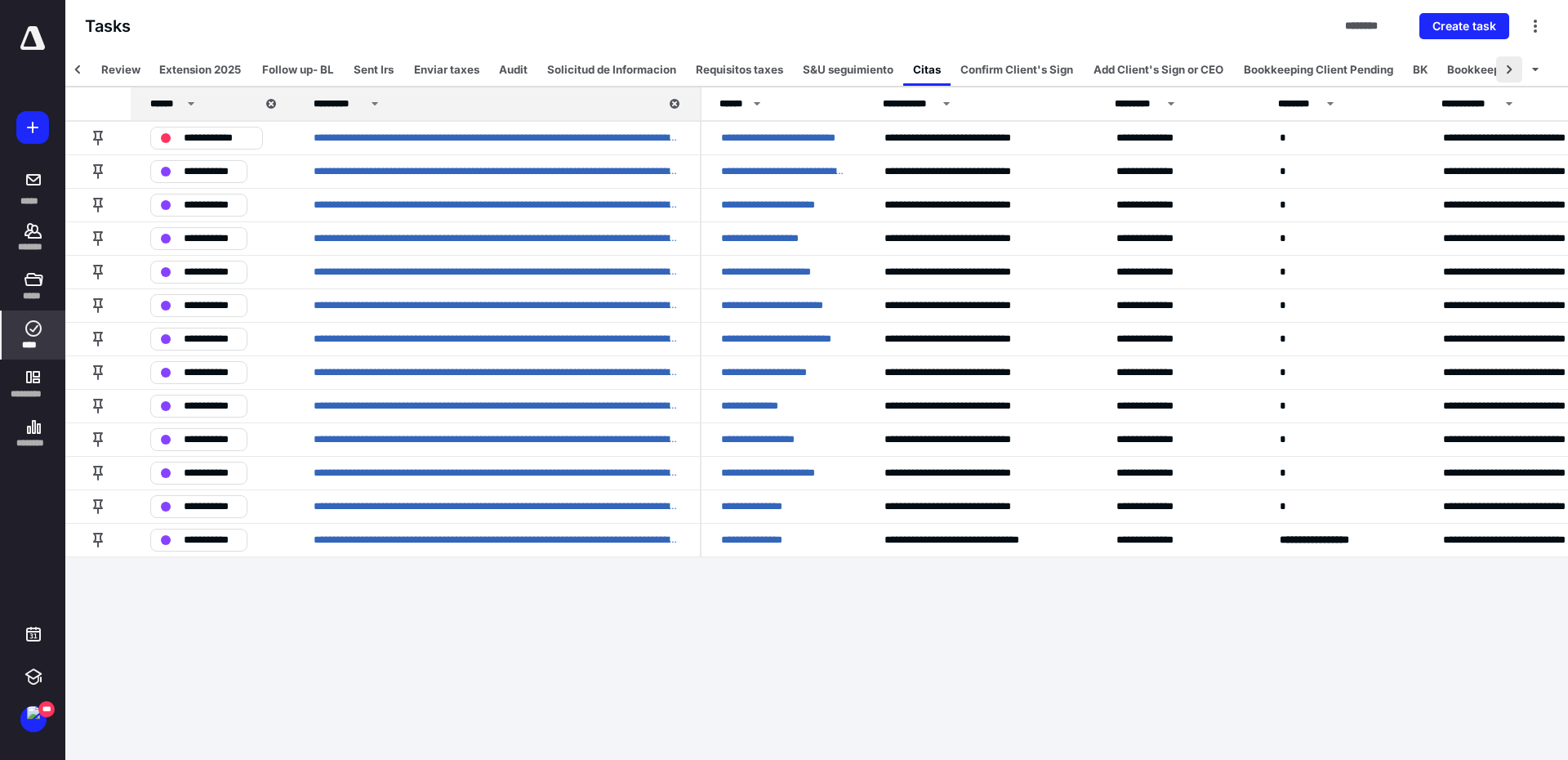 click at bounding box center [1509, 69] 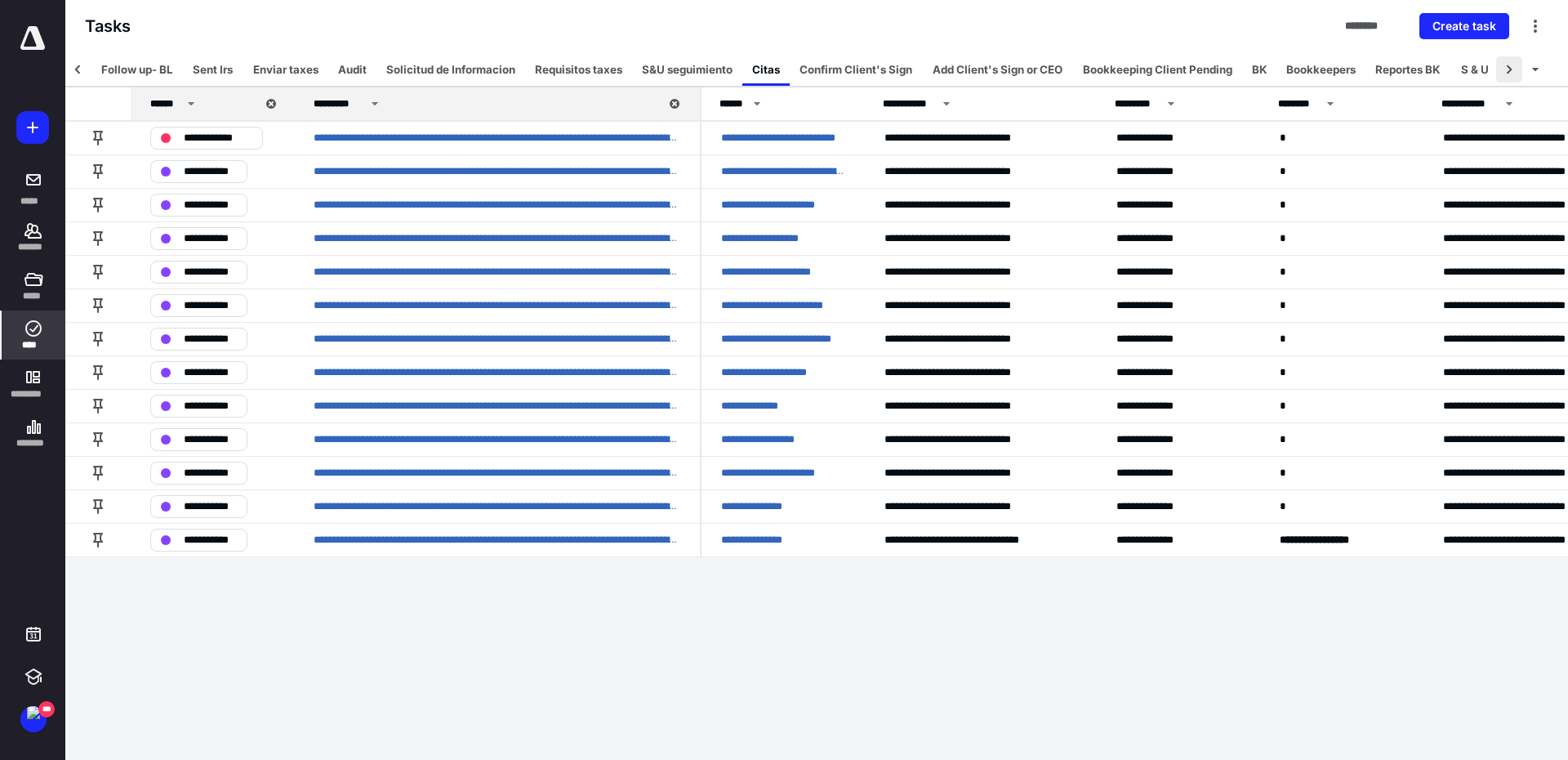 click at bounding box center (1509, 69) 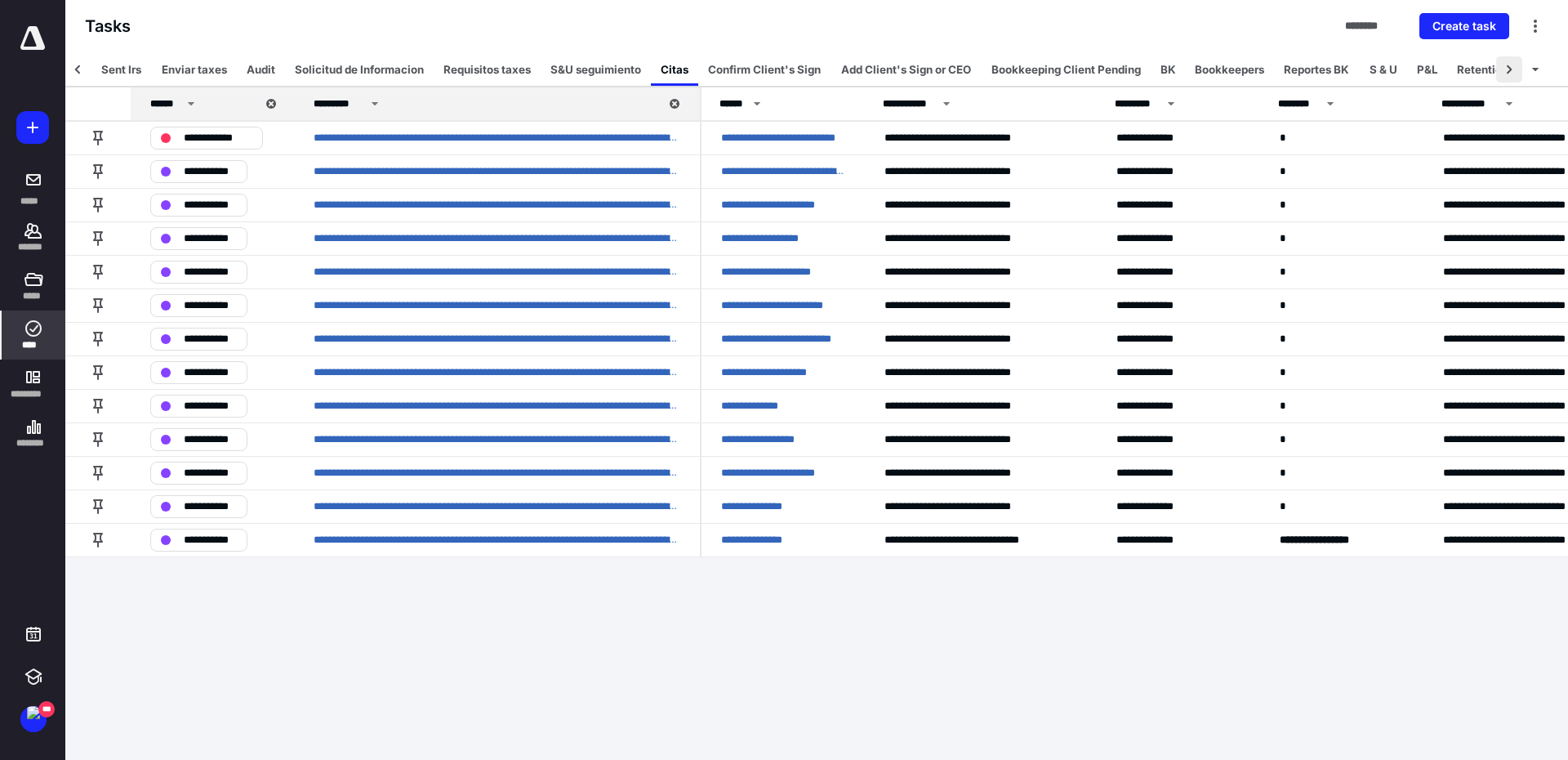 click at bounding box center [1509, 69] 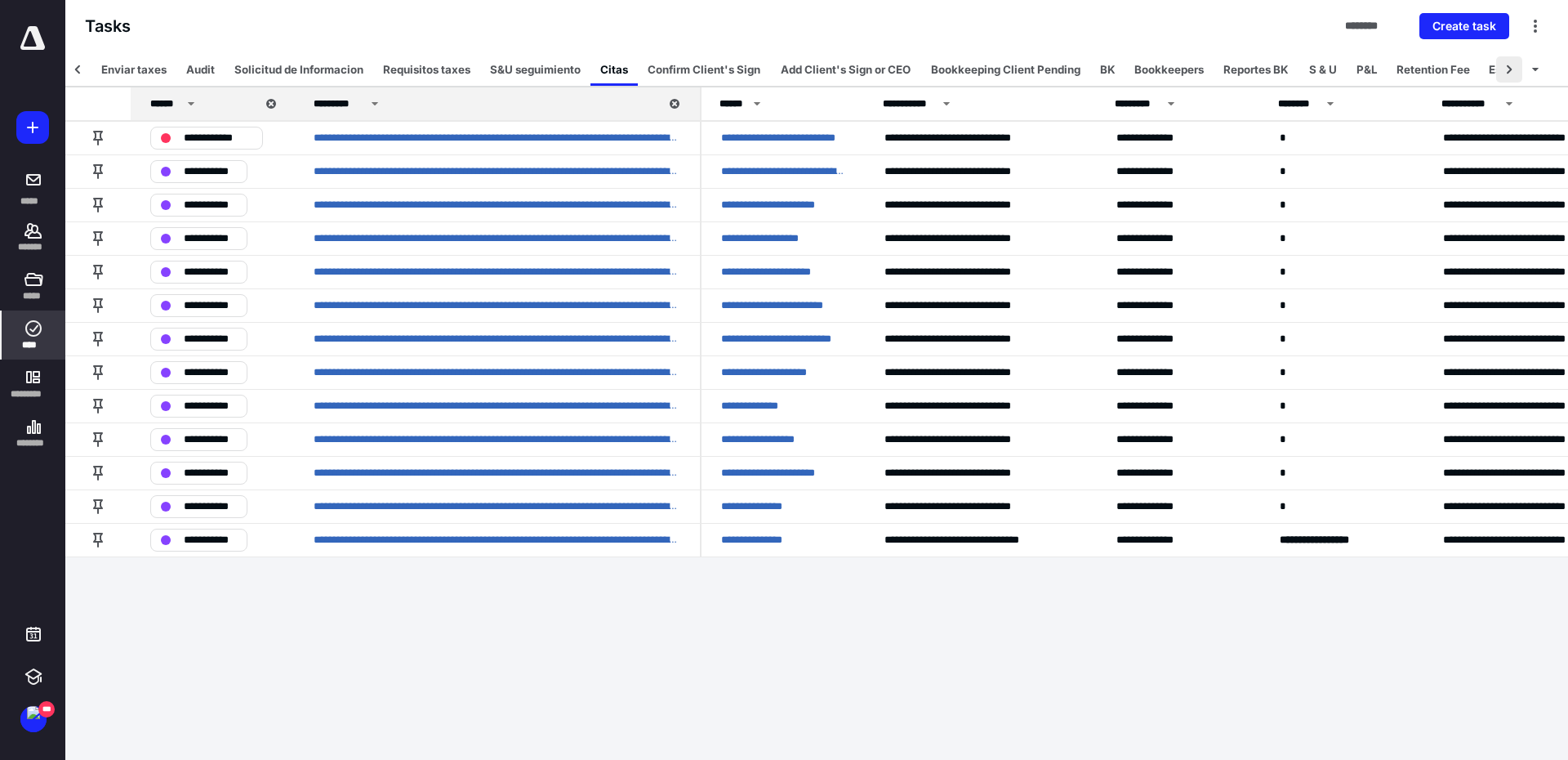 click at bounding box center (1509, 69) 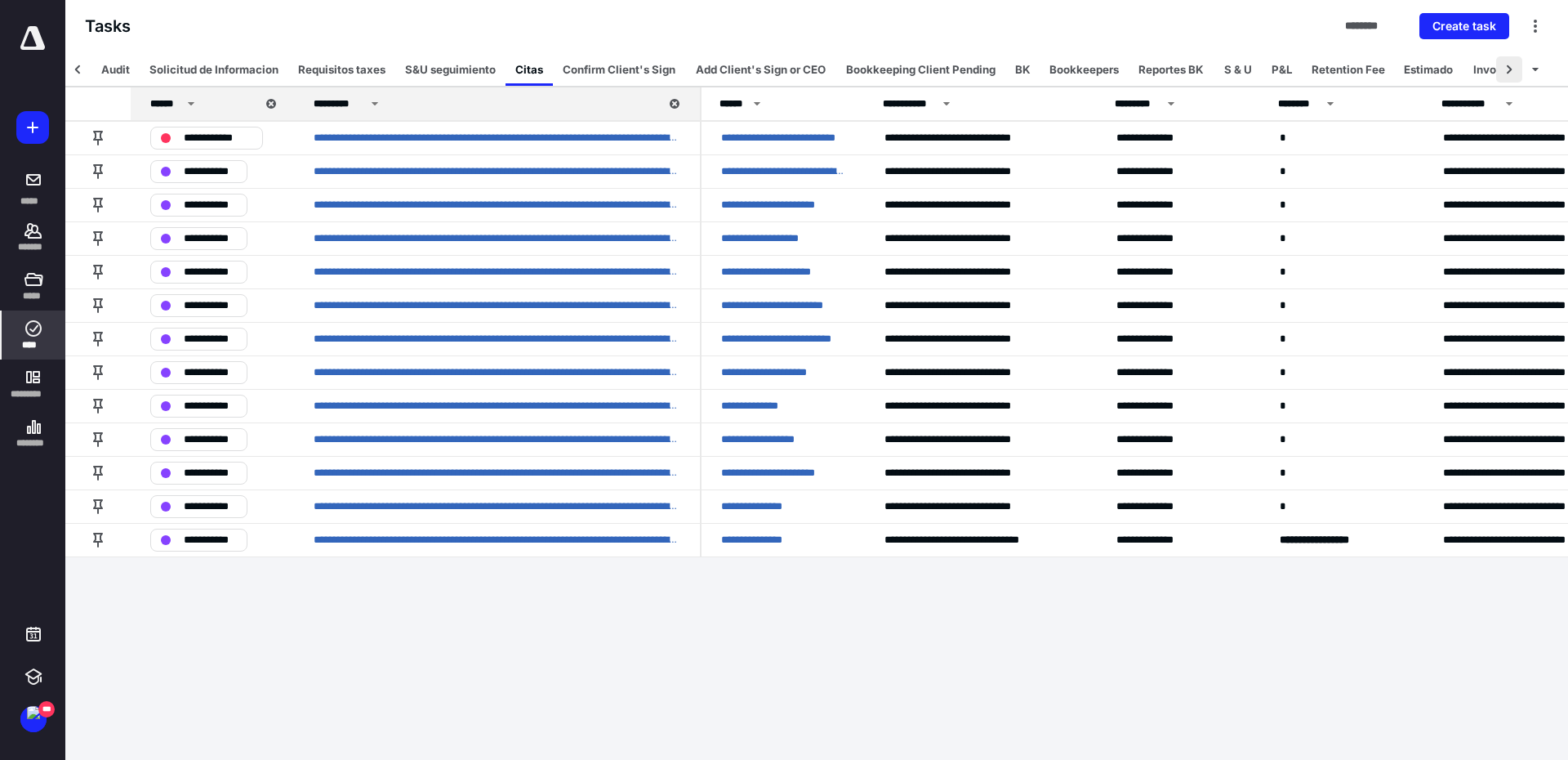 click at bounding box center [1509, 69] 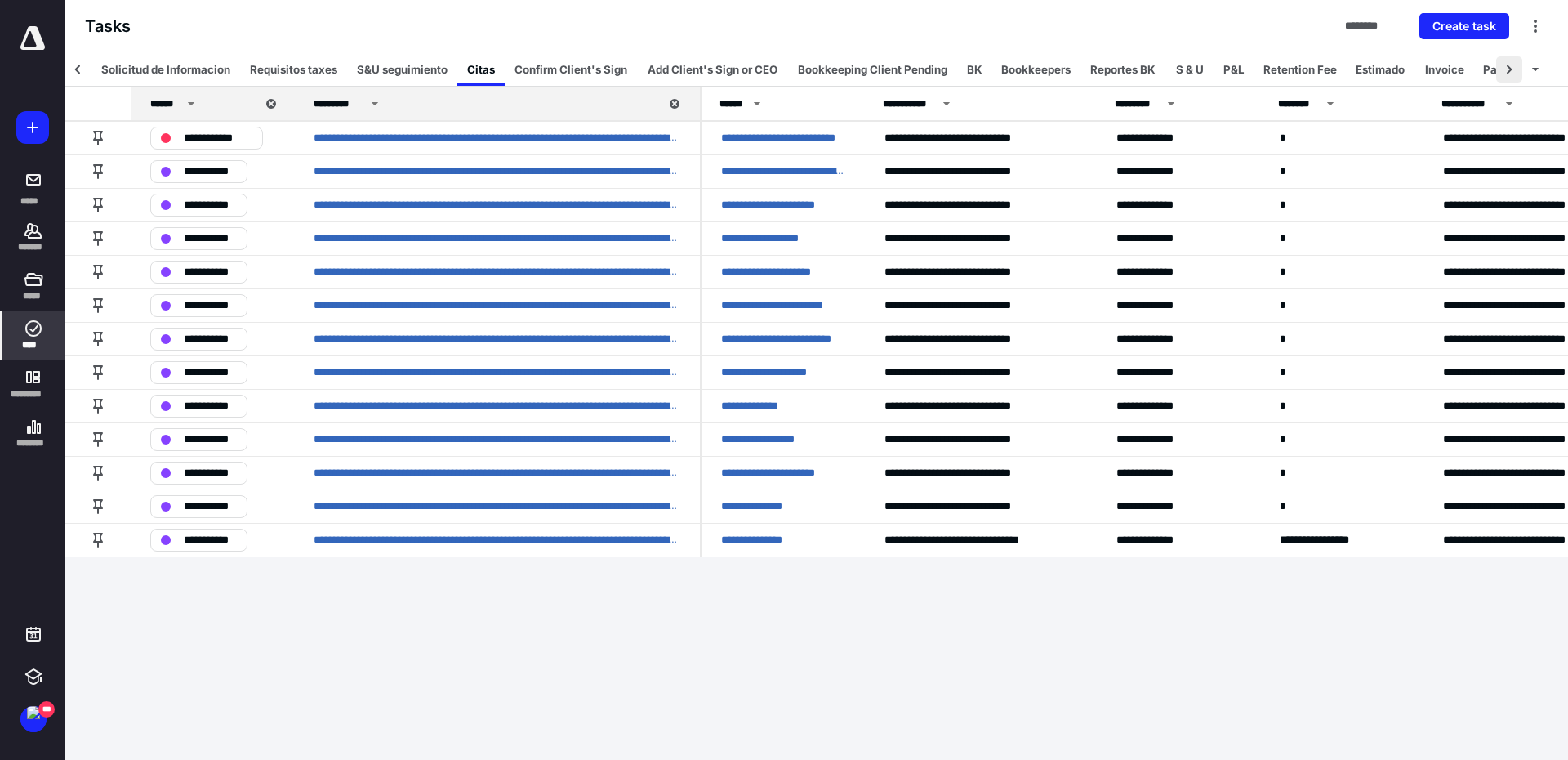 click at bounding box center (1509, 69) 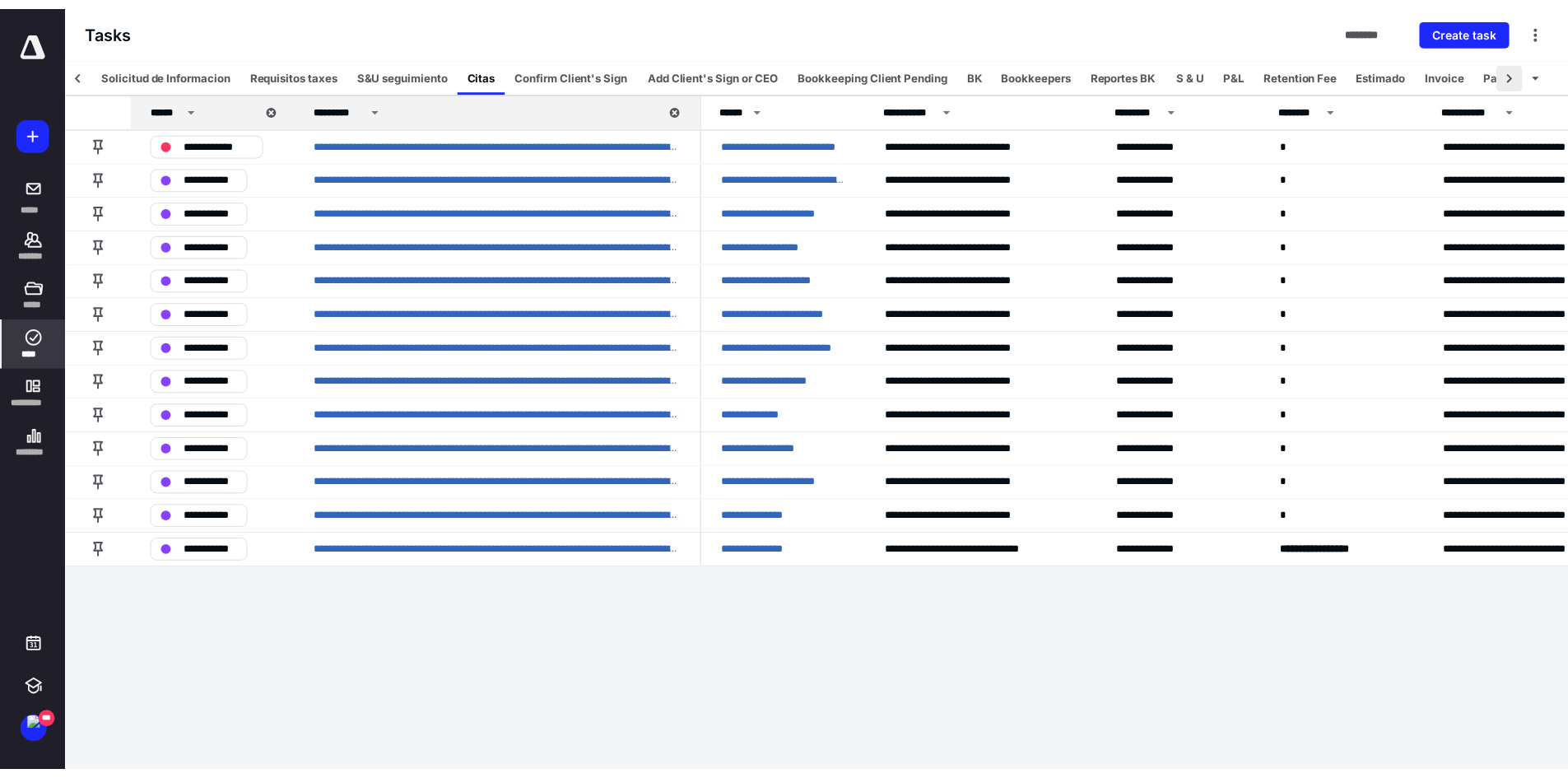 scroll, scrollTop: 0, scrollLeft: 1264, axis: horizontal 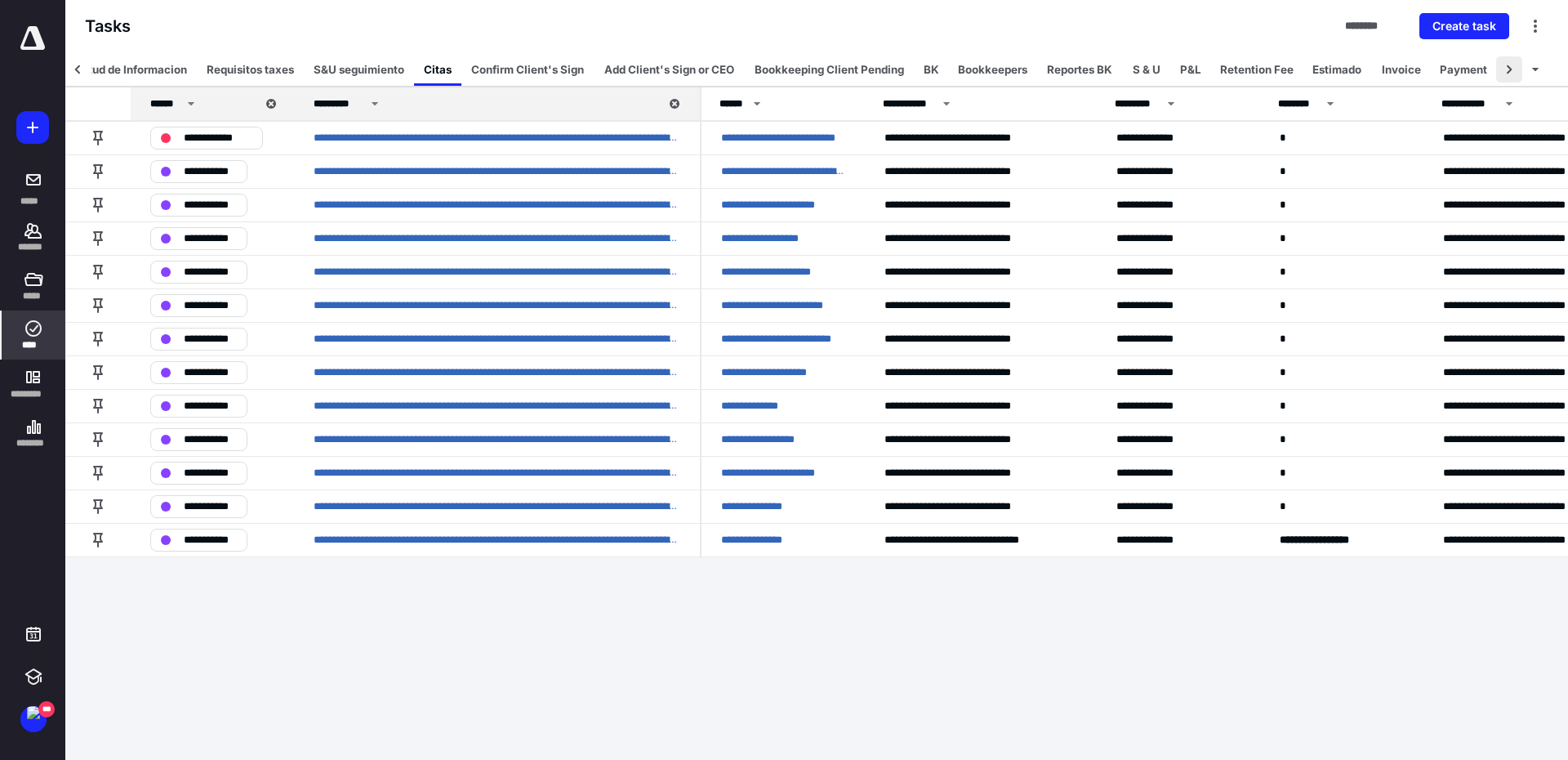 click 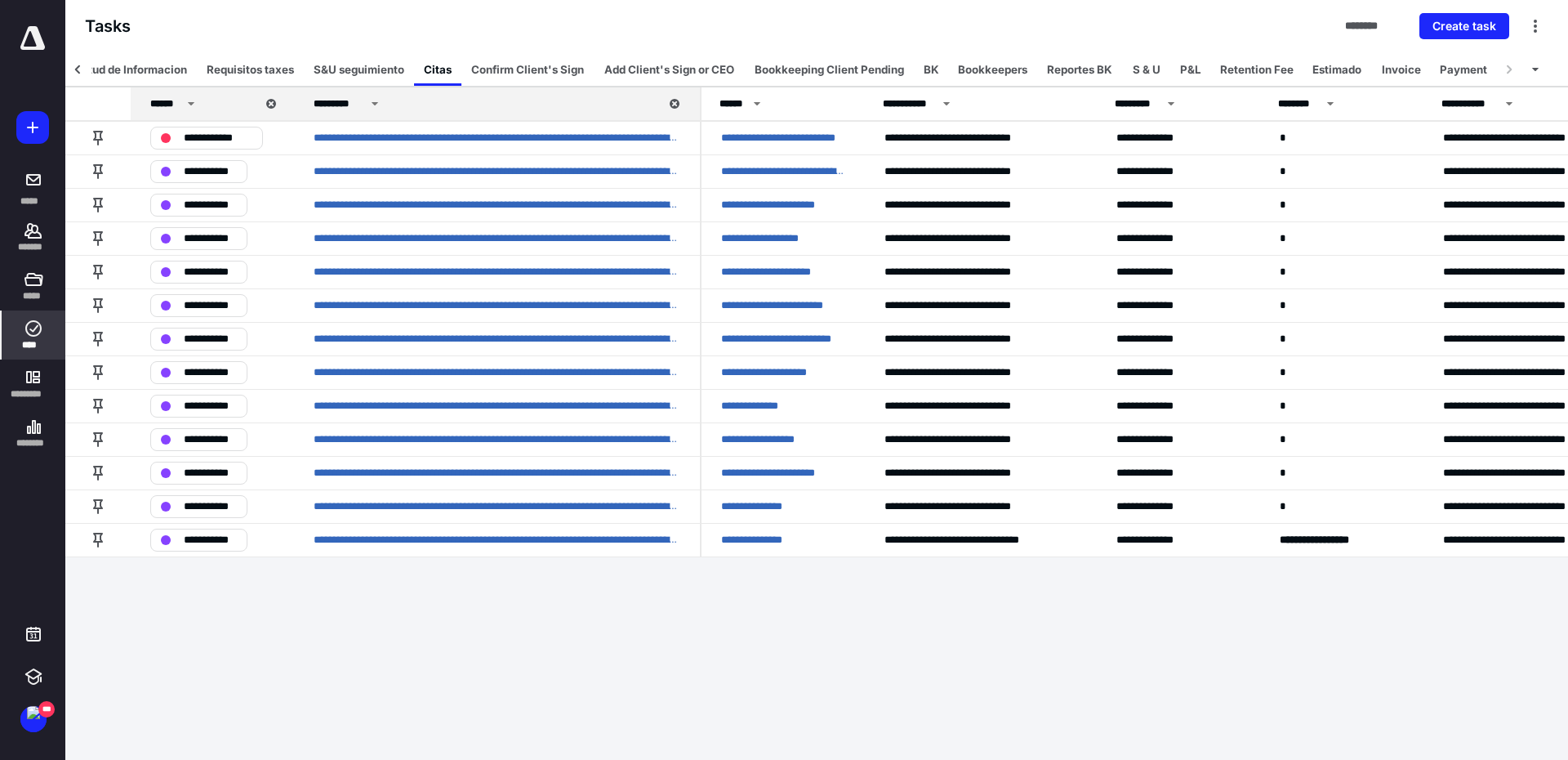 click 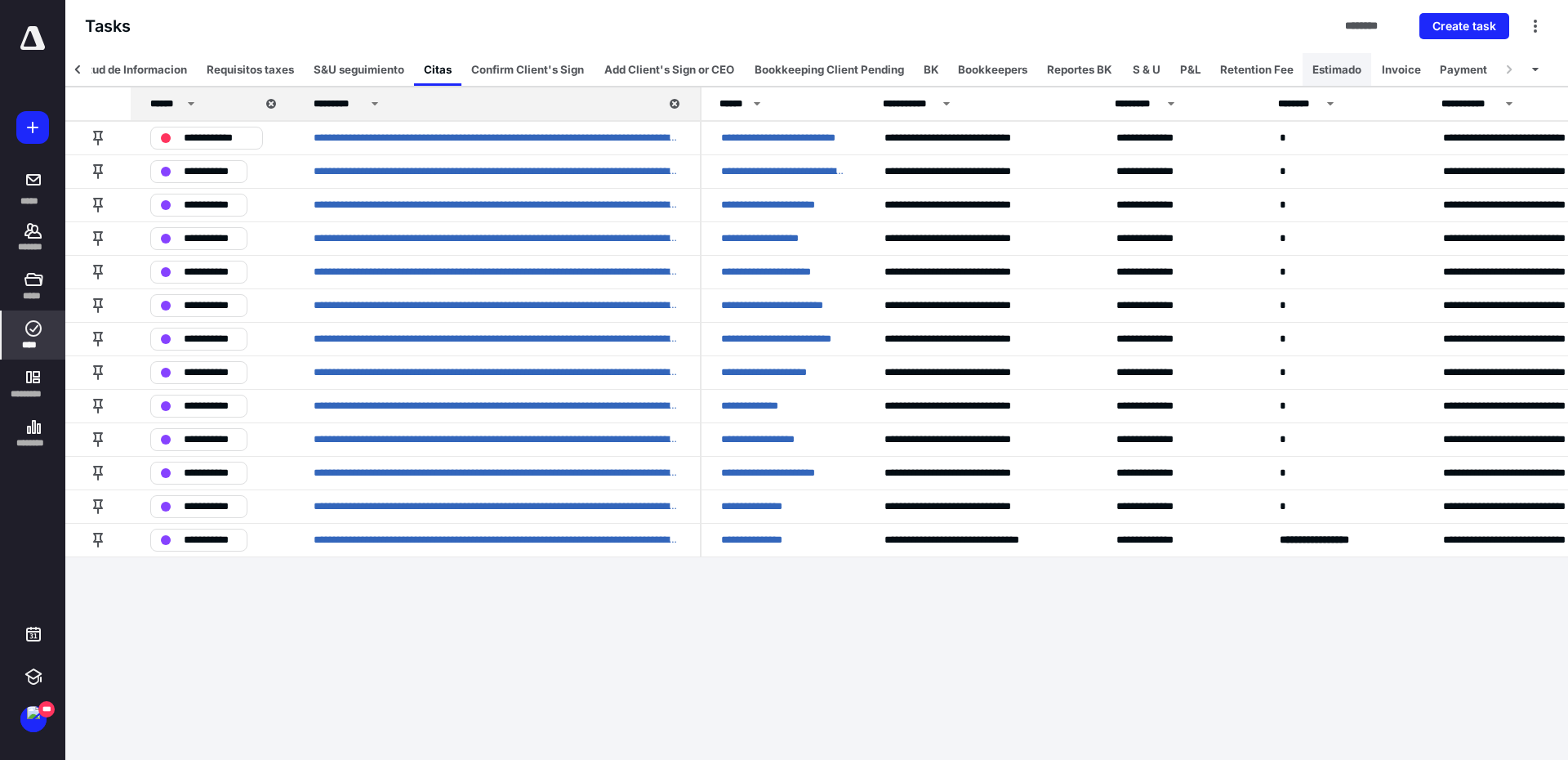 click on "Estimado" at bounding box center [1337, 69] 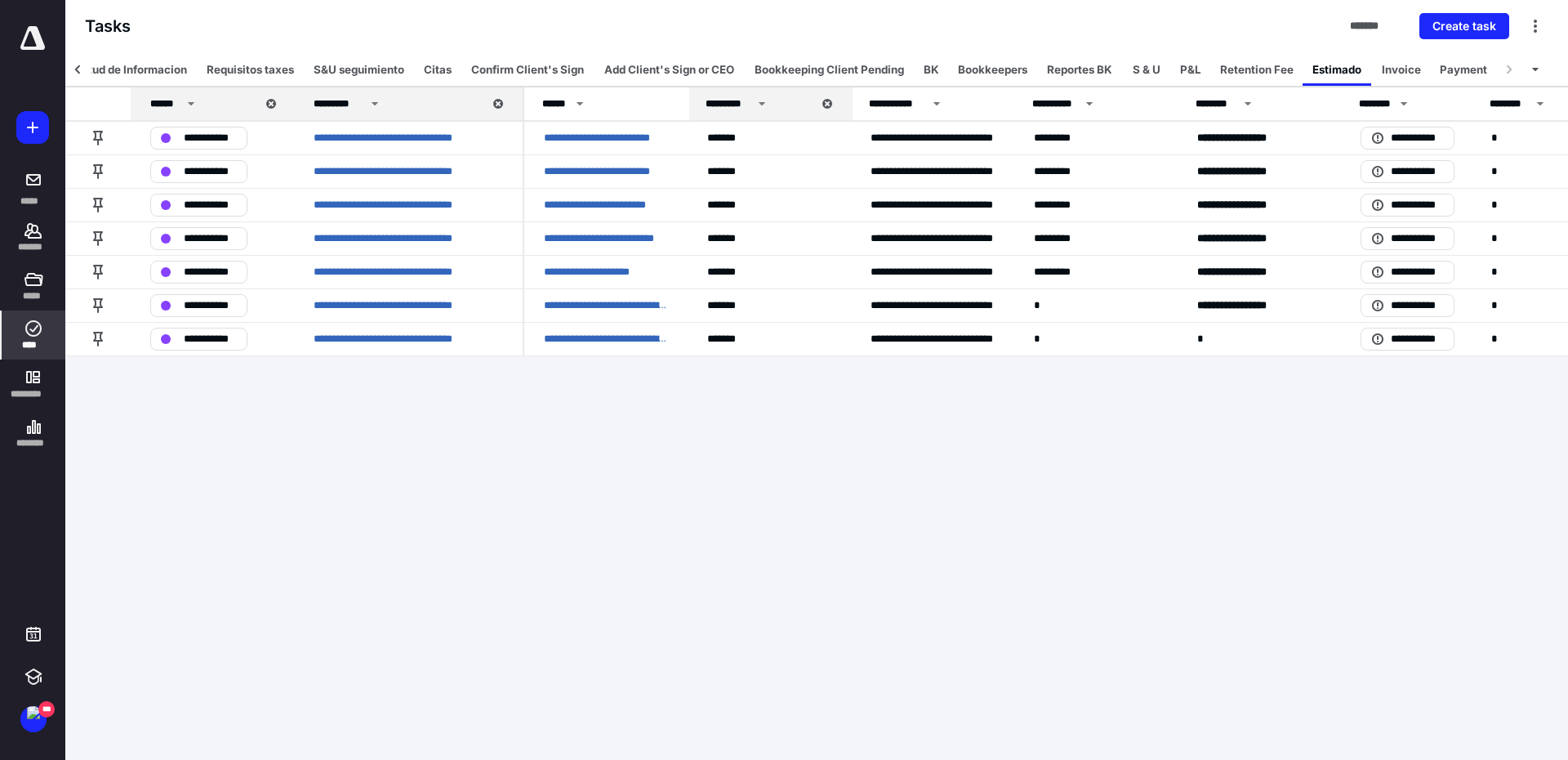 click on "****" at bounding box center (33, 345) 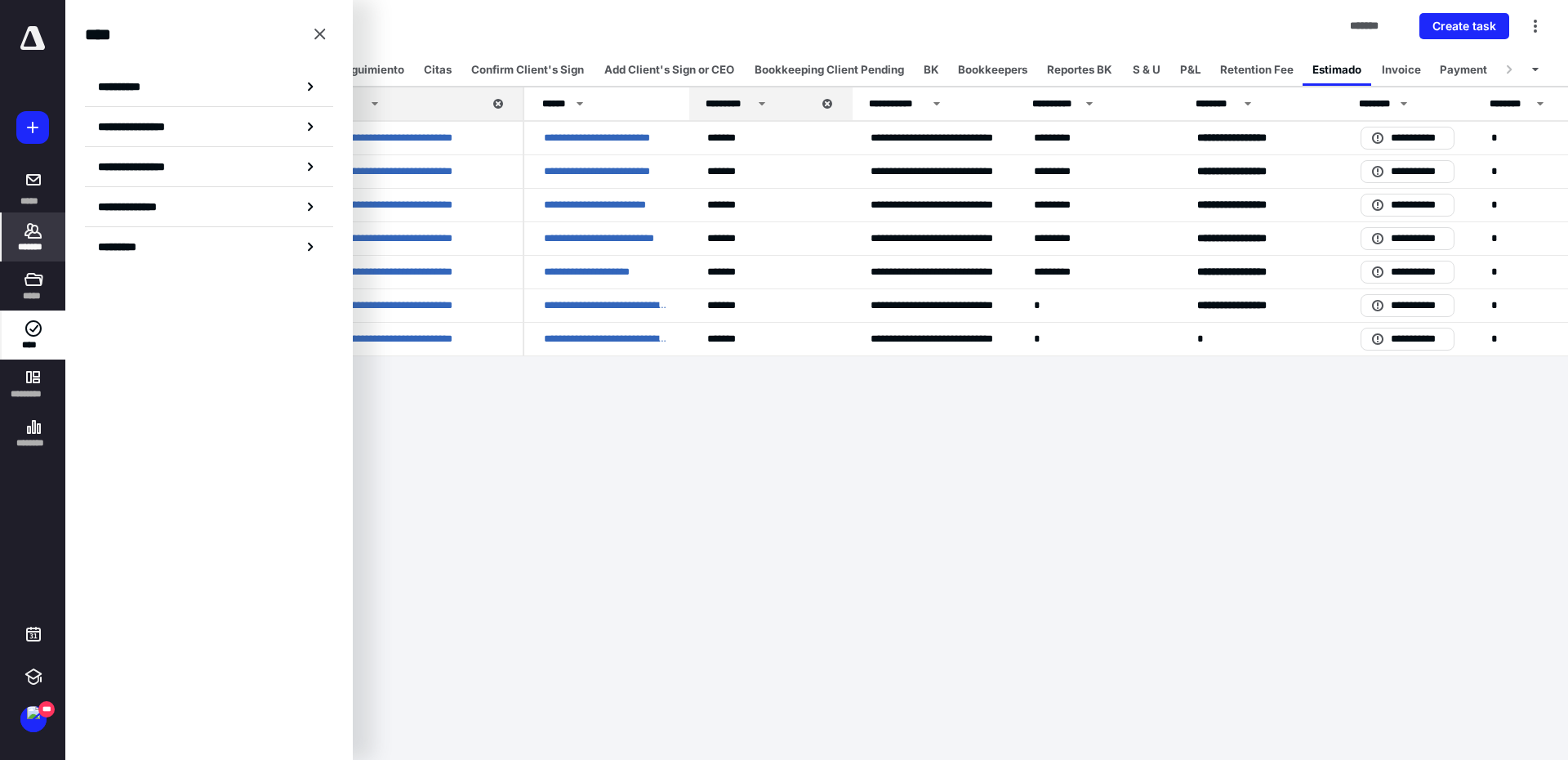 click 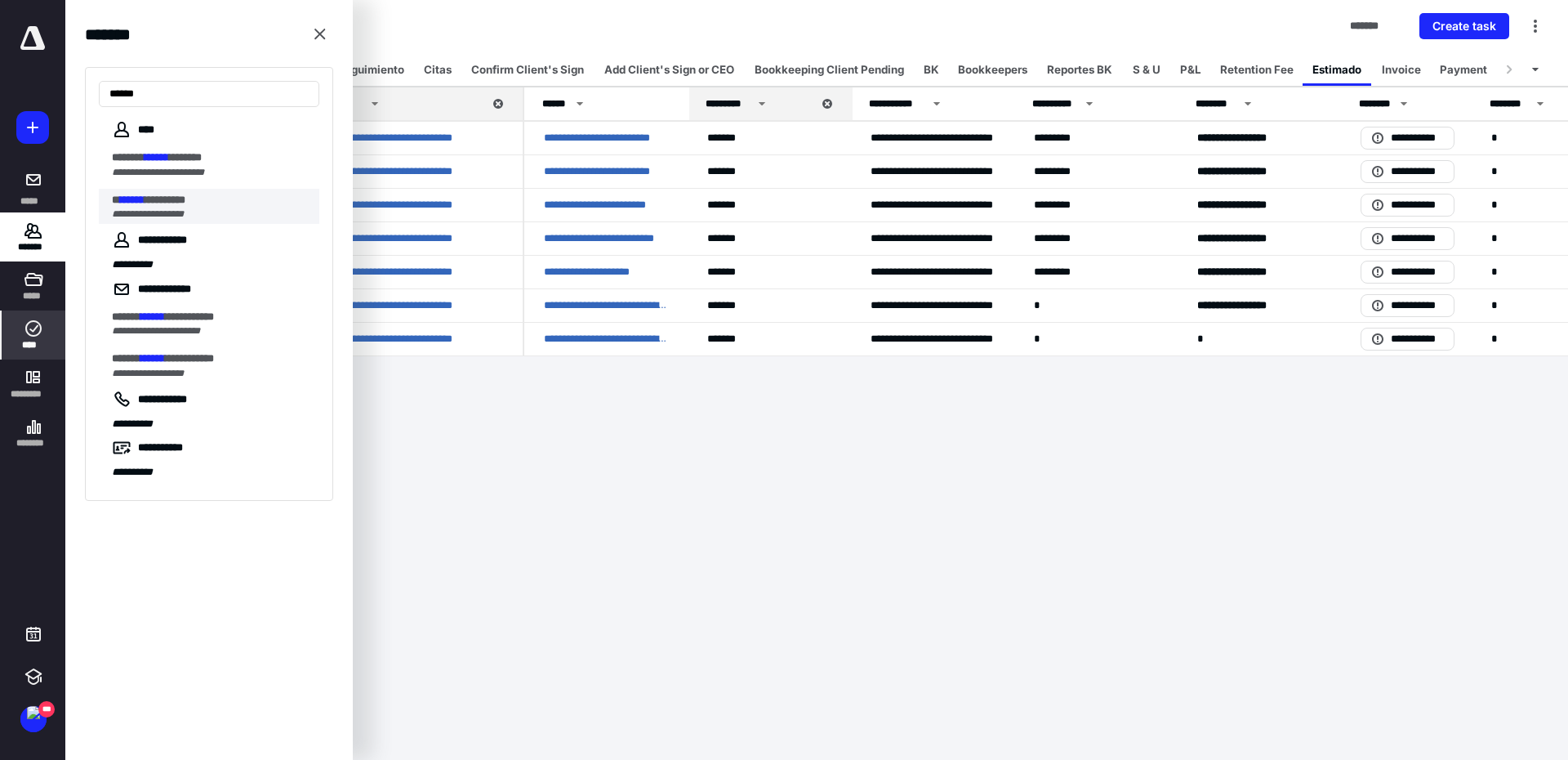 type on "******" 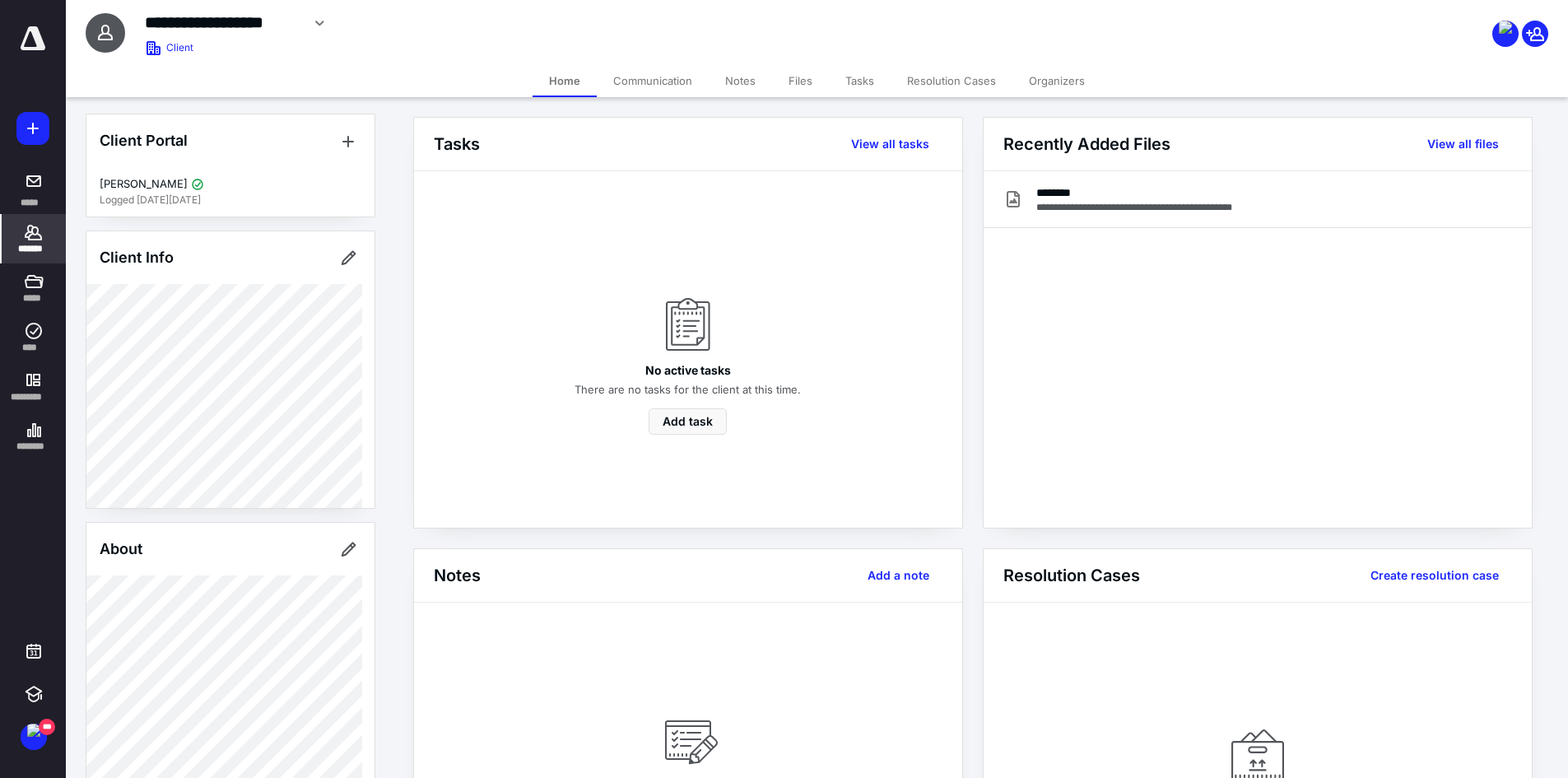 scroll, scrollTop: 0, scrollLeft: 0, axis: both 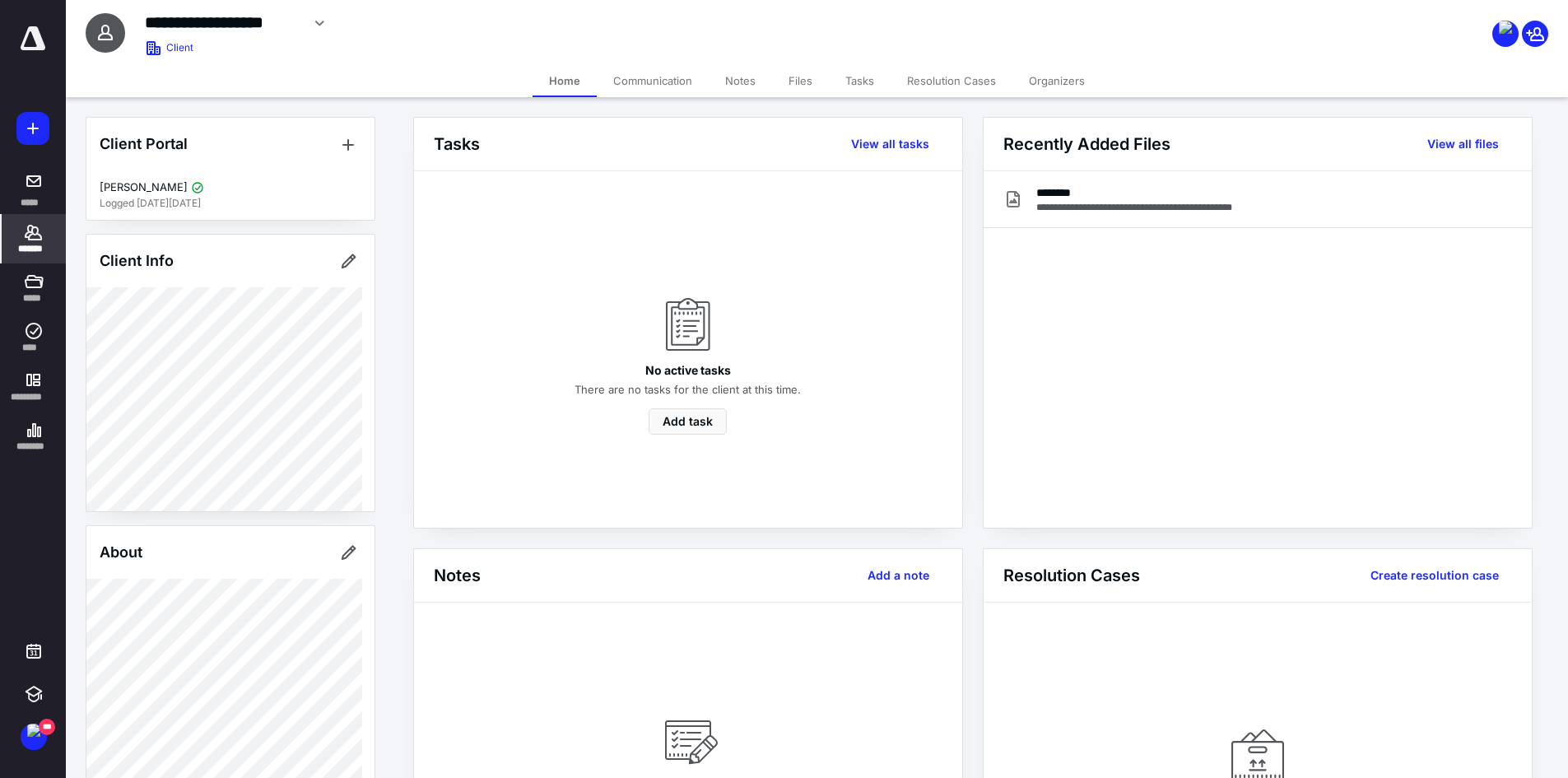 click on "Tasks" at bounding box center [859, 81] 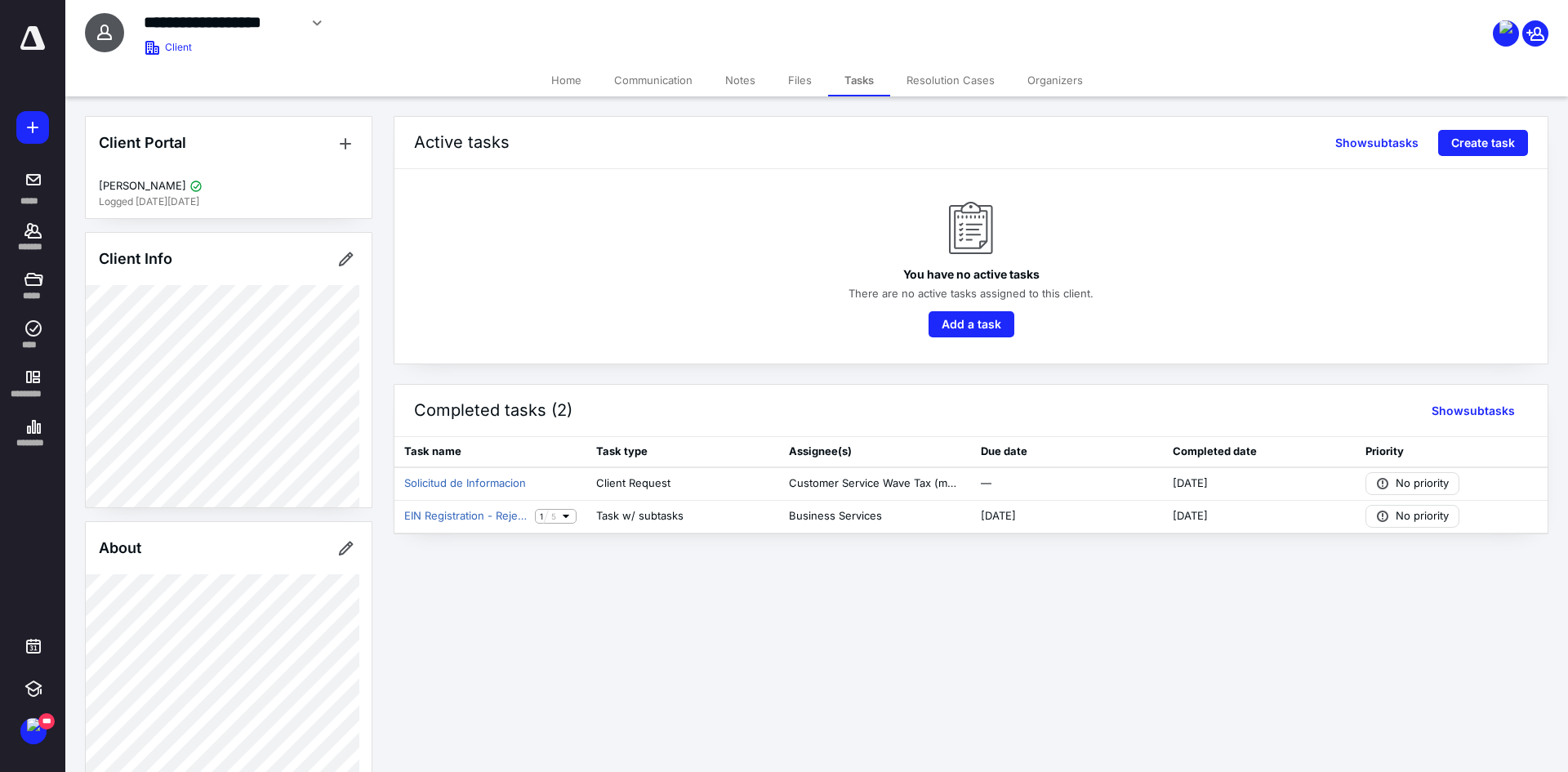 click on "Home" at bounding box center [566, 80] 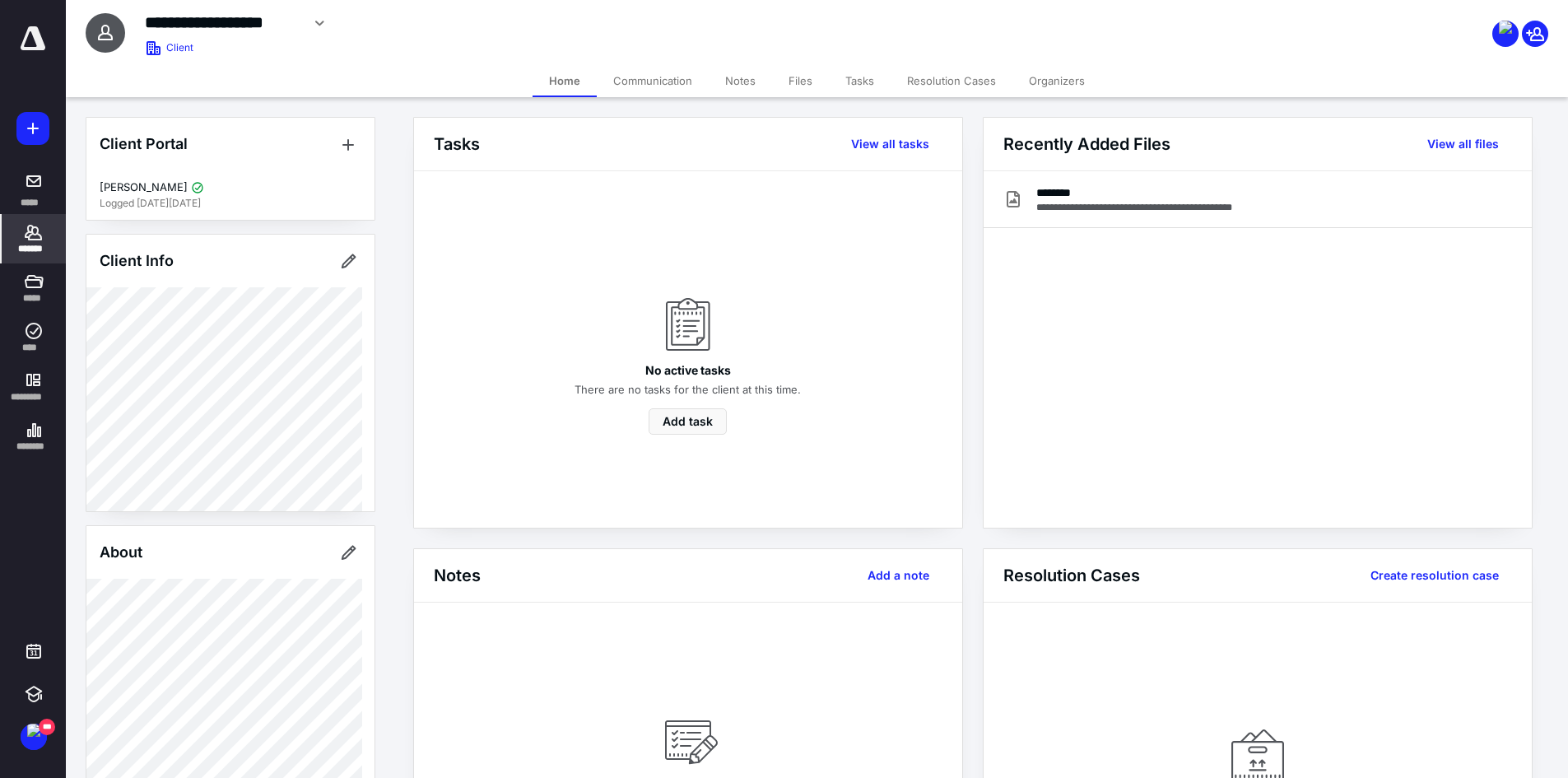 click on "*******" at bounding box center (34, 249) 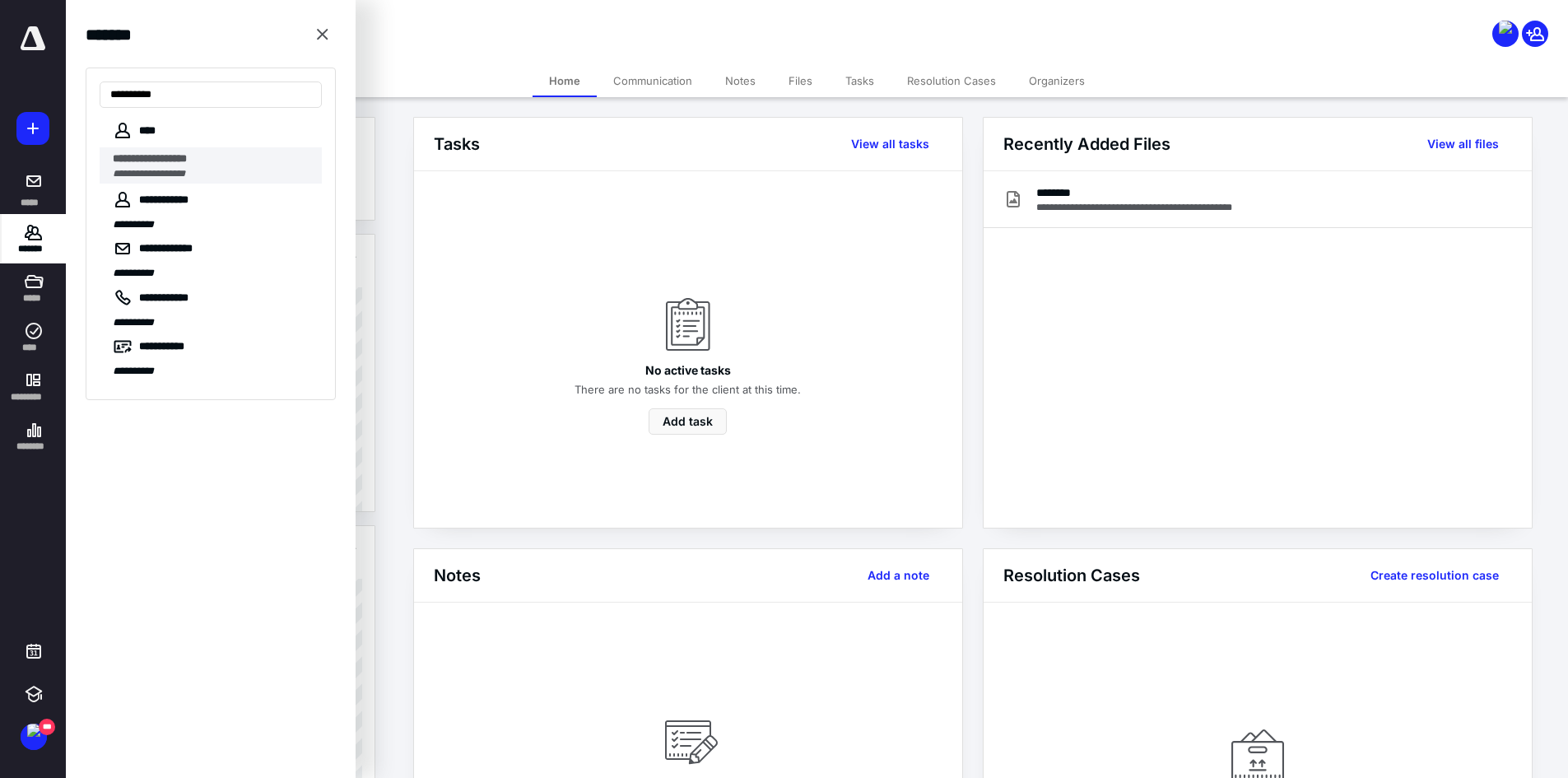 type on "**********" 